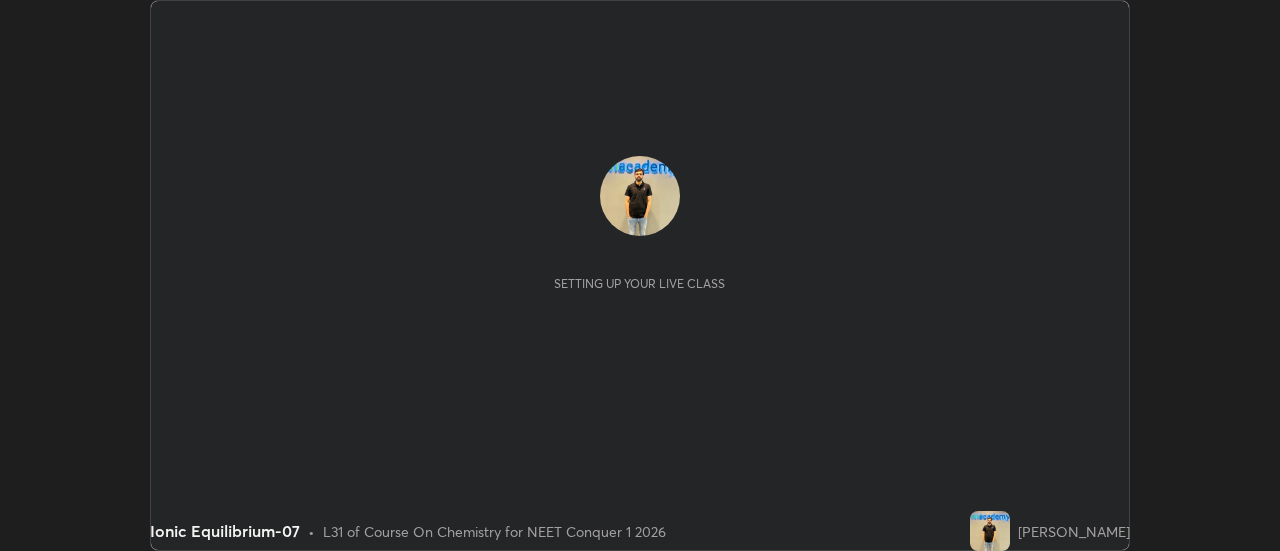 scroll, scrollTop: 0, scrollLeft: 0, axis: both 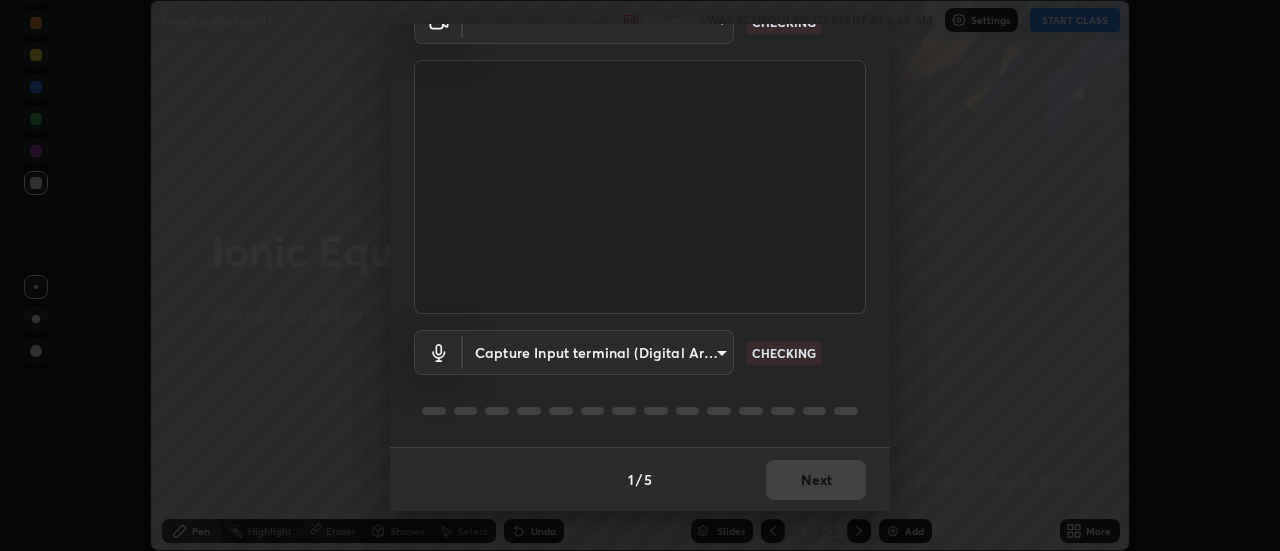 click on "Erase all Ionic Equilibrium-07 Recording WAS SCHEDULED TO START AT  6:45 AM Settings START CLASS Setting up your live class Ionic Equilibrium-07 • L31 of Course On Chemistry for NEET Conquer 1 2026 Sanjay Mishra Pen Highlight Eraser Shapes Select Undo Slides 2 / 2 Add More No doubts shared Encourage your learners to ask a doubt for better clarity Report an issue Reason for reporting Buffering Chat not working Audio - Video sync issue Educator video quality low ​ Attach an image Report Media settings ​ CHECKING Capture Input terminal (Digital Array MIC) c4da1e141712587cf568ddb25f450dce172324ac6c67f309050d2d108caf04ce CHECKING 1 / 5 Next" at bounding box center (640, 275) 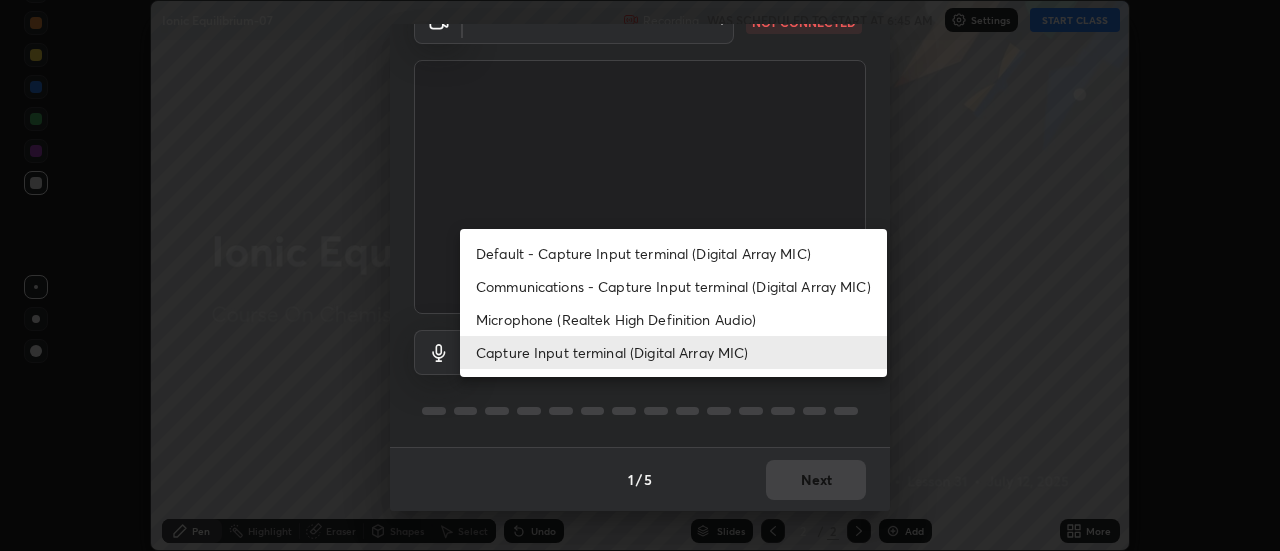 click at bounding box center (640, 275) 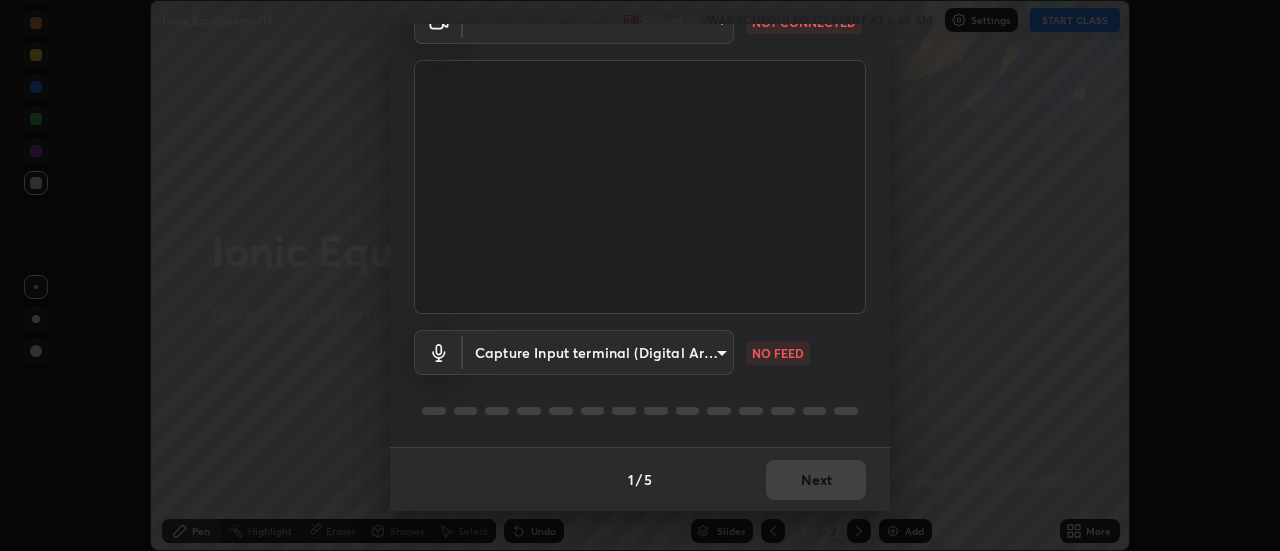 click on "Erase all Ionic Equilibrium-07 Recording WAS SCHEDULED TO START AT  6:45 AM Settings START CLASS Setting up your live class Ionic Equilibrium-07 • L31 of Course On Chemistry for NEET Conquer 1 2026 Sanjay Mishra Pen Highlight Eraser Shapes Select Undo Slides 2 / 2 Add More No doubts shared Encourage your learners to ask a doubt for better clarity Report an issue Reason for reporting Buffering Chat not working Audio - Video sync issue Educator video quality low ​ Attach an image Report Media settings ​ NOT CONNECTED Capture Input terminal (Digital Array MIC) c4da1e141712587cf568ddb25f450dce172324ac6c67f309050d2d108caf04ce NO FEED 1 / 5 Next" at bounding box center [640, 275] 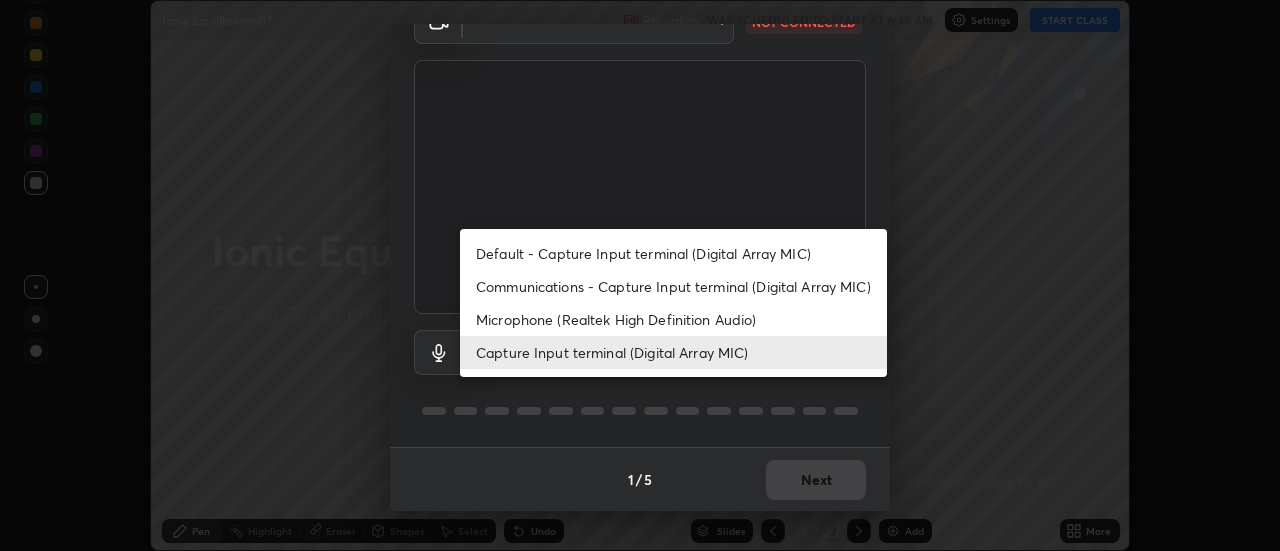 click on "Communications - Capture Input terminal (Digital Array MIC)" at bounding box center (673, 286) 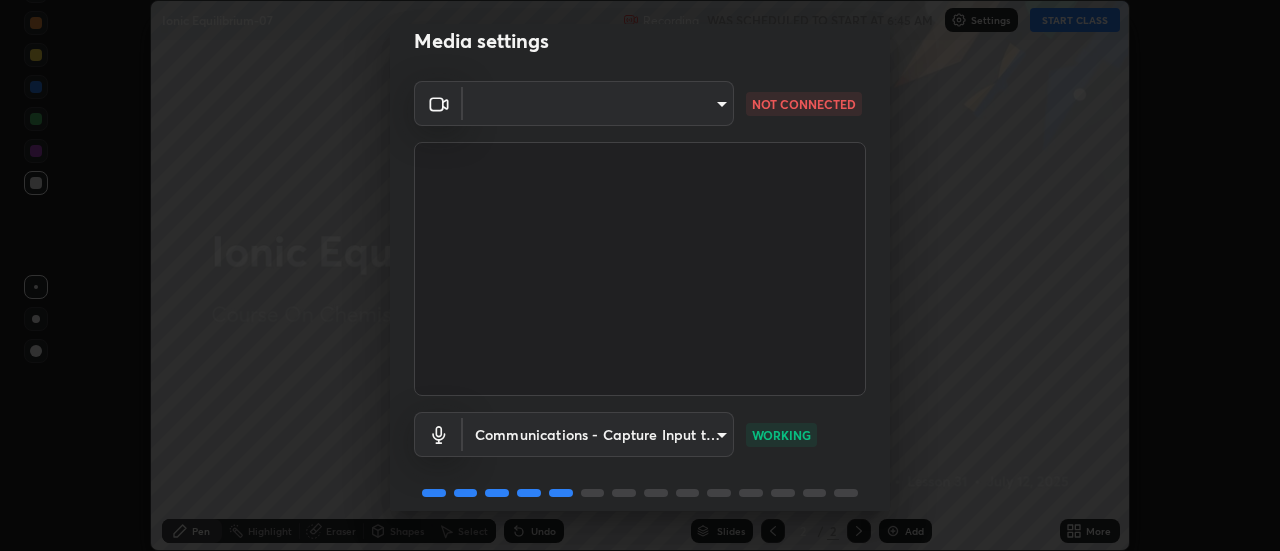 scroll, scrollTop: 0, scrollLeft: 0, axis: both 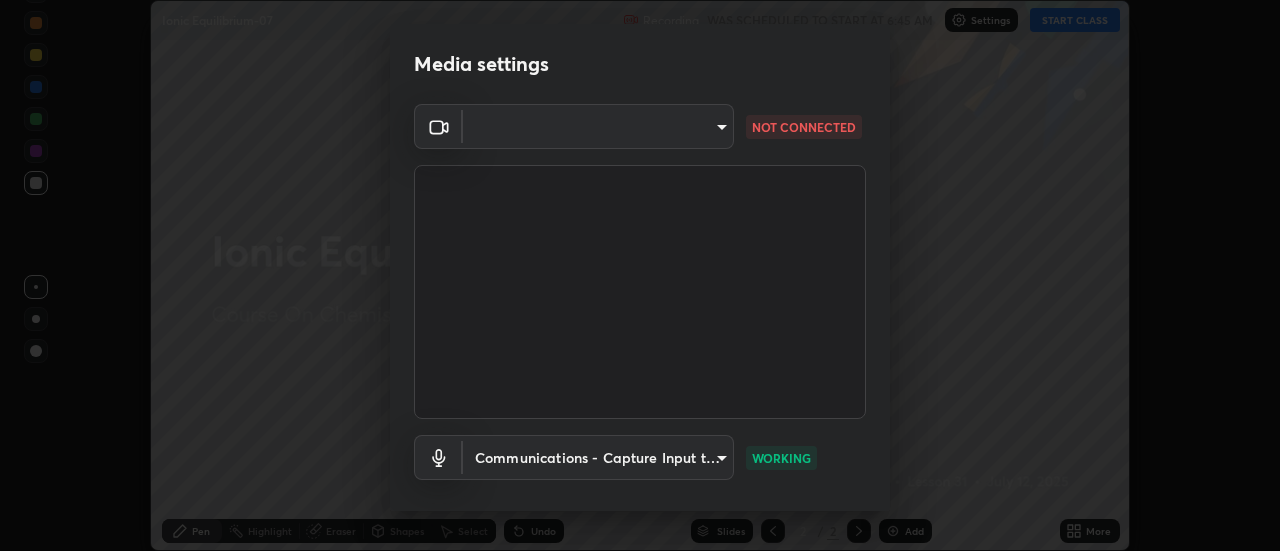 click on "Erase all Ionic Equilibrium-07 Recording WAS SCHEDULED TO START AT  6:45 AM Settings START CLASS Setting up your live class Ionic Equilibrium-07 • L31 of Course On Chemistry for NEET Conquer 1 2026 Sanjay Mishra Pen Highlight Eraser Shapes Select Undo Slides 2 / 2 Add More No doubts shared Encourage your learners to ask a doubt for better clarity Report an issue Reason for reporting Buffering Chat not working Audio - Video sync issue Educator video quality low ​ Attach an image Report Media settings ​ NOT CONNECTED Communications - Capture Input terminal (Digital Array MIC) communications WORKING 1 / 5 Next" at bounding box center [640, 275] 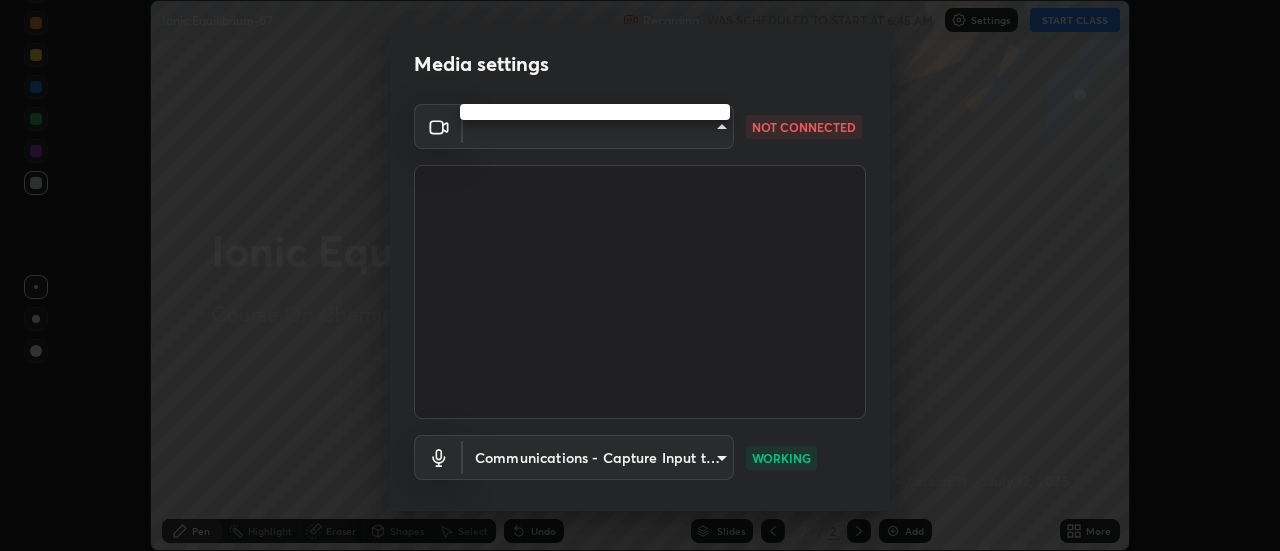 click at bounding box center [640, 275] 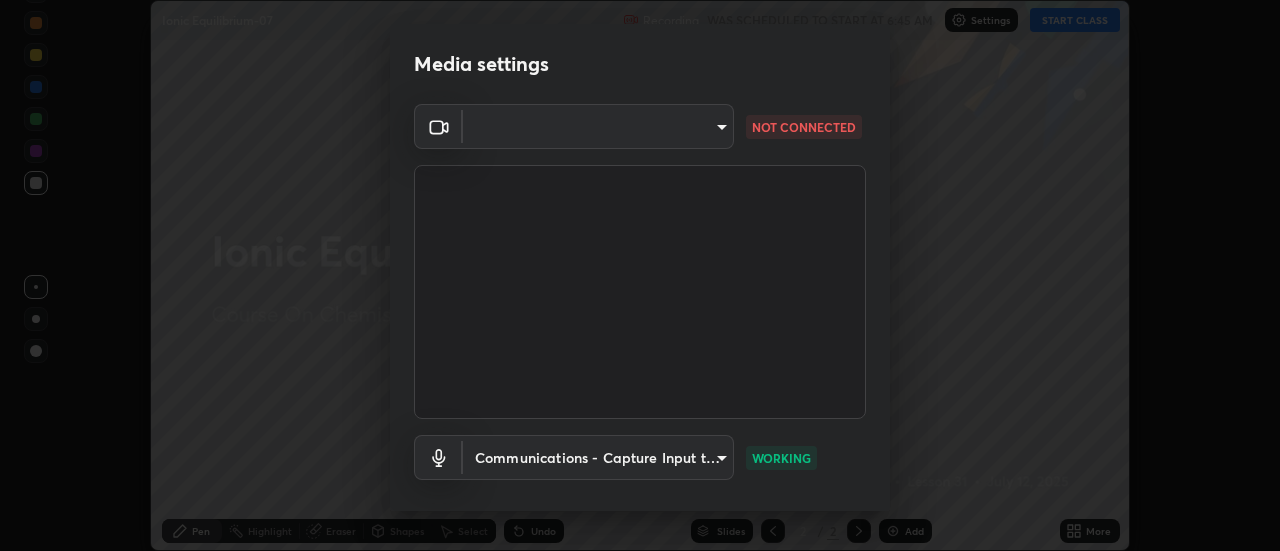 click at bounding box center [640, 275] 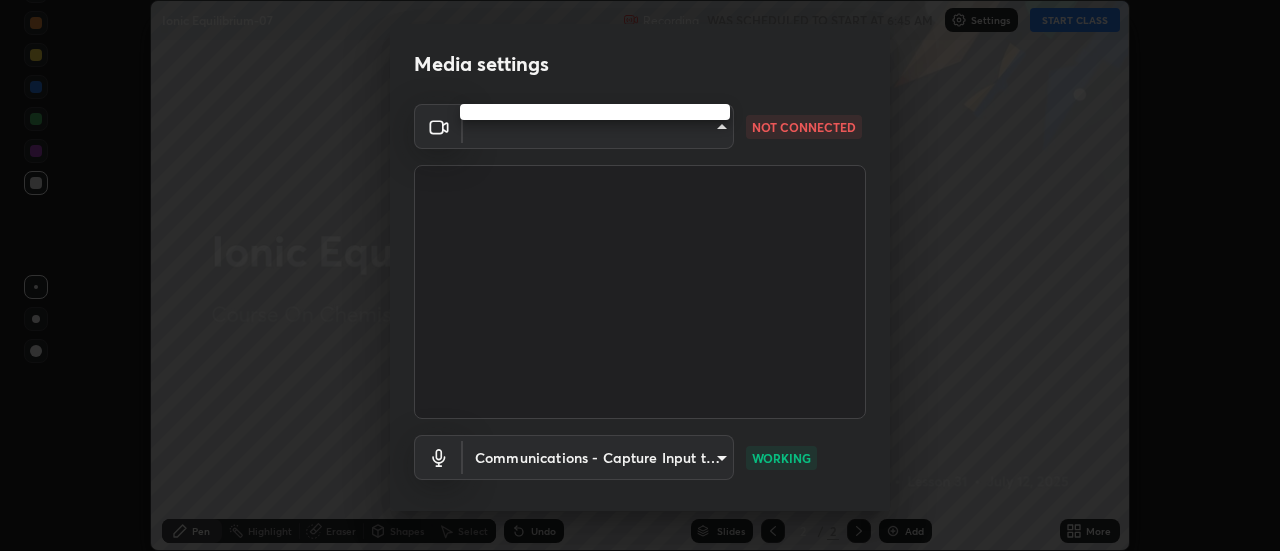 click at bounding box center [640, 275] 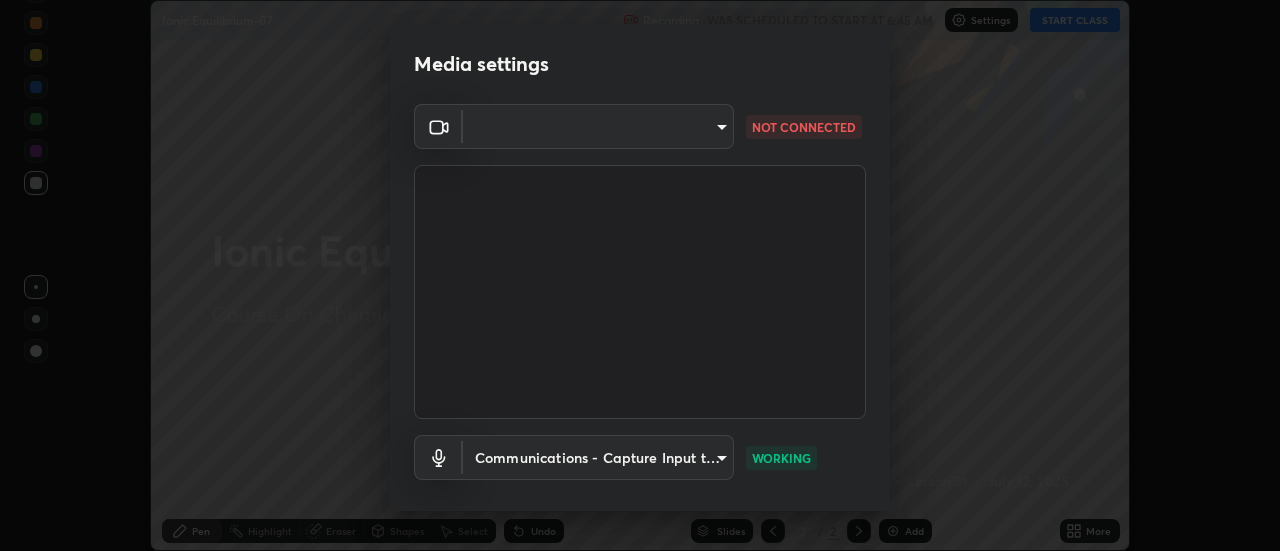 click on "Erase all Ionic Equilibrium-07 Recording WAS SCHEDULED TO START AT  6:45 AM Settings START CLASS Setting up your live class Ionic Equilibrium-07 • L31 of Course On Chemistry for NEET Conquer 1 2026 Sanjay Mishra Pen Highlight Eraser Shapes Select Undo Slides 2 / 2 Add More No doubts shared Encourage your learners to ask a doubt for better clarity Report an issue Reason for reporting Buffering Chat not working Audio - Video sync issue Educator video quality low ​ Attach an image Report Media settings ​ NOT CONNECTED Communications - Capture Input terminal (Digital Array MIC) communications WORKING 1 / 5 Next" at bounding box center [640, 275] 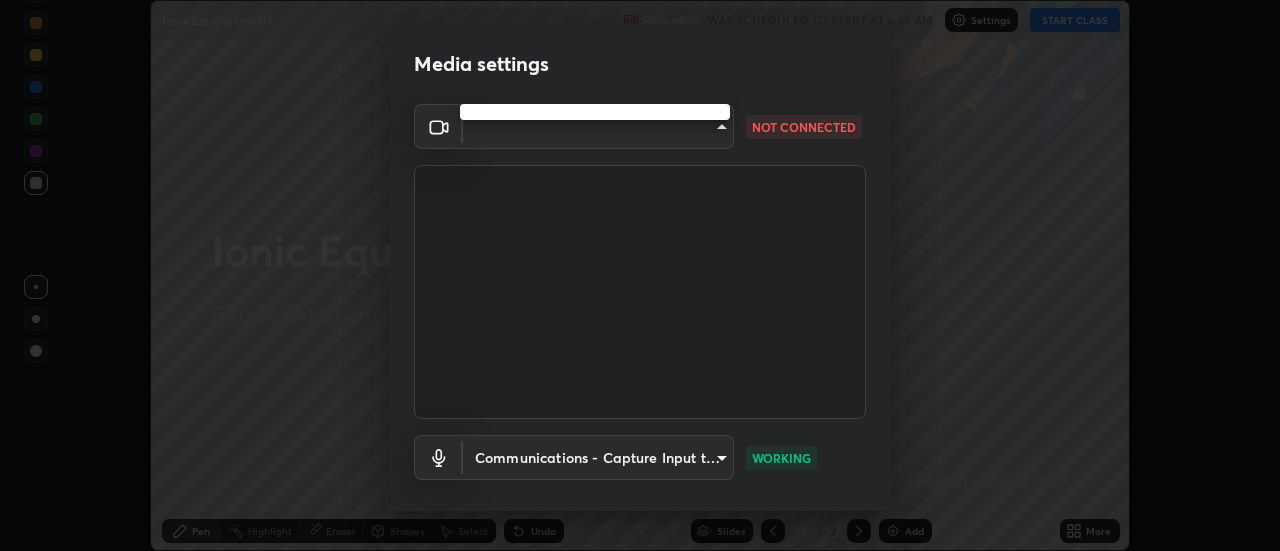 click at bounding box center [640, 275] 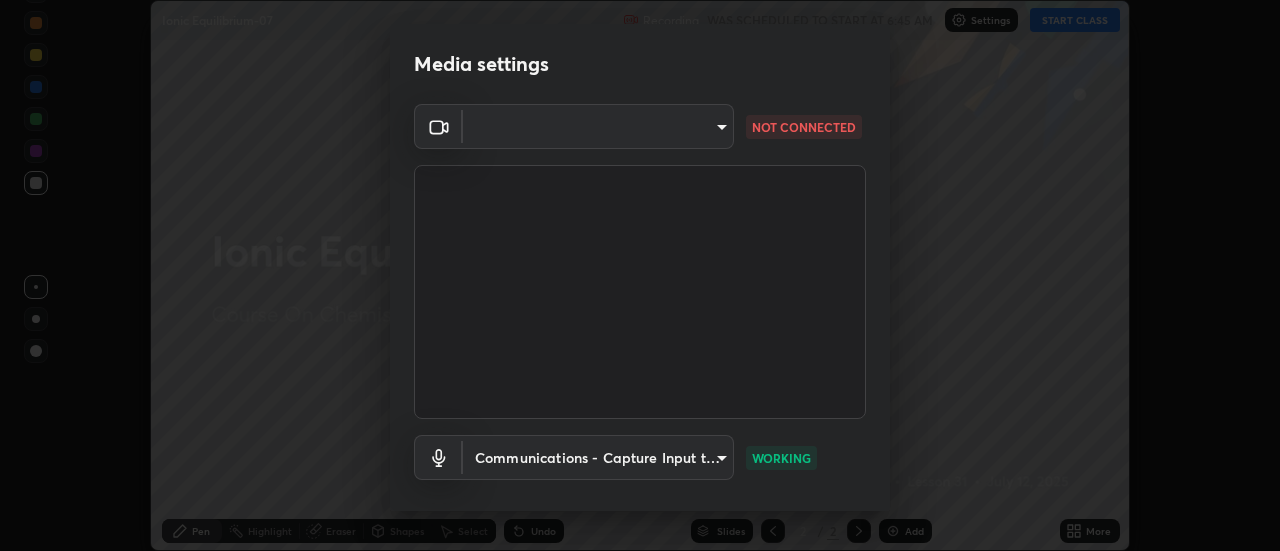 click on "Erase all Ionic Equilibrium-07 Recording WAS SCHEDULED TO START AT  6:45 AM Settings START CLASS Setting up your live class Ionic Equilibrium-07 • L31 of Course On Chemistry for NEET Conquer 1 2026 Sanjay Mishra Pen Highlight Eraser Shapes Select Undo Slides 2 / 2 Add More No doubts shared Encourage your learners to ask a doubt for better clarity Report an issue Reason for reporting Buffering Chat not working Audio - Video sync issue Educator video quality low ​ Attach an image Report Media settings ​ NOT CONNECTED Communications - Capture Input terminal (Digital Array MIC) communications WORKING 1 / 5 Next" at bounding box center (640, 275) 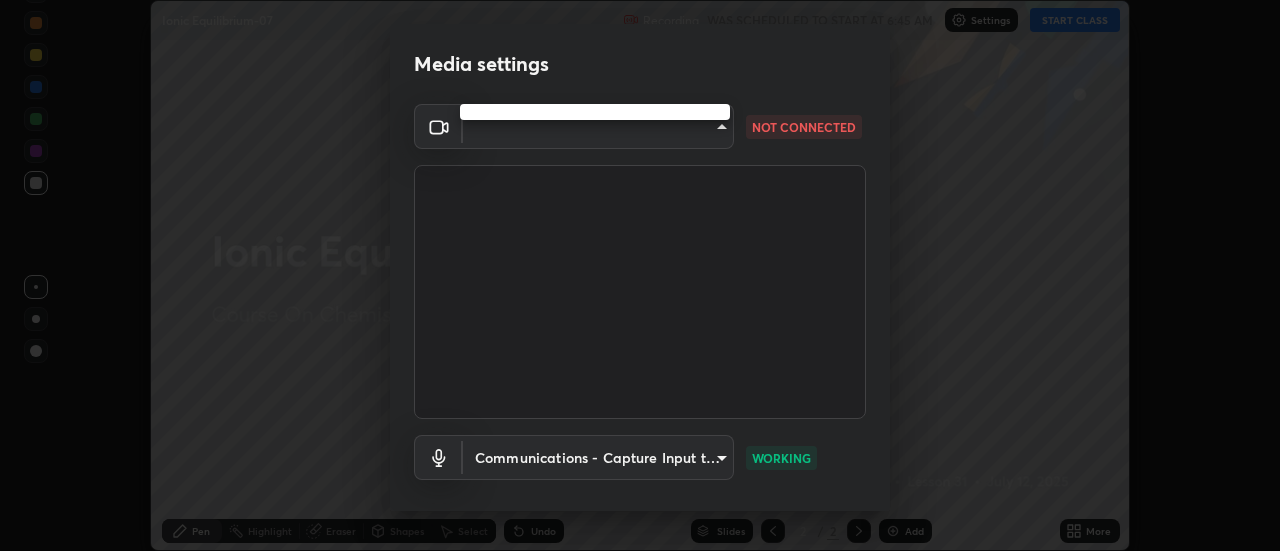 click at bounding box center [640, 275] 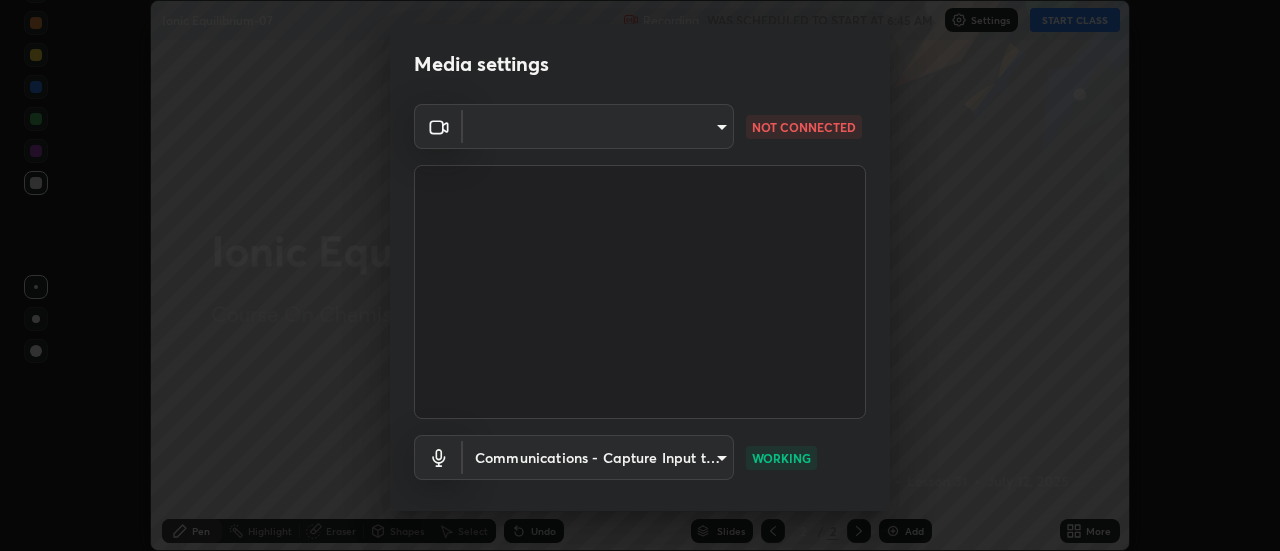 click at bounding box center (640, 275) 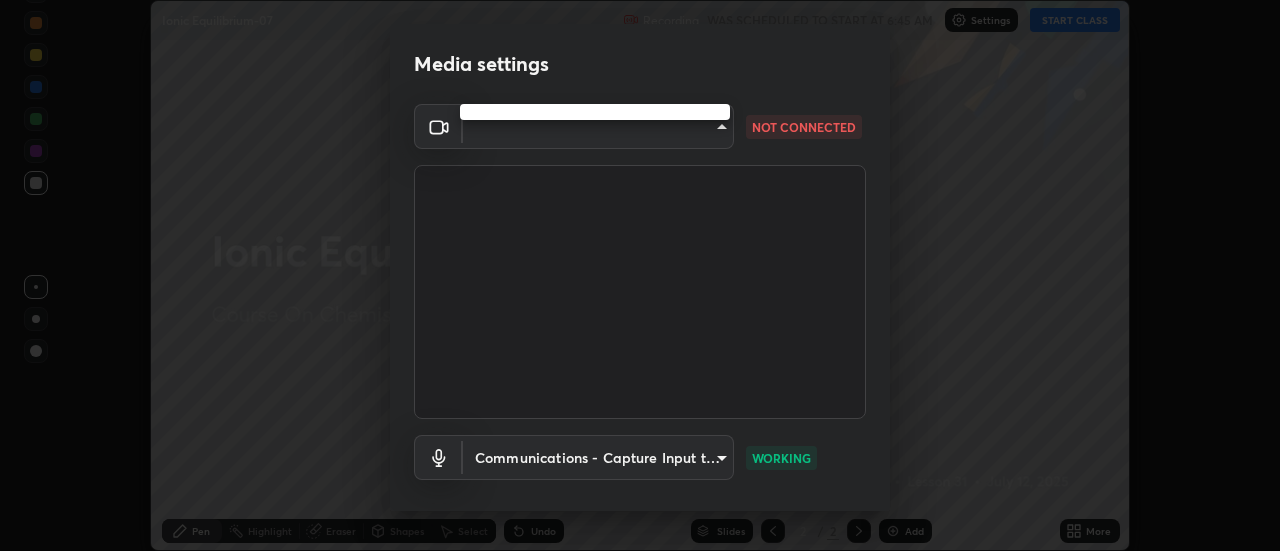 click at bounding box center [640, 275] 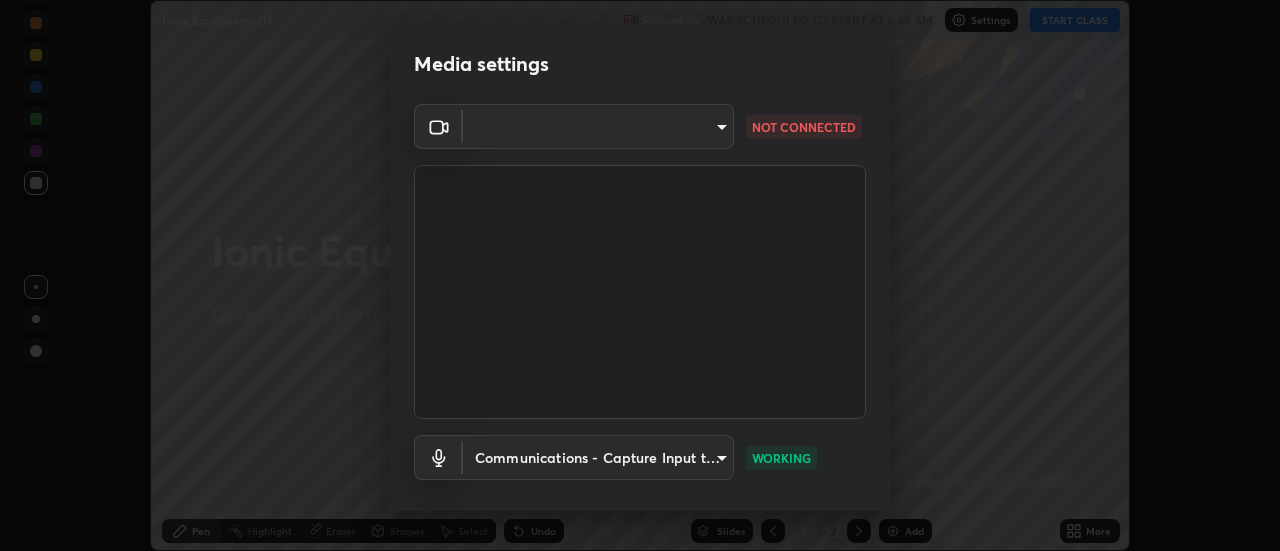 click on "Erase all Ionic Equilibrium-07 Recording WAS SCHEDULED TO START AT  6:45 AM Settings START CLASS Setting up your live class Ionic Equilibrium-07 • L31 of Course On Chemistry for NEET Conquer 1 2026 Sanjay Mishra Pen Highlight Eraser Shapes Select Undo Slides 2 / 2 Add More No doubts shared Encourage your learners to ask a doubt for better clarity Report an issue Reason for reporting Buffering Chat not working Audio - Video sync issue Educator video quality low ​ Attach an image Report Media settings ​ NOT CONNECTED Communications - Capture Input terminal (Digital Array MIC) communications WORKING 1 / 5 Next" at bounding box center [640, 275] 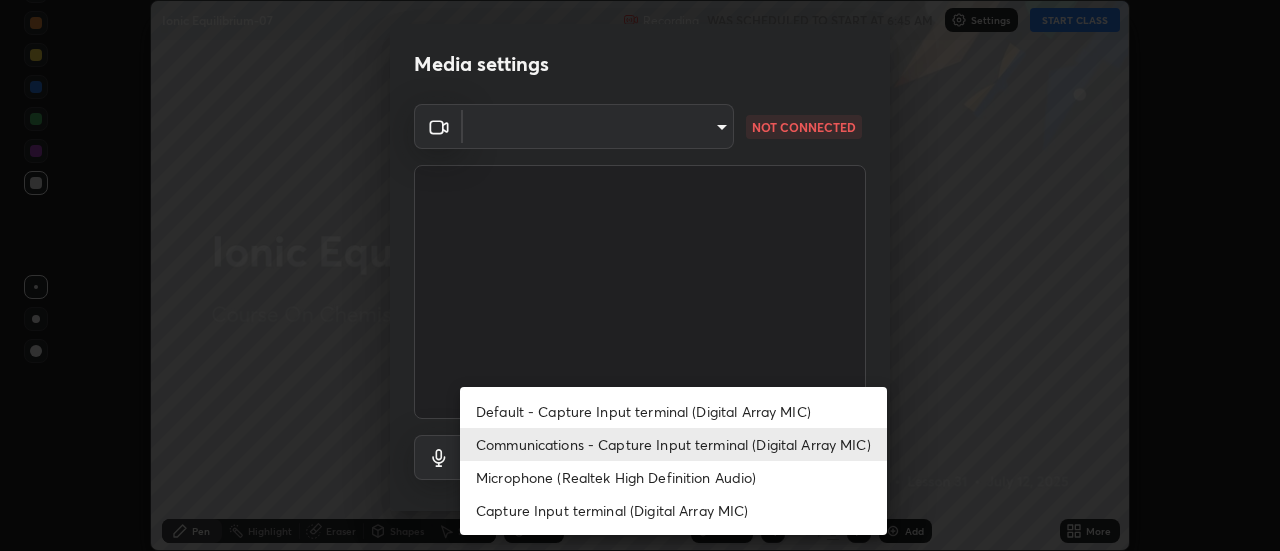 click on "Default - Capture Input terminal (Digital Array MIC)" at bounding box center (673, 411) 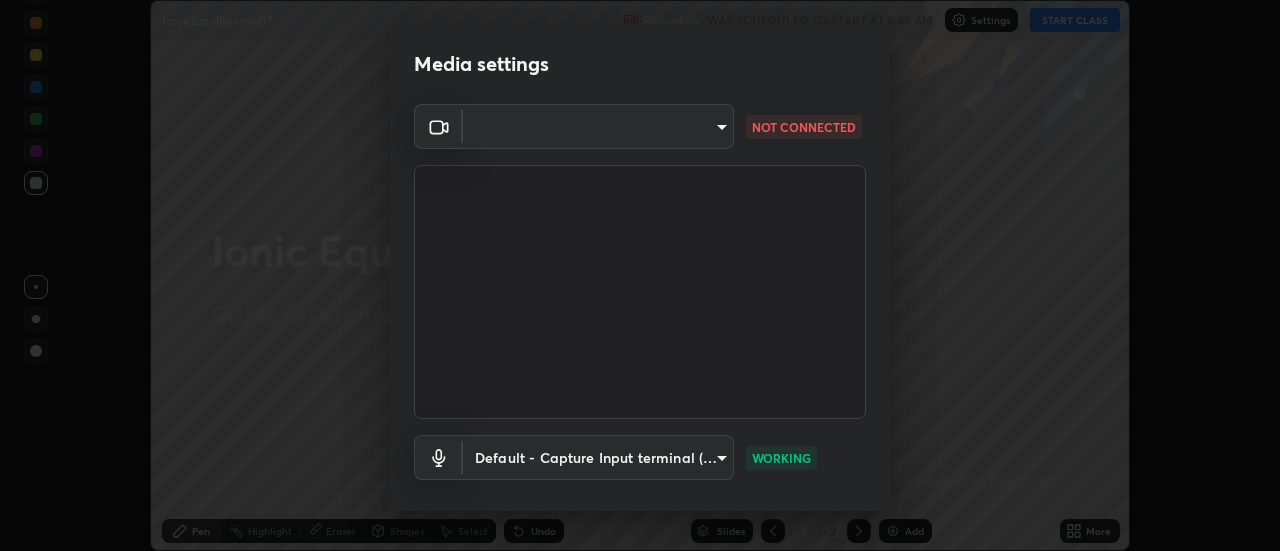 click on "Erase all Ionic Equilibrium-07 Recording WAS SCHEDULED TO START AT  6:45 AM Settings START CLASS Setting up your live class Ionic Equilibrium-07 • L31 of Course On Chemistry for NEET Conquer 1 2026 Sanjay Mishra Pen Highlight Eraser Shapes Select Undo Slides 2 / 2 Add More No doubts shared Encourage your learners to ask a doubt for better clarity Report an issue Reason for reporting Buffering Chat not working Audio - Video sync issue Educator video quality low ​ Attach an image Report Media settings ​ NOT CONNECTED Default - Capture Input terminal (Digital Array MIC) default WORKING 1 / 5 Next" at bounding box center [640, 275] 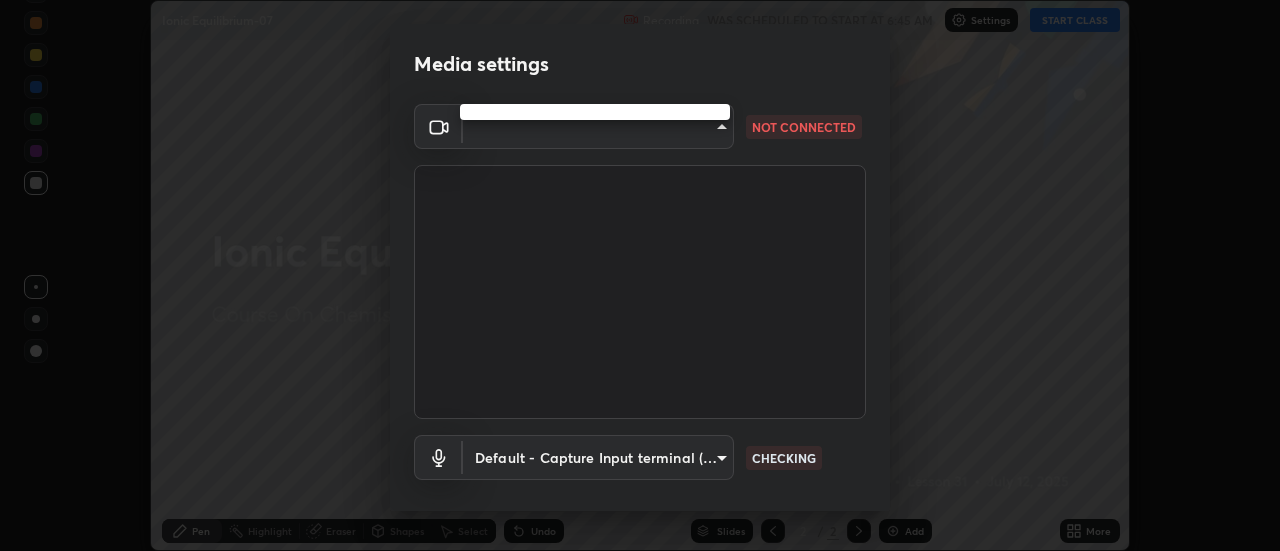 click at bounding box center [640, 275] 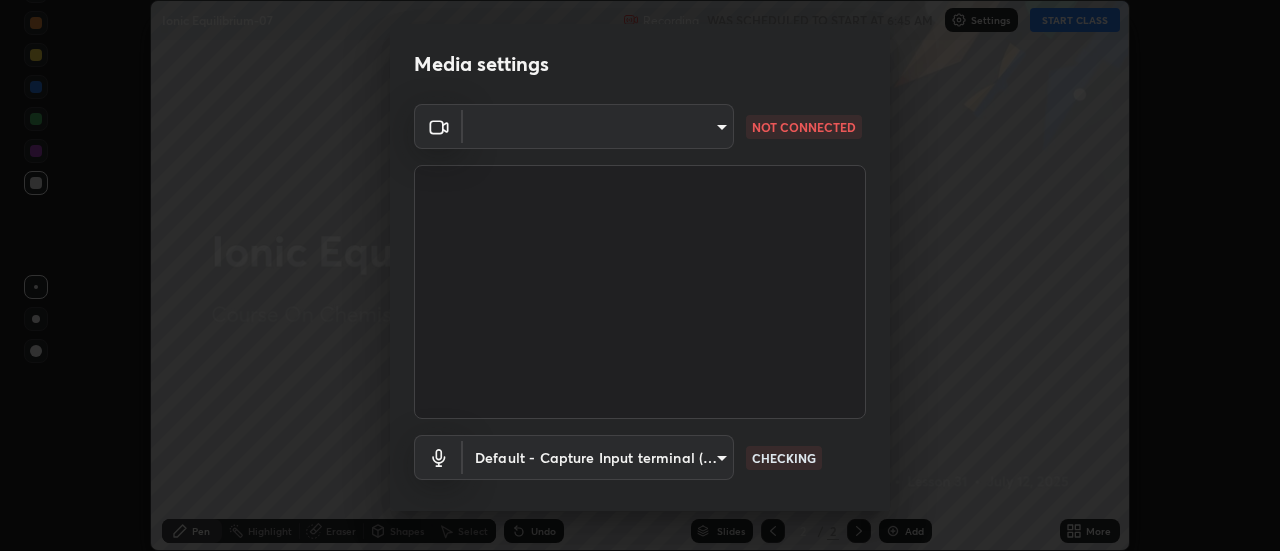 click on "Erase all Ionic Equilibrium-07 Recording WAS SCHEDULED TO START AT  6:45 AM Settings START CLASS Setting up your live class Ionic Equilibrium-07 • L31 of Course On Chemistry for NEET Conquer 1 2026 Sanjay Mishra Pen Highlight Eraser Shapes Select Undo Slides 2 / 2 Add More No doubts shared Encourage your learners to ask a doubt for better clarity Report an issue Reason for reporting Buffering Chat not working Audio - Video sync issue Educator video quality low ​ Attach an image Report Media settings ​ NOT CONNECTED Default - Capture Input terminal (Digital Array MIC) default CHECKING 1 / 5 Next" at bounding box center [640, 275] 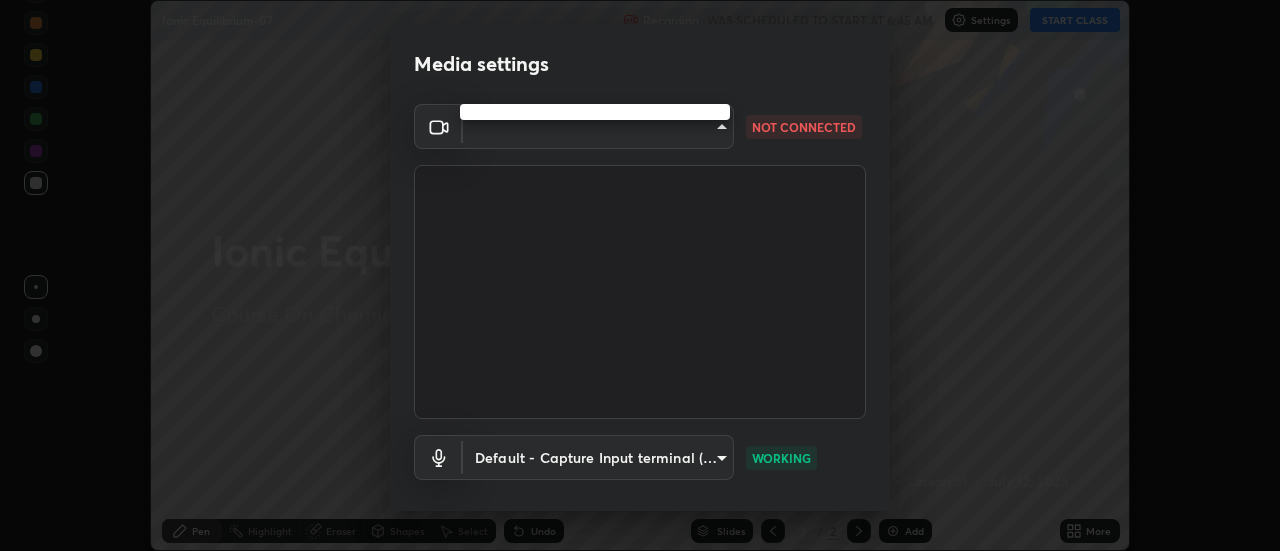 click at bounding box center (640, 275) 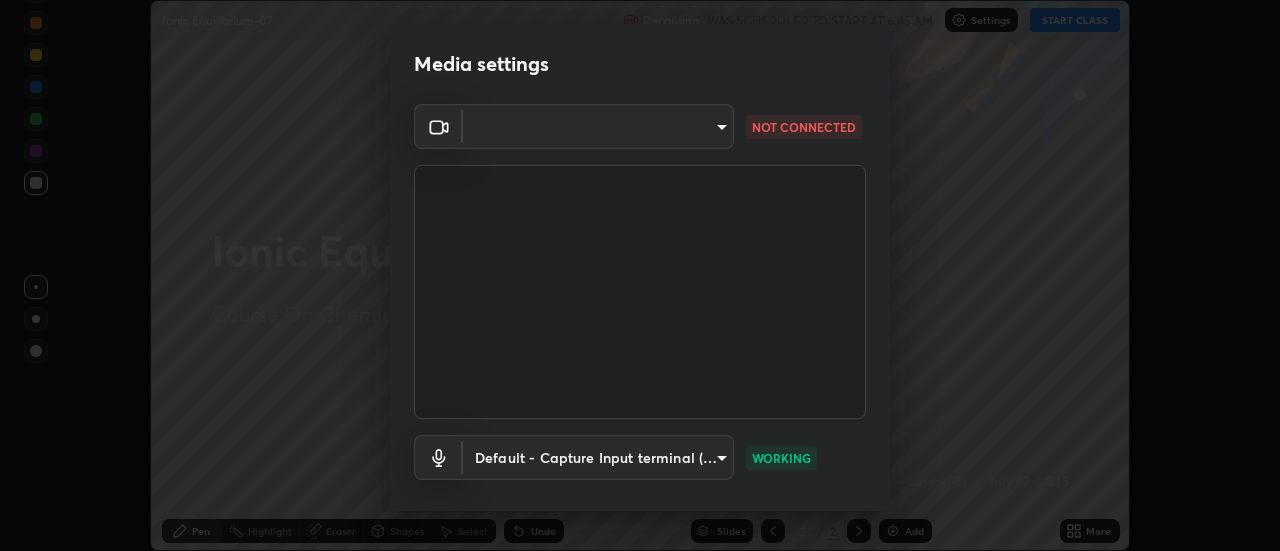 click on "Media settings ​ NOT CONNECTED Default - Capture Input terminal (Digital Array MIC) default WORKING 1 / 5 Next" at bounding box center (640, 275) 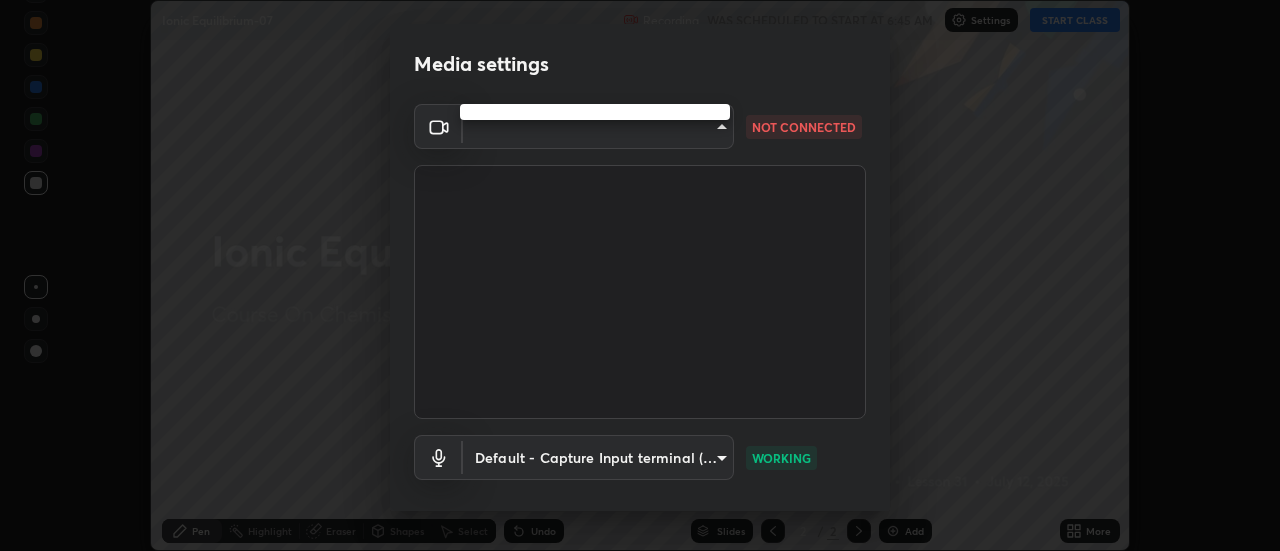 click at bounding box center (640, 275) 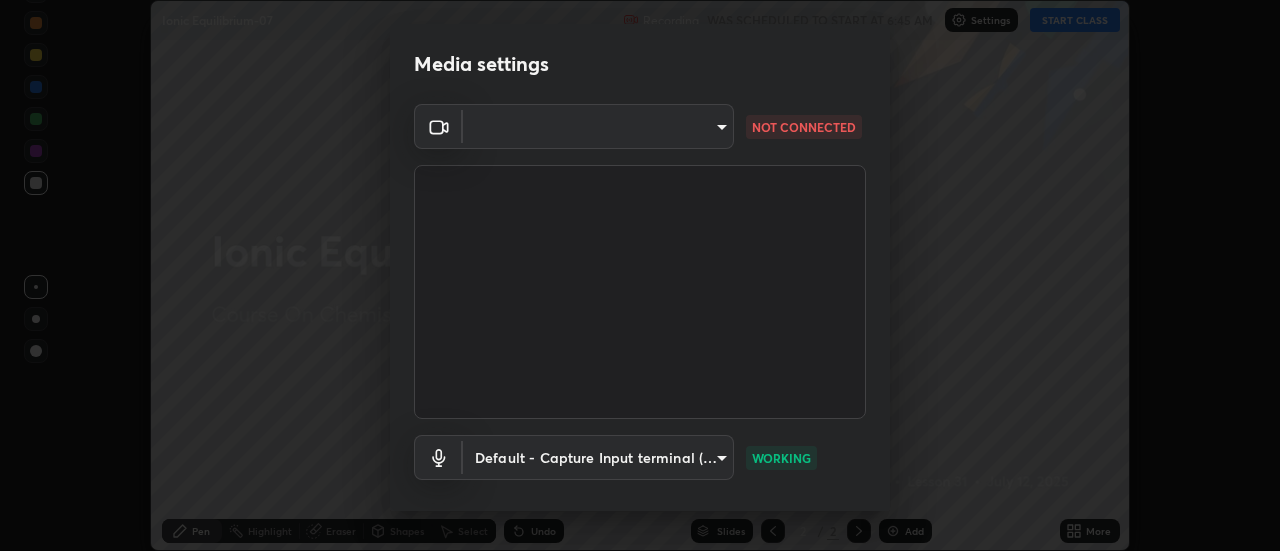click at bounding box center (640, 275) 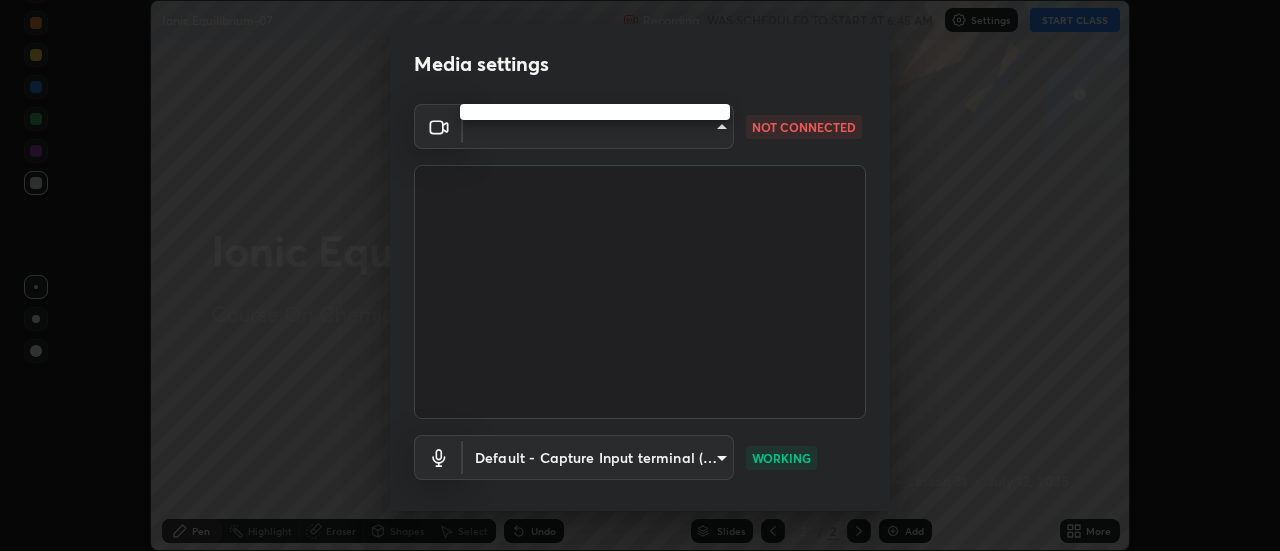 click at bounding box center (640, 275) 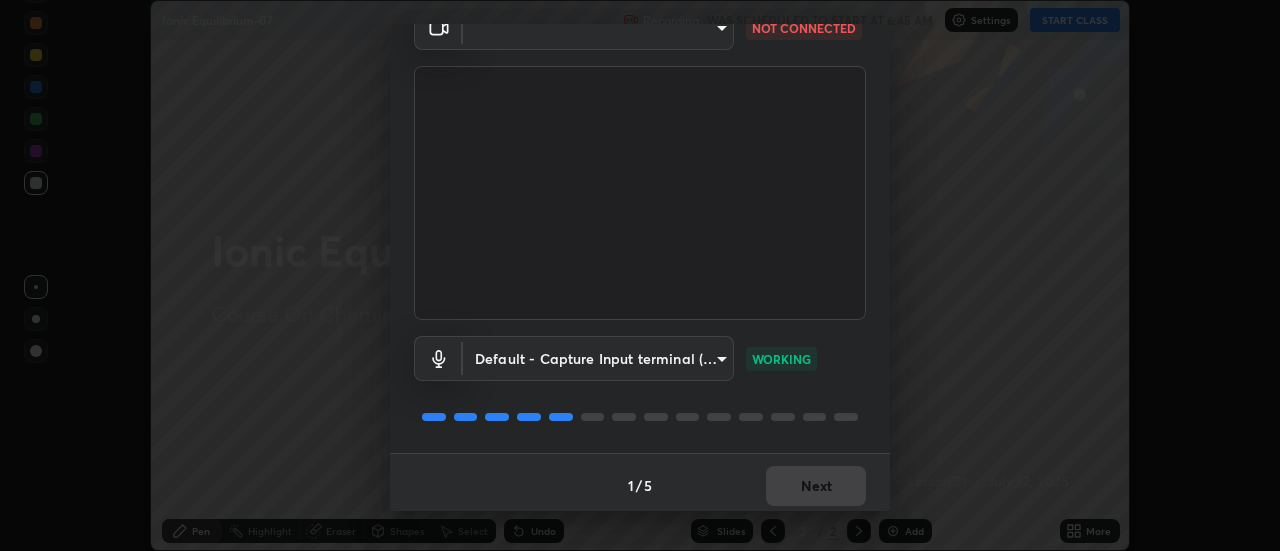 scroll, scrollTop: 105, scrollLeft: 0, axis: vertical 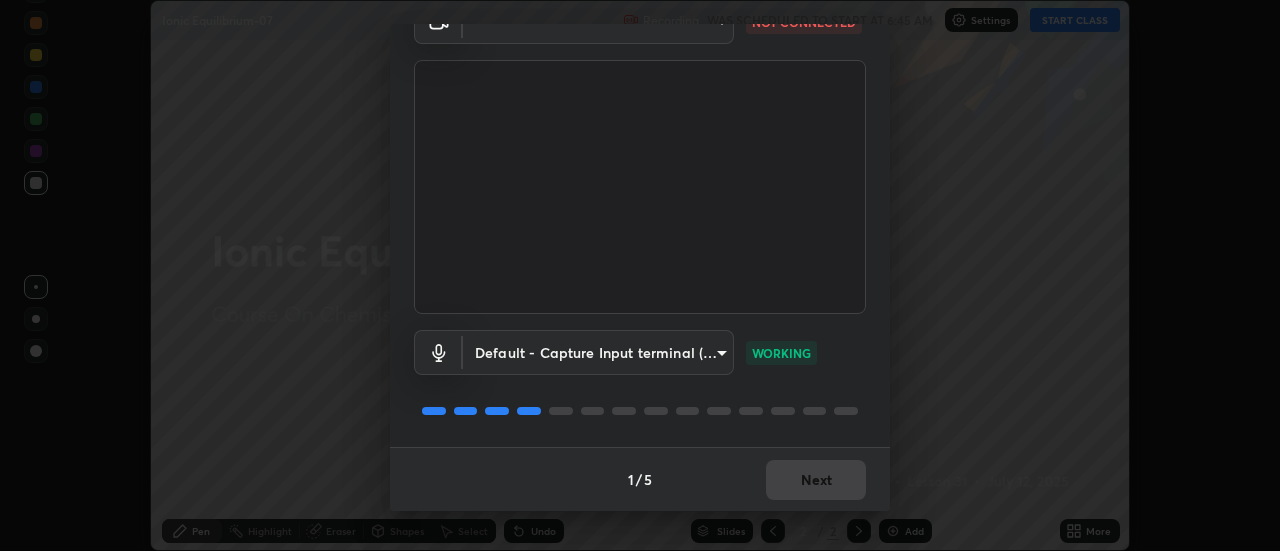 click on "Erase all Ionic Equilibrium-07 Recording WAS SCHEDULED TO START AT  6:45 AM Settings START CLASS Setting up your live class Ionic Equilibrium-07 • L31 of Course On Chemistry for NEET Conquer 1 2026 Sanjay Mishra Pen Highlight Eraser Shapes Select Undo Slides 2 / 2 Add More No doubts shared Encourage your learners to ask a doubt for better clarity Report an issue Reason for reporting Buffering Chat not working Audio - Video sync issue Educator video quality low ​ Attach an image Report Media settings ​ NOT CONNECTED Default - Capture Input terminal (Digital Array MIC) default WORKING 1 / 5 Next" at bounding box center [640, 275] 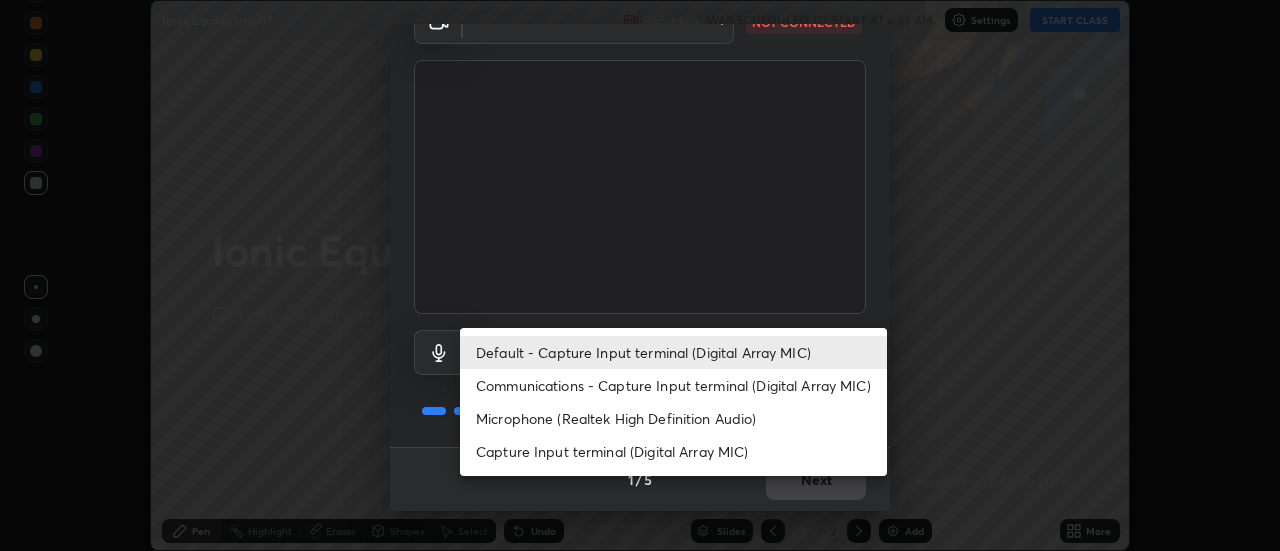 click on "Communications - Capture Input terminal (Digital Array MIC)" at bounding box center [673, 385] 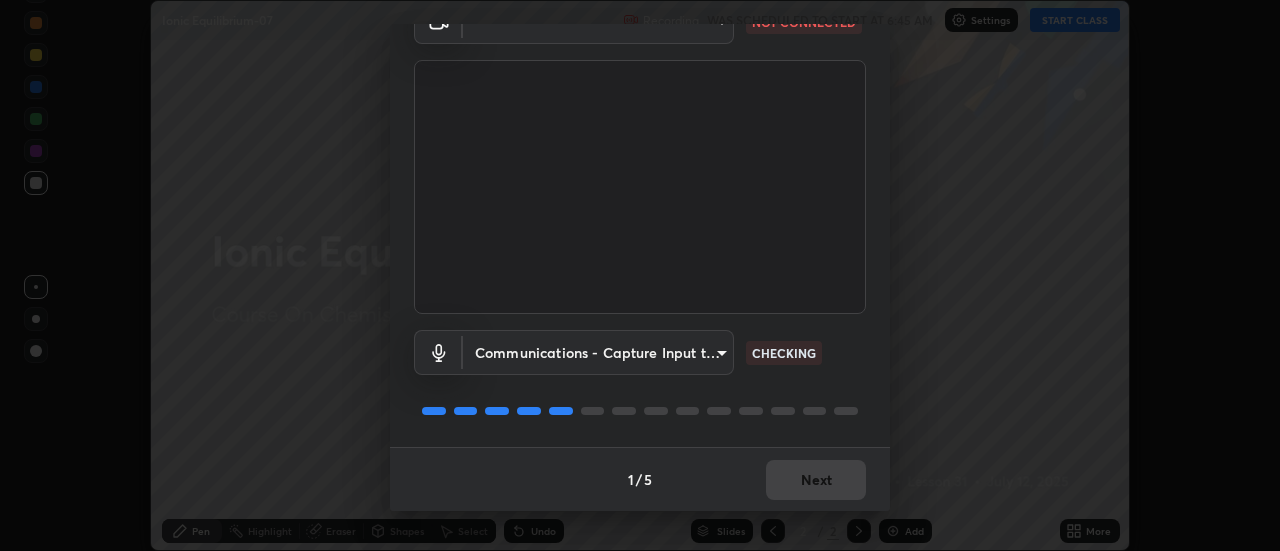 scroll, scrollTop: 0, scrollLeft: 0, axis: both 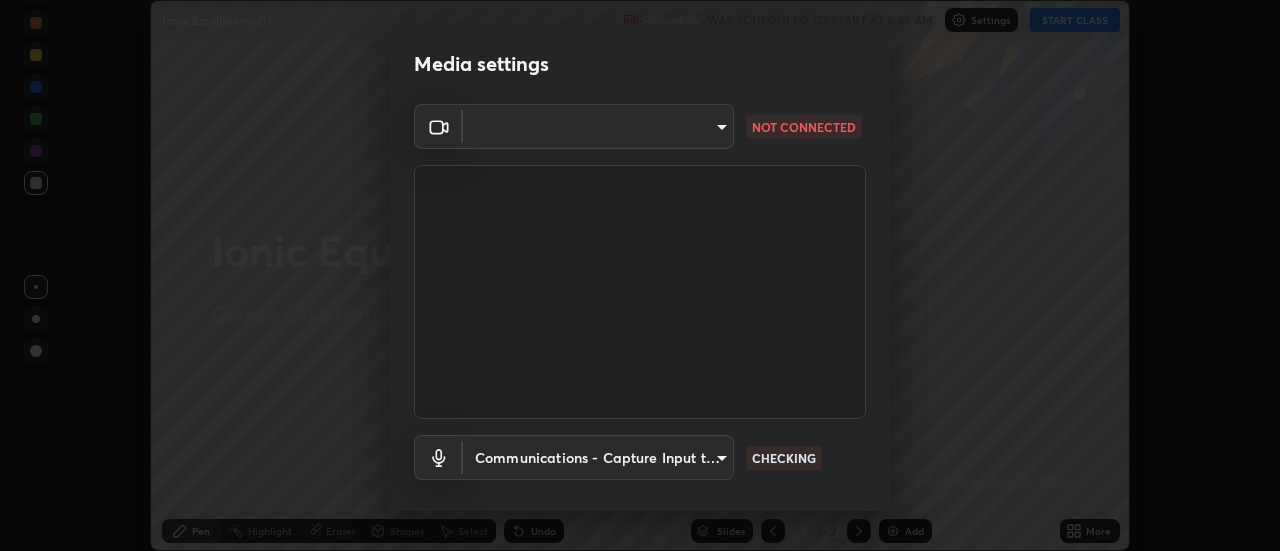 click on "Erase all Ionic Equilibrium-07 Recording WAS SCHEDULED TO START AT  6:45 AM Settings START CLASS Setting up your live class Ionic Equilibrium-07 • L31 of Course On Chemistry for NEET Conquer 1 2026 Sanjay Mishra Pen Highlight Eraser Shapes Select Undo Slides 2 / 2 Add More No doubts shared Encourage your learners to ask a doubt for better clarity Report an issue Reason for reporting Buffering Chat not working Audio - Video sync issue Educator video quality low ​ Attach an image Report Media settings ​ NOT CONNECTED Communications - Capture Input terminal (Digital Array MIC) communications CHECKING 1 / 5 Next" at bounding box center (640, 275) 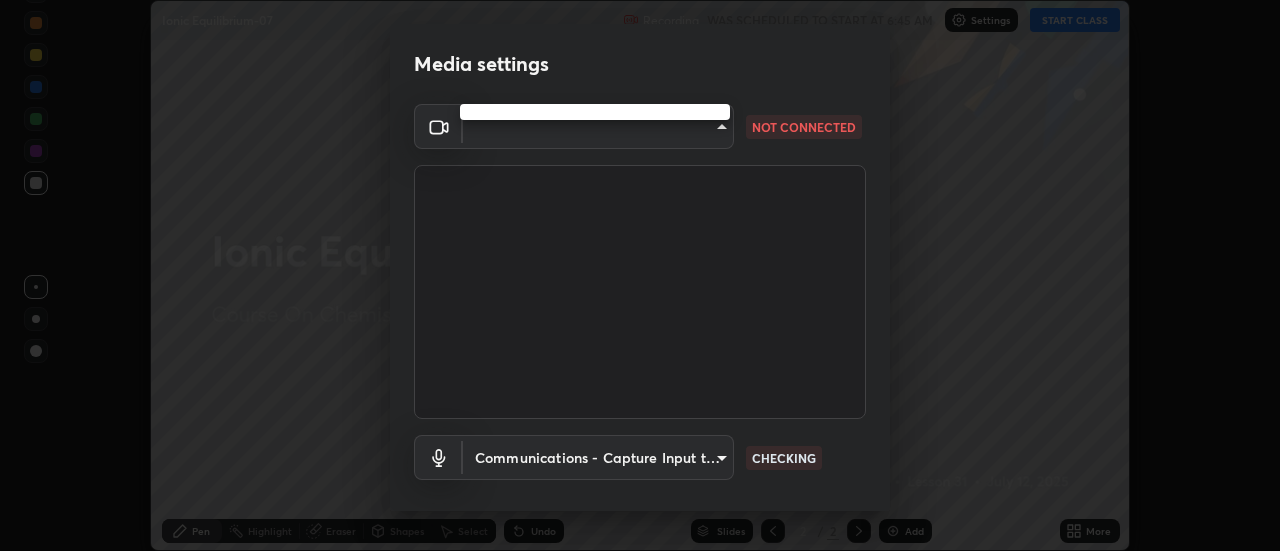 click at bounding box center (640, 275) 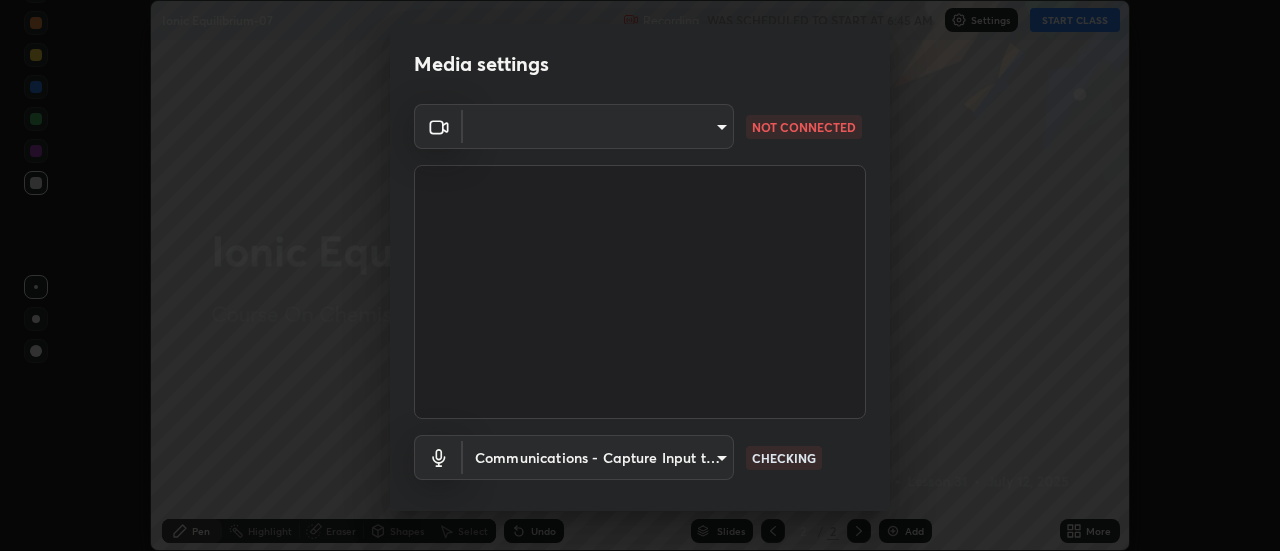 click on "Erase all Ionic Equilibrium-07 Recording WAS SCHEDULED TO START AT  6:45 AM Settings START CLASS Setting up your live class Ionic Equilibrium-07 • L31 of Course On Chemistry for NEET Conquer 1 2026 Sanjay Mishra Pen Highlight Eraser Shapes Select Undo Slides 2 / 2 Add More No doubts shared Encourage your learners to ask a doubt for better clarity Report an issue Reason for reporting Buffering Chat not working Audio - Video sync issue Educator video quality low ​ Attach an image Report Media settings ​ NOT CONNECTED Communications - Capture Input terminal (Digital Array MIC) communications CHECKING 1 / 5 Next" at bounding box center (640, 275) 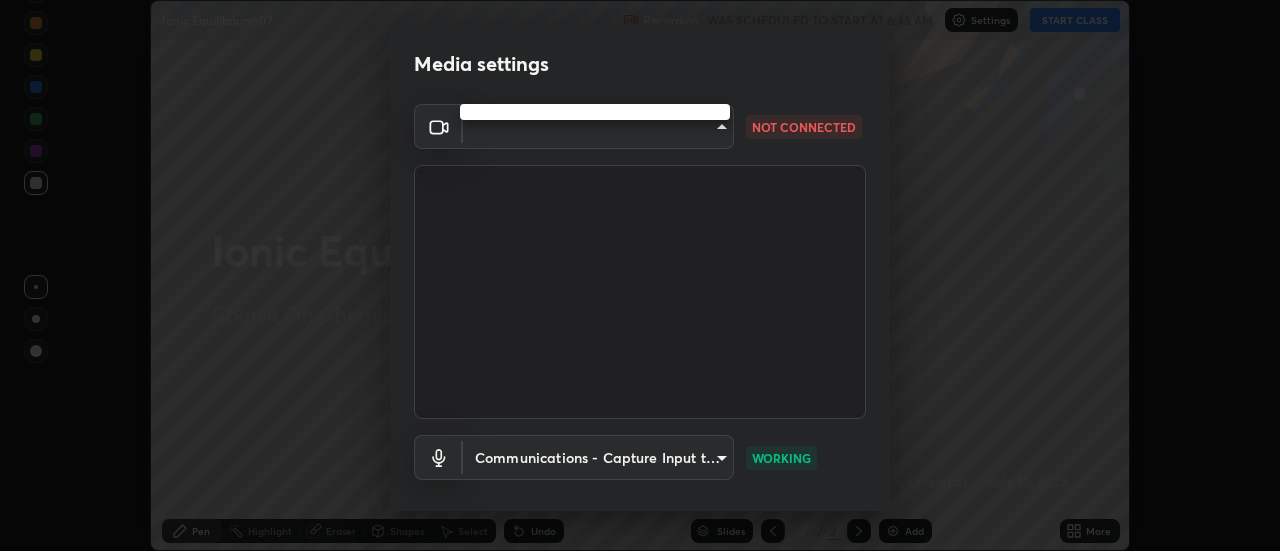 click at bounding box center [640, 275] 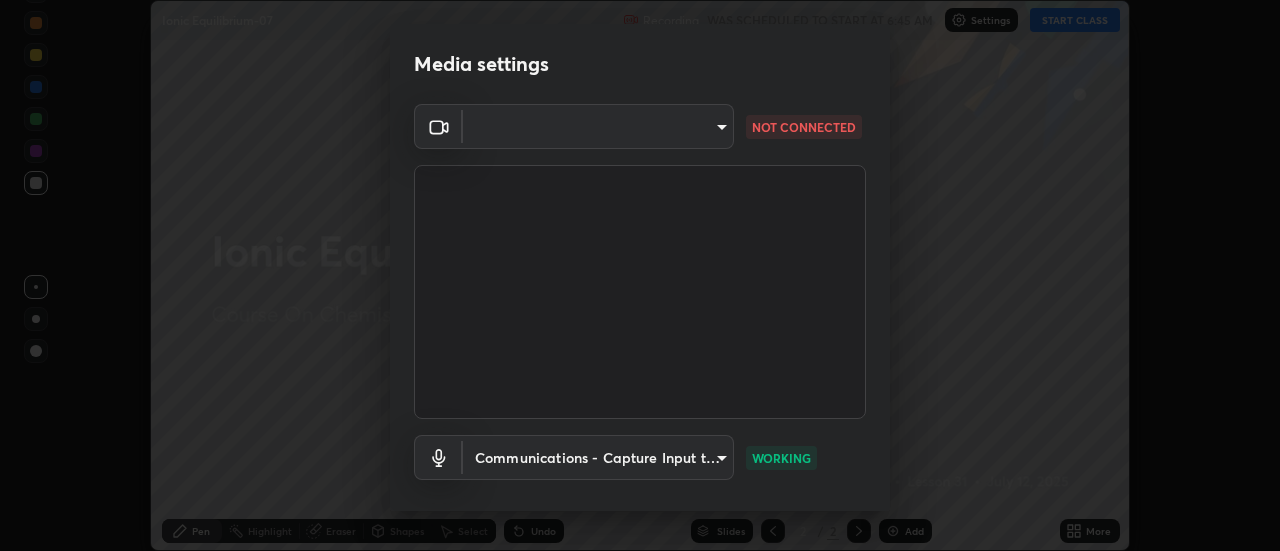 click on "Erase all Ionic Equilibrium-07 Recording WAS SCHEDULED TO START AT  6:45 AM Settings START CLASS Setting up your live class Ionic Equilibrium-07 • L31 of Course On Chemistry for NEET Conquer 1 2026 Sanjay Mishra Pen Highlight Eraser Shapes Select Undo Slides 2 / 2 Add More No doubts shared Encourage your learners to ask a doubt for better clarity Report an issue Reason for reporting Buffering Chat not working Audio - Video sync issue Educator video quality low ​ Attach an image Report Media settings ​ NOT CONNECTED Communications - Capture Input terminal (Digital Array MIC) communications WORKING 1 / 5 Next" at bounding box center [640, 275] 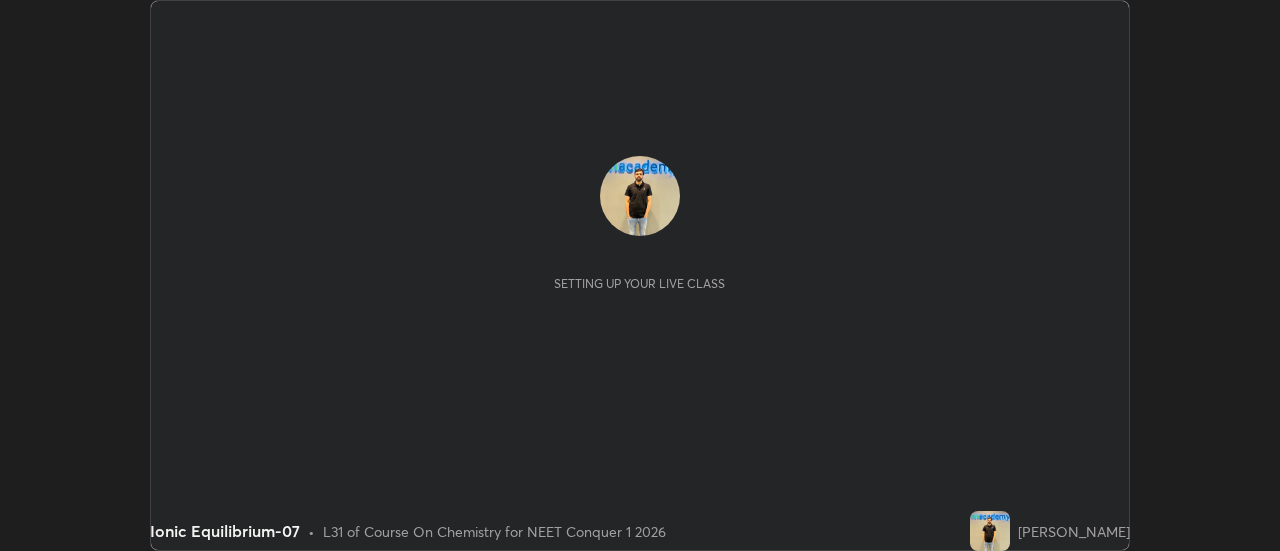 scroll, scrollTop: 0, scrollLeft: 0, axis: both 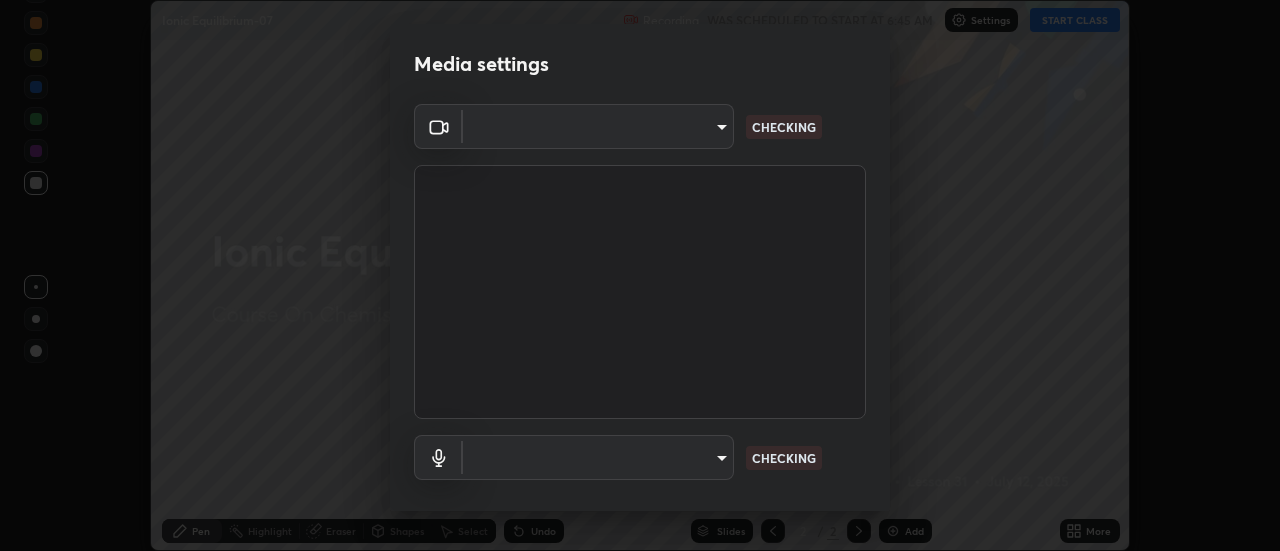click on "Erase all Ionic Equilibrium-07 Recording WAS SCHEDULED TO START AT  6:45 AM Settings START CLASS Setting up your live class Ionic Equilibrium-07 • L31 of Course On Chemistry for NEET Conquer 1 2026 Sanjay Mishra Pen Highlight Eraser Shapes Select Undo Slides 2 / 2 Add More No doubts shared Encourage your learners to ask a doubt for better clarity Report an issue Reason for reporting Buffering Chat not working Audio - Video sync issue Educator video quality low ​ Attach an image Report Media settings ​ CHECKING ​ CHECKING 1 / 5 Next" at bounding box center [640, 275] 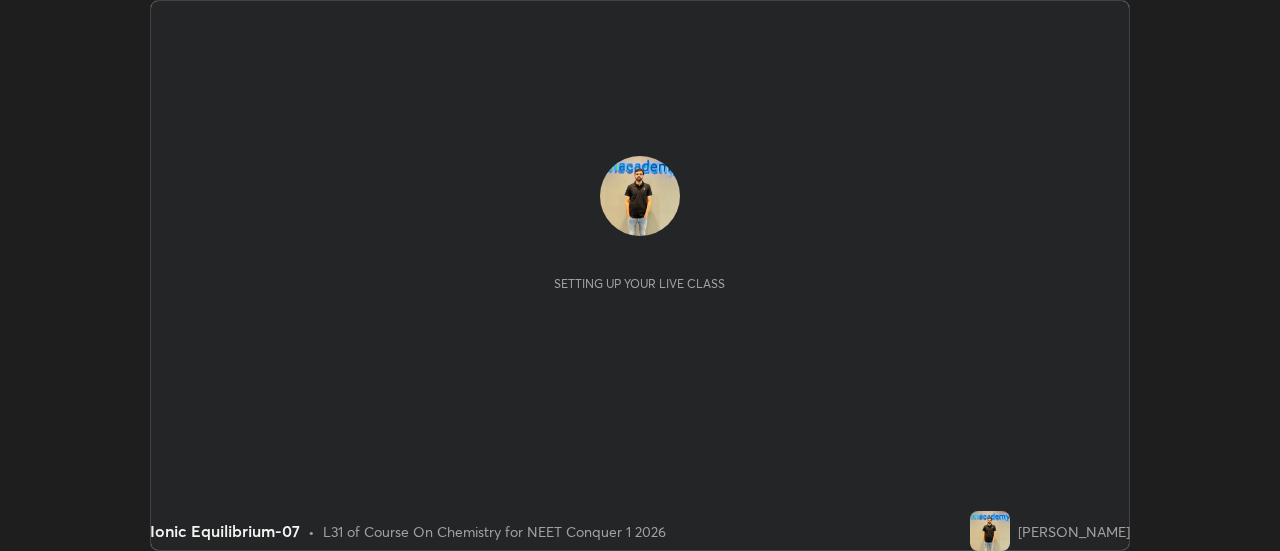 scroll, scrollTop: 0, scrollLeft: 0, axis: both 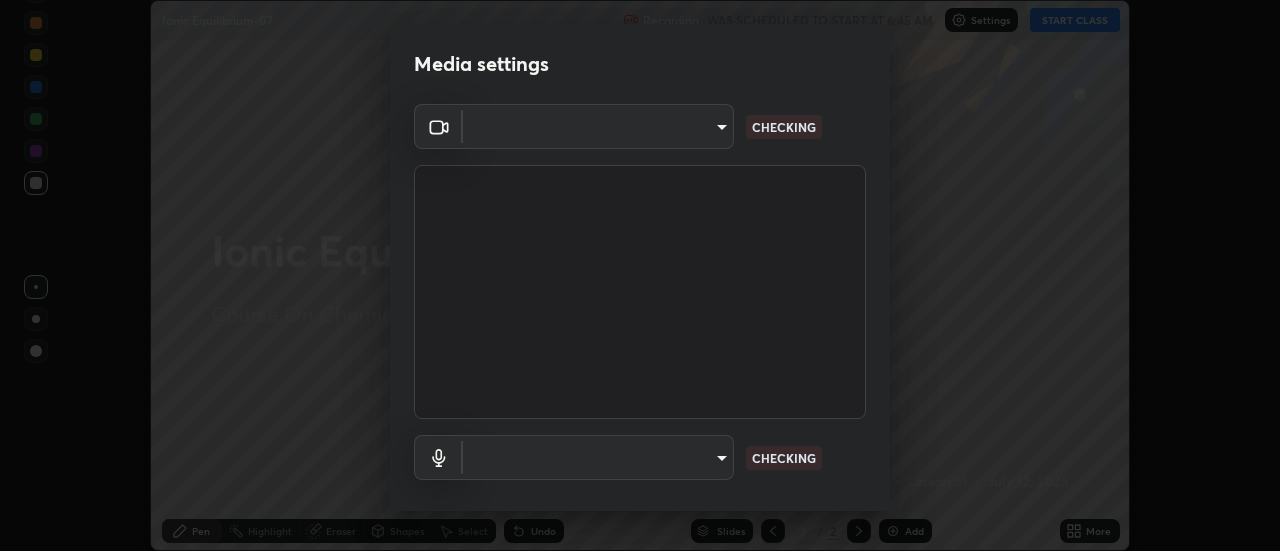 type on "c4da1e141712587cf568ddb25f450dce172324ac6c67f309050d2d108caf04ce" 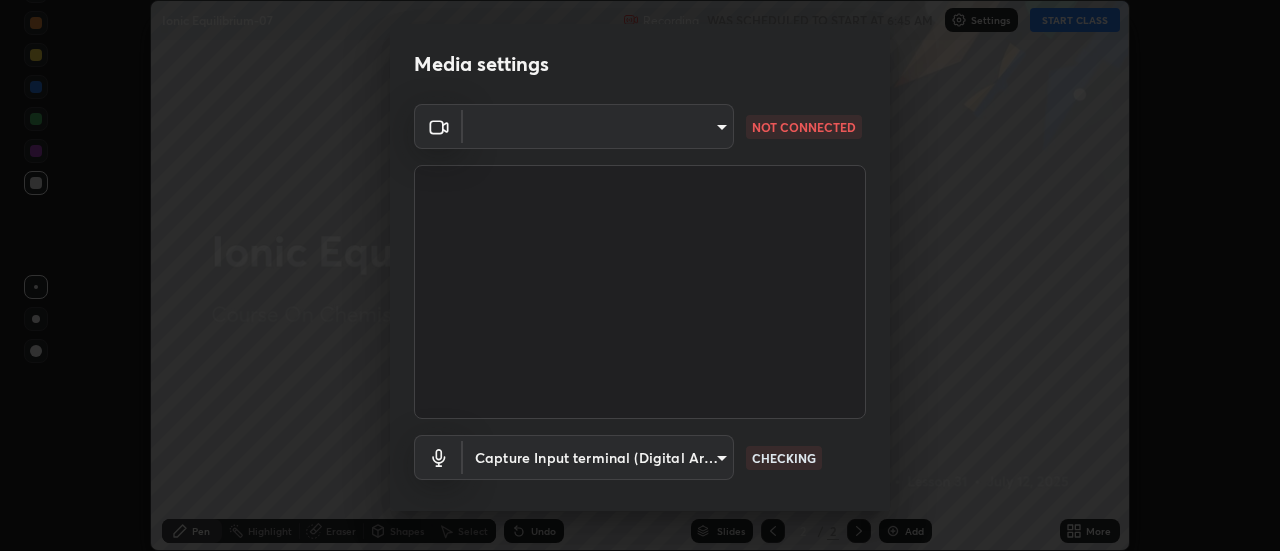 click on "Erase all Ionic Equilibrium-07 Recording WAS SCHEDULED TO START AT  6:45 AM Settings START CLASS Setting up your live class Ionic Equilibrium-07 • L31 of Course On Chemistry for NEET Conquer 1 2026 [PERSON_NAME] Pen Highlight Eraser Shapes Select Undo Slides 2 / 2 Add More No doubts shared Encourage your learners to ask a doubt for better clarity Report an issue Reason for reporting Buffering Chat not working Audio - Video sync issue Educator video quality low ​ Attach an image Report Media settings ​ NOT CONNECTED Capture Input terminal (Digital Array MIC) c4da1e141712587cf568ddb25f450dce172324ac6c67f309050d2d108caf04ce CHECKING 1 / 5 Next" at bounding box center (640, 275) 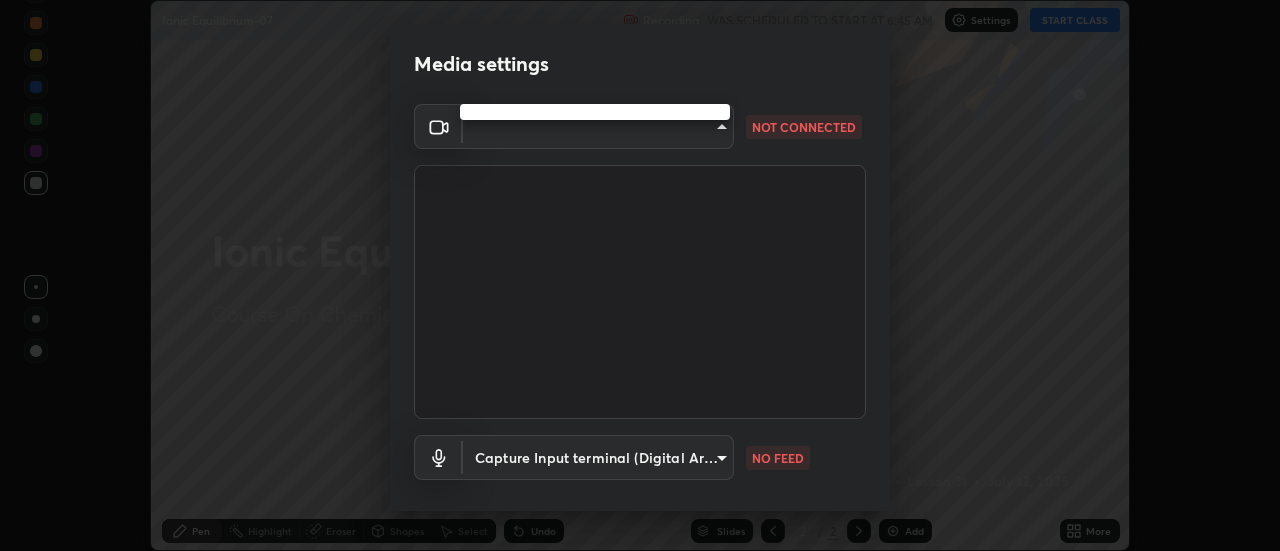 click at bounding box center [640, 275] 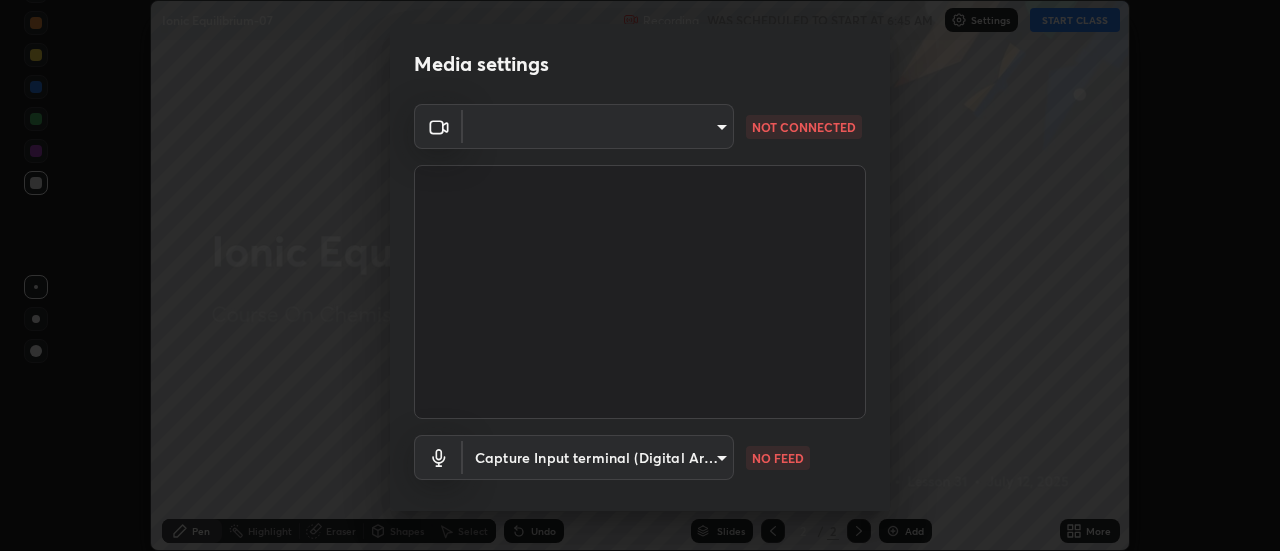 click on "Erase all Ionic Equilibrium-07 Recording WAS SCHEDULED TO START AT  6:45 AM Settings START CLASS Setting up your live class Ionic Equilibrium-07 • L31 of Course On Chemistry for NEET Conquer 1 2026 [PERSON_NAME] Pen Highlight Eraser Shapes Select Undo Slides 2 / 2 Add More No doubts shared Encourage your learners to ask a doubt for better clarity Report an issue Reason for reporting Buffering Chat not working Audio - Video sync issue Educator video quality low ​ Attach an image Report Media settings ​ NOT CONNECTED Capture Input terminal (Digital Array MIC) c4da1e141712587cf568ddb25f450dce172324ac6c67f309050d2d108caf04ce NO FEED 1 / 5 Next" at bounding box center [640, 275] 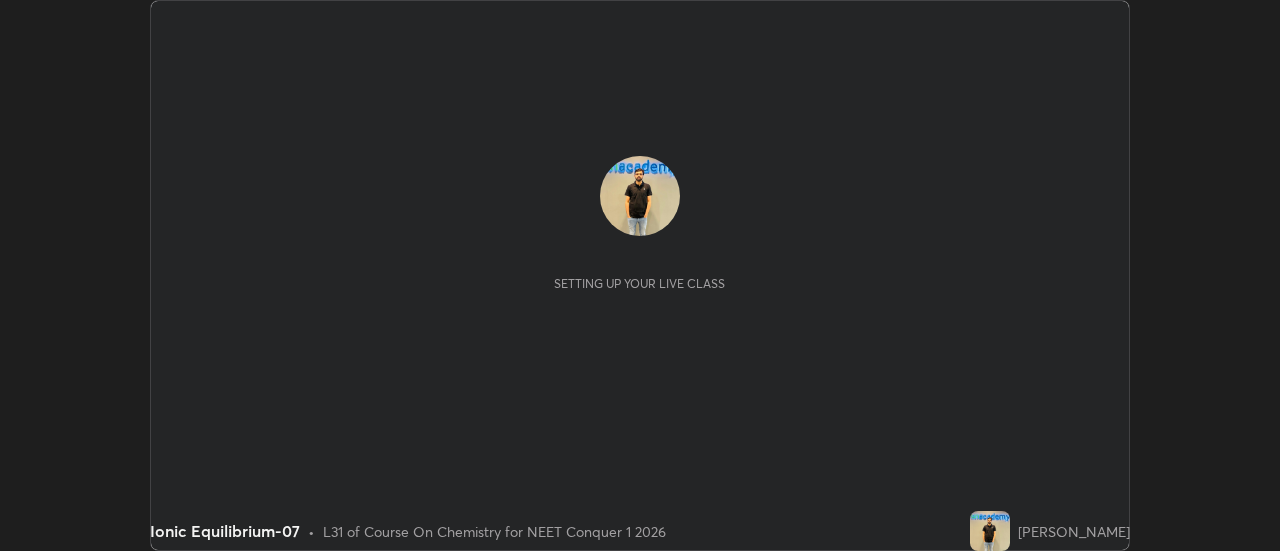scroll, scrollTop: 0, scrollLeft: 0, axis: both 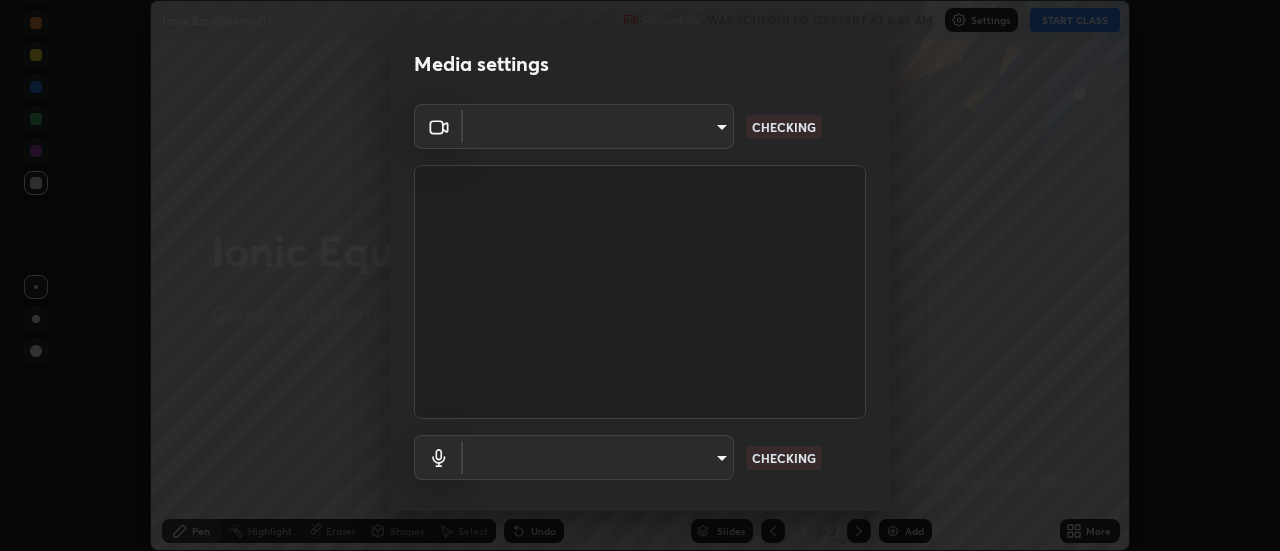 type on "c4da1e141712587cf568ddb25f450dce172324ac6c67f309050d2d108caf04ce" 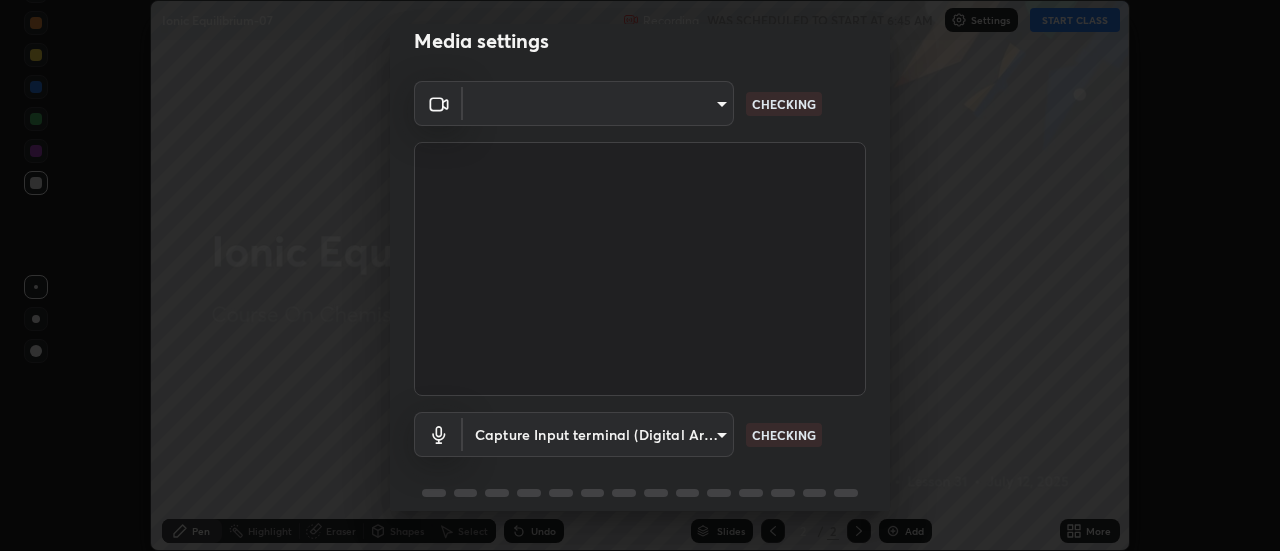 scroll, scrollTop: 0, scrollLeft: 0, axis: both 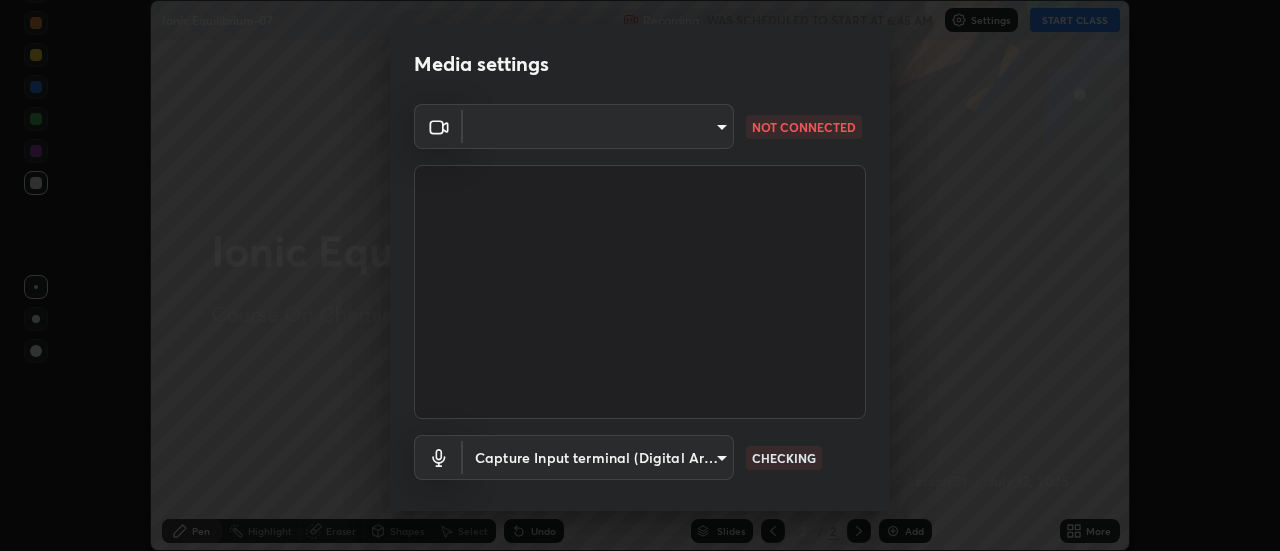 click on "Erase all Ionic Equilibrium-07 Recording WAS SCHEDULED TO START AT  6:45 AM Settings START CLASS Setting up your live class Ionic Equilibrium-07 • L31 of Course On Chemistry for NEET Conquer 1 2026 [PERSON_NAME] Pen Highlight Eraser Shapes Select Undo Slides 2 / 2 Add More No doubts shared Encourage your learners to ask a doubt for better clarity Report an issue Reason for reporting Buffering Chat not working Audio - Video sync issue Educator video quality low ​ Attach an image Report Media settings ​ NOT CONNECTED Capture Input terminal (Digital Array MIC) c4da1e141712587cf568ddb25f450dce172324ac6c67f309050d2d108caf04ce CHECKING 1 / 5 Next" at bounding box center [640, 275] 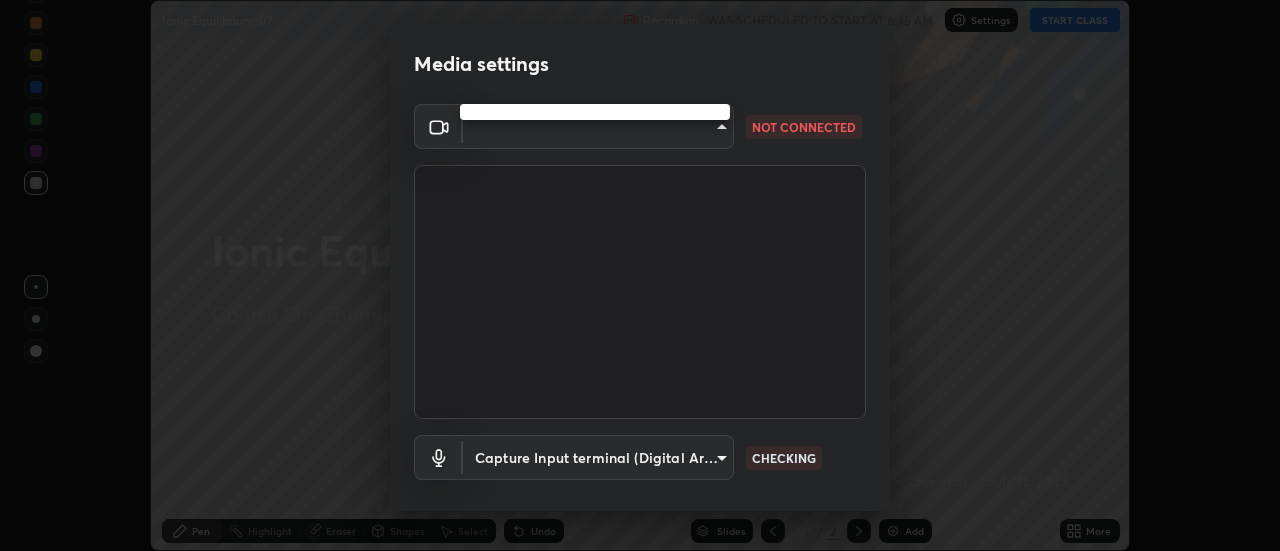 click at bounding box center (640, 275) 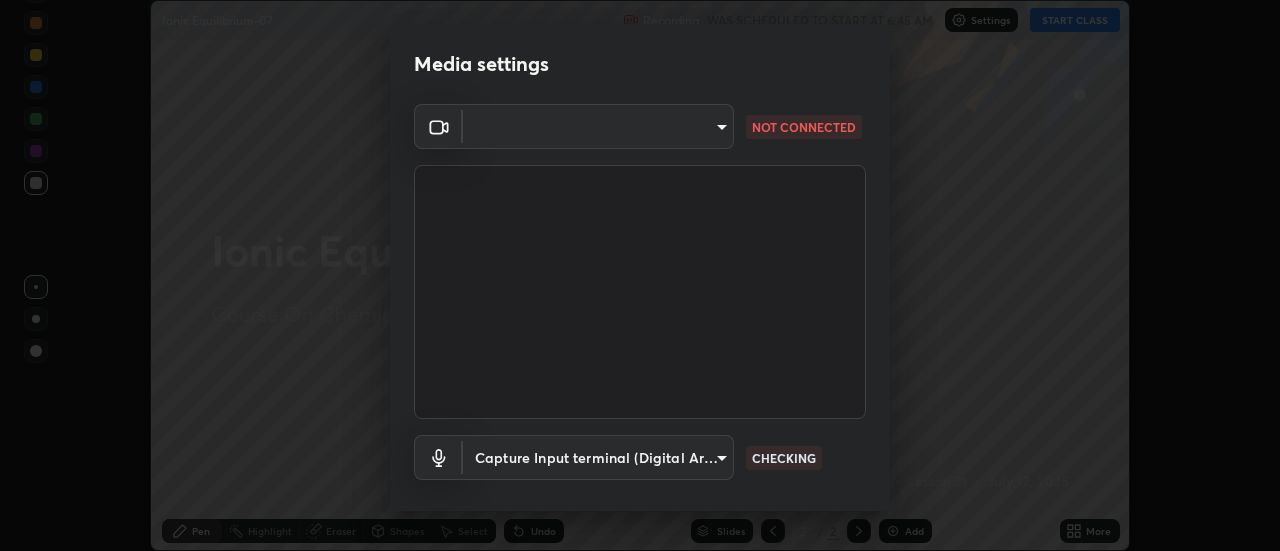 click on "Erase all Ionic Equilibrium-07 Recording WAS SCHEDULED TO START AT  6:45 AM Settings START CLASS Setting up your live class Ionic Equilibrium-07 • L31 of Course On Chemistry for NEET Conquer 1 2026 [PERSON_NAME] Pen Highlight Eraser Shapes Select Undo Slides 2 / 2 Add More No doubts shared Encourage your learners to ask a doubt for better clarity Report an issue Reason for reporting Buffering Chat not working Audio - Video sync issue Educator video quality low ​ Attach an image Report Media settings ​ NOT CONNECTED Capture Input terminal (Digital Array MIC) c4da1e141712587cf568ddb25f450dce172324ac6c67f309050d2d108caf04ce CHECKING 1 / 5 Next" at bounding box center [640, 275] 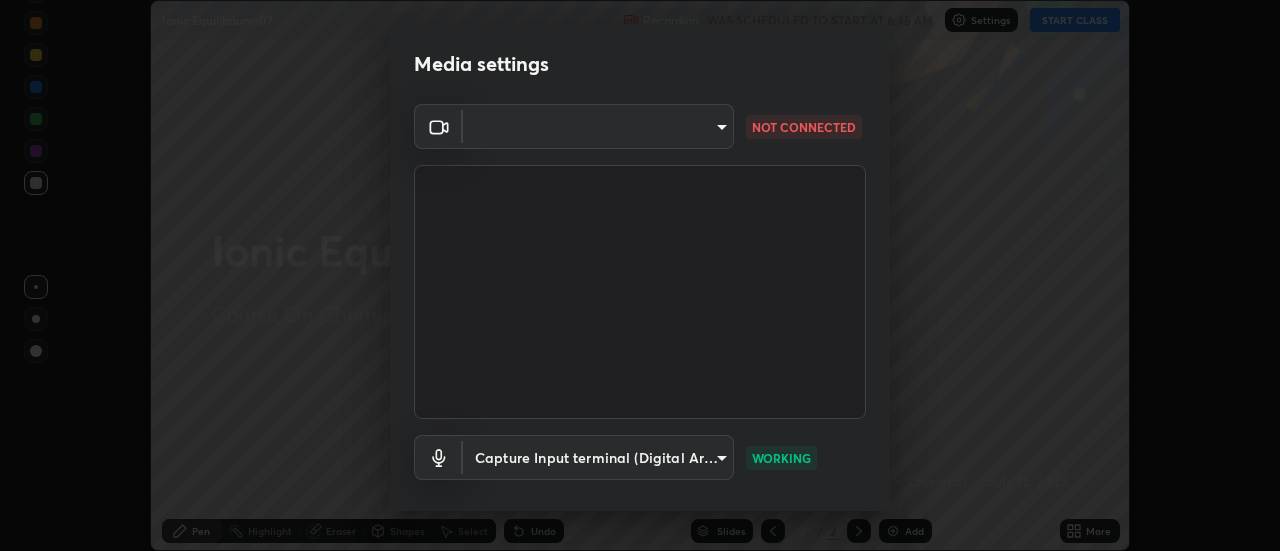 click on "Erase all Ionic Equilibrium-07 Recording WAS SCHEDULED TO START AT  6:45 AM Settings START CLASS Setting up your live class Ionic Equilibrium-07 • L31 of Course On Chemistry for NEET Conquer 1 2026 Sanjay Mishra Pen Highlight Eraser Shapes Select Undo Slides 2 / 2 Add More No doubts shared Encourage your learners to ask a doubt for better clarity Report an issue Reason for reporting Buffering Chat not working Audio - Video sync issue Educator video quality low ​ Attach an image Report Media settings ​ NOT CONNECTED Capture Input terminal (Digital Array MIC) c4da1e141712587cf568ddb25f450dce172324ac6c67f309050d2d108caf04ce WORKING 1 / 5 Next" at bounding box center [640, 275] 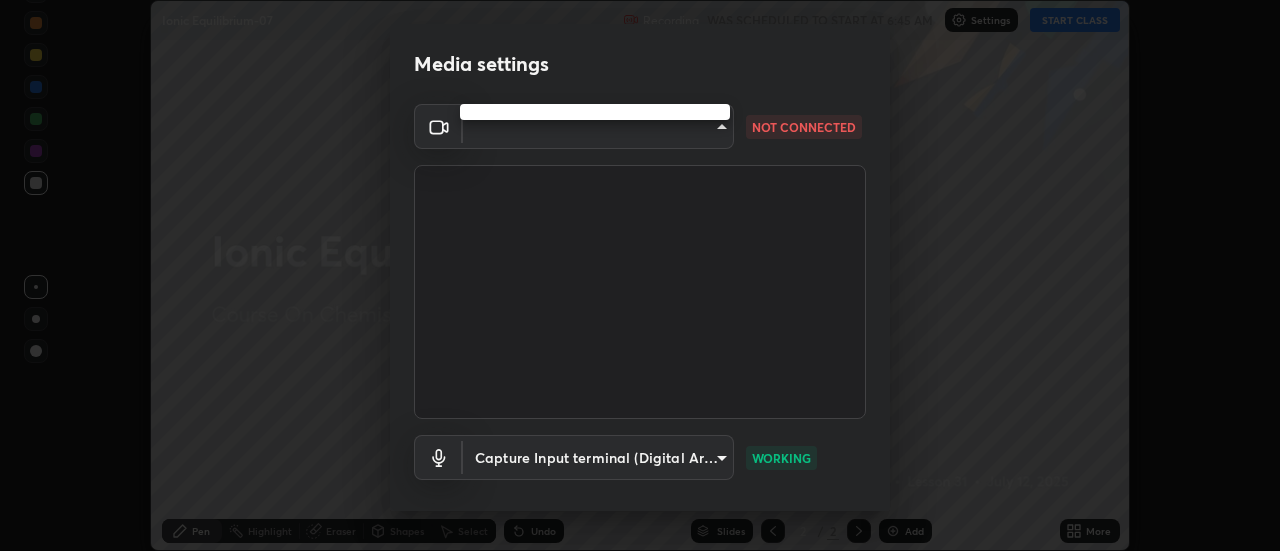 click at bounding box center [640, 275] 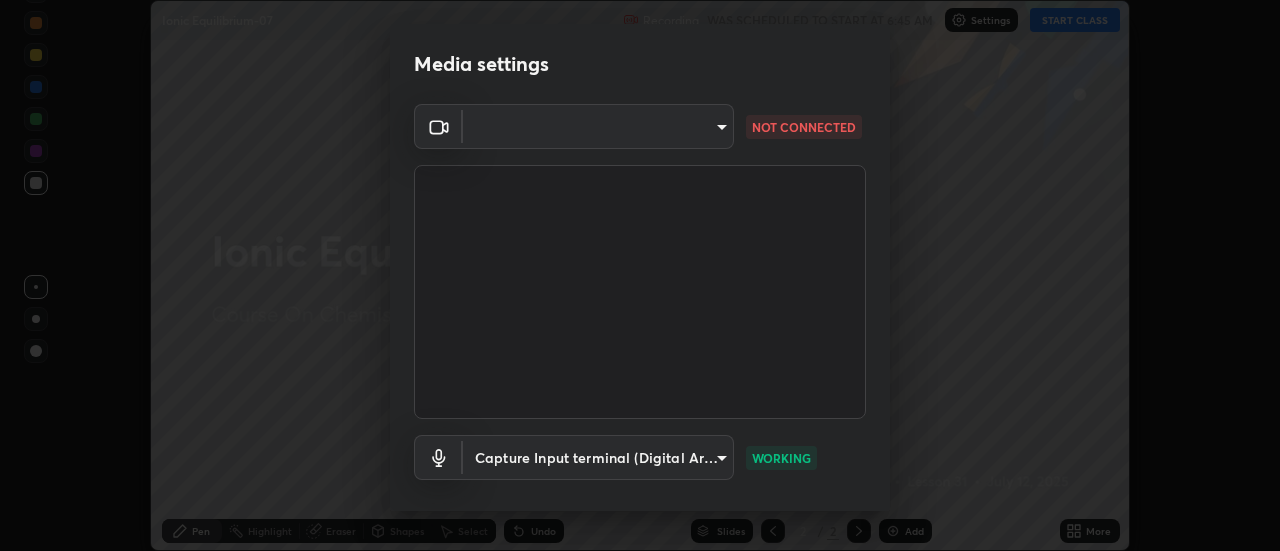 click at bounding box center [640, 275] 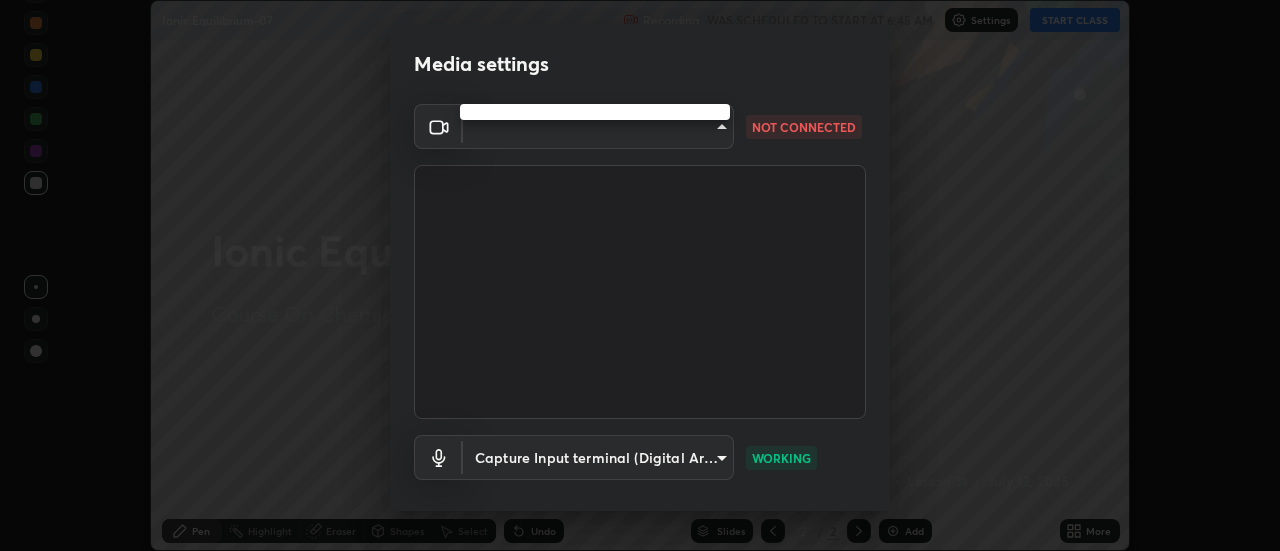 click at bounding box center [640, 275] 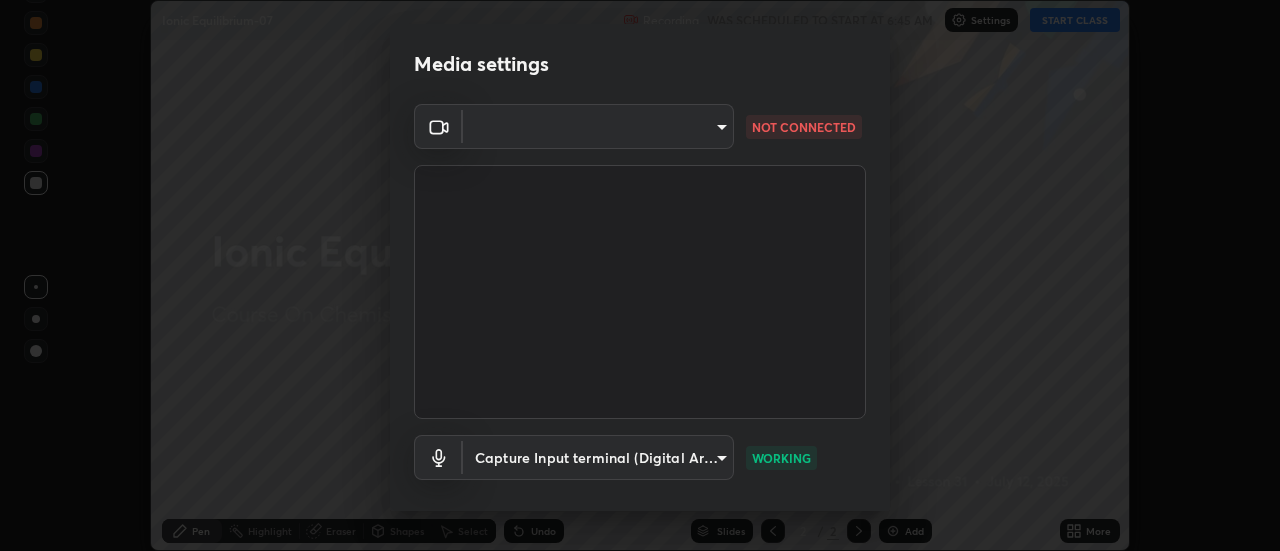 click on "Erase all Ionic Equilibrium-07 Recording WAS SCHEDULED TO START AT  6:45 AM Settings START CLASS Setting up your live class Ionic Equilibrium-07 • L31 of Course On Chemistry for NEET Conquer 1 2026 Sanjay Mishra Pen Highlight Eraser Shapes Select Undo Slides 2 / 2 Add More No doubts shared Encourage your learners to ask a doubt for better clarity Report an issue Reason for reporting Buffering Chat not working Audio - Video sync issue Educator video quality low ​ Attach an image Report Media settings ​ NOT CONNECTED Capture Input terminal (Digital Array MIC) c4da1e141712587cf568ddb25f450dce172324ac6c67f309050d2d108caf04ce WORKING 1 / 5 Next" at bounding box center (640, 275) 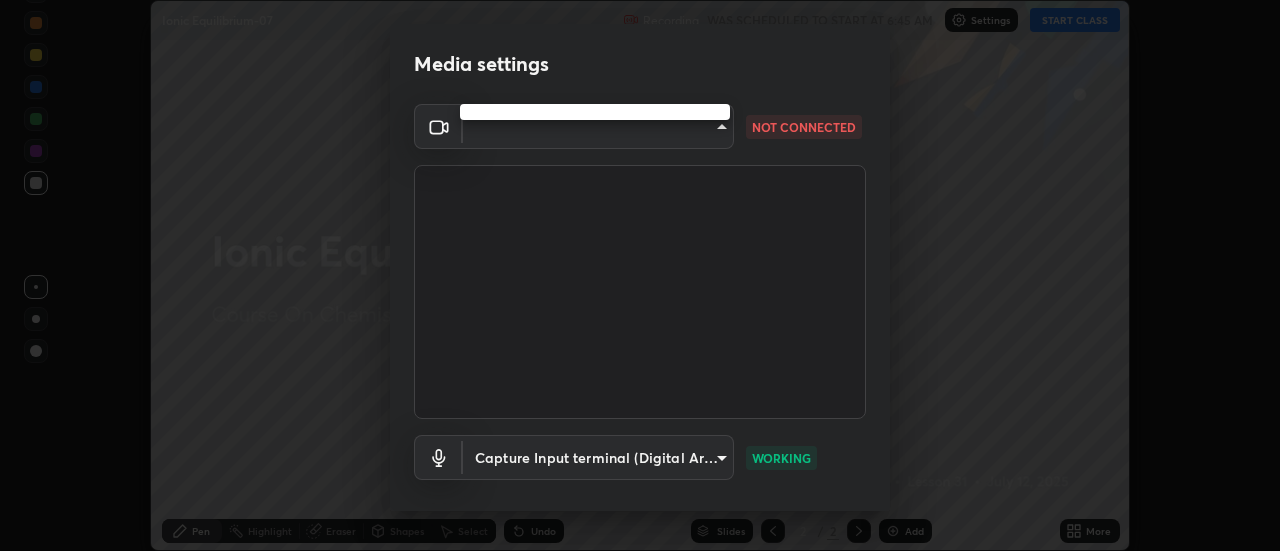 click at bounding box center (640, 275) 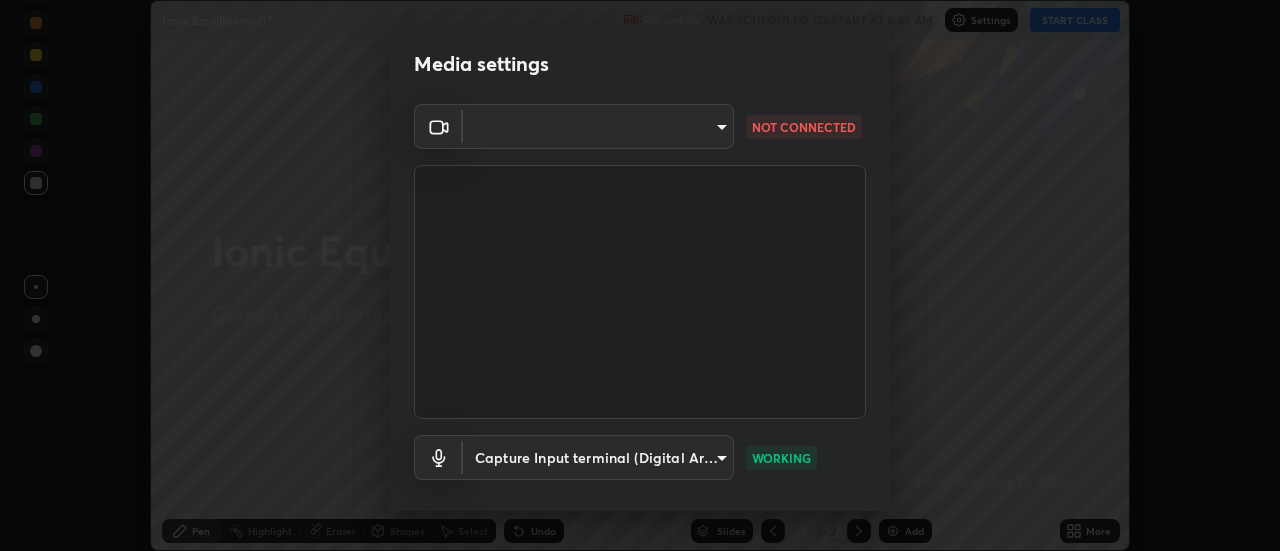 click on "Erase all Ionic Equilibrium-07 Recording WAS SCHEDULED TO START AT  6:45 AM Settings START CLASS Setting up your live class Ionic Equilibrium-07 • L31 of Course On Chemistry for NEET Conquer 1 2026 Sanjay Mishra Pen Highlight Eraser Shapes Select Undo Slides 2 / 2 Add More No doubts shared Encourage your learners to ask a doubt for better clarity Report an issue Reason for reporting Buffering Chat not working Audio - Video sync issue Educator video quality low ​ Attach an image Report Media settings ​ NOT CONNECTED Capture Input terminal (Digital Array MIC) c4da1e141712587cf568ddb25f450dce172324ac6c67f309050d2d108caf04ce WORKING 1 / 5 Next" at bounding box center (640, 275) 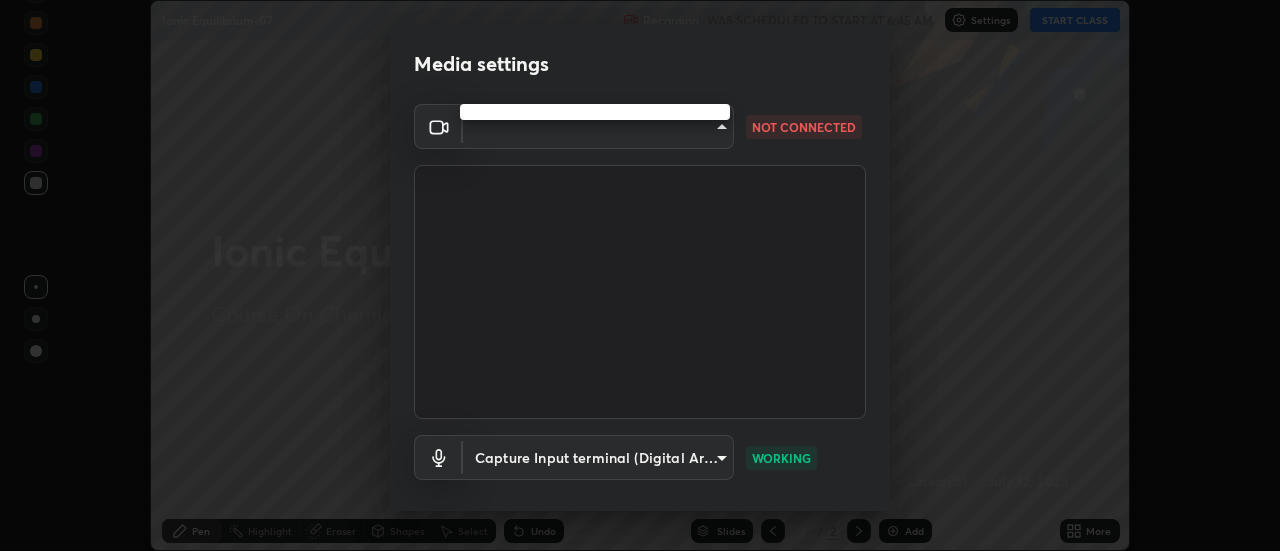 click at bounding box center (640, 275) 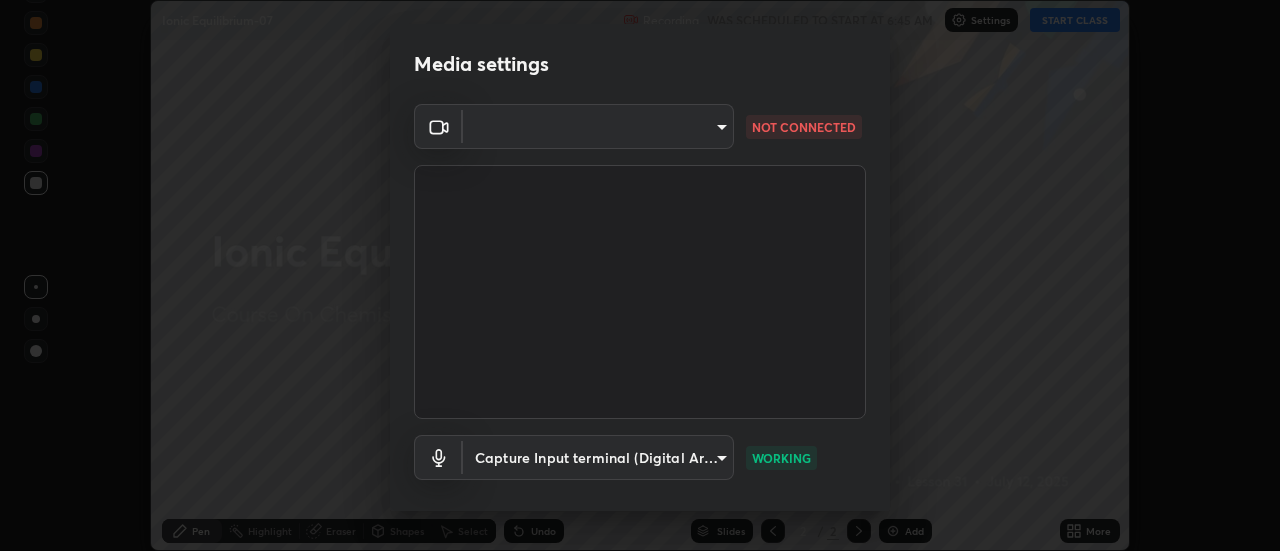 click at bounding box center (640, 275) 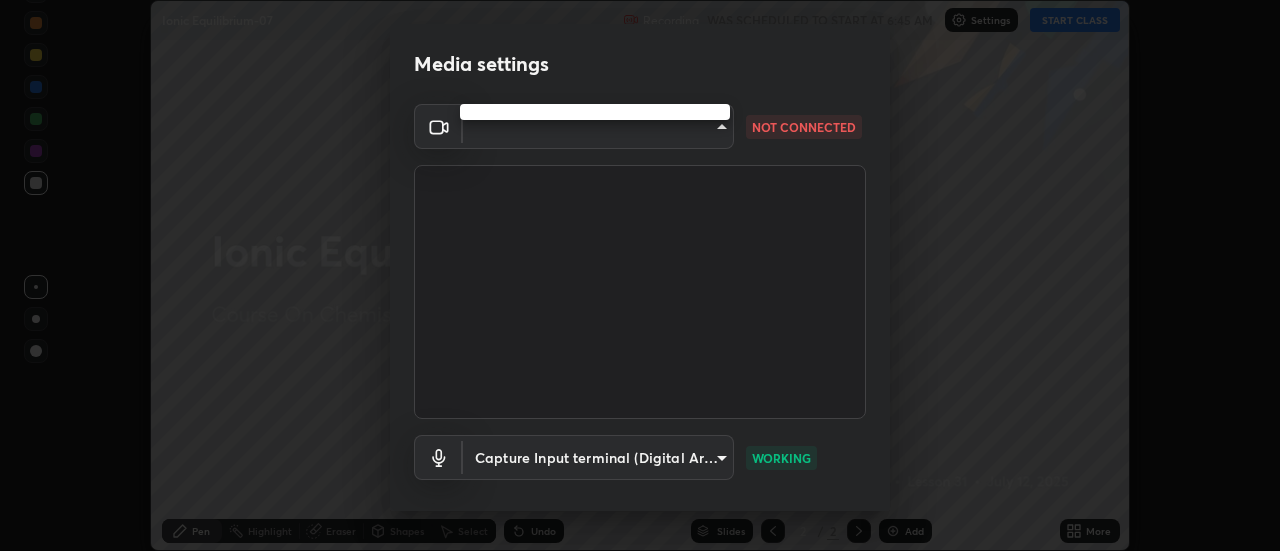 click at bounding box center (640, 275) 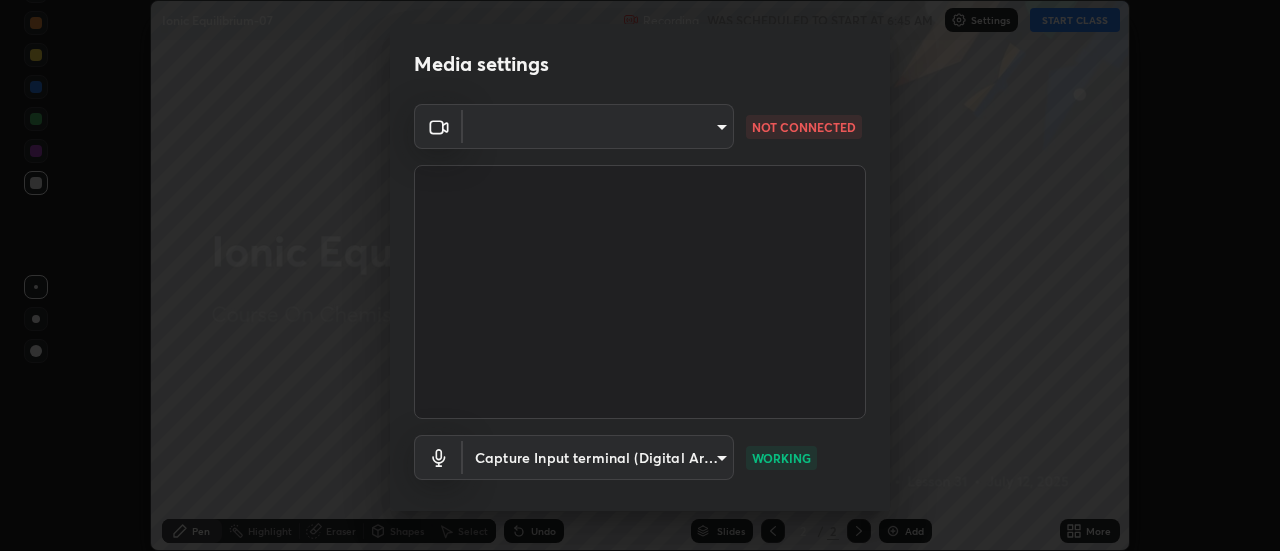 click on "Erase all Ionic Equilibrium-07 Recording WAS SCHEDULED TO START AT  6:45 AM Settings START CLASS Setting up your live class Ionic Equilibrium-07 • L31 of Course On Chemistry for NEET Conquer 1 2026 Sanjay Mishra Pen Highlight Eraser Shapes Select Undo Slides 2 / 2 Add More No doubts shared Encourage your learners to ask a doubt for better clarity Report an issue Reason for reporting Buffering Chat not working Audio - Video sync issue Educator video quality low ​ Attach an image Report Media settings ​ NOT CONNECTED Capture Input terminal (Digital Array MIC) c4da1e141712587cf568ddb25f450dce172324ac6c67f309050d2d108caf04ce WORKING 1 / 5 Next" at bounding box center (640, 275) 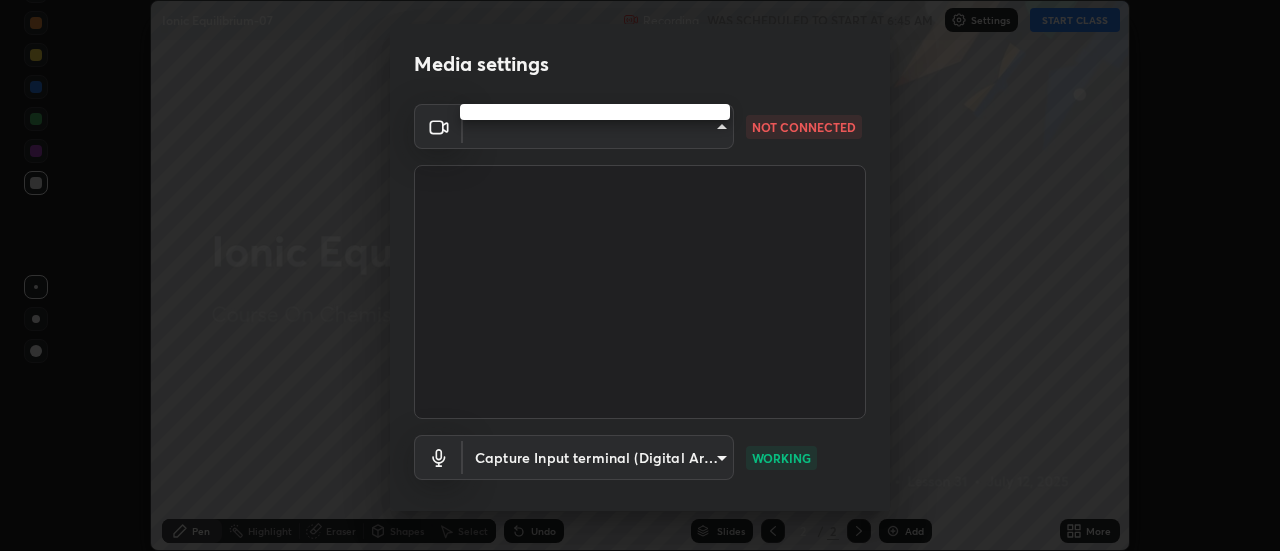 click at bounding box center (640, 275) 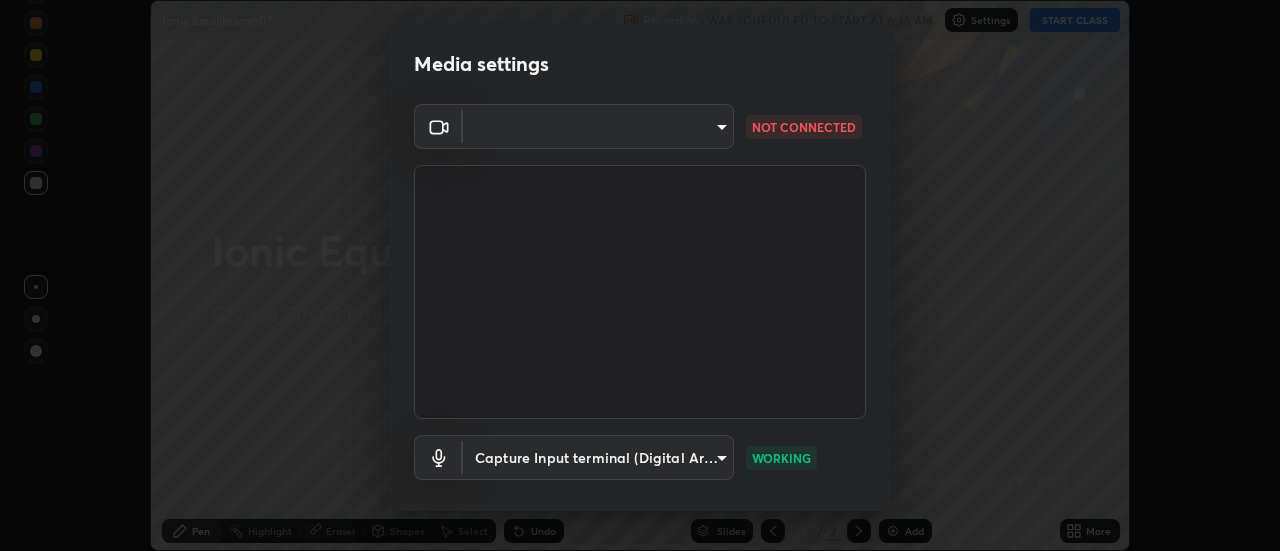click on "Erase all Ionic Equilibrium-07 Recording WAS SCHEDULED TO START AT  6:45 AM Settings START CLASS Setting up your live class Ionic Equilibrium-07 • L31 of Course On Chemistry for NEET Conquer 1 2026 Sanjay Mishra Pen Highlight Eraser Shapes Select Undo Slides 2 / 2 Add More No doubts shared Encourage your learners to ask a doubt for better clarity Report an issue Reason for reporting Buffering Chat not working Audio - Video sync issue Educator video quality low ​ Attach an image Report Media settings ​ NOT CONNECTED Capture Input terminal (Digital Array MIC) c4da1e141712587cf568ddb25f450dce172324ac6c67f309050d2d108caf04ce WORKING 1 / 5 Next" at bounding box center (640, 275) 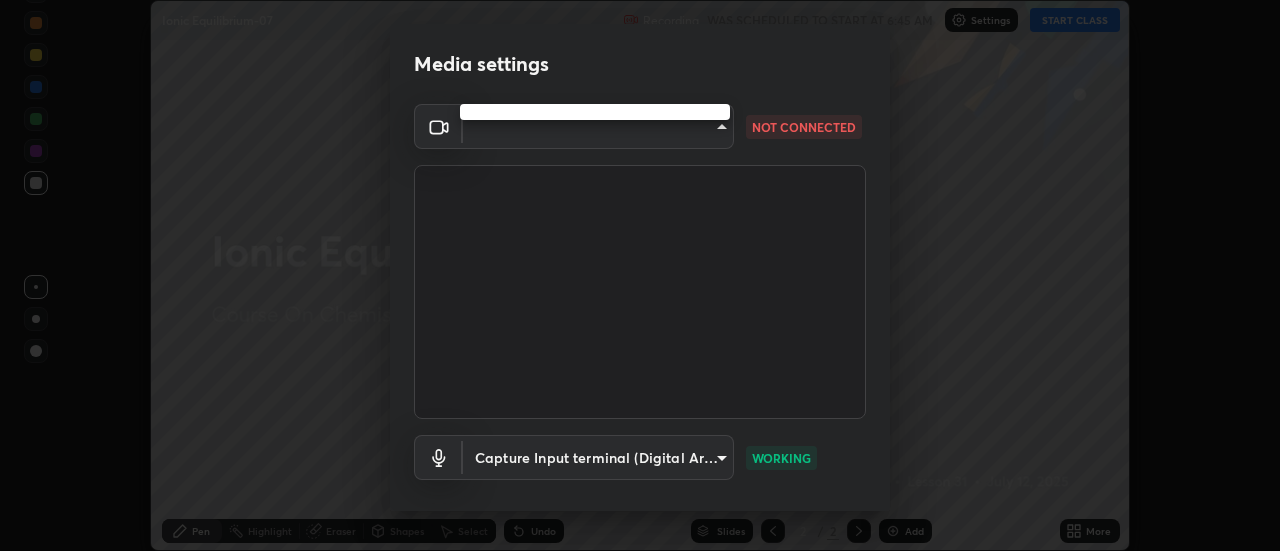 click at bounding box center [640, 275] 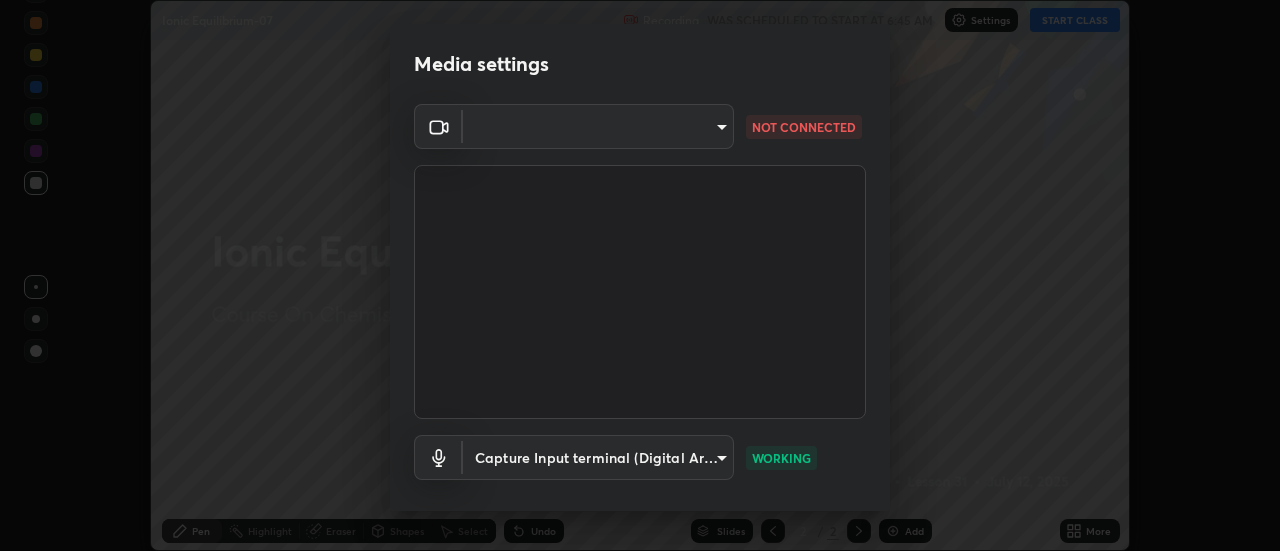 click on "Erase all Ionic Equilibrium-07 Recording WAS SCHEDULED TO START AT  6:45 AM Settings START CLASS Setting up your live class Ionic Equilibrium-07 • L31 of Course On Chemistry for NEET Conquer 1 2026 Sanjay Mishra Pen Highlight Eraser Shapes Select Undo Slides 2 / 2 Add More No doubts shared Encourage your learners to ask a doubt for better clarity Report an issue Reason for reporting Buffering Chat not working Audio - Video sync issue Educator video quality low ​ Attach an image Report Media settings ​ NOT CONNECTED Capture Input terminal (Digital Array MIC) c4da1e141712587cf568ddb25f450dce172324ac6c67f309050d2d108caf04ce WORKING 1 / 5 Next" at bounding box center [640, 275] 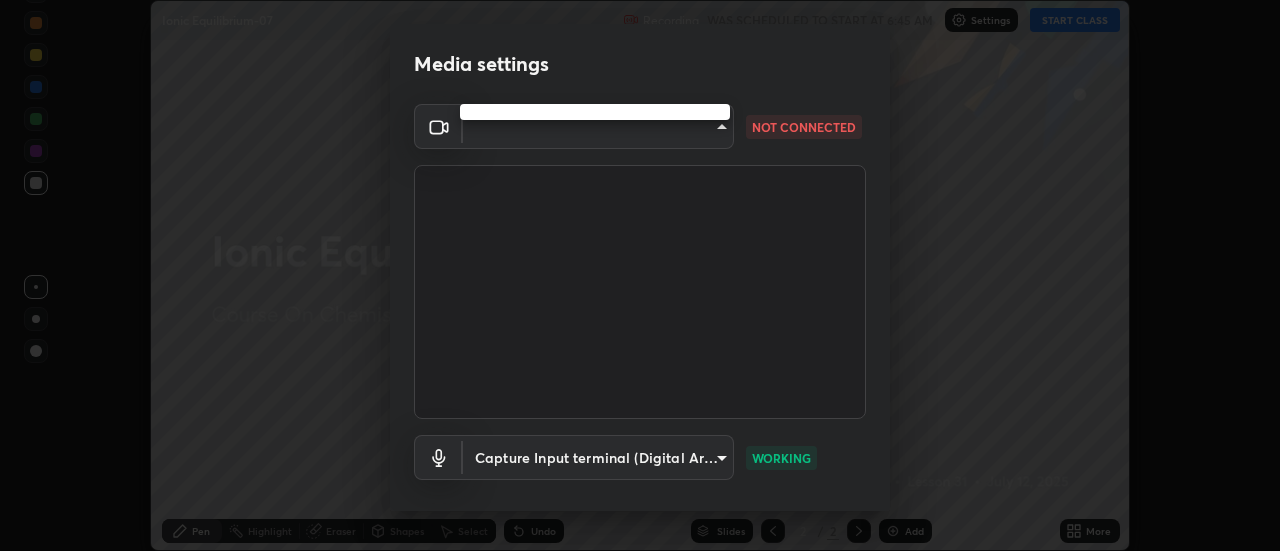 click at bounding box center [640, 275] 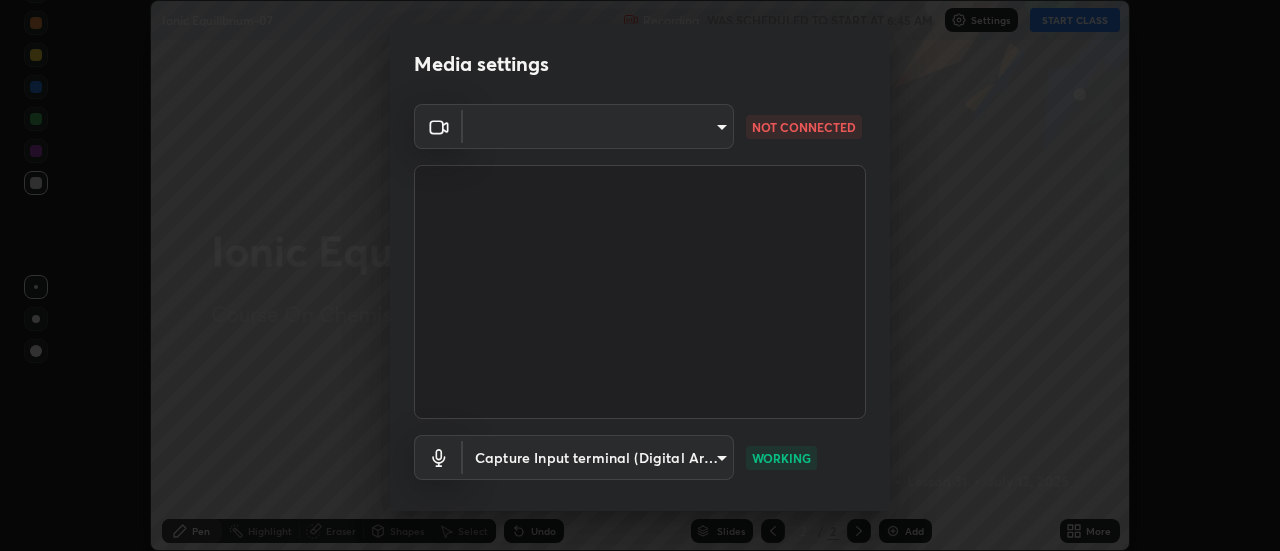 click on "Erase all Ionic Equilibrium-07 Recording WAS SCHEDULED TO START AT  6:45 AM Settings START CLASS Setting up your live class Ionic Equilibrium-07 • L31 of Course On Chemistry for NEET Conquer 1 2026 Sanjay Mishra Pen Highlight Eraser Shapes Select Undo Slides 2 / 2 Add More No doubts shared Encourage your learners to ask a doubt for better clarity Report an issue Reason for reporting Buffering Chat not working Audio - Video sync issue Educator video quality low ​ Attach an image Report Media settings ​ NOT CONNECTED Capture Input terminal (Digital Array MIC) c4da1e141712587cf568ddb25f450dce172324ac6c67f309050d2d108caf04ce WORKING 1 / 5 Next Cam Link 4K (0fd9:007b)" at bounding box center [640, 275] 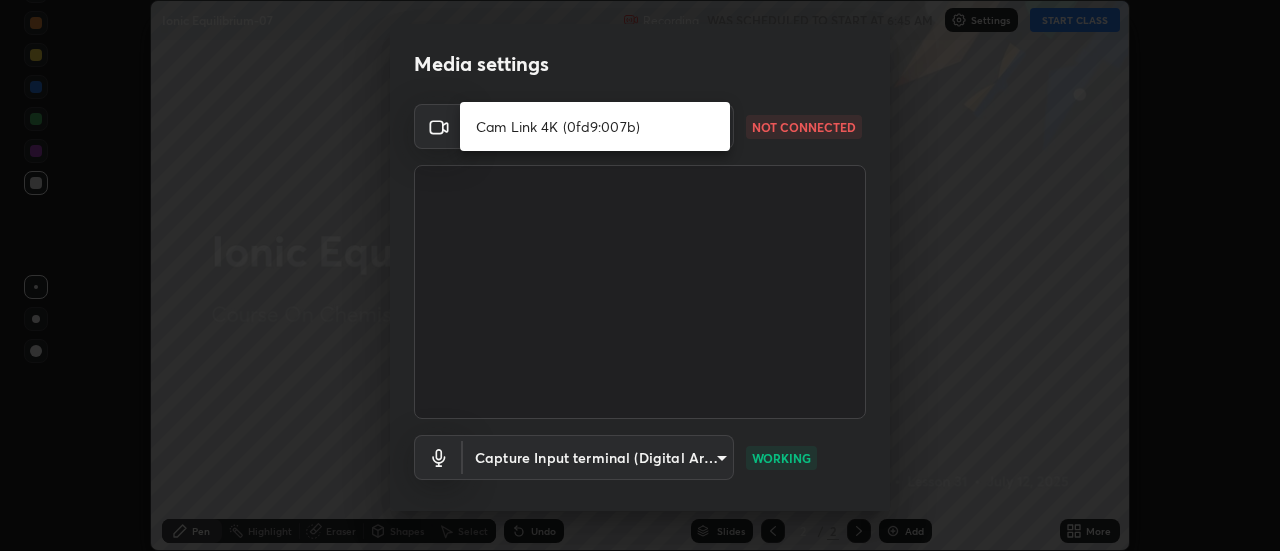 click on "Cam Link 4K (0fd9:007b)" at bounding box center (595, 126) 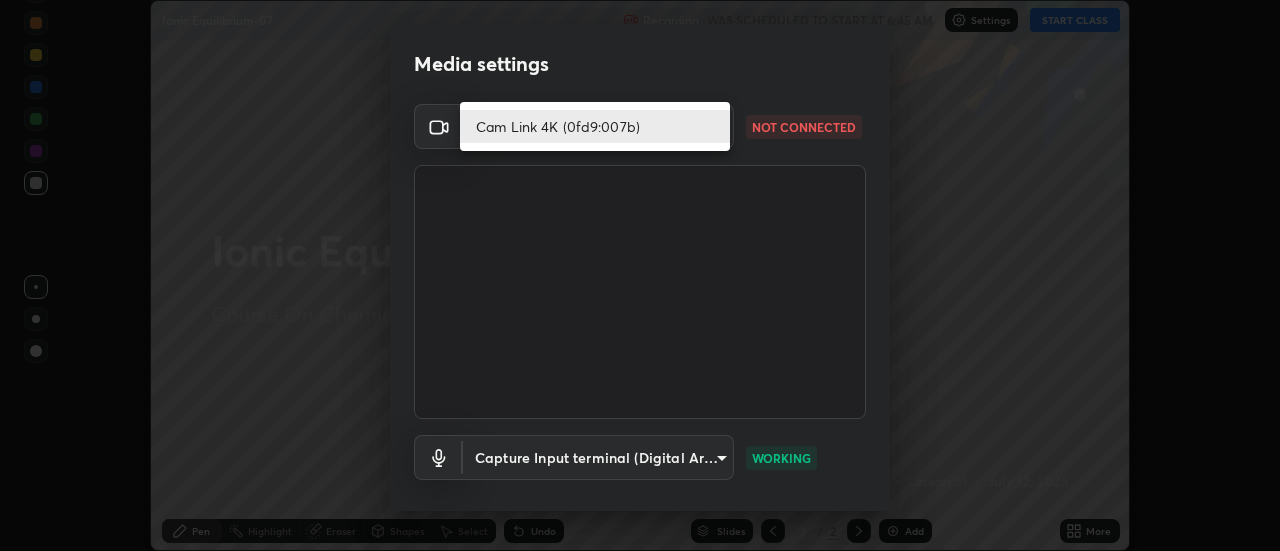 click on "Cam Link 4K (0fd9:007b)" at bounding box center [640, 275] 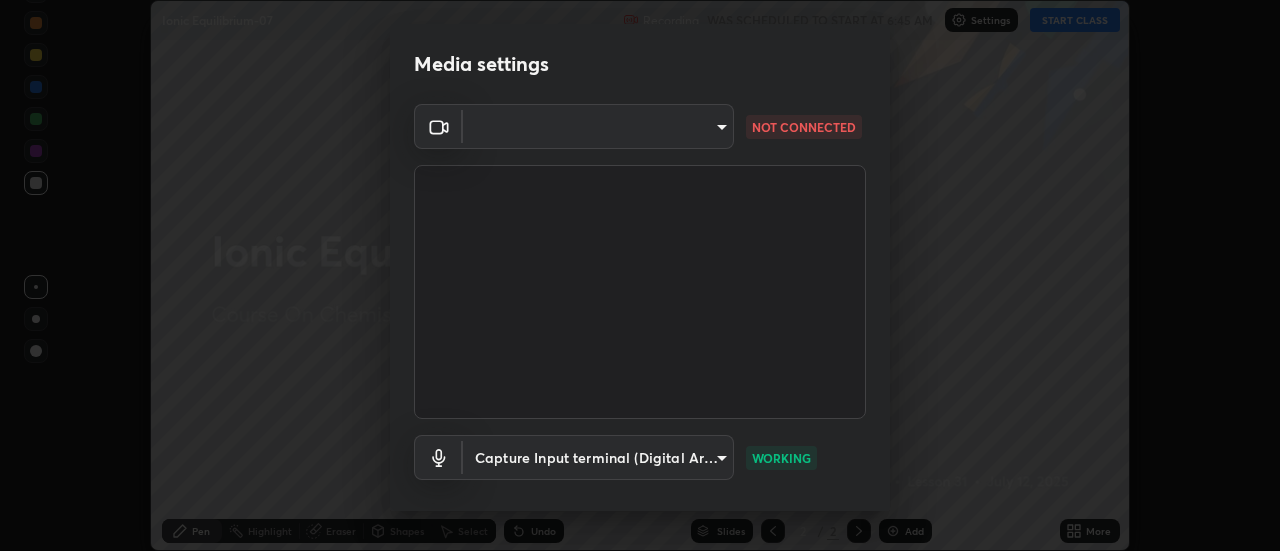click on "Erase all Ionic Equilibrium-07 Recording WAS SCHEDULED TO START AT  6:45 AM Settings START CLASS Setting up your live class Ionic Equilibrium-07 • L31 of Course On Chemistry for NEET Conquer 1 2026 Sanjay Mishra Pen Highlight Eraser Shapes Select Undo Slides 2 / 2 Add More No doubts shared Encourage your learners to ask a doubt for better clarity Report an issue Reason for reporting Buffering Chat not working Audio - Video sync issue Educator video quality low ​ Attach an image Report Media settings ​ 6594c92fe9b01f8292b7c0f35729a7420cba28785eae3cb51bf6cbc8f5f2fa2f NOT CONNECTED Capture Input terminal (Digital Array MIC) c4da1e141712587cf568ddb25f450dce172324ac6c67f309050d2d108caf04ce WORKING 1 / 5 Next" at bounding box center (640, 275) 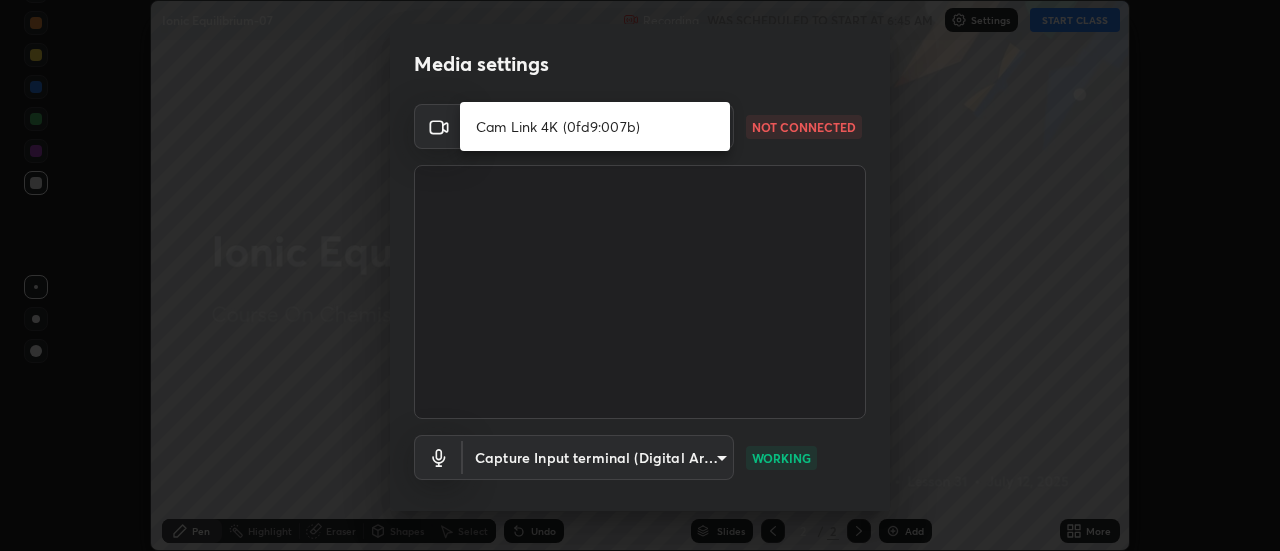 click on "Cam Link 4K (0fd9:007b)" at bounding box center [595, 126] 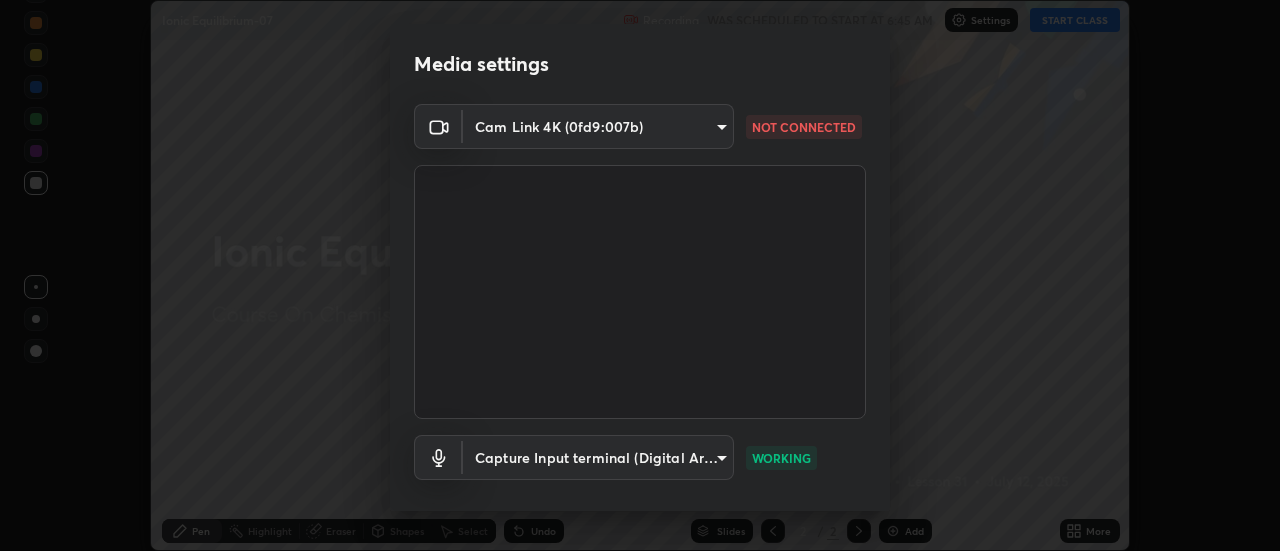 type on "b824b6a50507c2aa7935cbbe04181019069ab9832a06c4c86264e2e57790493c" 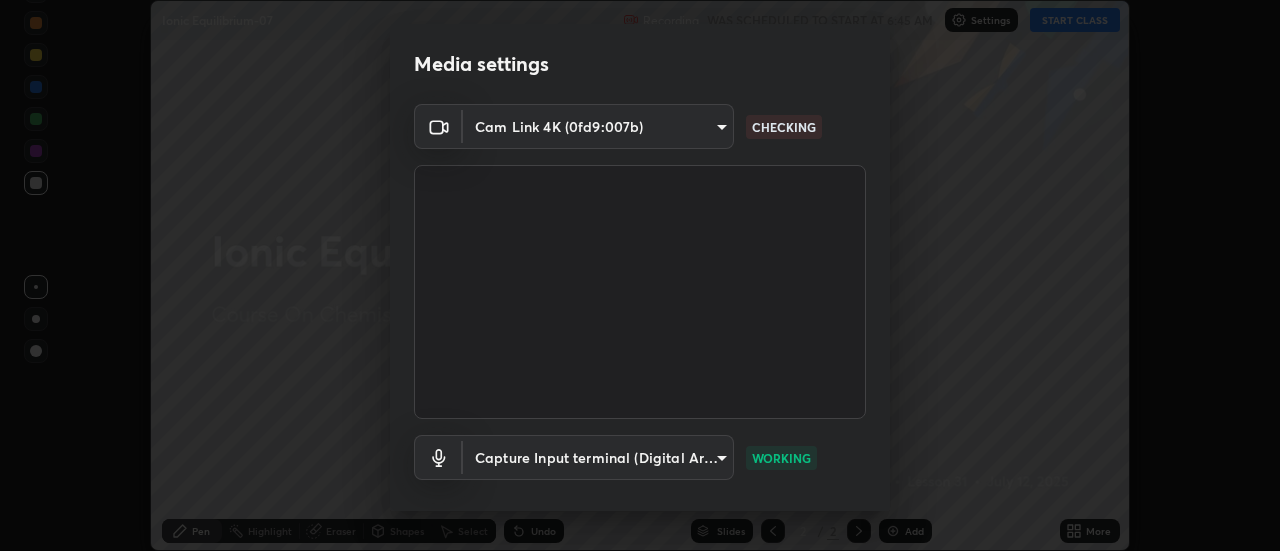 scroll, scrollTop: 105, scrollLeft: 0, axis: vertical 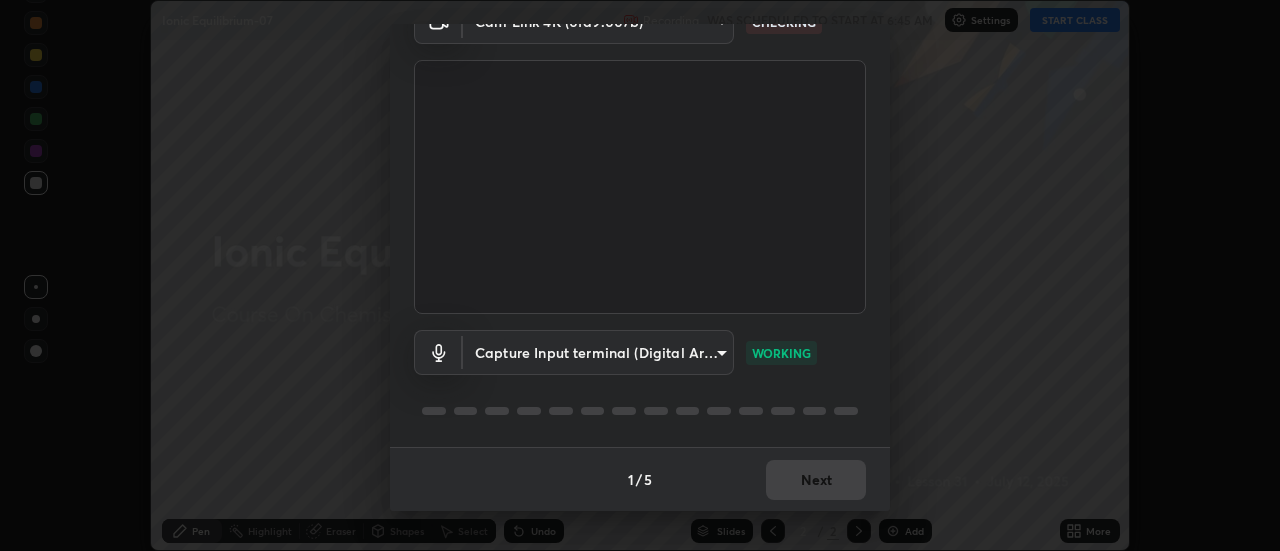 click on "Erase all Ionic Equilibrium-07 Recording WAS SCHEDULED TO START AT  6:45 AM Settings START CLASS Setting up your live class Ionic Equilibrium-07 • L31 of Course On Chemistry for NEET Conquer 1 2026 Sanjay Mishra Pen Highlight Eraser Shapes Select Undo Slides 2 / 2 Add More No doubts shared Encourage your learners to ask a doubt for better clarity Report an issue Reason for reporting Buffering Chat not working Audio - Video sync issue Educator video quality low ​ Attach an image Report Media settings Cam Link 4K (0fd9:007b) b824b6a50507c2aa7935cbbe04181019069ab9832a06c4c86264e2e57790493c CHECKING Capture Input terminal (Digital Array MIC) c4da1e141712587cf568ddb25f450dce172324ac6c67f309050d2d108caf04ce WORKING 1 / 5 Next" at bounding box center (640, 275) 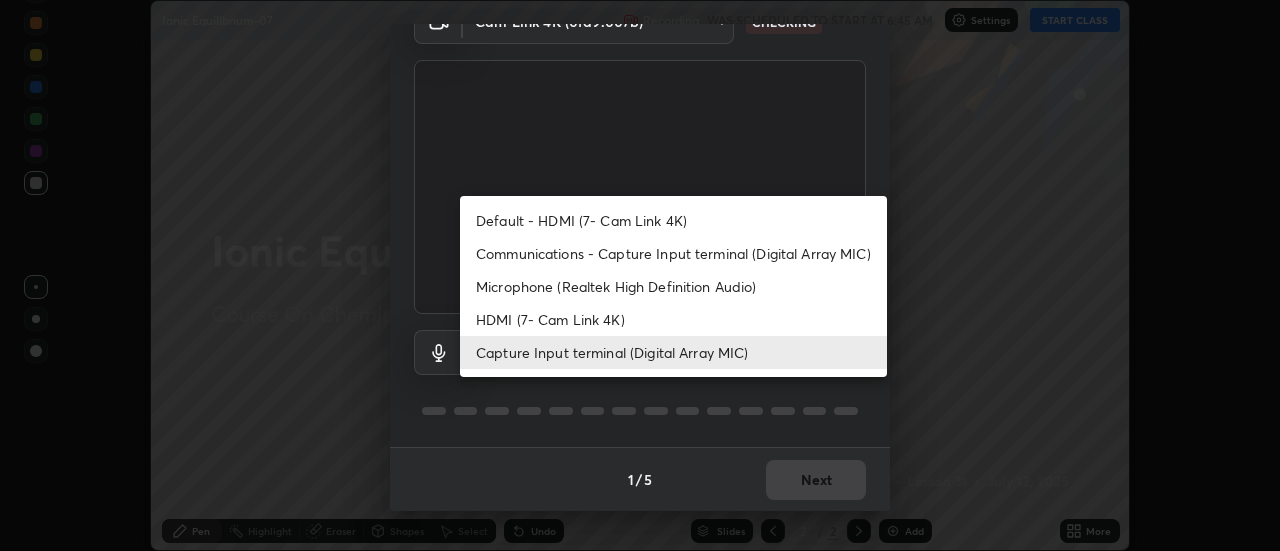 click on "Capture Input terminal (Digital Array MIC)" at bounding box center [673, 352] 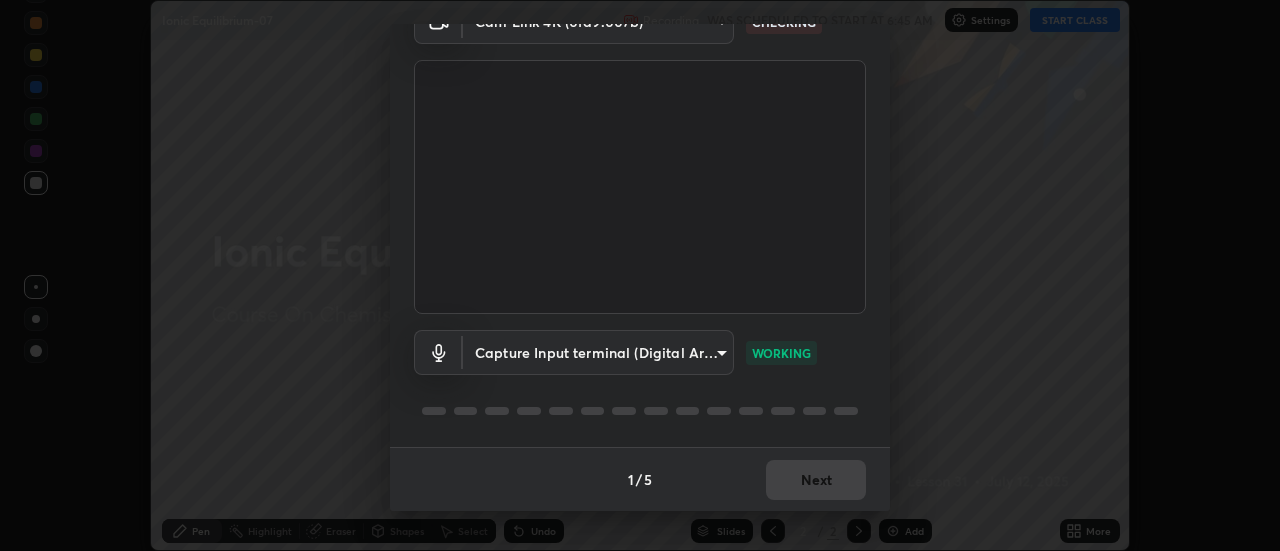 click on "Erase all Ionic Equilibrium-07 Recording WAS SCHEDULED TO START AT  6:45 AM Settings START CLASS Setting up your live class Ionic Equilibrium-07 • L31 of Course On Chemistry for NEET Conquer 1 2026 Sanjay Mishra Pen Highlight Eraser Shapes Select Undo Slides 2 / 2 Add More No doubts shared Encourage your learners to ask a doubt for better clarity Report an issue Reason for reporting Buffering Chat not working Audio - Video sync issue Educator video quality low ​ Attach an image Report Media settings Cam Link 4K (0fd9:007b) b824b6a50507c2aa7935cbbe04181019069ab9832a06c4c86264e2e57790493c CHECKING Capture Input terminal (Digital Array MIC) c4da1e141712587cf568ddb25f450dce172324ac6c67f309050d2d108caf04ce WORKING 1 / 5 Next" at bounding box center [640, 275] 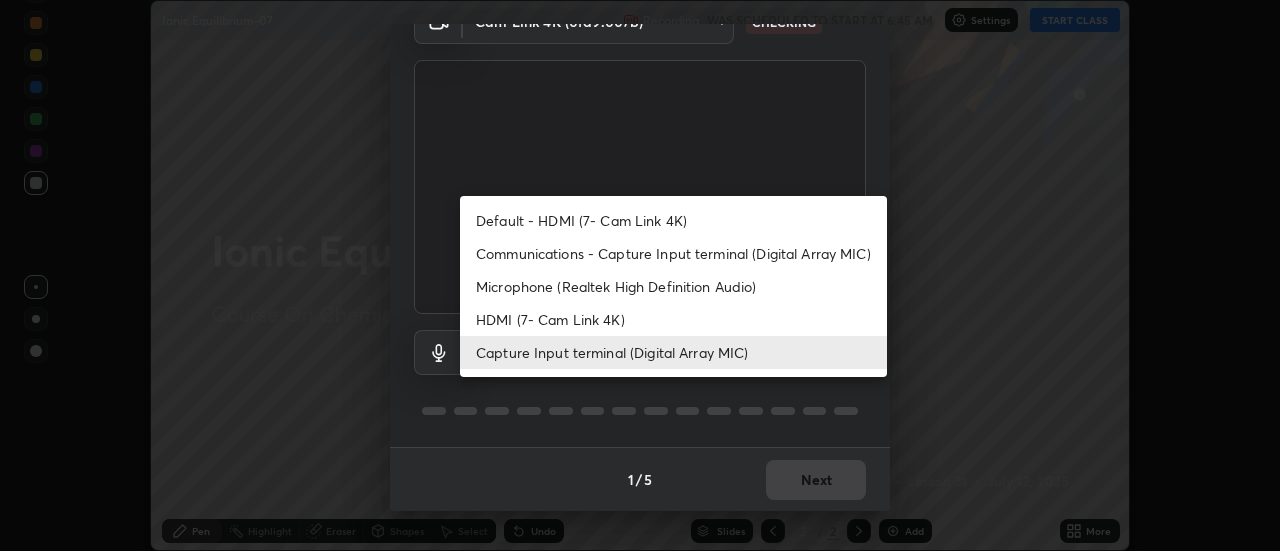 click on "Capture Input terminal (Digital Array MIC)" at bounding box center (673, 352) 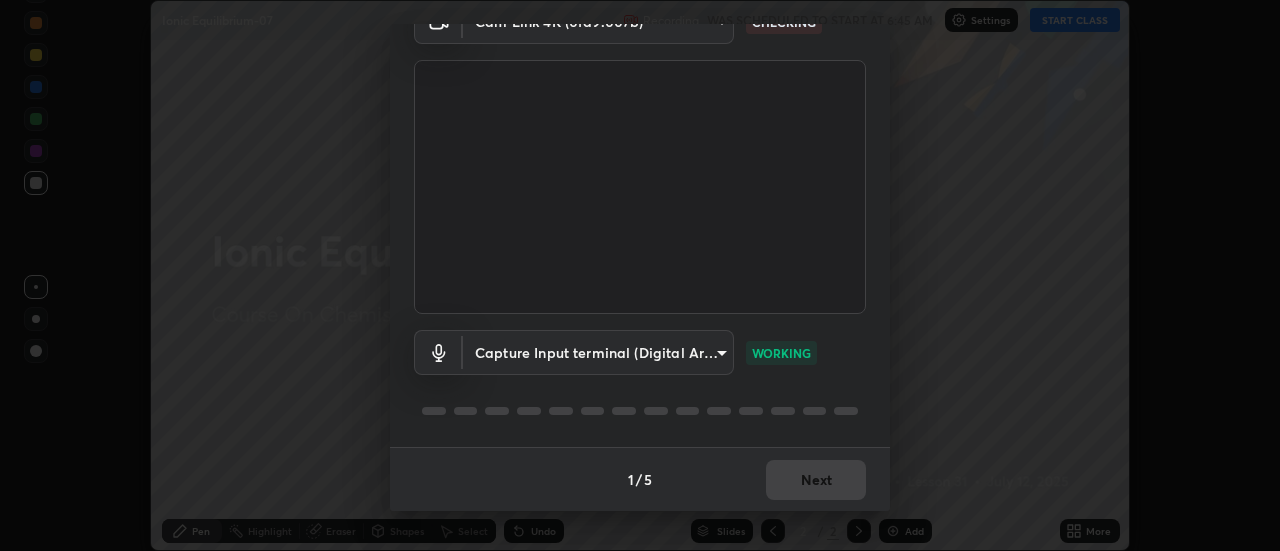 click on "Erase all Ionic Equilibrium-07 Recording WAS SCHEDULED TO START AT  6:45 AM Settings START CLASS Setting up your live class Ionic Equilibrium-07 • L31 of Course On Chemistry for NEET Conquer 1 2026 Sanjay Mishra Pen Highlight Eraser Shapes Select Undo Slides 2 / 2 Add More No doubts shared Encourage your learners to ask a doubt for better clarity Report an issue Reason for reporting Buffering Chat not working Audio - Video sync issue Educator video quality low ​ Attach an image Report Media settings Cam Link 4K (0fd9:007b) b824b6a50507c2aa7935cbbe04181019069ab9832a06c4c86264e2e57790493c CHECKING Capture Input terminal (Digital Array MIC) c4da1e141712587cf568ddb25f450dce172324ac6c67f309050d2d108caf04ce WORKING 1 / 5 Next" at bounding box center [640, 275] 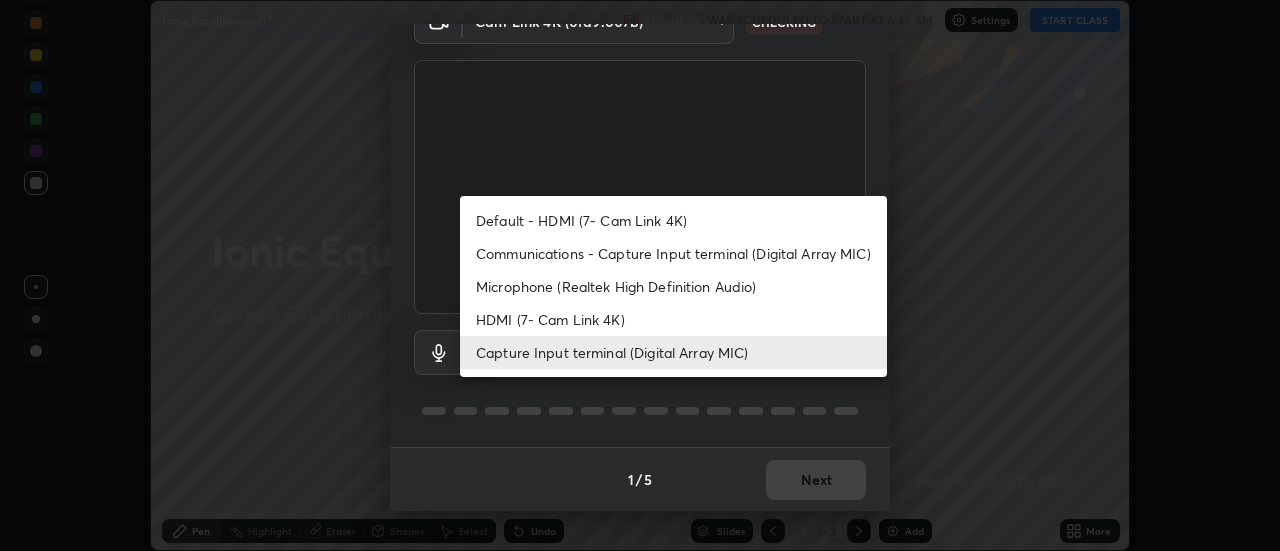click on "Communications - Capture Input terminal (Digital Array MIC)" at bounding box center [673, 253] 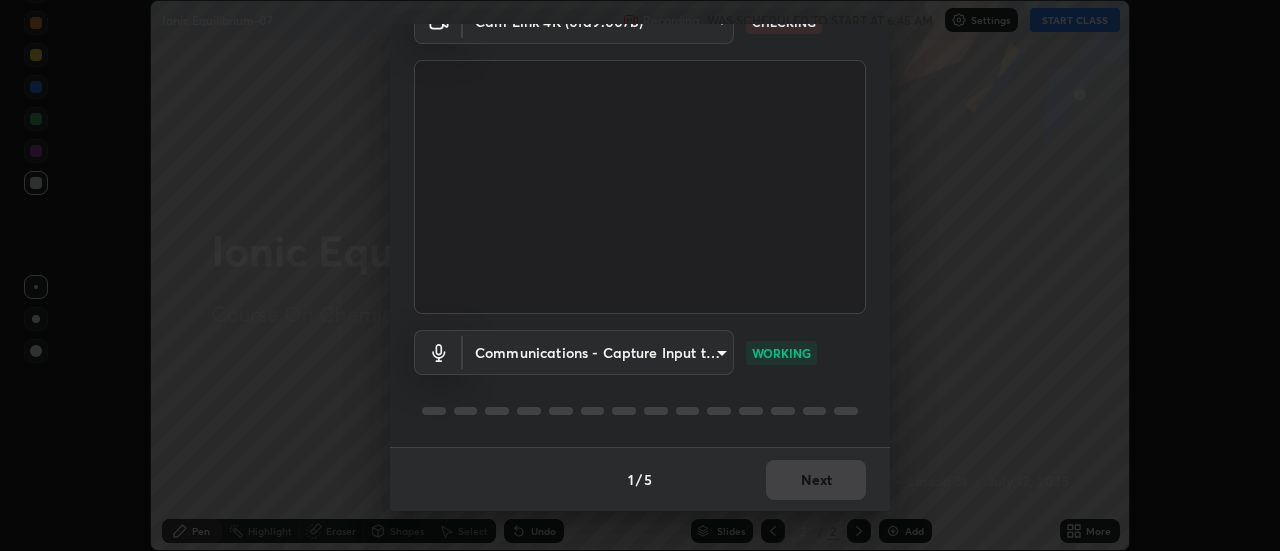 click on "Erase all Ionic Equilibrium-07 Recording WAS SCHEDULED TO START AT  6:45 AM Settings START CLASS Setting up your live class Ionic Equilibrium-07 • L31 of Course On Chemistry for NEET Conquer 1 2026 Sanjay Mishra Pen Highlight Eraser Shapes Select Undo Slides 2 / 2 Add More No doubts shared Encourage your learners to ask a doubt for better clarity Report an issue Reason for reporting Buffering Chat not working Audio - Video sync issue Educator video quality low ​ Attach an image Report Media settings Cam Link 4K (0fd9:007b) b824b6a50507c2aa7935cbbe04181019069ab9832a06c4c86264e2e57790493c CHECKING Communications - Capture Input terminal (Digital Array MIC) communications WORKING 1 / 5 Next" at bounding box center [640, 275] 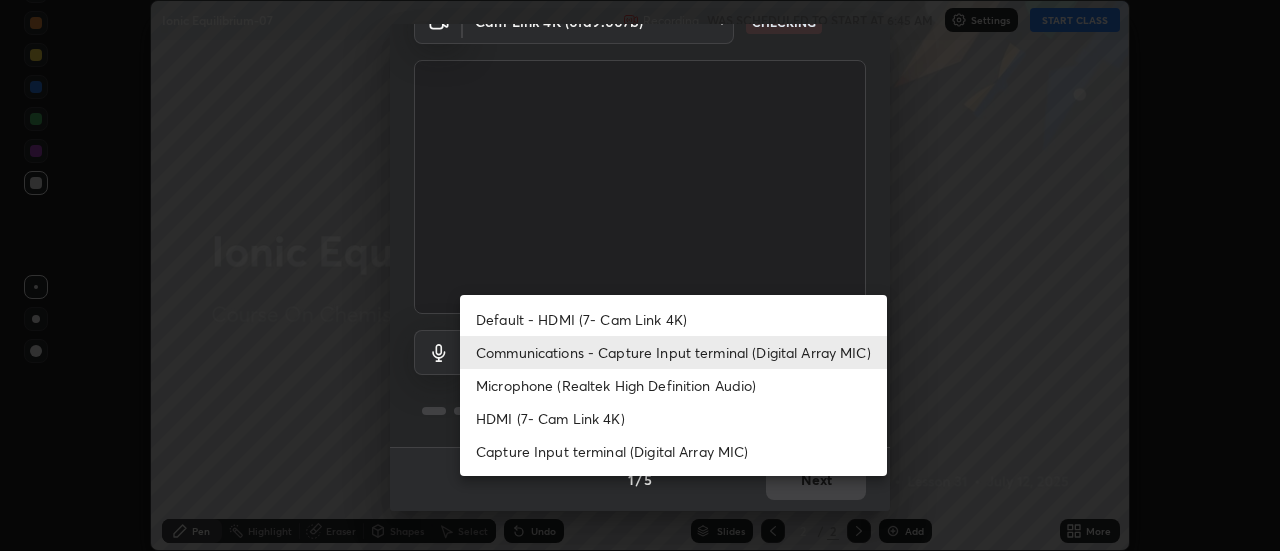 click on "Capture Input terminal (Digital Array MIC)" at bounding box center [673, 451] 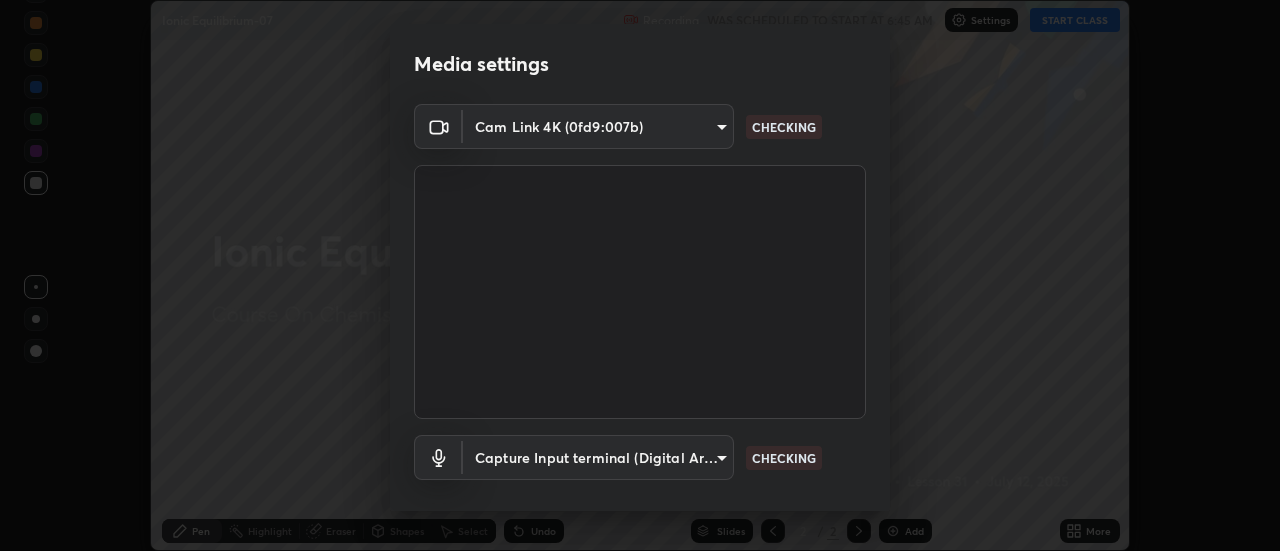 scroll, scrollTop: 105, scrollLeft: 0, axis: vertical 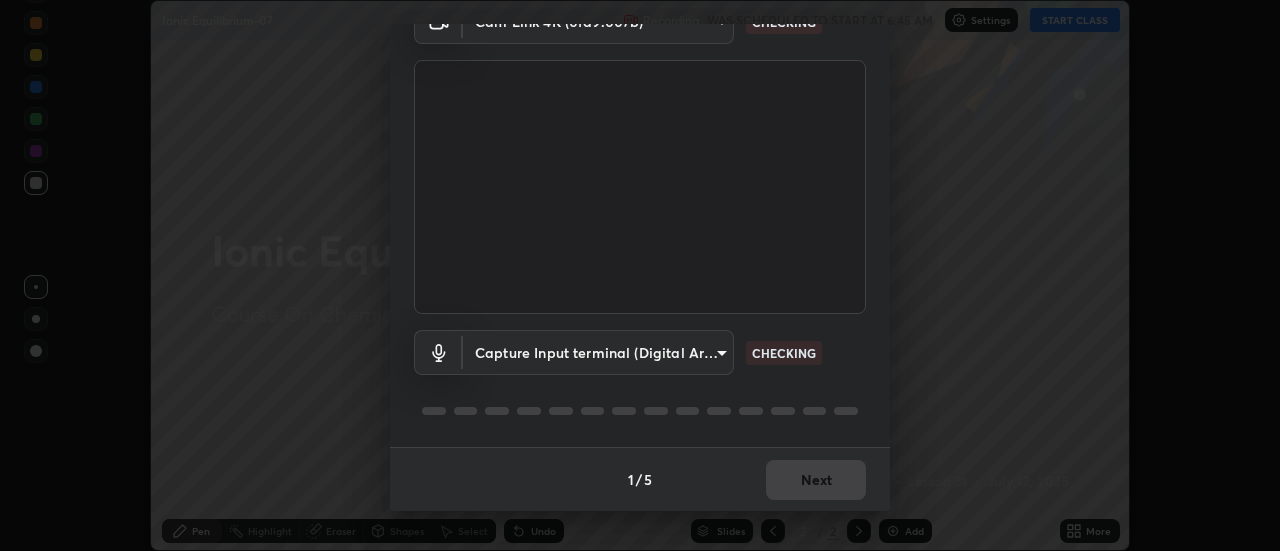 click on "Erase all Ionic Equilibrium-07 Recording WAS SCHEDULED TO START AT  6:45 AM Settings START CLASS Setting up your live class Ionic Equilibrium-07 • L31 of Course On Chemistry for NEET Conquer 1 2026 [PERSON_NAME] Pen Highlight Eraser Shapes Select Undo Slides 2 / 2 Add More No doubts shared Encourage your learners to ask a doubt for better clarity Report an issue Reason for reporting Buffering Chat not working Audio - Video sync issue Educator video quality low ​ Attach an image Report Media settings Cam Link 4K (0fd9:007b) b824b6a50507c2aa7935cbbe04181019069ab9832a06c4c86264e2e57790493c CHECKING Capture Input terminal (Digital Array MIC) c4da1e141712587cf568ddb25f450dce172324ac6c67f309050d2d108caf04ce CHECKING 1 / 5 Next" at bounding box center [640, 275] 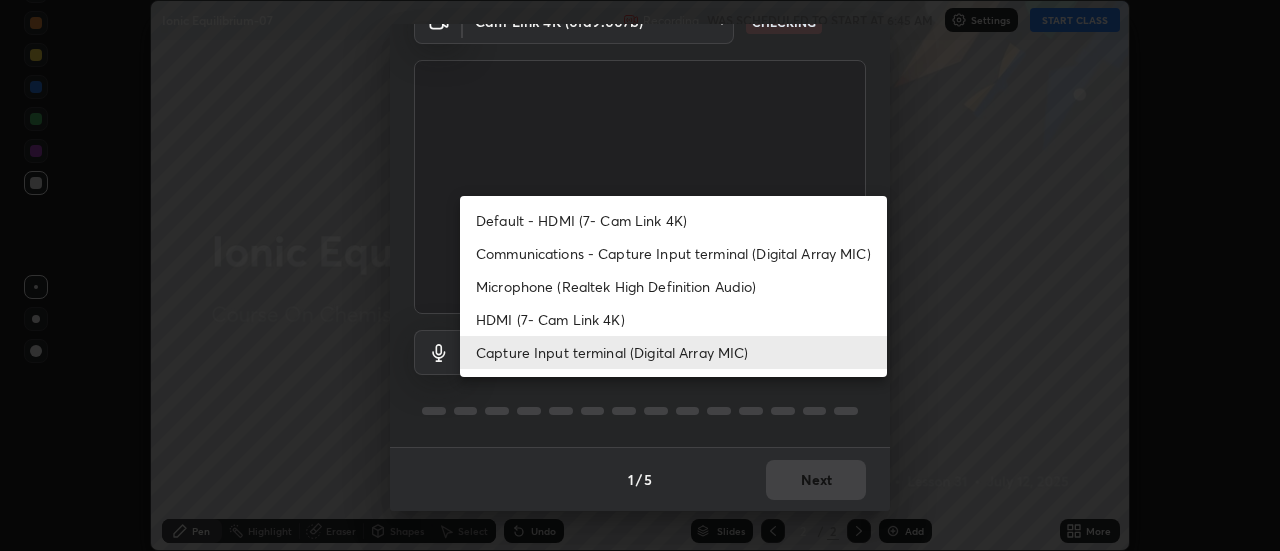 click on "HDMI (7- Cam Link 4K)" at bounding box center (673, 319) 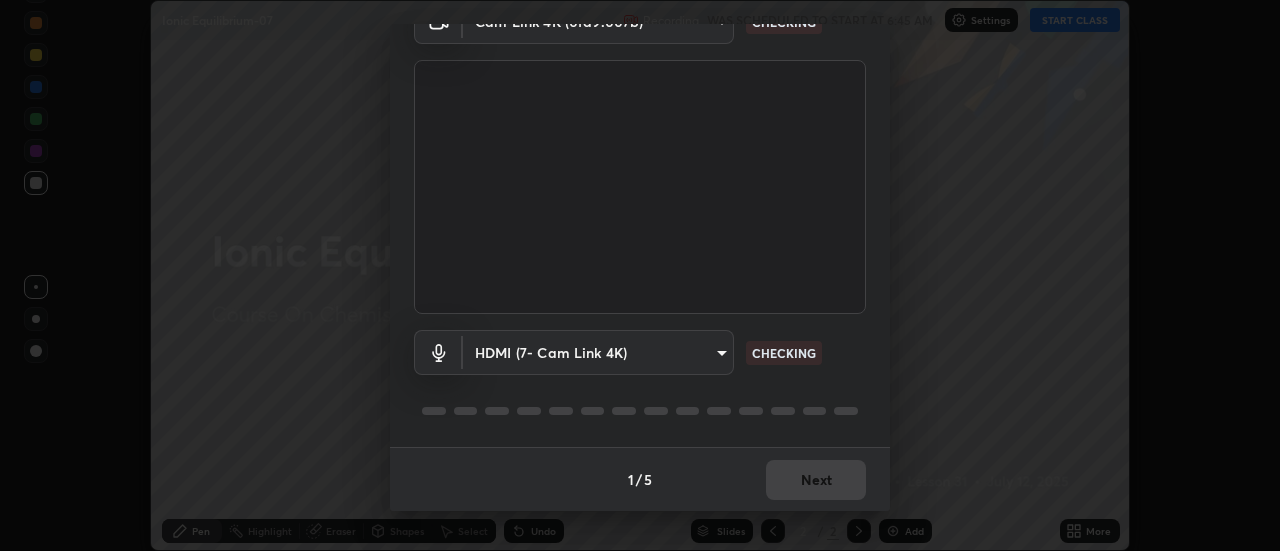 click on "Erase all Ionic Equilibrium-07 Recording WAS SCHEDULED TO START AT  6:45 AM Settings START CLASS Setting up your live class Ionic Equilibrium-07 • L31 of Course On Chemistry for NEET Conquer 1 2026 Sanjay Mishra Pen Highlight Eraser Shapes Select Undo Slides 2 / 2 Add More No doubts shared Encourage your learners to ask a doubt for better clarity Report an issue Reason for reporting Buffering Chat not working Audio - Video sync issue Educator video quality low ​ Attach an image Report Media settings Cam Link 4K (0fd9:007b) b824b6a50507c2aa7935cbbe04181019069ab9832a06c4c86264e2e57790493c CHECKING HDMI (7- Cam Link 4K) 2bbe60015b30a8883bed37843fc19058a80ac2eaffe5e160853593d34f561162 CHECKING 1 / 5 Next" at bounding box center (640, 275) 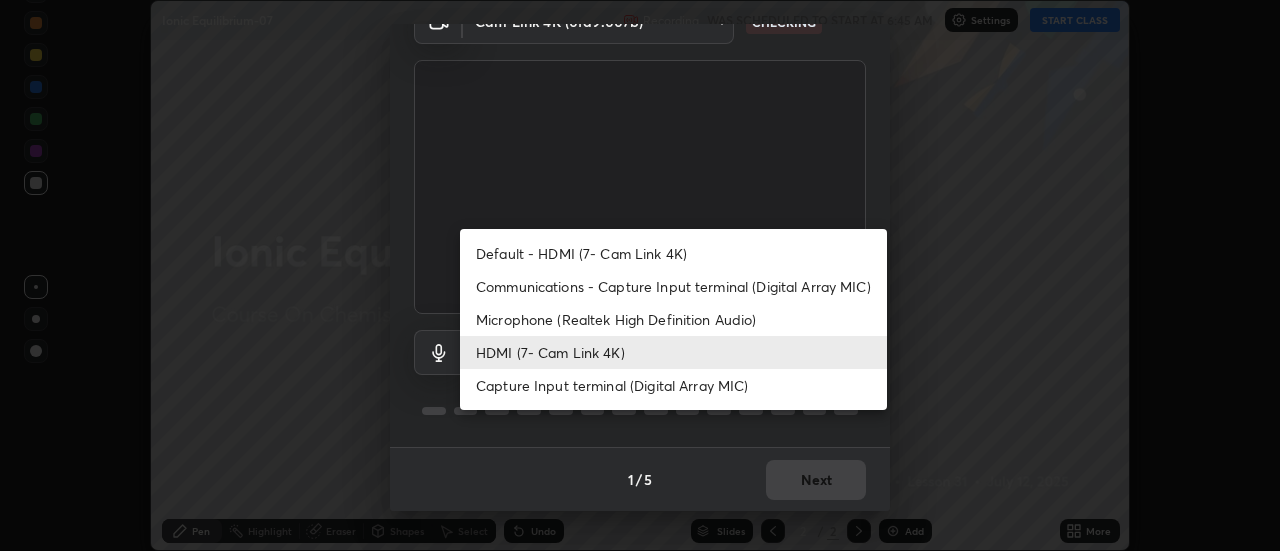click on "Capture Input terminal (Digital Array MIC)" at bounding box center [673, 385] 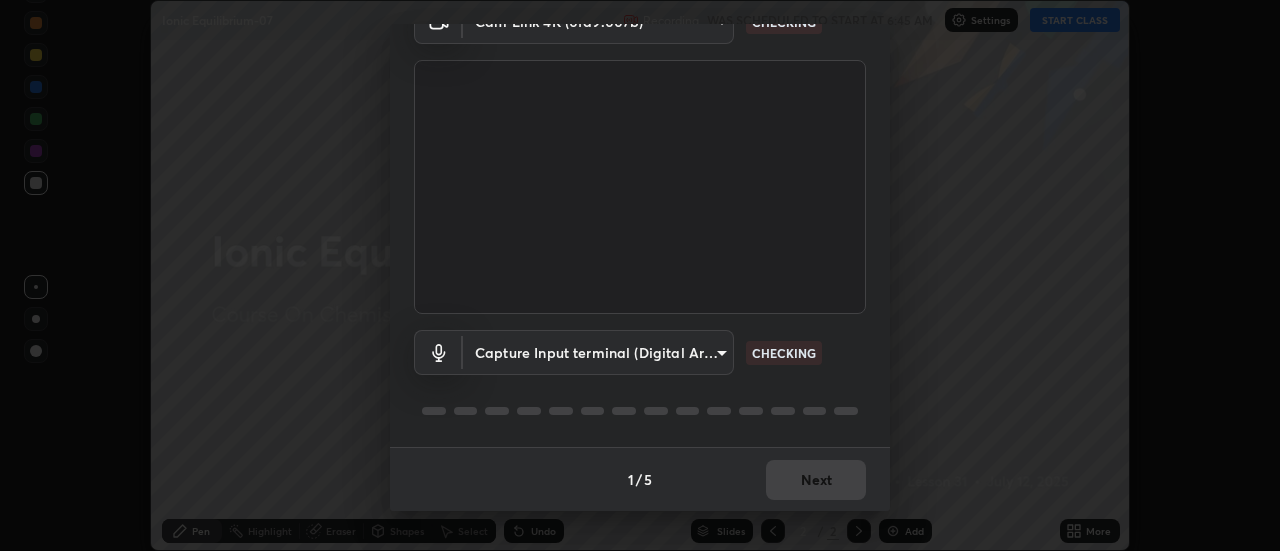 scroll, scrollTop: 0, scrollLeft: 0, axis: both 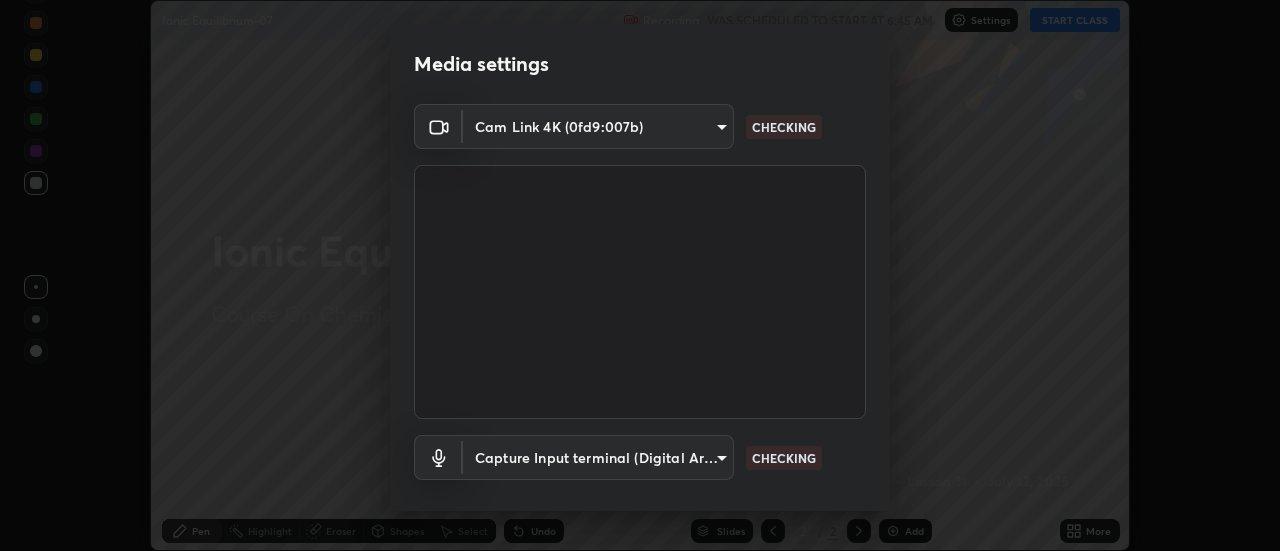 click on "Erase all Ionic Equilibrium-07 Recording WAS SCHEDULED TO START AT  6:45 AM Settings START CLASS Setting up your live class Ionic Equilibrium-07 • L31 of Course On Chemistry for NEET Conquer 1 2026 [PERSON_NAME] Pen Highlight Eraser Shapes Select Undo Slides 2 / 2 Add More No doubts shared Encourage your learners to ask a doubt for better clarity Report an issue Reason for reporting Buffering Chat not working Audio - Video sync issue Educator video quality low ​ Attach an image Report Media settings Cam Link 4K (0fd9:007b) b824b6a50507c2aa7935cbbe04181019069ab9832a06c4c86264e2e57790493c CHECKING Capture Input terminal (Digital Array MIC) c4da1e141712587cf568ddb25f450dce172324ac6c67f309050d2d108caf04ce CHECKING 1 / 5 Next" at bounding box center [640, 275] 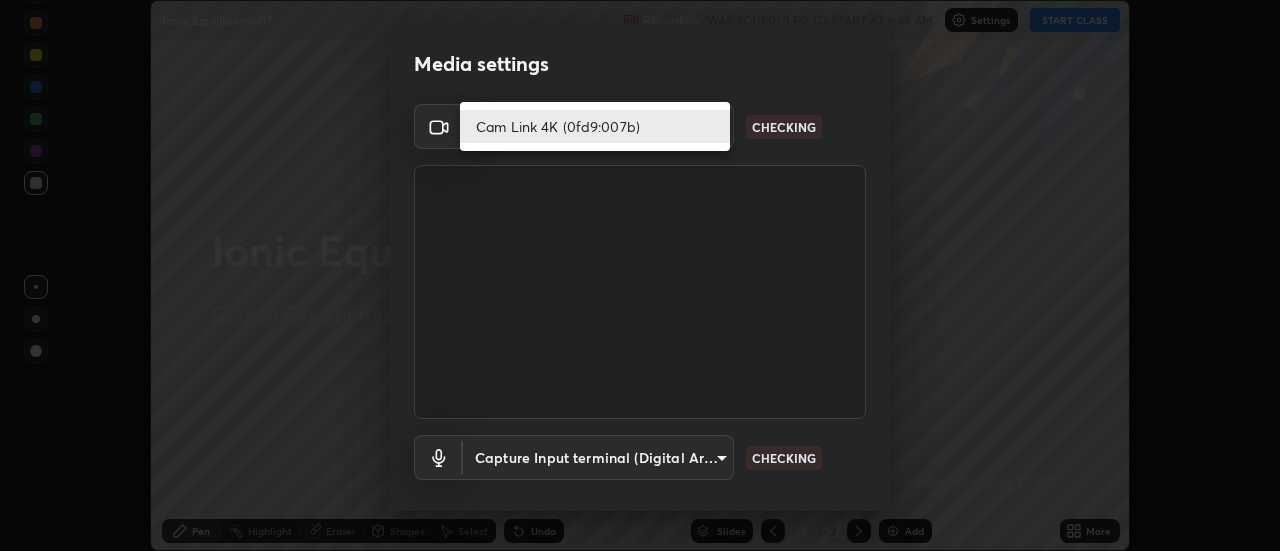 click on "Cam Link 4K (0fd9:007b)" at bounding box center (595, 126) 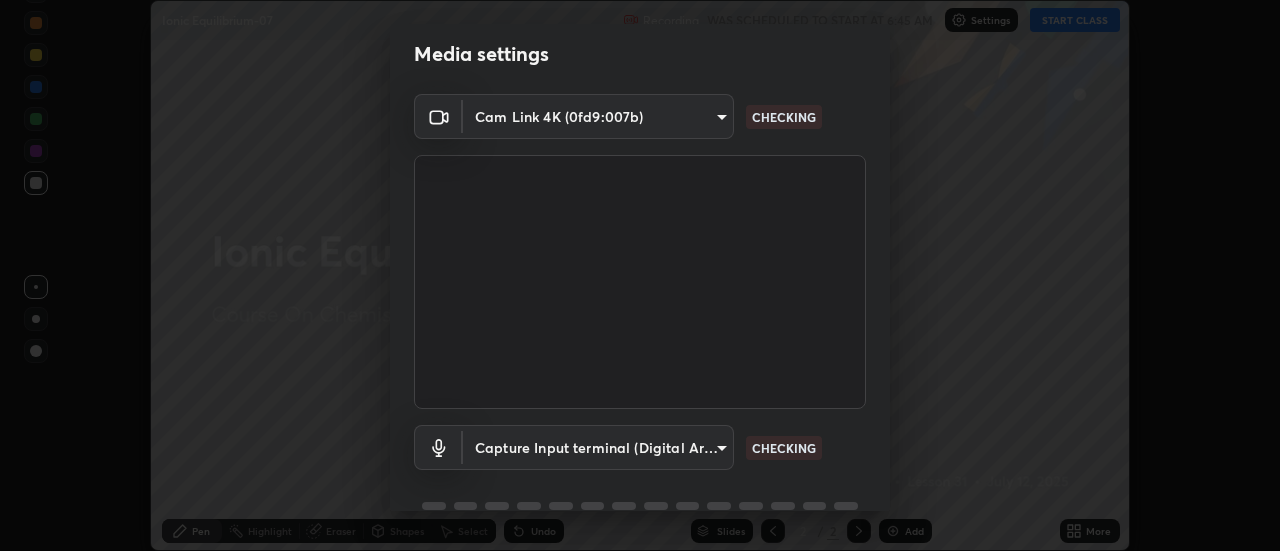 scroll, scrollTop: 0, scrollLeft: 0, axis: both 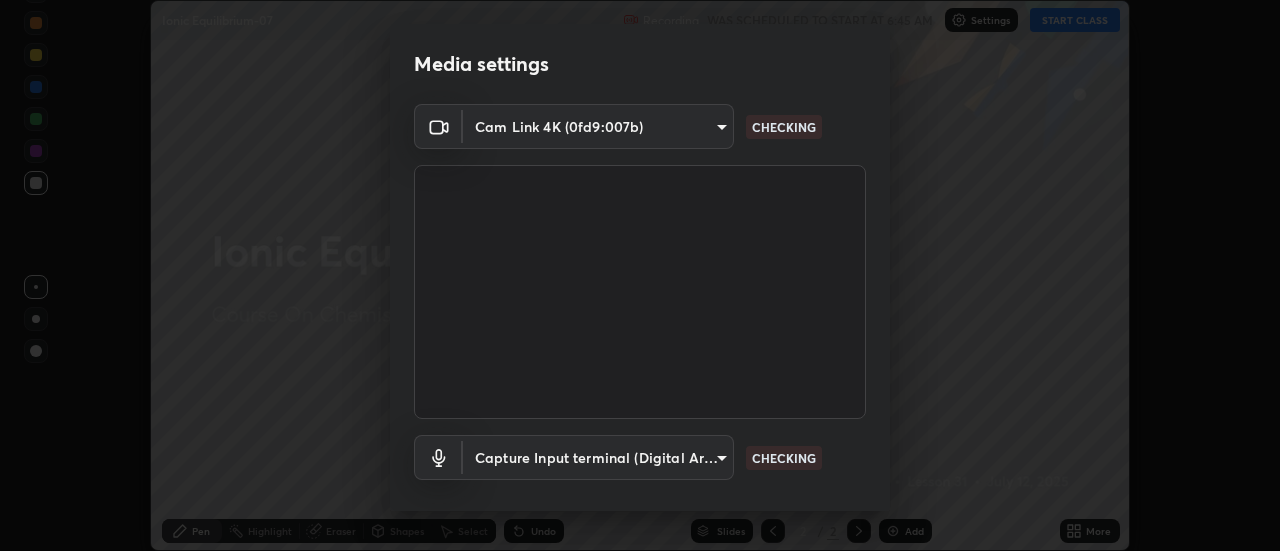 click on "Erase all Ionic Equilibrium-07 Recording WAS SCHEDULED TO START AT  6:45 AM Settings START CLASS Setting up your live class Ionic Equilibrium-07 • L31 of Course On Chemistry for NEET Conquer 1 2026 [PERSON_NAME] Pen Highlight Eraser Shapes Select Undo Slides 2 / 2 Add More No doubts shared Encourage your learners to ask a doubt for better clarity Report an issue Reason for reporting Buffering Chat not working Audio - Video sync issue Educator video quality low ​ Attach an image Report Media settings Cam Link 4K (0fd9:007b) b824b6a50507c2aa7935cbbe04181019069ab9832a06c4c86264e2e57790493c CHECKING Capture Input terminal (Digital Array MIC) c4da1e141712587cf568ddb25f450dce172324ac6c67f309050d2d108caf04ce CHECKING 1 / 5 Next" at bounding box center (640, 275) 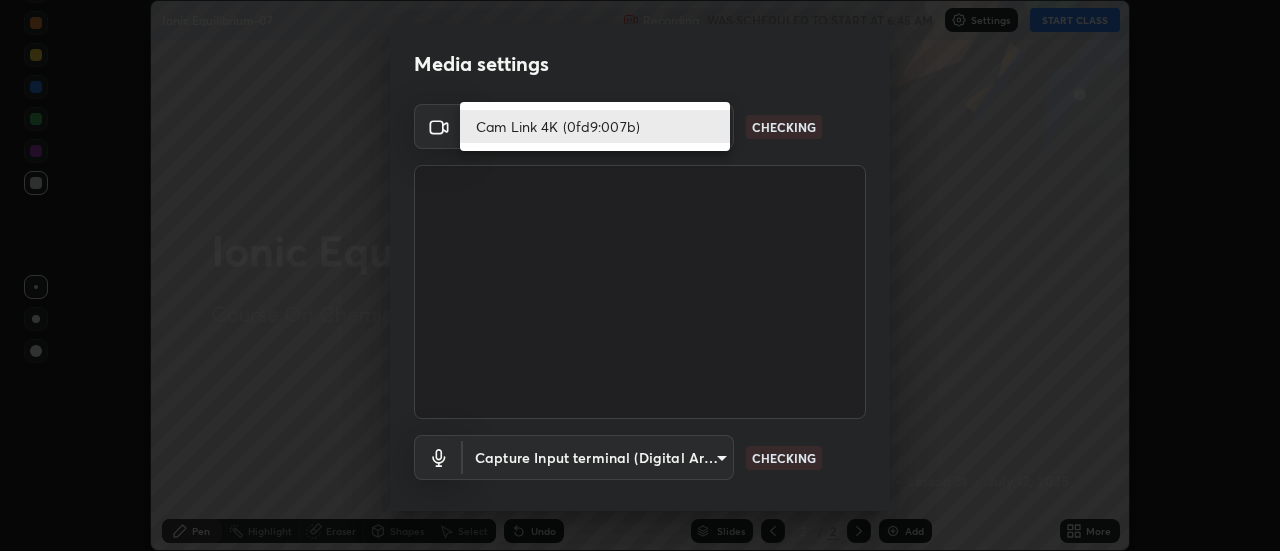click on "Cam Link 4K (0fd9:007b)" at bounding box center (595, 126) 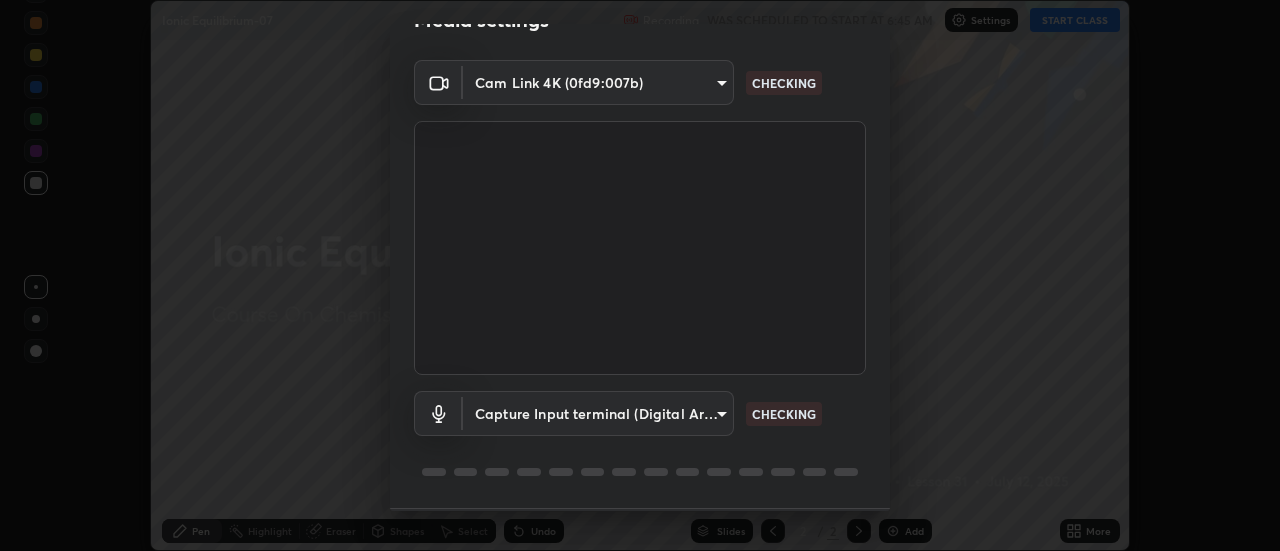 scroll, scrollTop: 50, scrollLeft: 0, axis: vertical 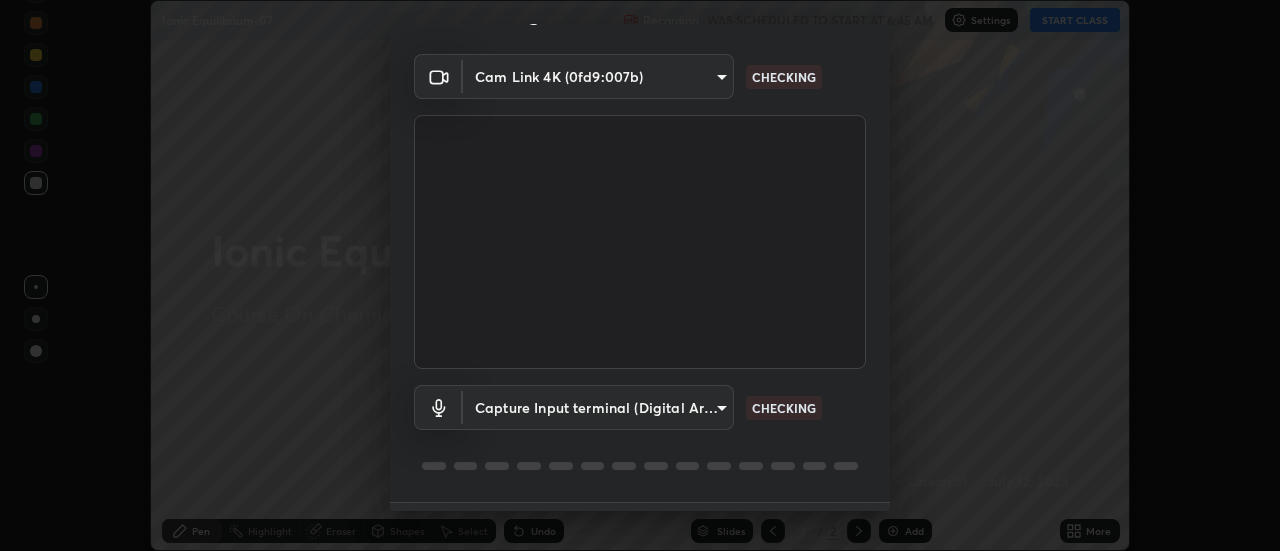 click on "Erase all Ionic Equilibrium-07 Recording WAS SCHEDULED TO START AT  6:45 AM Settings START CLASS Setting up your live class Ionic Equilibrium-07 • L31 of Course On Chemistry for NEET Conquer 1 2026 [PERSON_NAME] Pen Highlight Eraser Shapes Select Undo Slides 2 / 2 Add More No doubts shared Encourage your learners to ask a doubt for better clarity Report an issue Reason for reporting Buffering Chat not working Audio - Video sync issue Educator video quality low ​ Attach an image Report Media settings Cam Link 4K (0fd9:007b) b824b6a50507c2aa7935cbbe04181019069ab9832a06c4c86264e2e57790493c CHECKING Capture Input terminal (Digital Array MIC) c4da1e141712587cf568ddb25f450dce172324ac6c67f309050d2d108caf04ce CHECKING 1 / 5 Next" at bounding box center (640, 275) 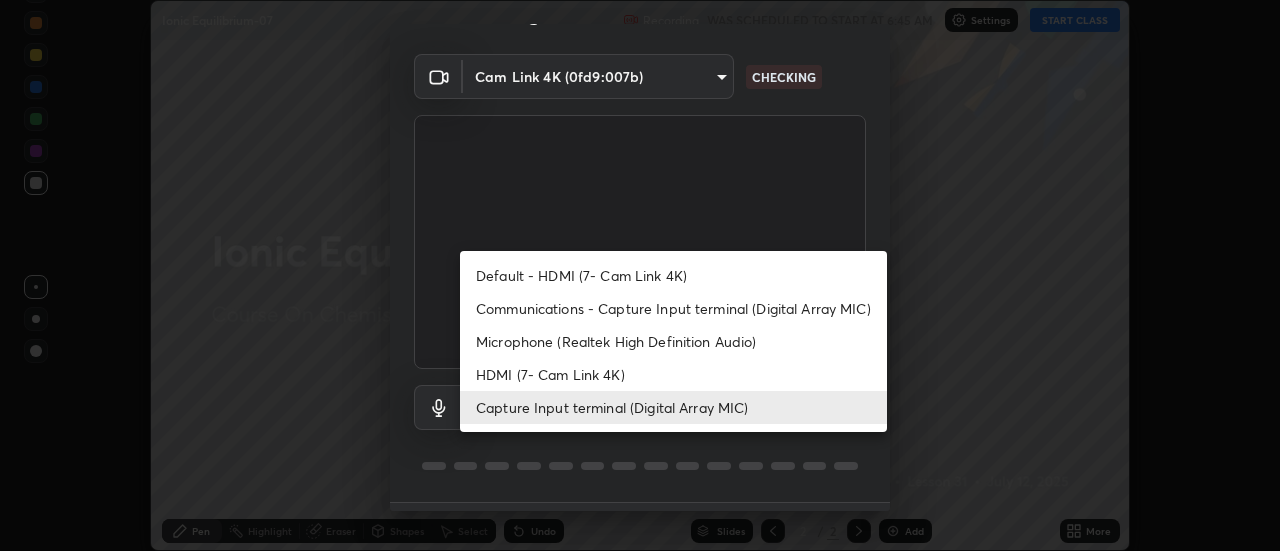 click on "Capture Input terminal (Digital Array MIC)" at bounding box center [673, 407] 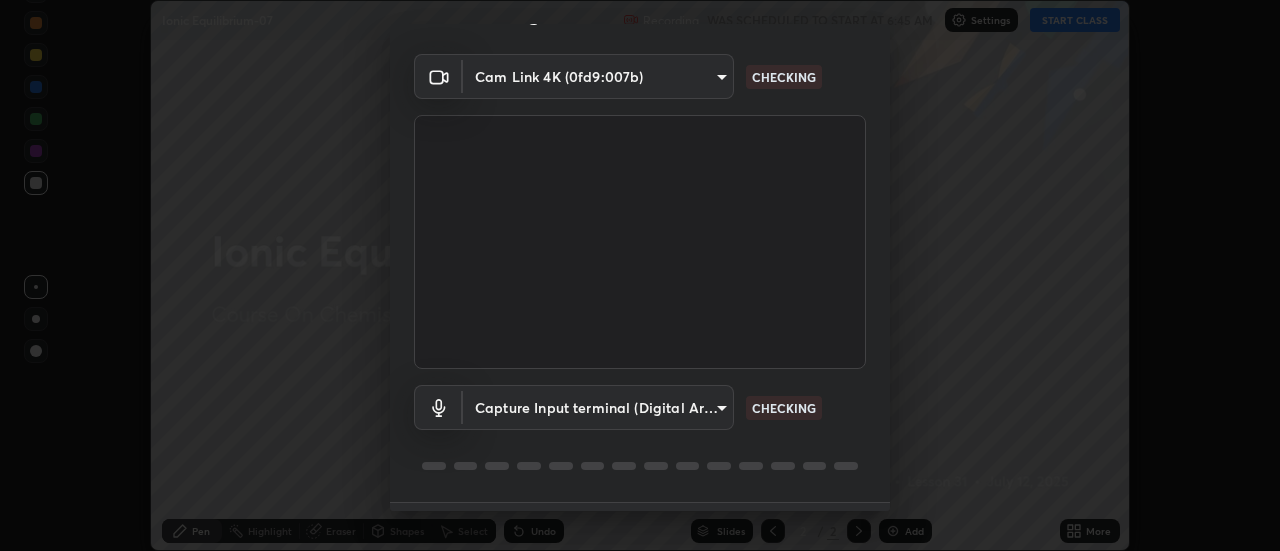 scroll, scrollTop: 105, scrollLeft: 0, axis: vertical 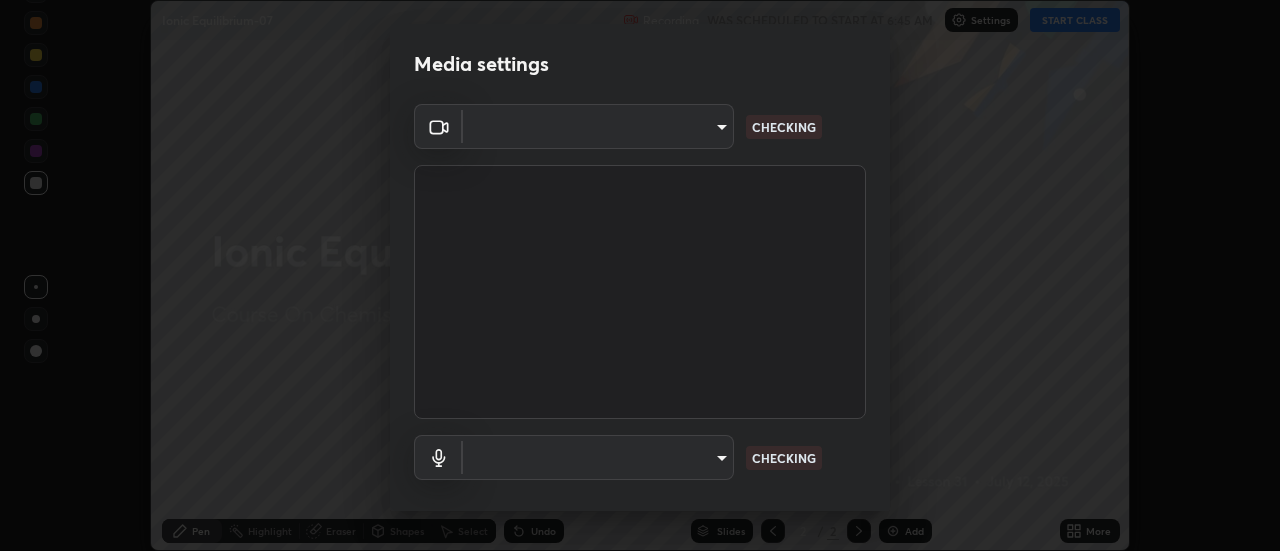 type on "b824b6a50507c2aa7935cbbe04181019069ab9832a06c4c86264e2e57790493c" 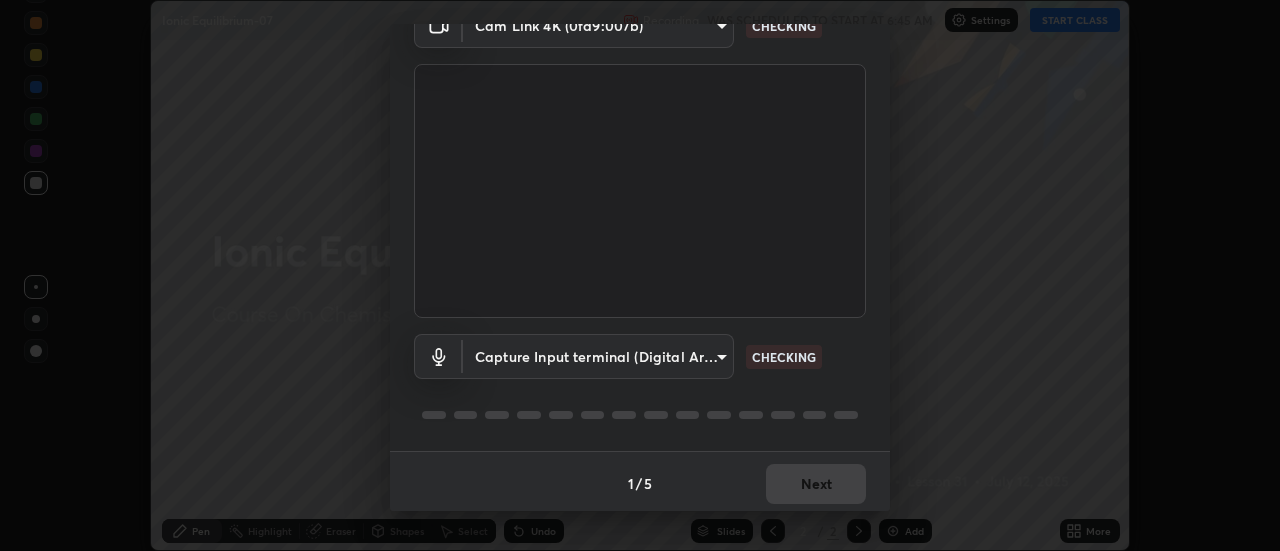 scroll, scrollTop: 105, scrollLeft: 0, axis: vertical 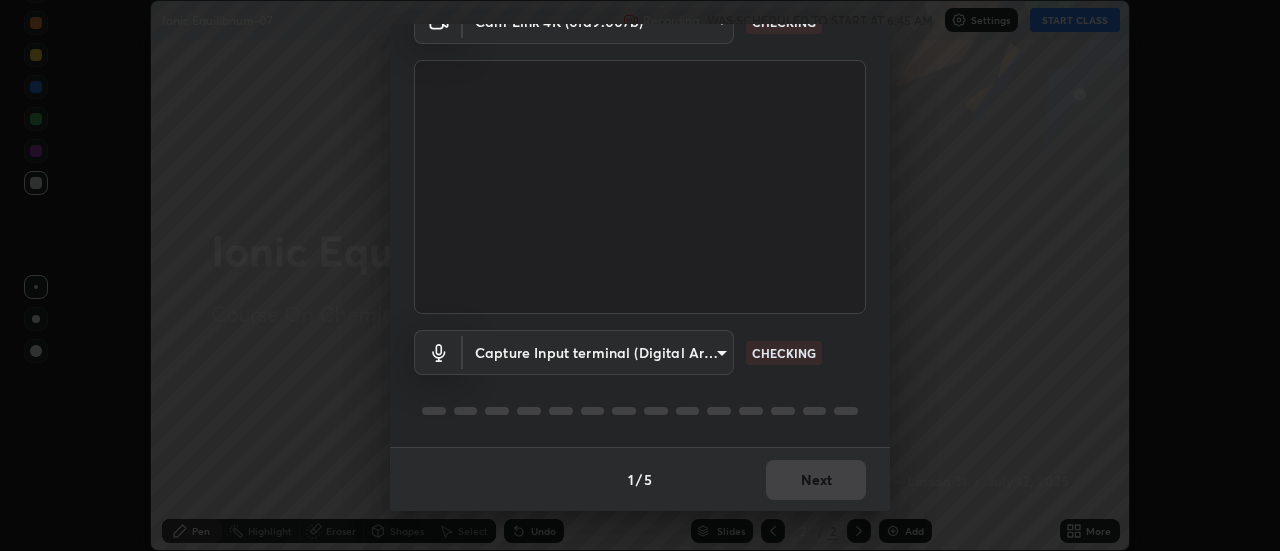 click on "Erase all Ionic Equilibrium-07 Recording WAS SCHEDULED TO START AT  6:45 AM Settings START CLASS Setting up your live class Ionic Equilibrium-07 • L31 of Course On Chemistry for NEET Conquer 1 2026 [PERSON_NAME] Pen Highlight Eraser Shapes Select Undo Slides 2 / 2 Add More No doubts shared Encourage your learners to ask a doubt for better clarity Report an issue Reason for reporting Buffering Chat not working Audio - Video sync issue Educator video quality low ​ Attach an image Report Media settings Cam Link 4K (0fd9:007b) b824b6a50507c2aa7935cbbe04181019069ab9832a06c4c86264e2e57790493c CHECKING Capture Input terminal (Digital Array MIC) c4da1e141712587cf568ddb25f450dce172324ac6c67f309050d2d108caf04ce CHECKING 1 / 5 Next" at bounding box center (640, 275) 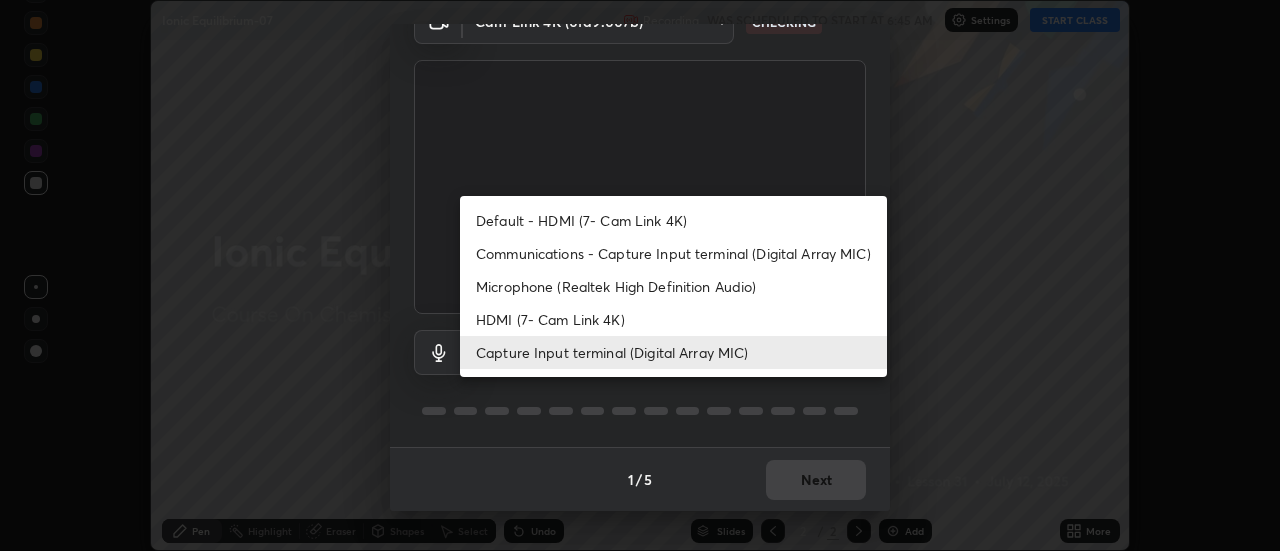 click on "Capture Input terminal (Digital Array MIC)" at bounding box center (673, 352) 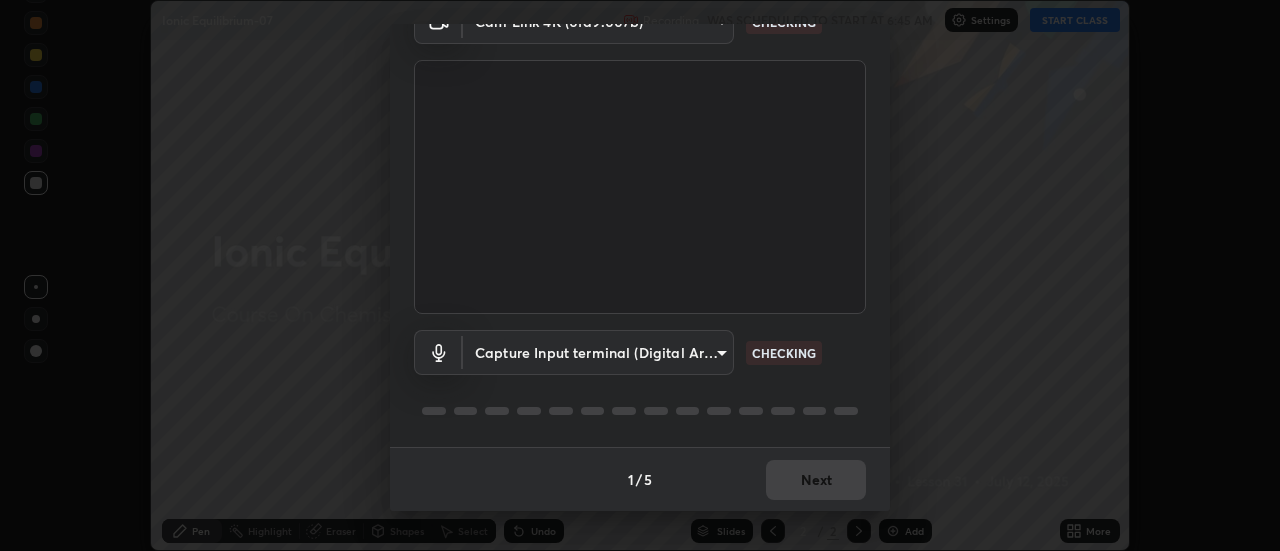 click on "Erase all Ionic Equilibrium-07 Recording WAS SCHEDULED TO START AT  6:45 AM Settings START CLASS Setting up your live class Ionic Equilibrium-07 • L31 of Course On Chemistry for NEET Conquer 1 2026 [PERSON_NAME] Pen Highlight Eraser Shapes Select Undo Slides 2 / 2 Add More No doubts shared Encourage your learners to ask a doubt for better clarity Report an issue Reason for reporting Buffering Chat not working Audio - Video sync issue Educator video quality low ​ Attach an image Report Media settings Cam Link 4K (0fd9:007b) b824b6a50507c2aa7935cbbe04181019069ab9832a06c4c86264e2e57790493c CHECKING Capture Input terminal (Digital Array MIC) c4da1e141712587cf568ddb25f450dce172324ac6c67f309050d2d108caf04ce CHECKING 1 / 5 Next" at bounding box center [640, 275] 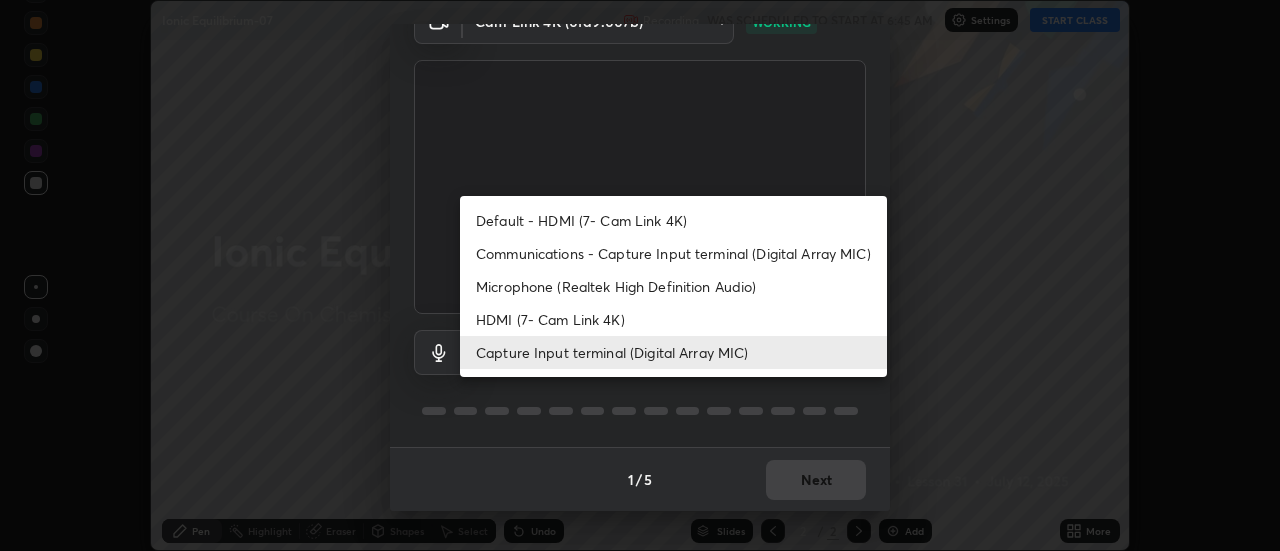 click on "Microphone (Realtek High Definition Audio)" at bounding box center (673, 286) 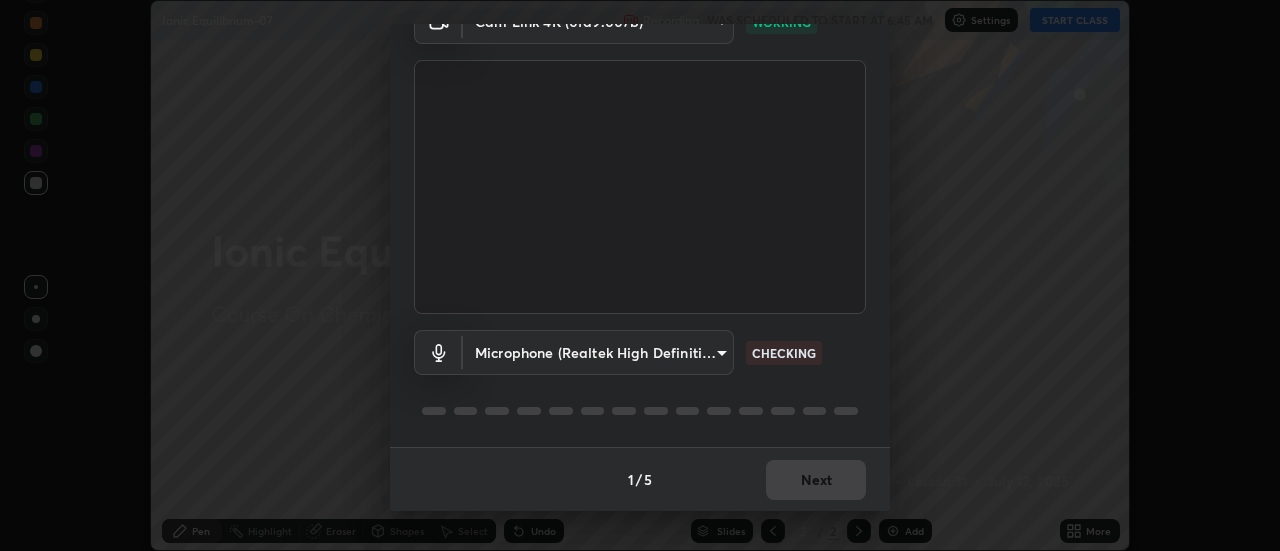 click on "Erase all Ionic Equilibrium-07 Recording WAS SCHEDULED TO START AT  6:45 AM Settings START CLASS Setting up your live class Ionic Equilibrium-07 • L31 of Course On Chemistry for NEET Conquer 1 2026 [PERSON_NAME] Pen Highlight Eraser Shapes Select Undo Slides 2 / 2 Add More No doubts shared Encourage your learners to ask a doubt for better clarity Report an issue Reason for reporting Buffering Chat not working Audio - Video sync issue Educator video quality low ​ Attach an image Report Media settings Cam Link 4K (0fd9:007b) b824b6a50507c2aa7935cbbe04181019069ab9832a06c4c86264e2e57790493c WORKING Microphone (Realtek High Definition Audio) 46eabc27ac92a7ae8d156d5d43eb61d38e0517b4cc75b18dc850d1d752a26d41 CHECKING 1 / 5 Next" at bounding box center (640, 275) 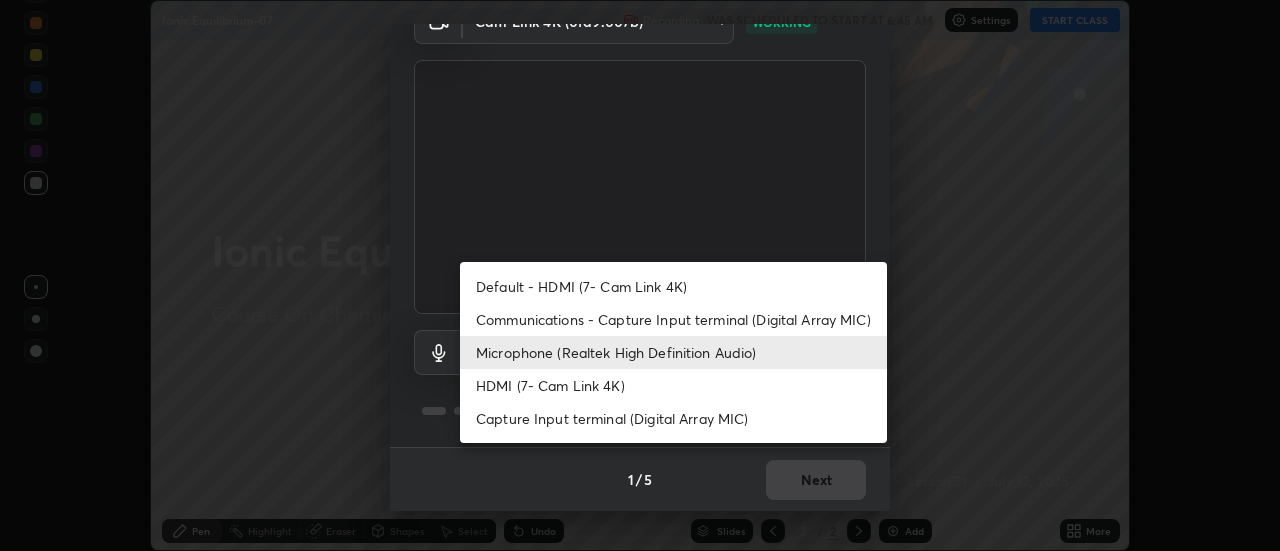 click on "Communications - Capture Input terminal (Digital Array MIC)" at bounding box center (673, 319) 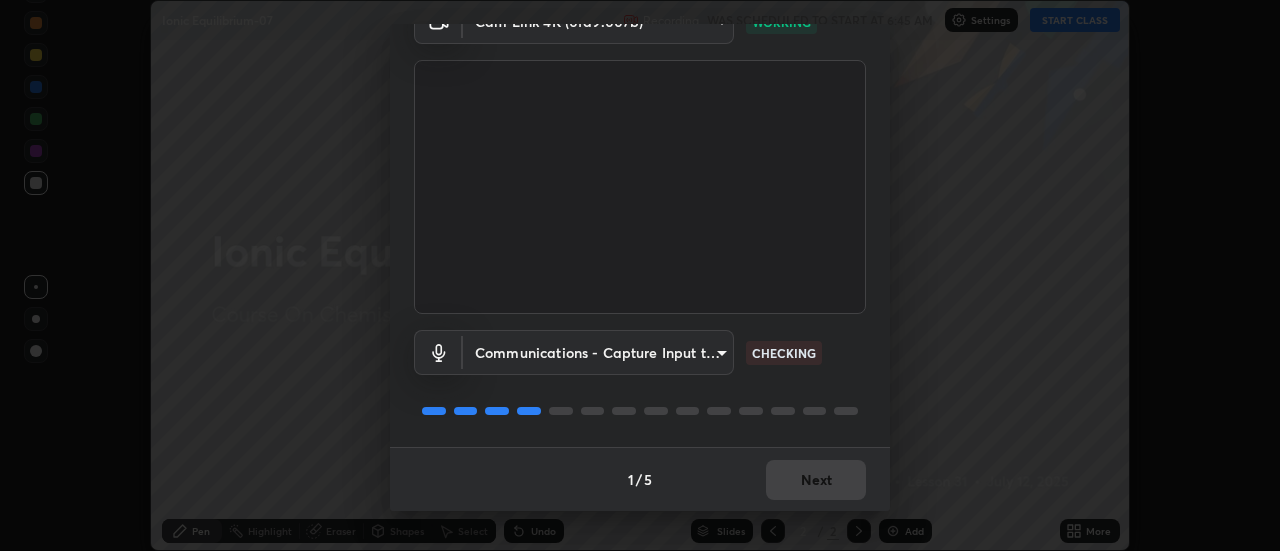 click on "Erase all Ionic Equilibrium-07 Recording WAS SCHEDULED TO START AT  6:45 AM Settings START CLASS Setting up your live class Ionic Equilibrium-07 • L31 of Course On Chemistry for NEET Conquer 1 2026 [PERSON_NAME] Pen Highlight Eraser Shapes Select Undo Slides 2 / 2 Add More No doubts shared Encourage your learners to ask a doubt for better clarity Report an issue Reason for reporting Buffering Chat not working Audio - Video sync issue Educator video quality low ​ Attach an image Report Media settings Cam Link 4K (0fd9:007b) b824b6a50507c2aa7935cbbe04181019069ab9832a06c4c86264e2e57790493c WORKING Communications - Capture Input terminal (Digital Array MIC) communications CHECKING 1 / 5 Next" at bounding box center [640, 275] 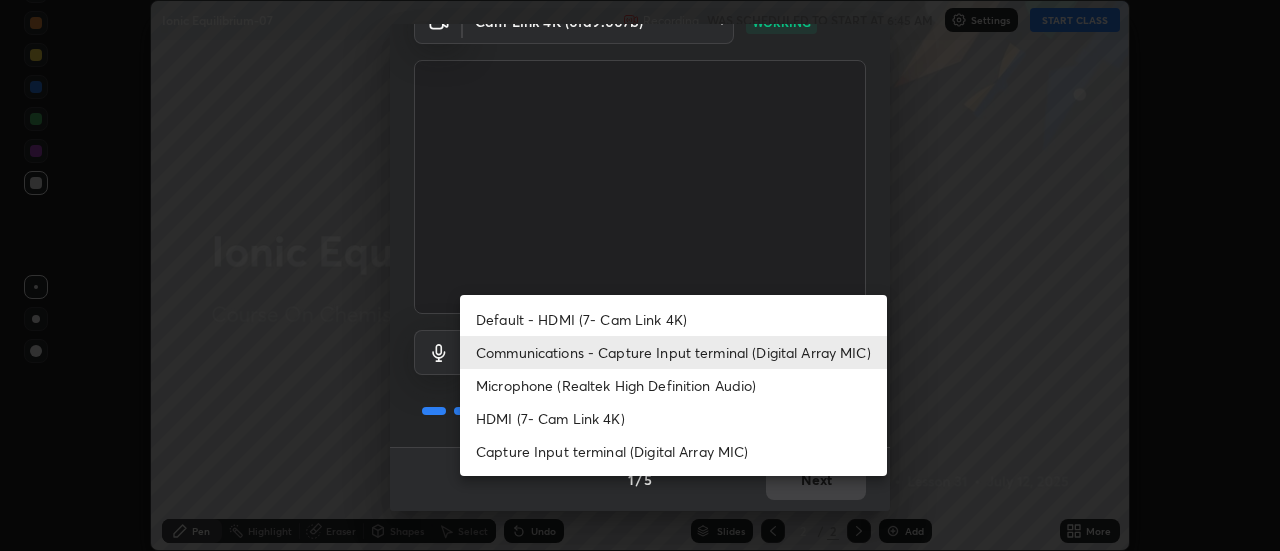 click on "Capture Input terminal (Digital Array MIC)" at bounding box center [673, 451] 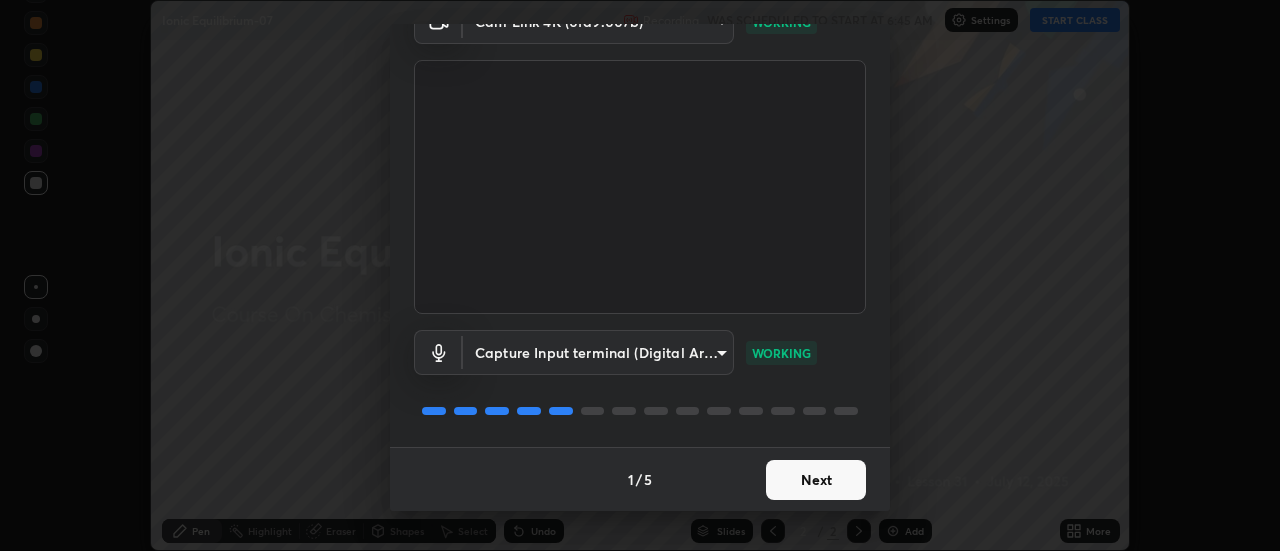 click on "Next" at bounding box center [816, 480] 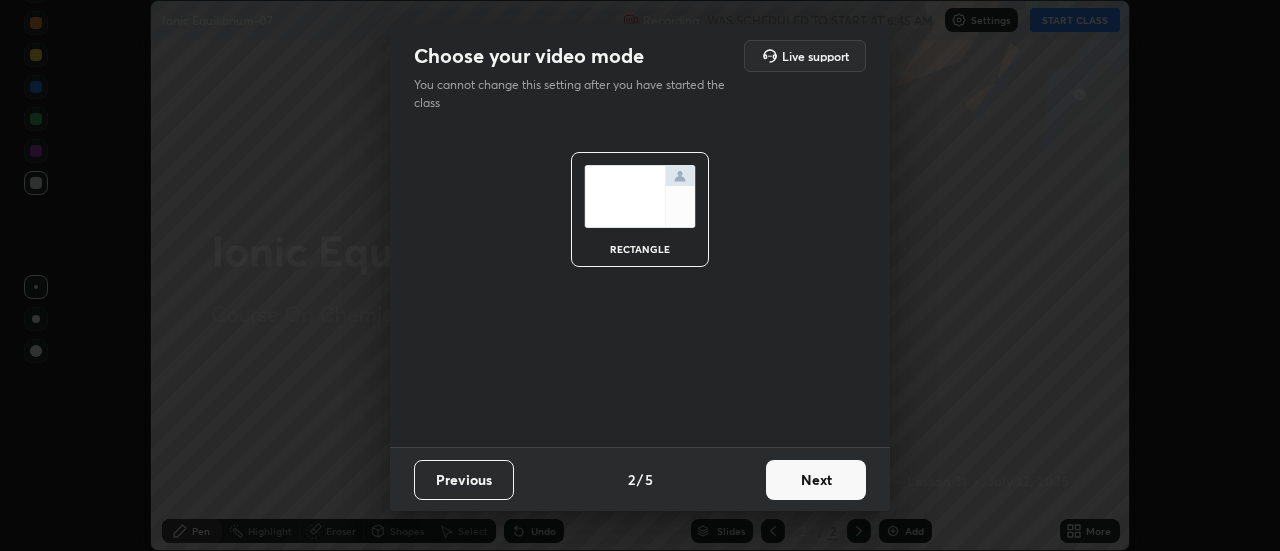 scroll, scrollTop: 0, scrollLeft: 0, axis: both 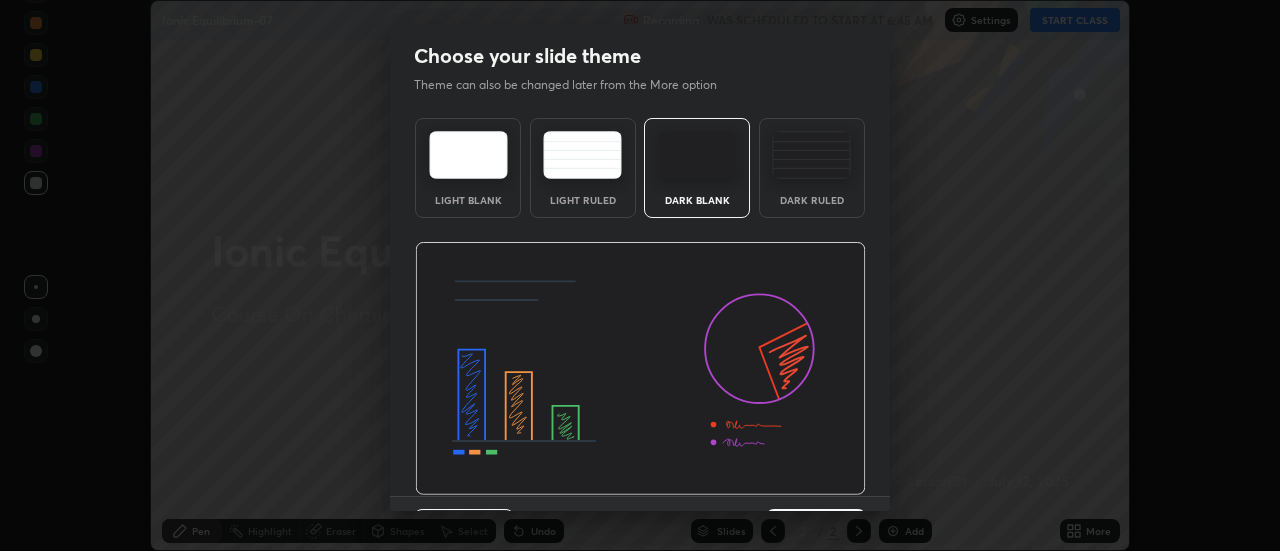click at bounding box center (640, 369) 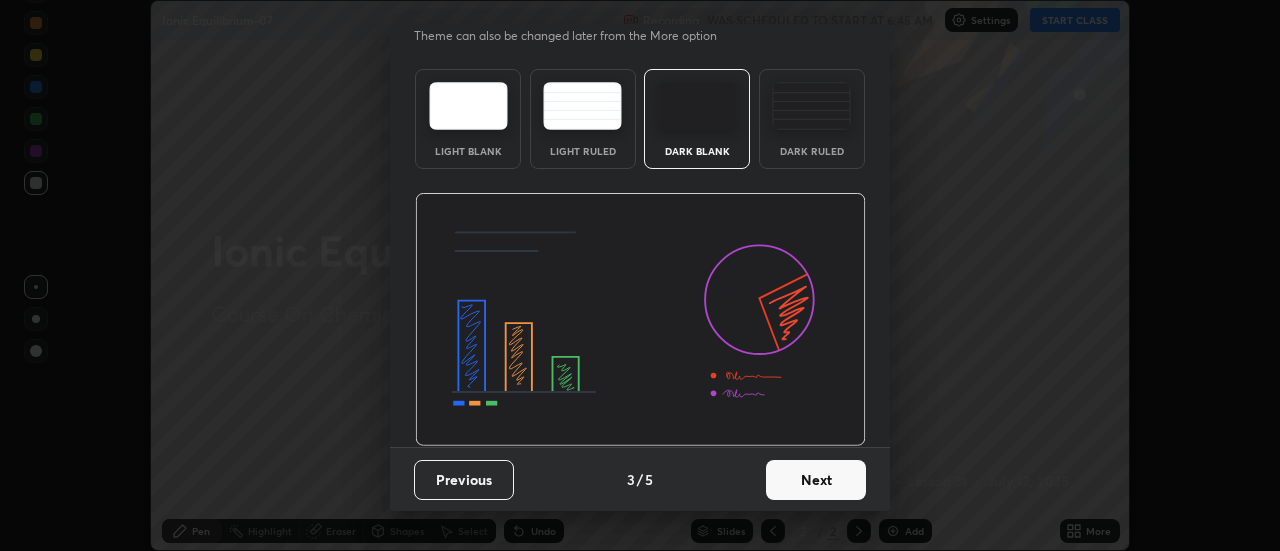click on "Next" at bounding box center (816, 480) 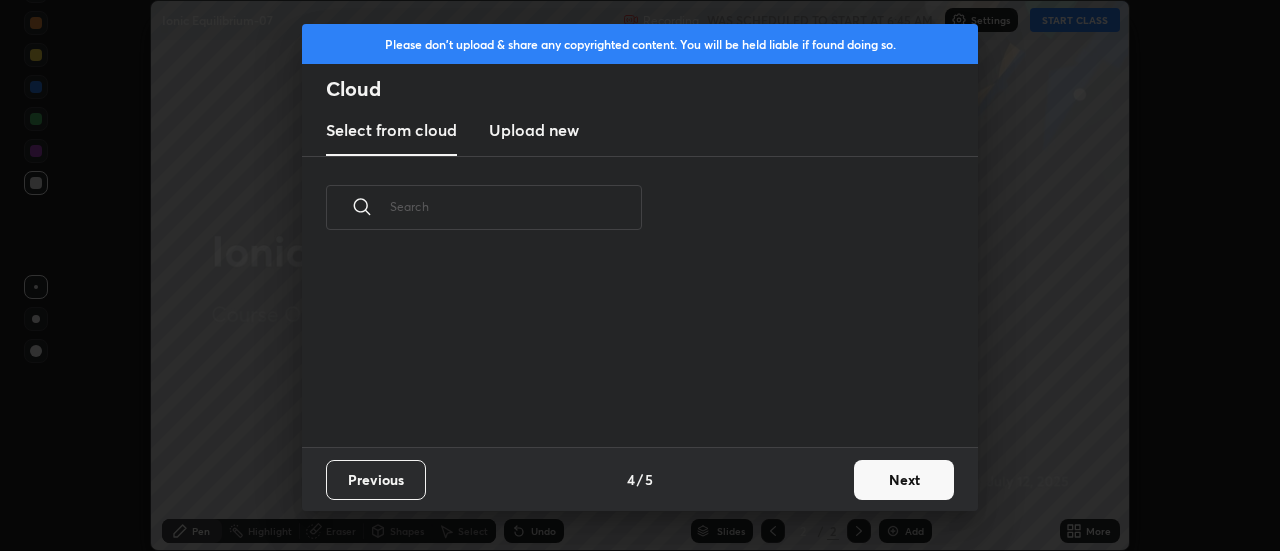 scroll, scrollTop: 0, scrollLeft: 0, axis: both 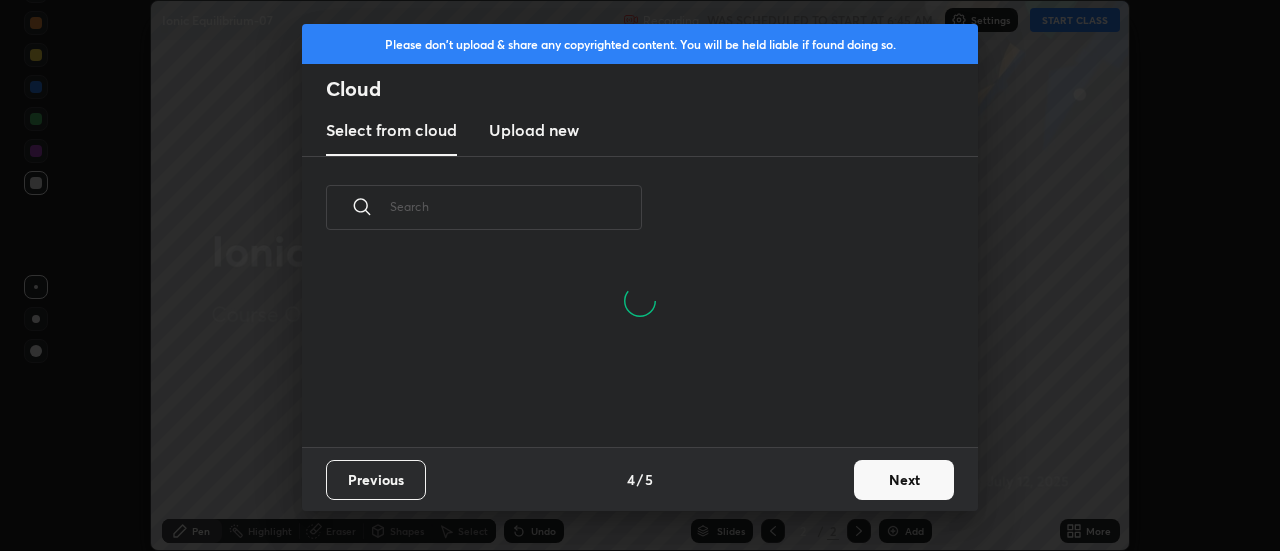 click on "Next" at bounding box center [904, 480] 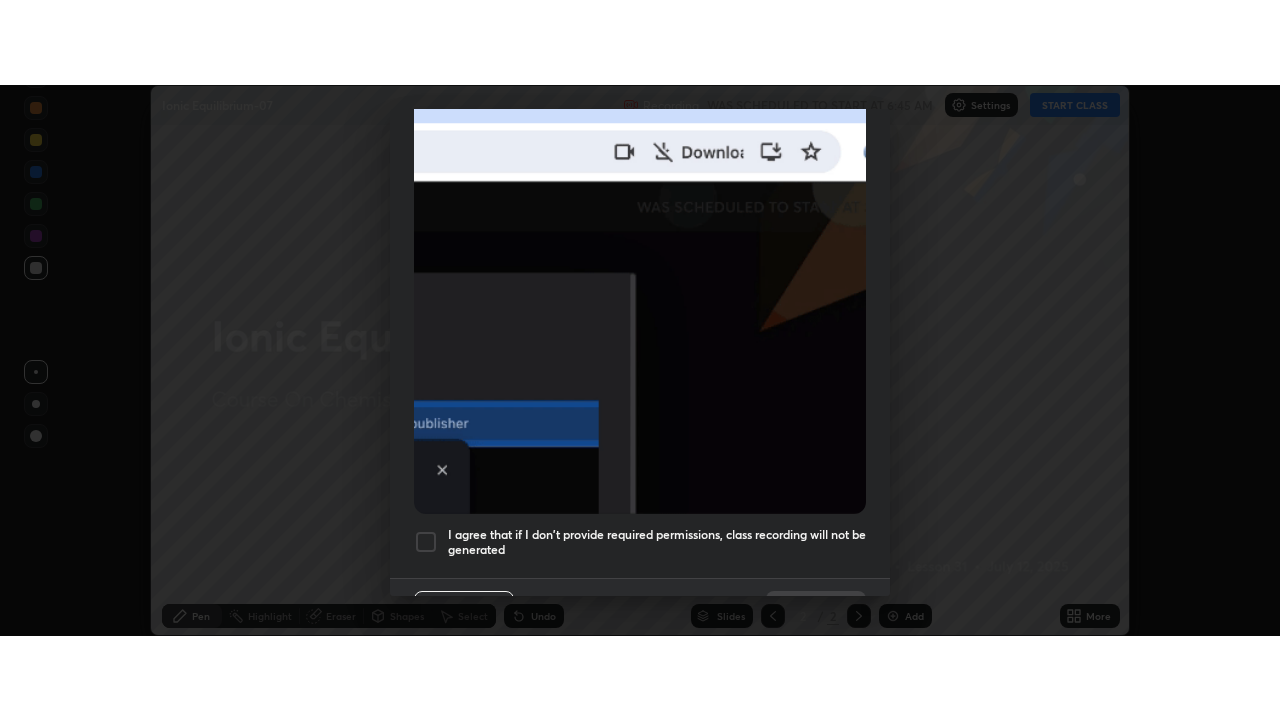 scroll, scrollTop: 513, scrollLeft: 0, axis: vertical 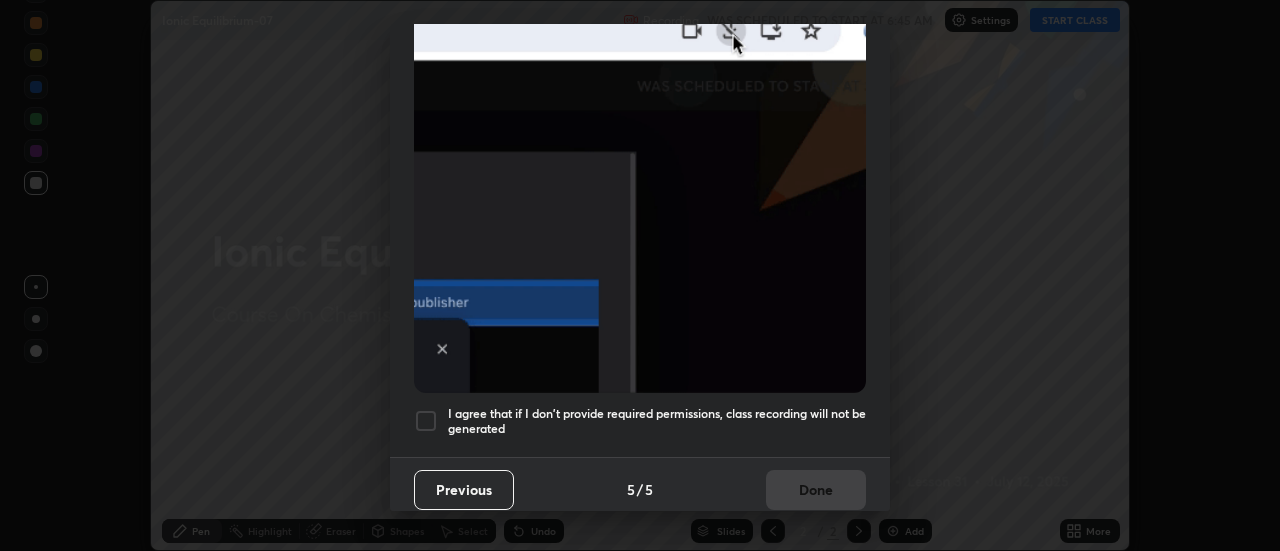 click on "I agree that if I don't provide required permissions, class recording will not be generated" at bounding box center [657, 421] 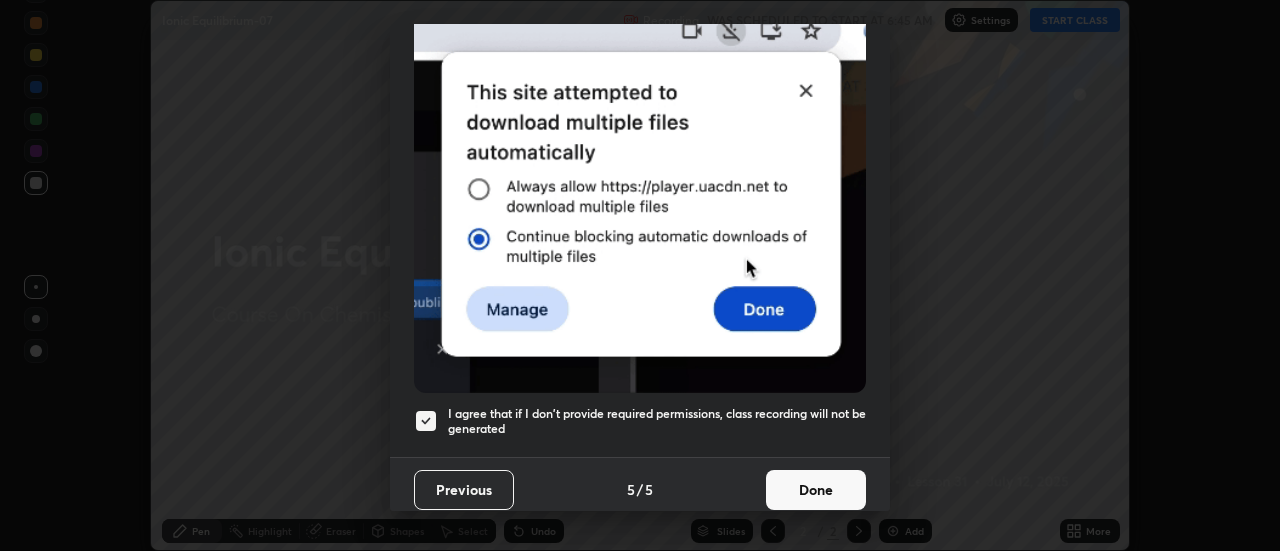 click on "Done" at bounding box center (816, 490) 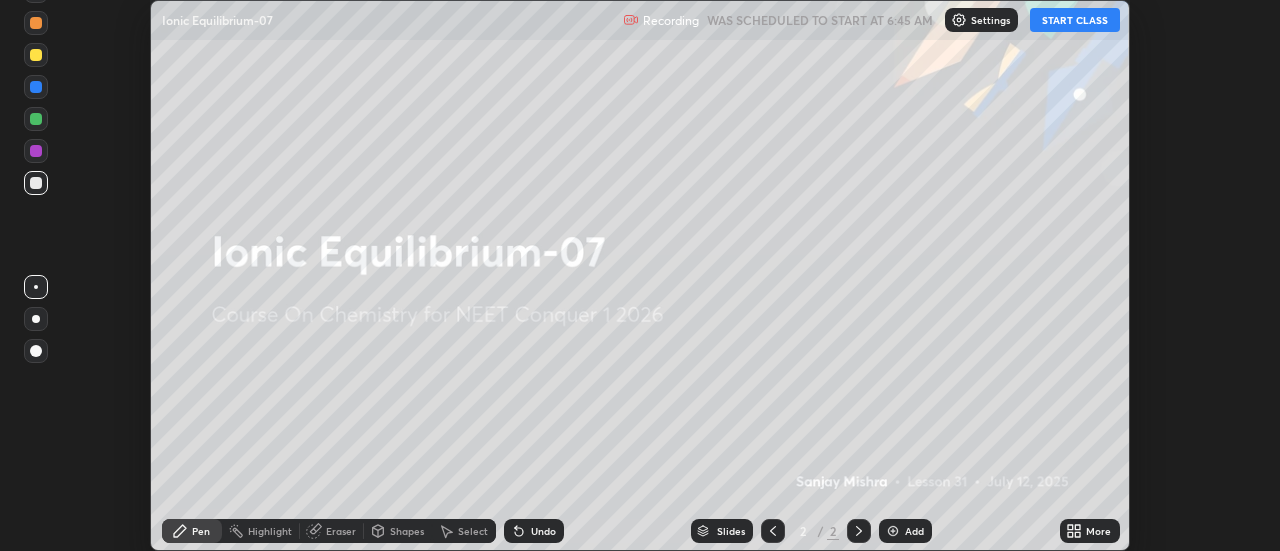 click on "More" at bounding box center [1090, 531] 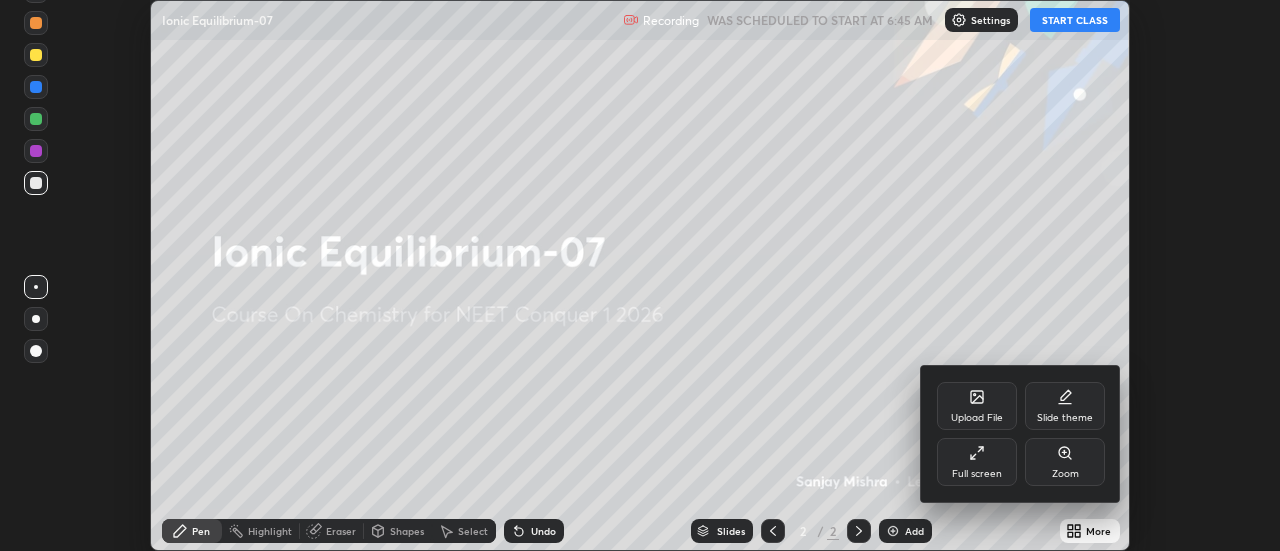 click on "Full screen" at bounding box center [977, 462] 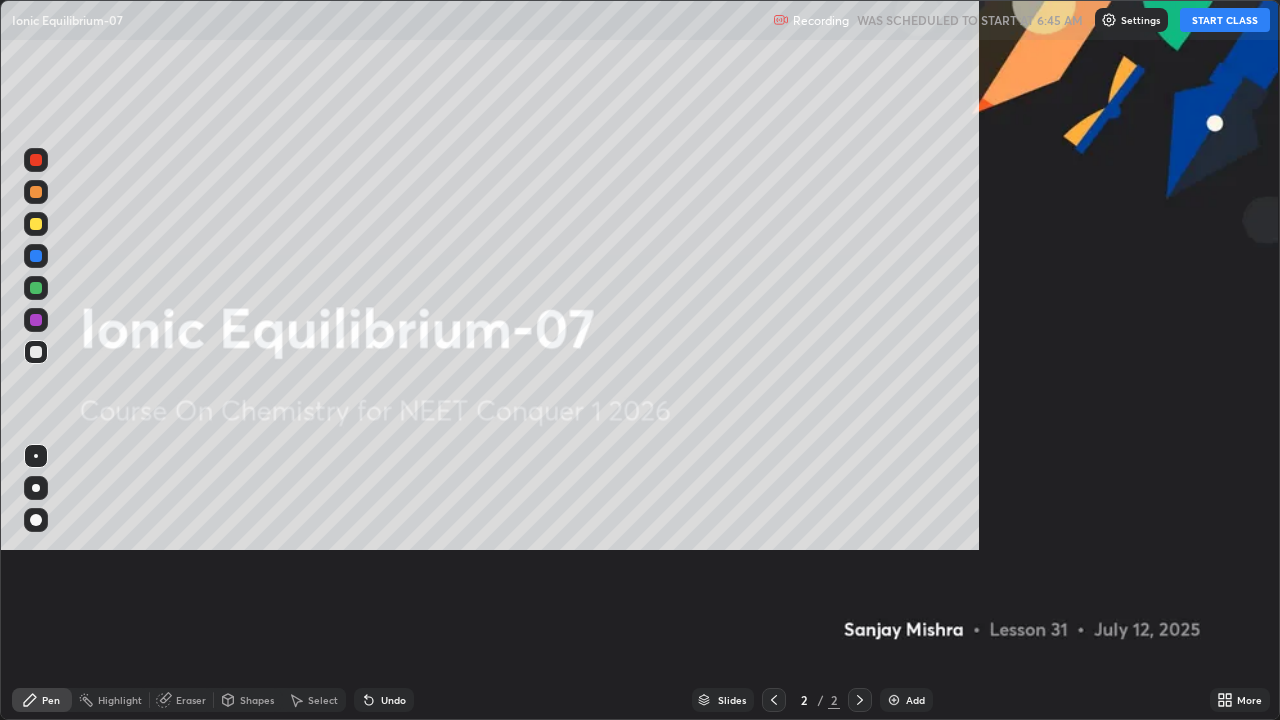 scroll, scrollTop: 99280, scrollLeft: 98720, axis: both 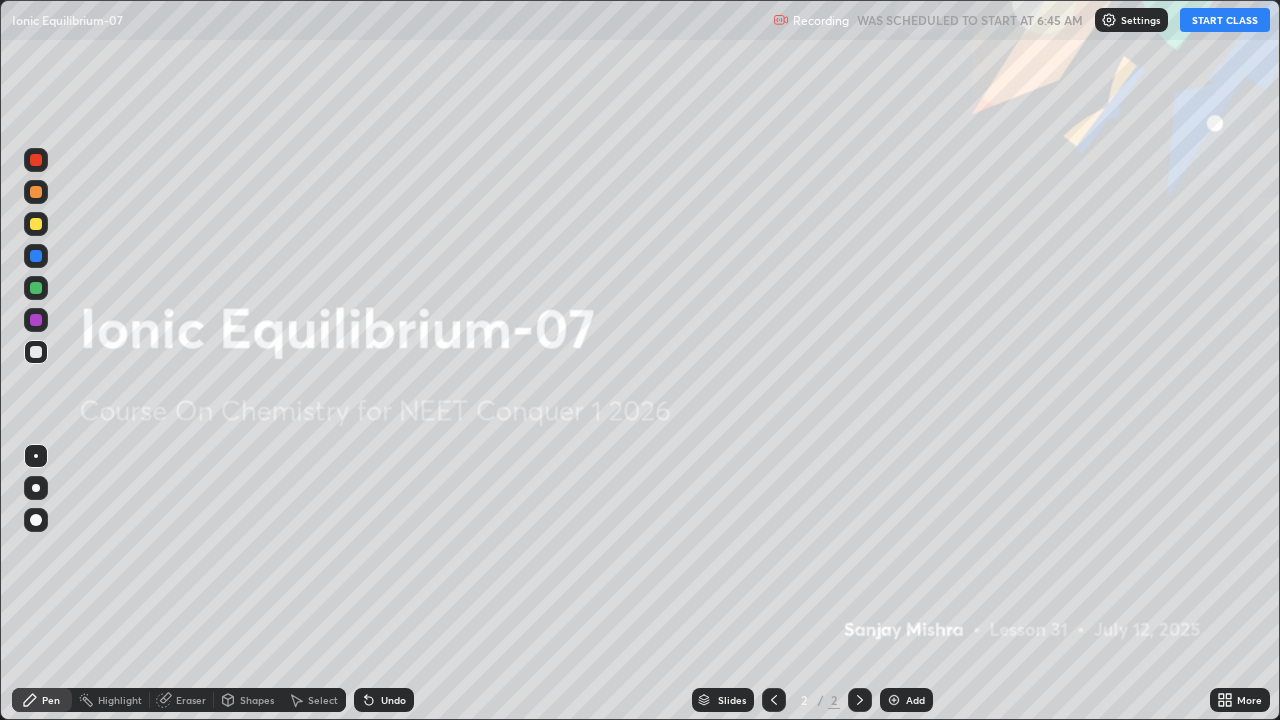 click on "START CLASS" at bounding box center [1225, 20] 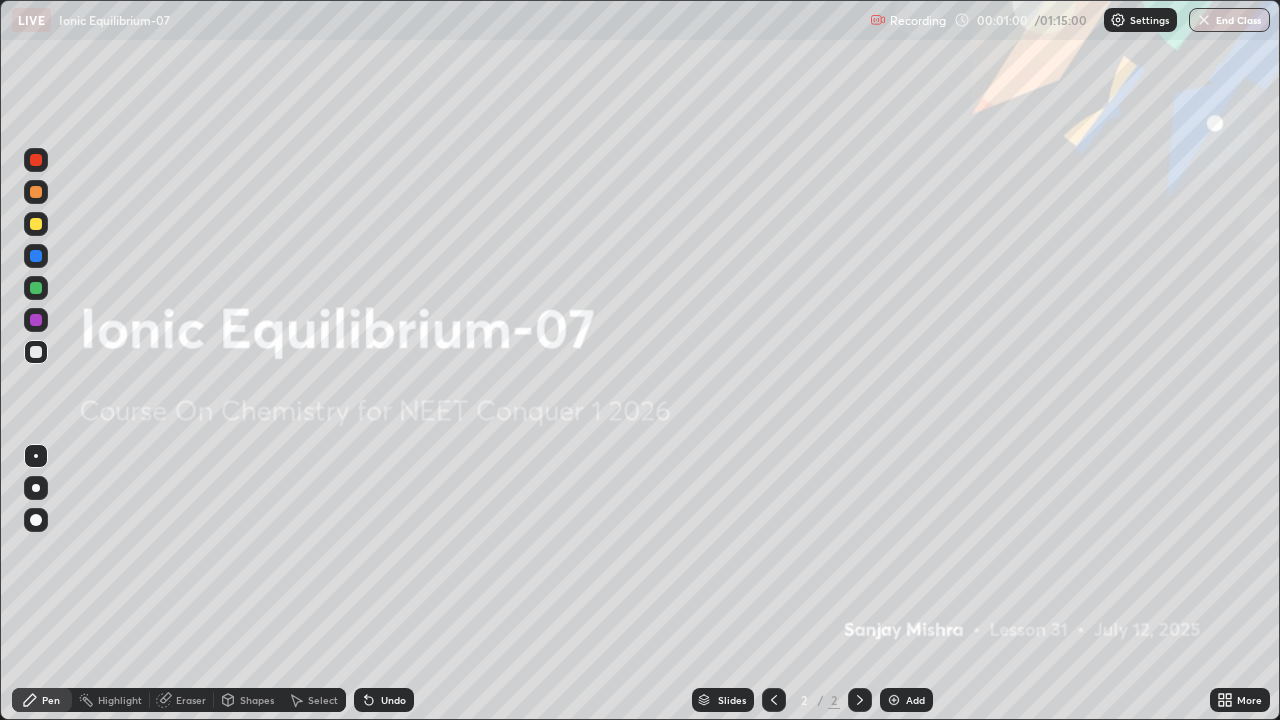 click on "More" at bounding box center [1240, 700] 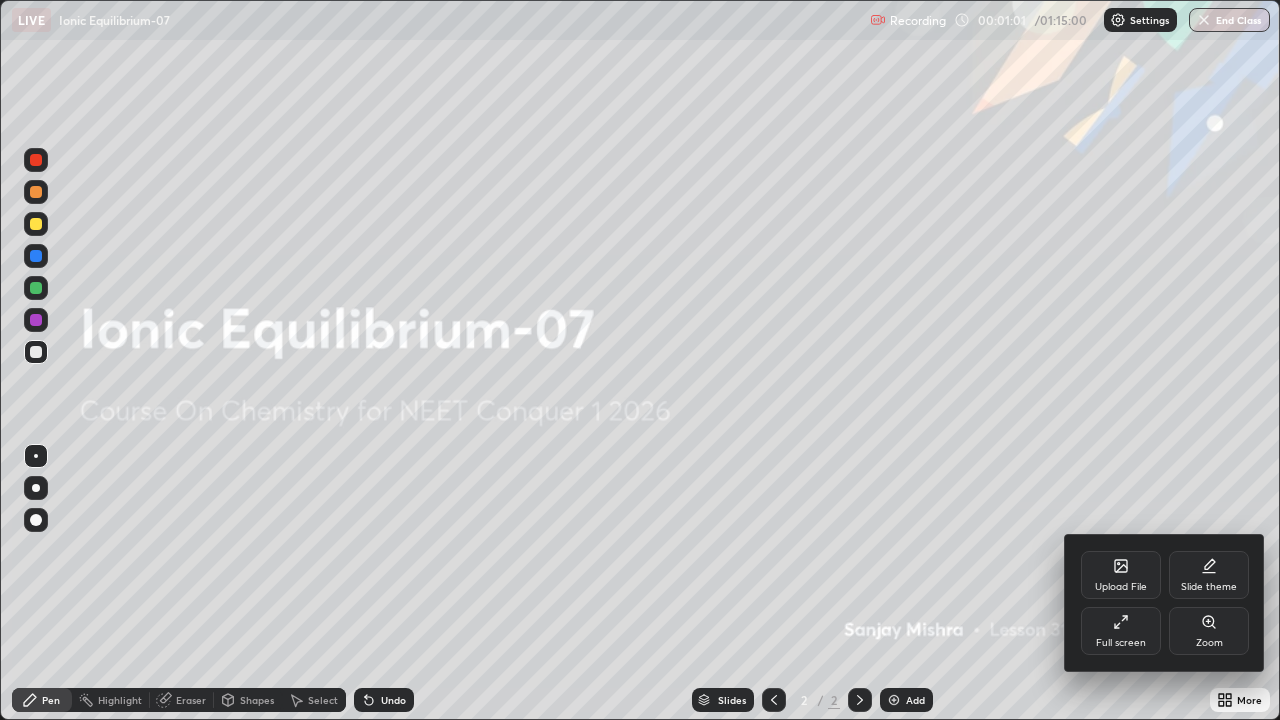 click on "Upload File" at bounding box center (1121, 575) 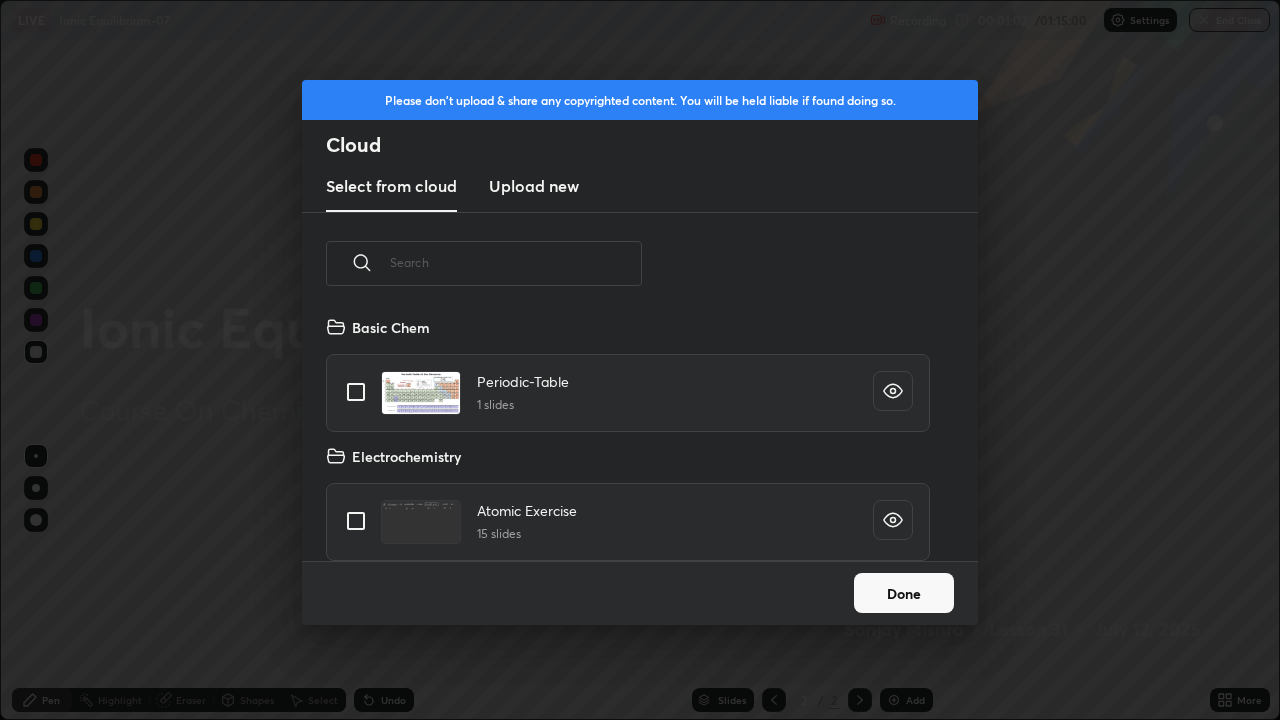 scroll, scrollTop: 7, scrollLeft: 11, axis: both 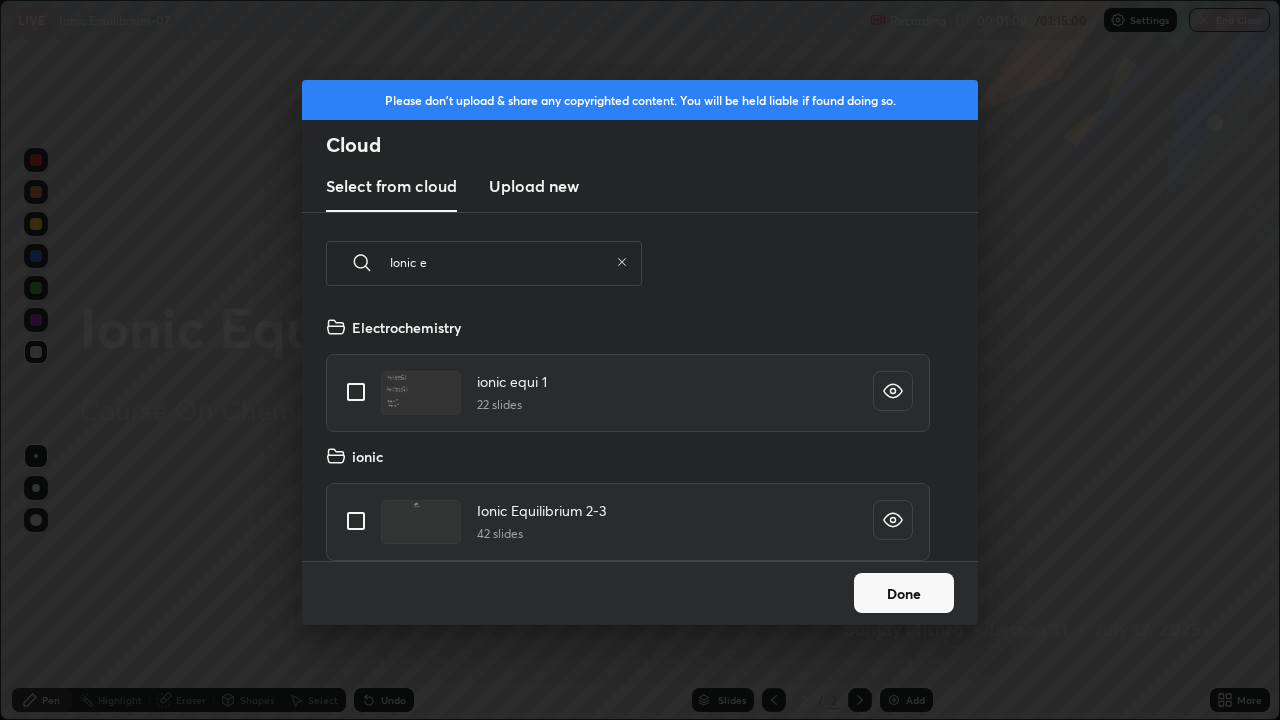 click on "Ionic e" at bounding box center [499, 262] 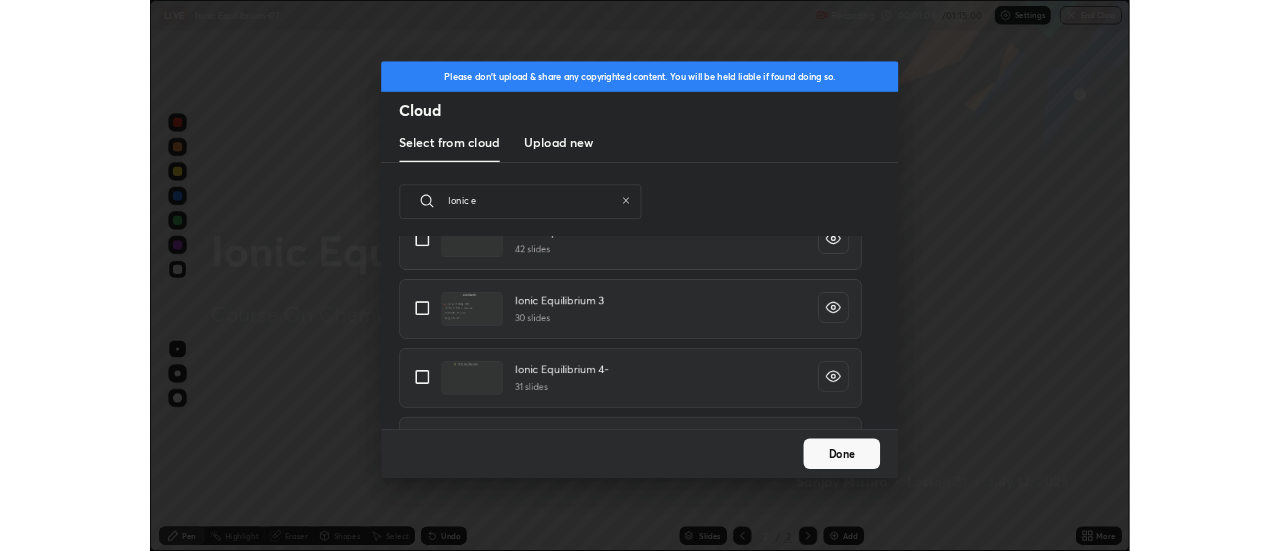scroll, scrollTop: 366, scrollLeft: 0, axis: vertical 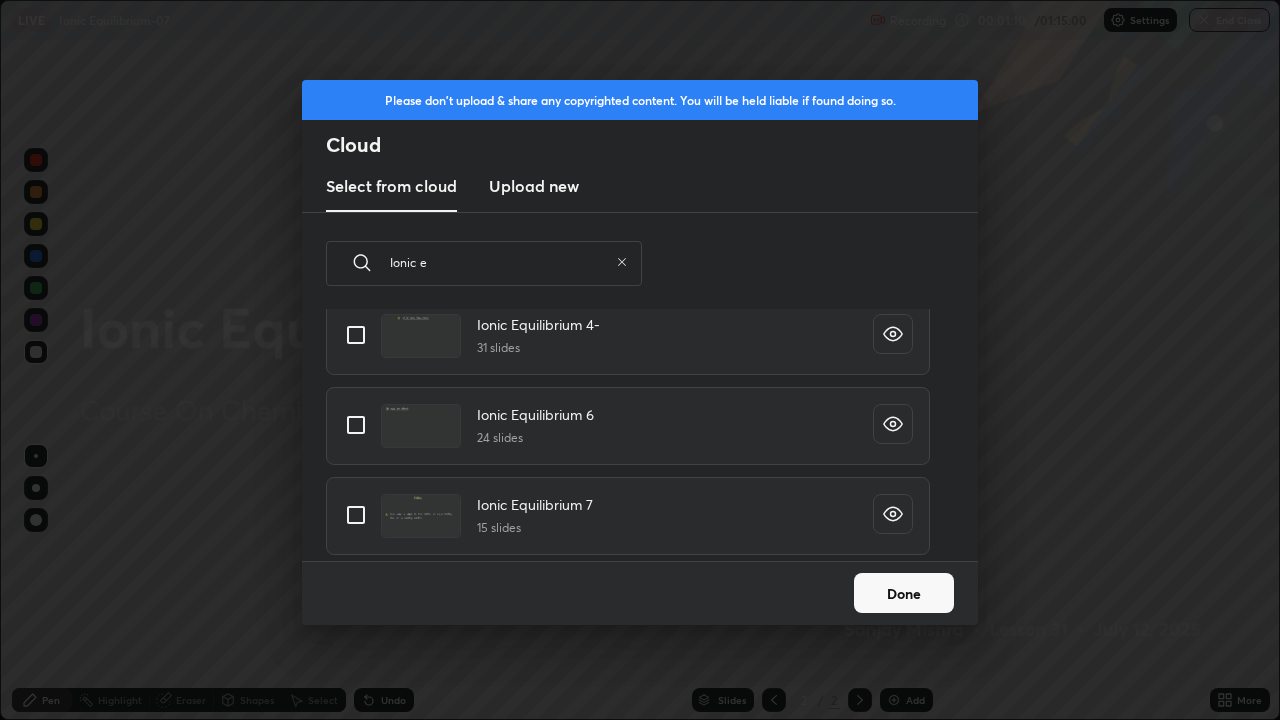 type on "Ionic e" 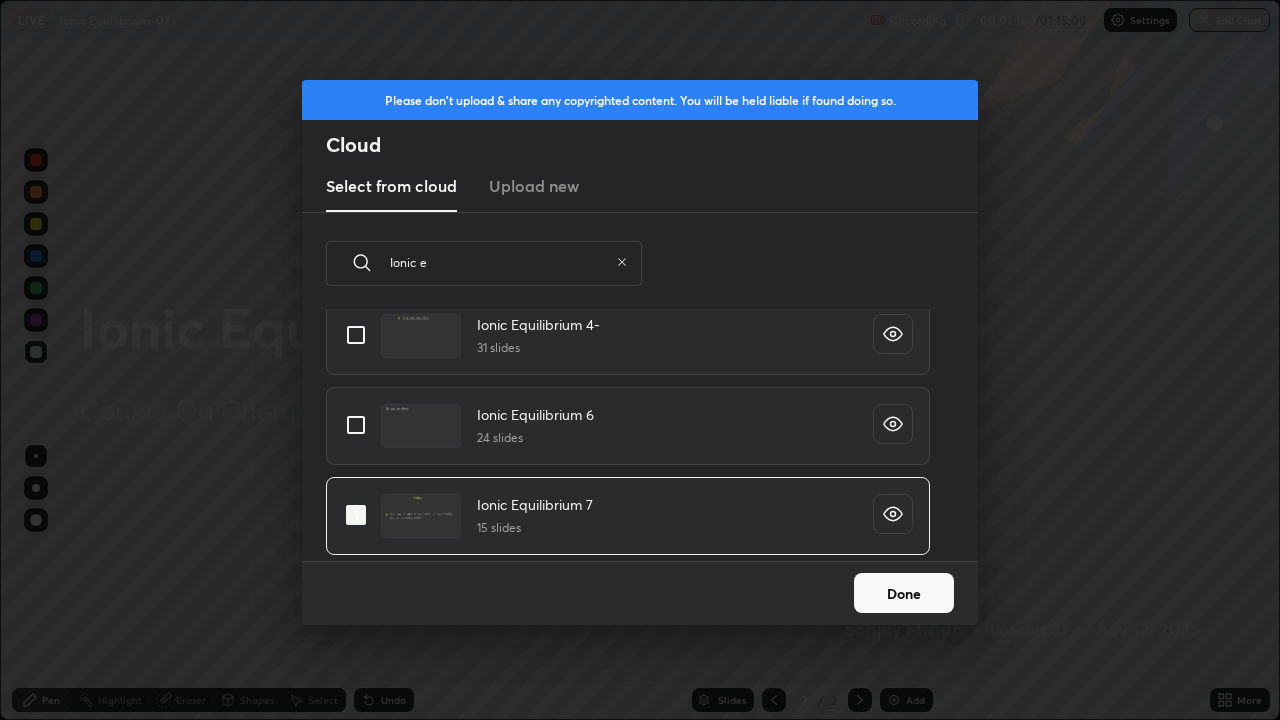 click on "Done" at bounding box center [904, 593] 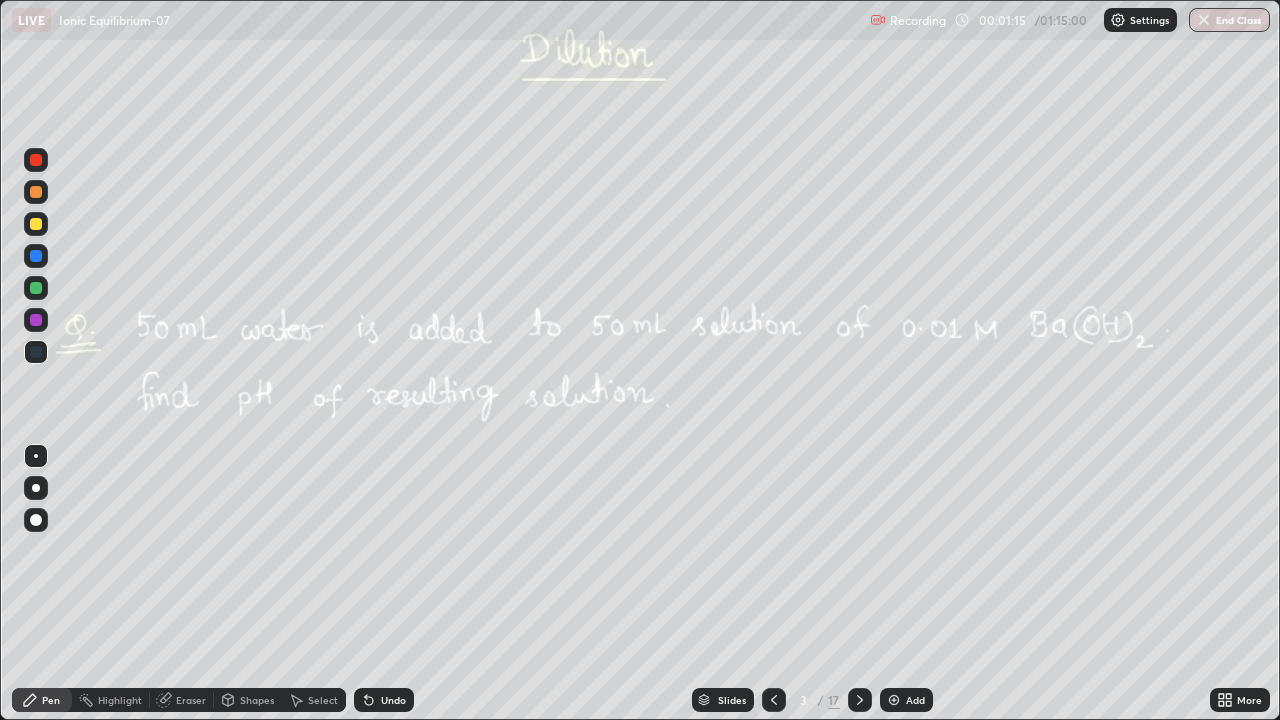 click at bounding box center [36, 192] 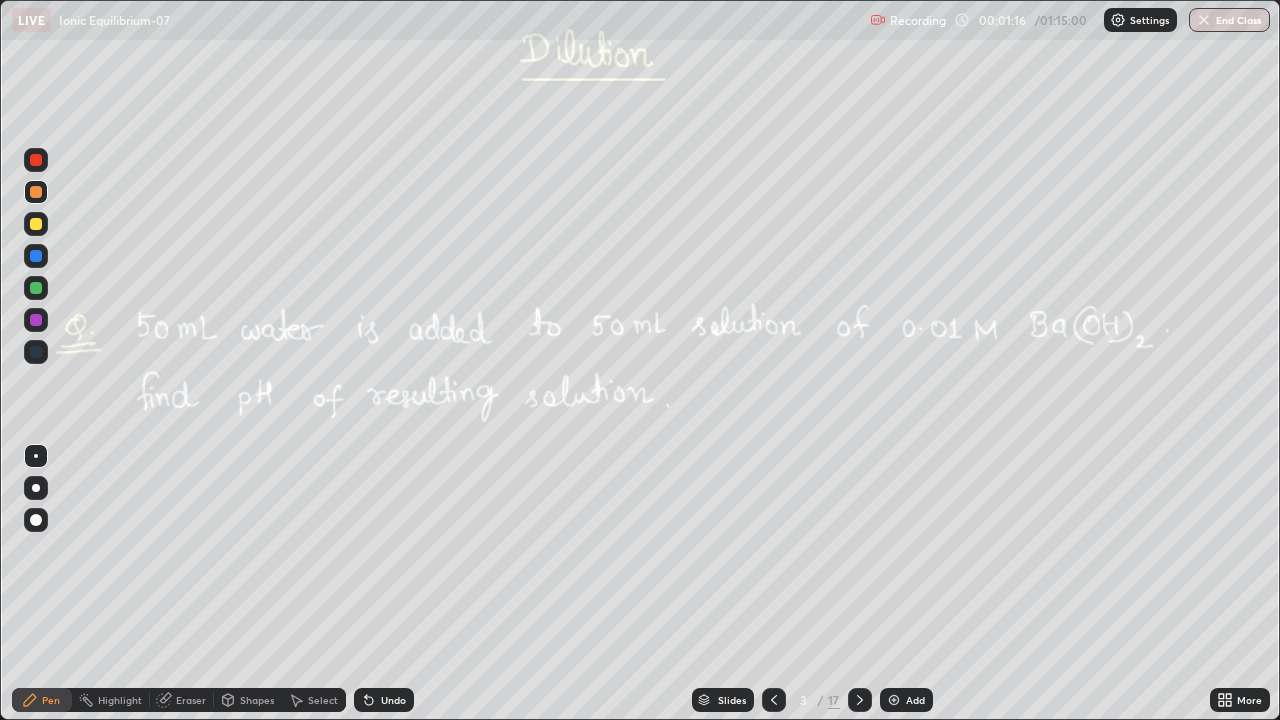 click at bounding box center [36, 192] 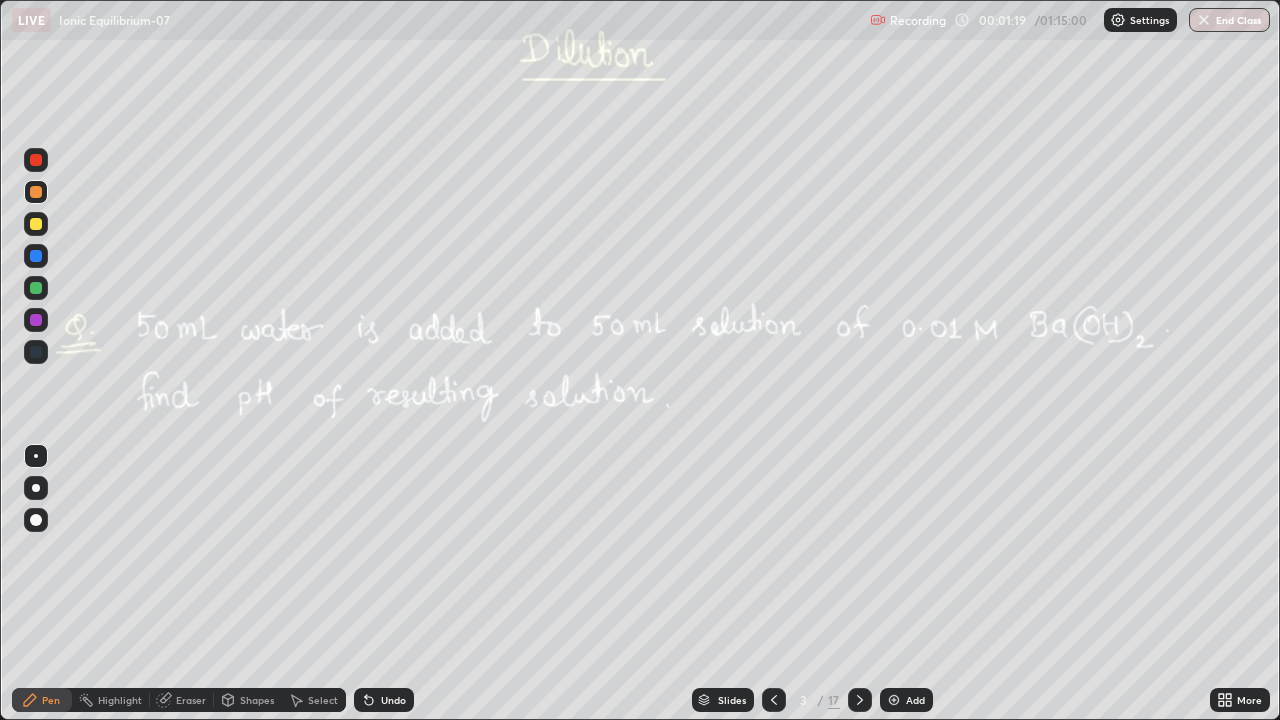 click at bounding box center [36, 488] 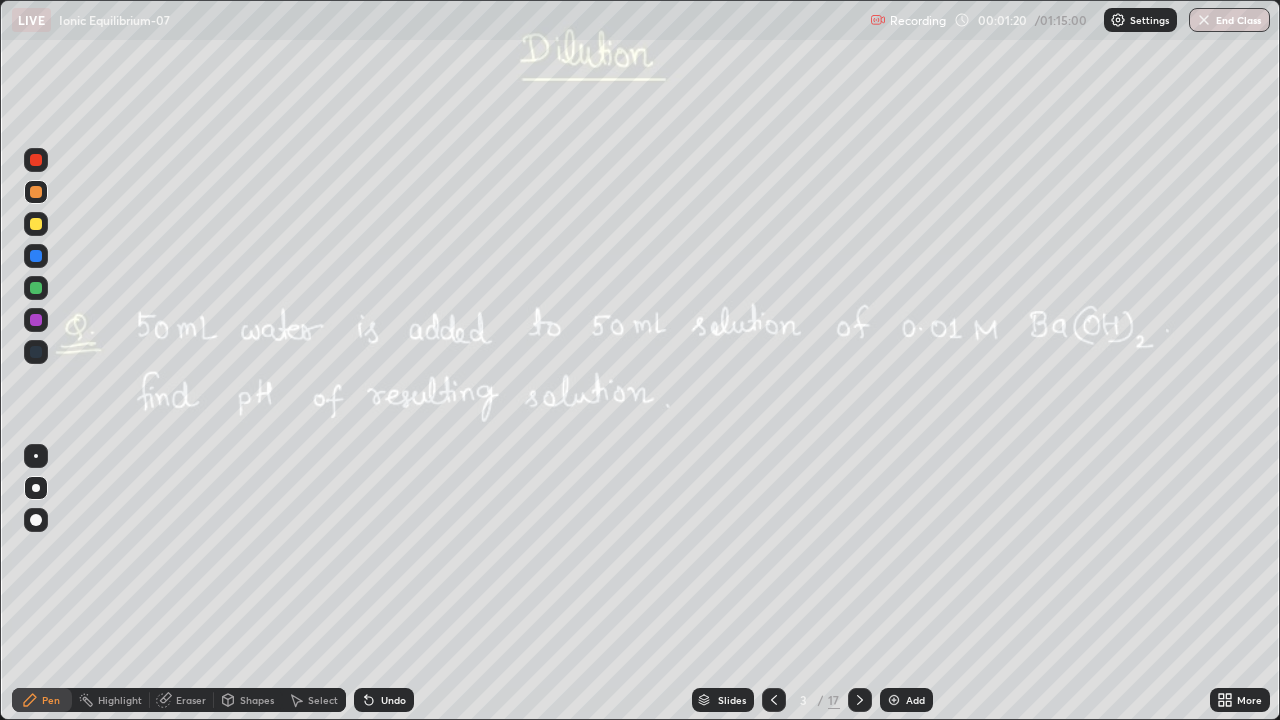 click at bounding box center (36, 488) 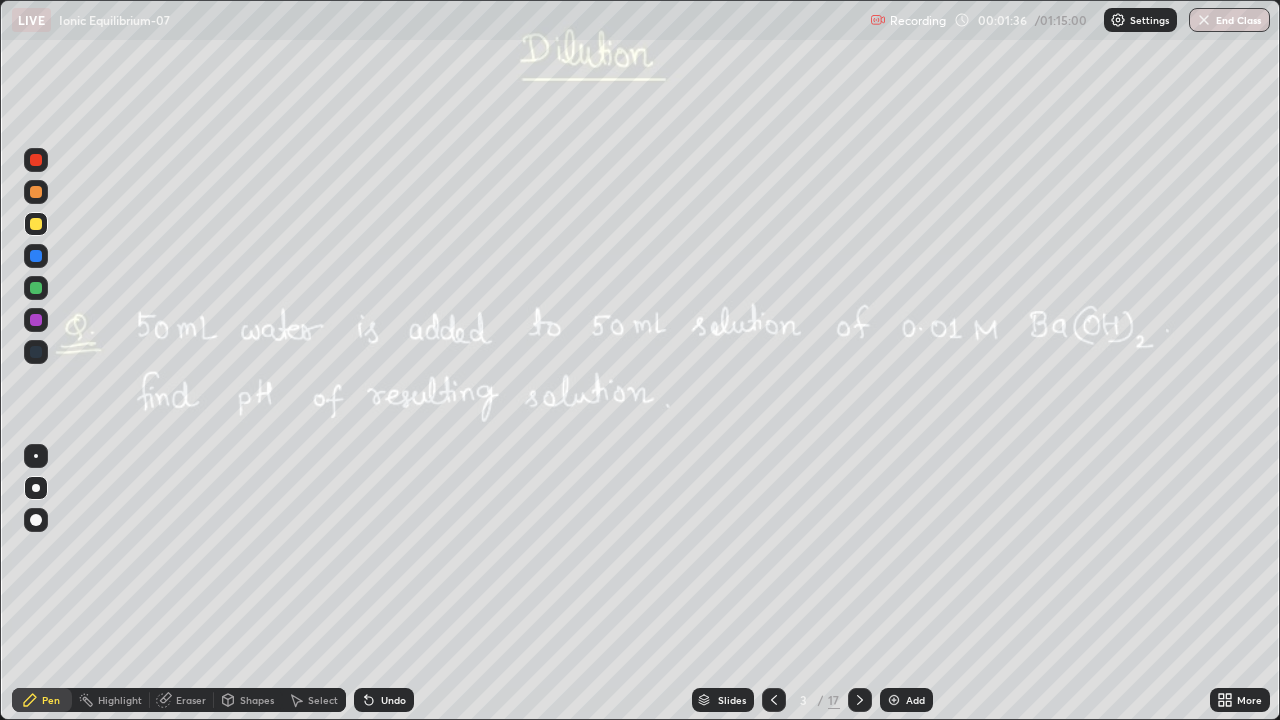 click at bounding box center [36, 192] 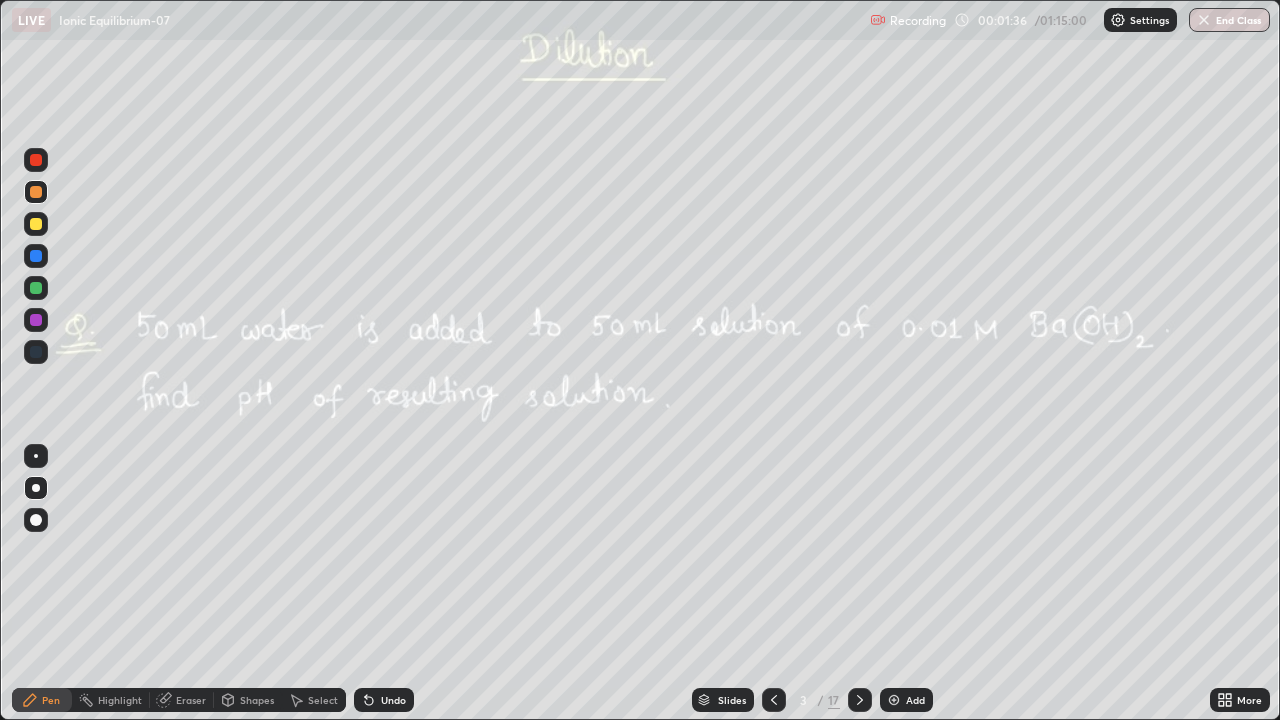 click at bounding box center (36, 192) 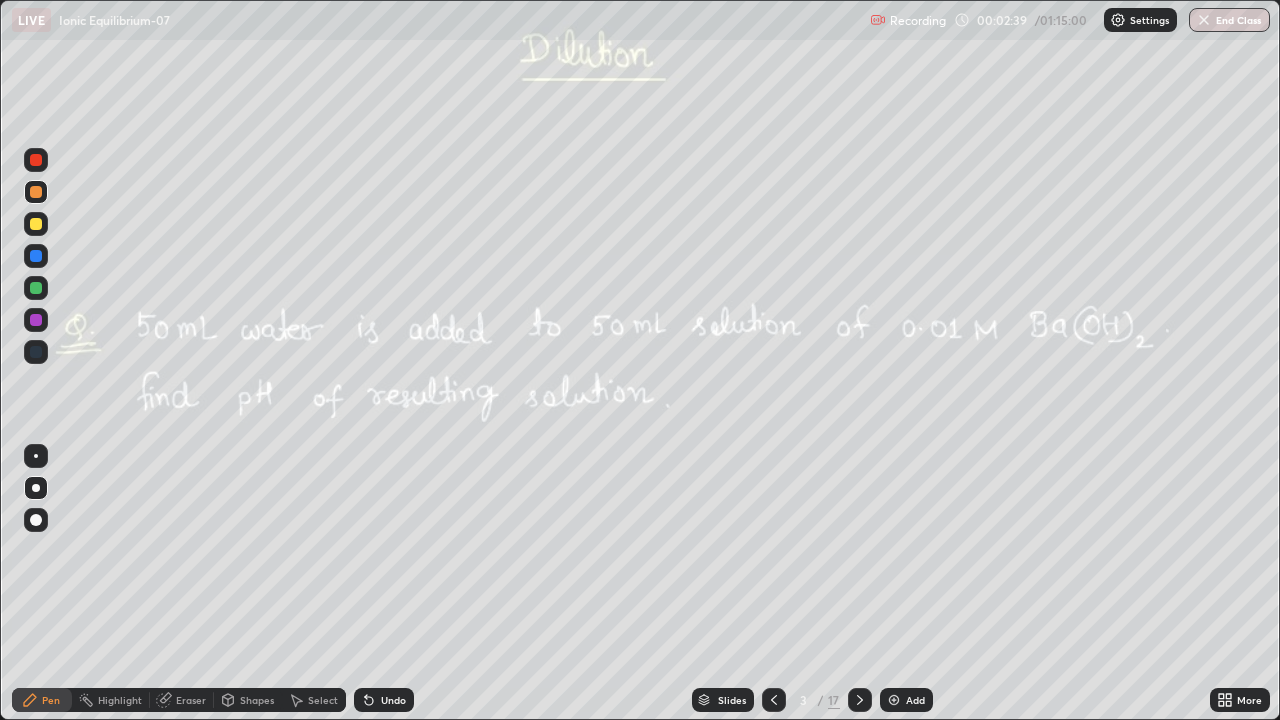 click at bounding box center (36, 160) 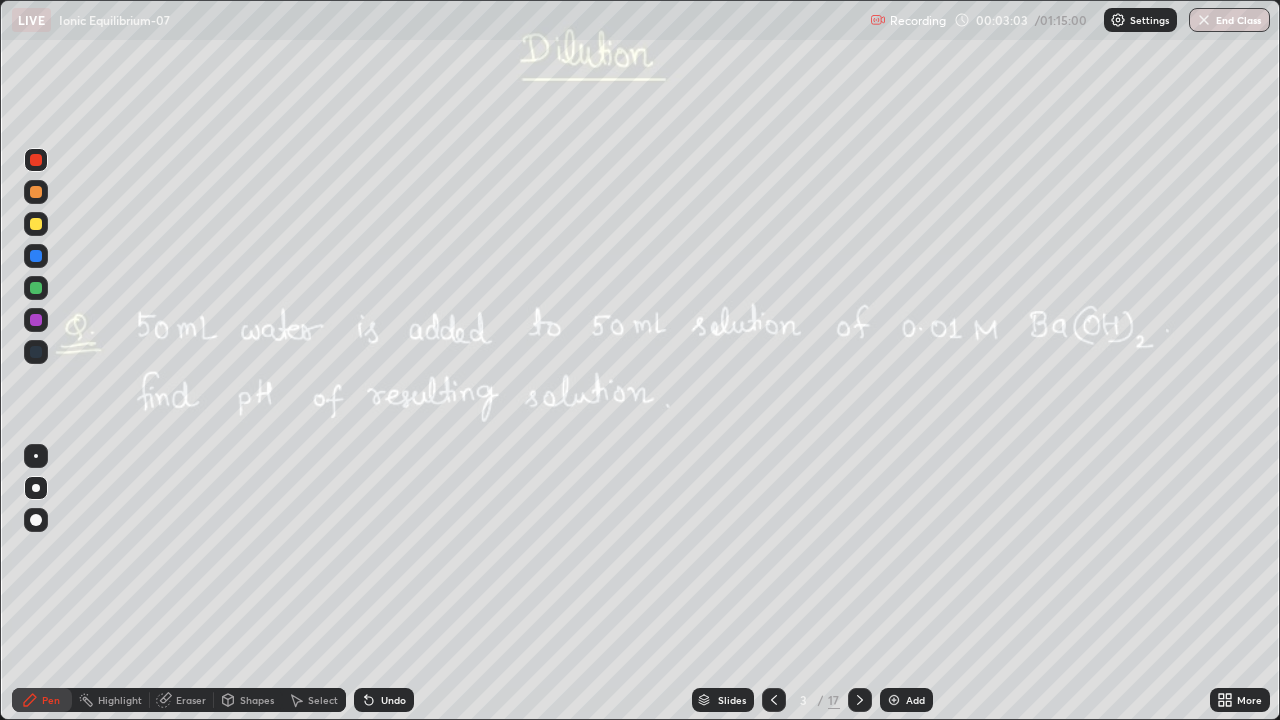 click on "Undo" at bounding box center (393, 700) 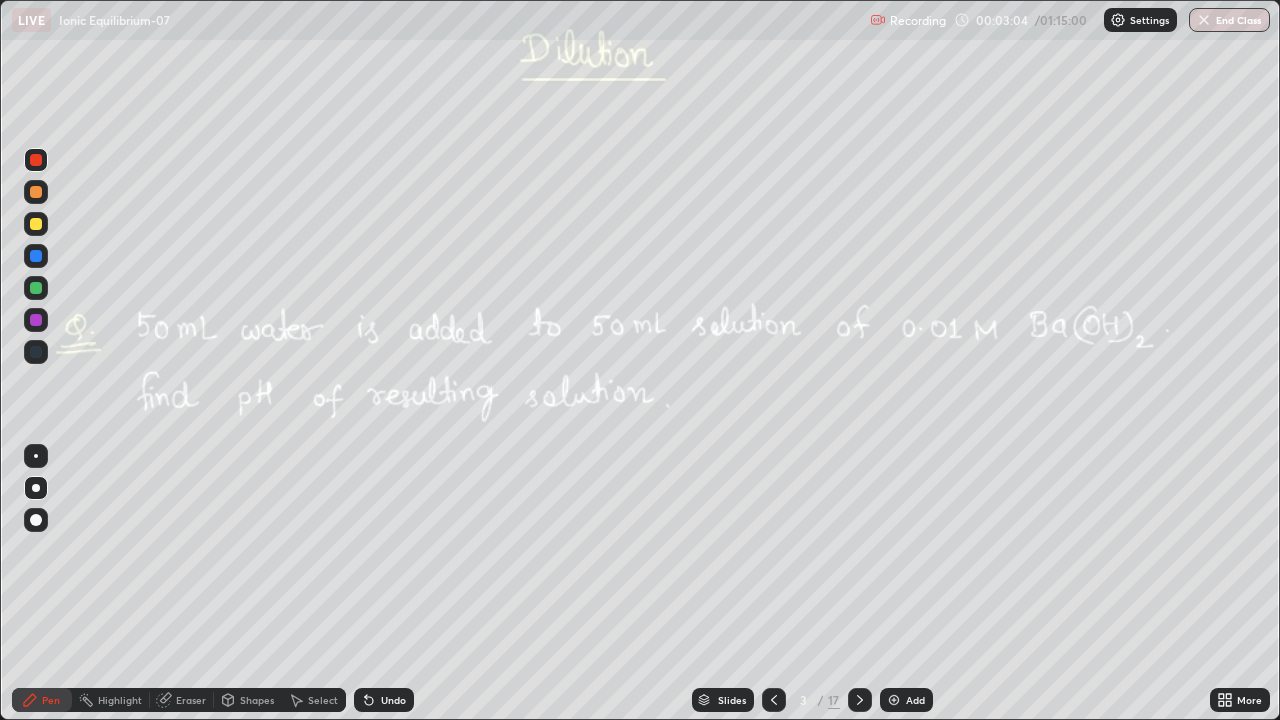 click on "Undo" at bounding box center [393, 700] 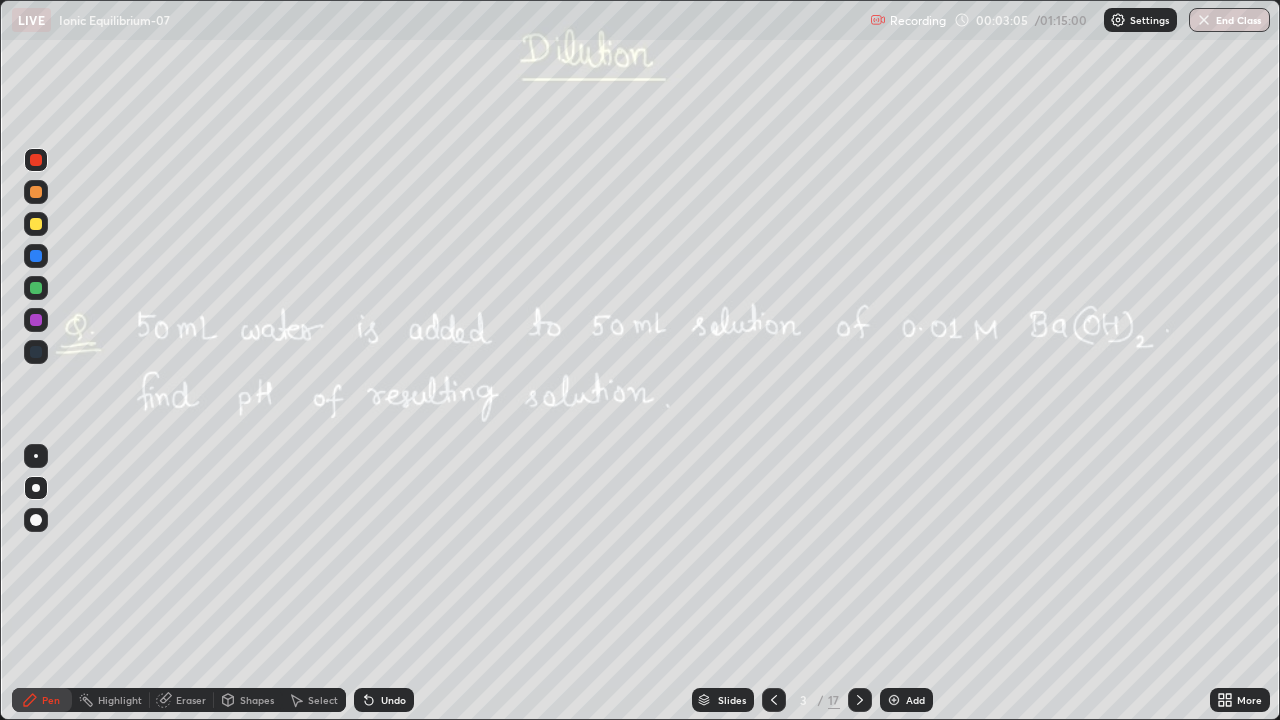 click on "Undo" at bounding box center (393, 700) 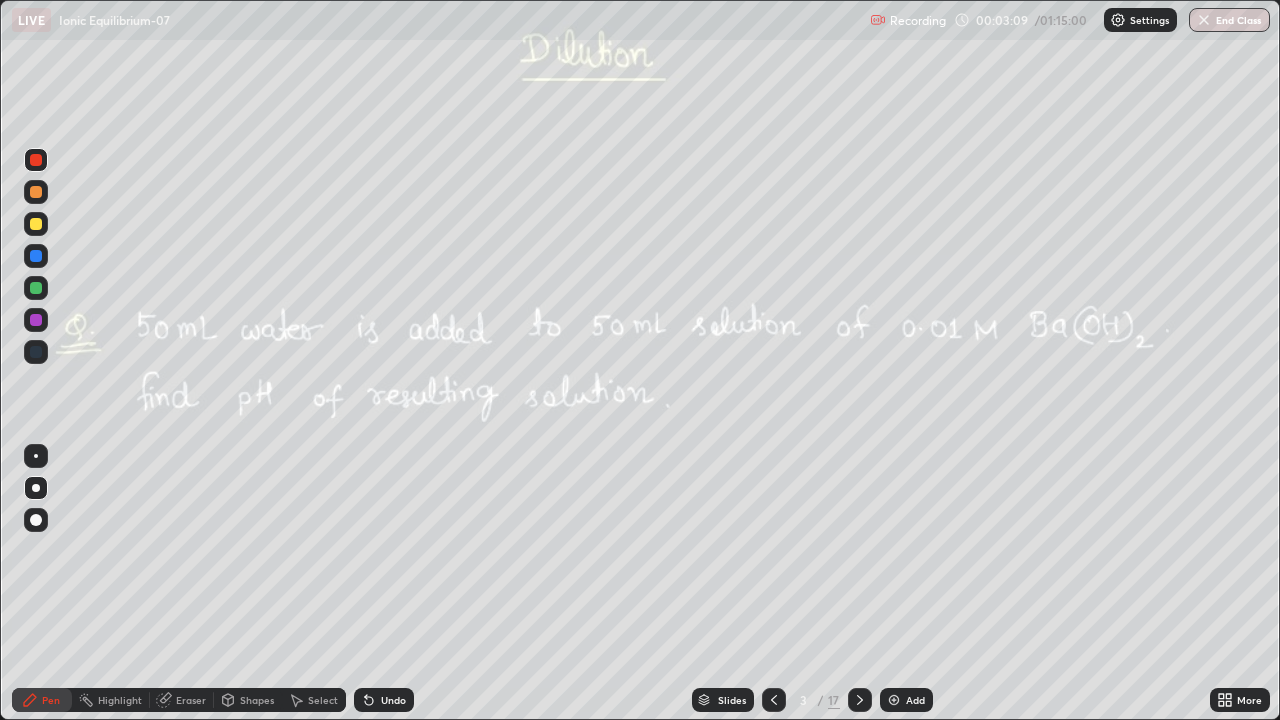 click at bounding box center (36, 224) 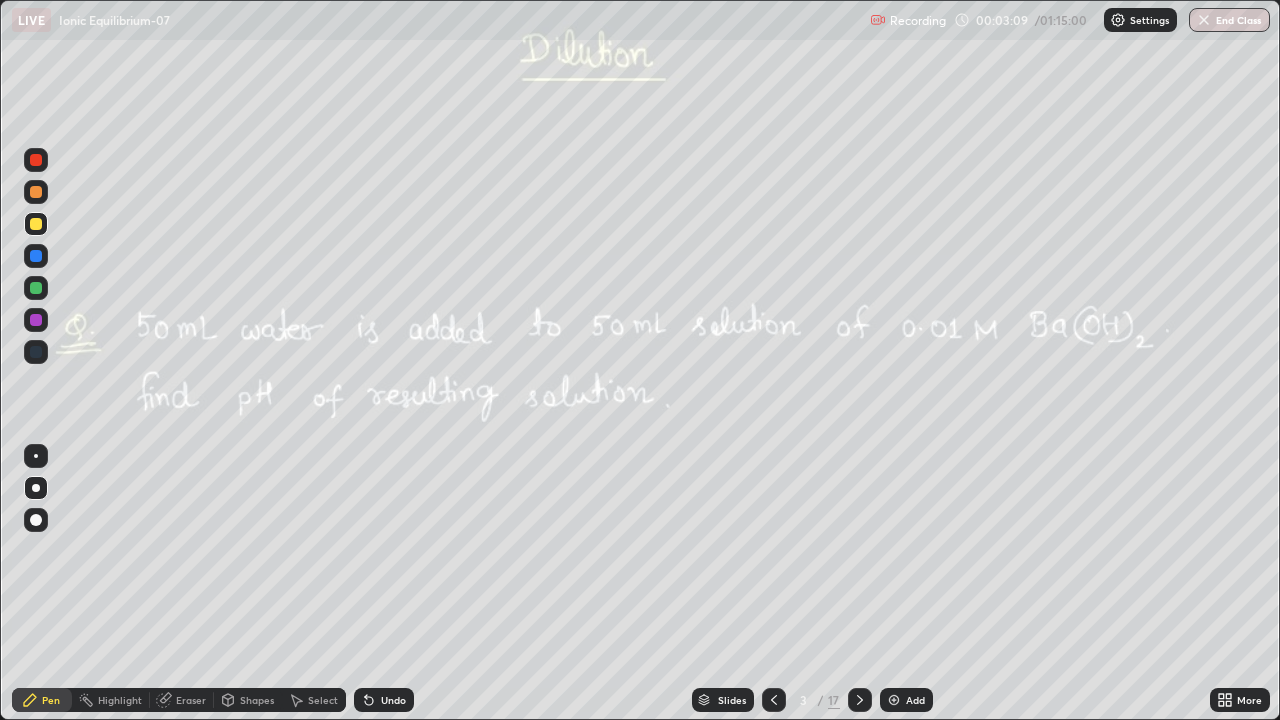 click at bounding box center [36, 224] 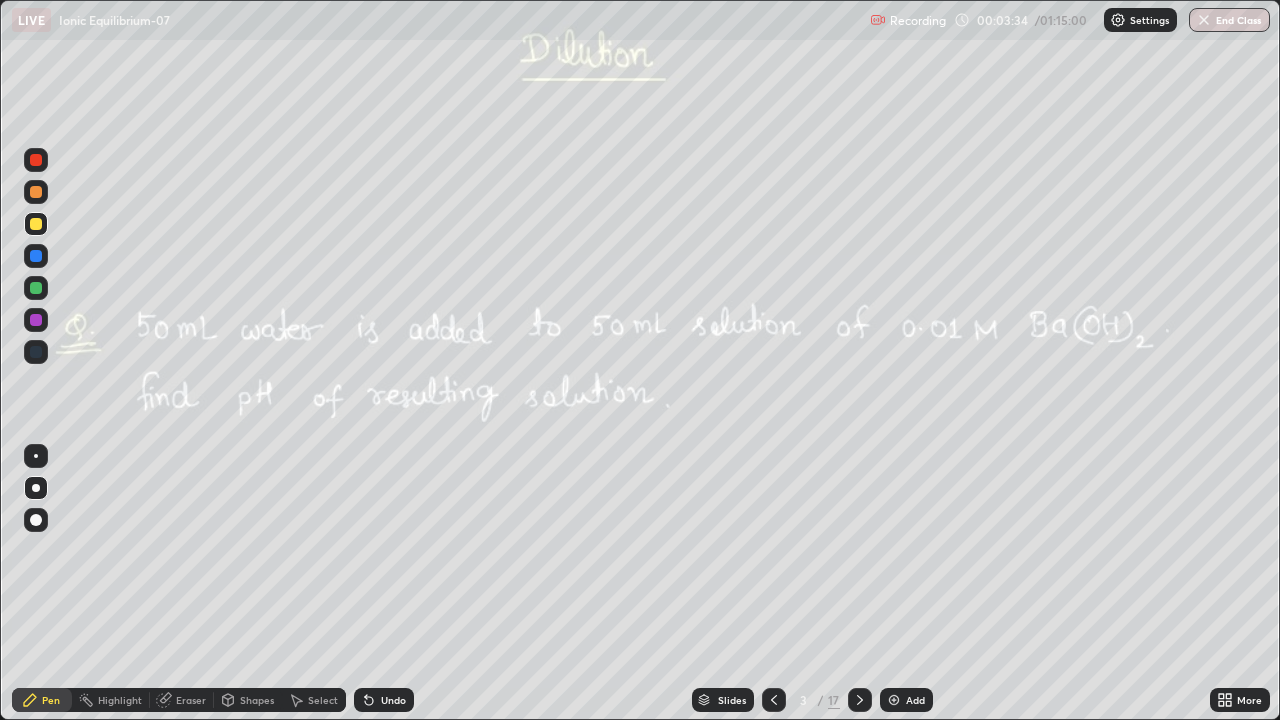 click at bounding box center [36, 224] 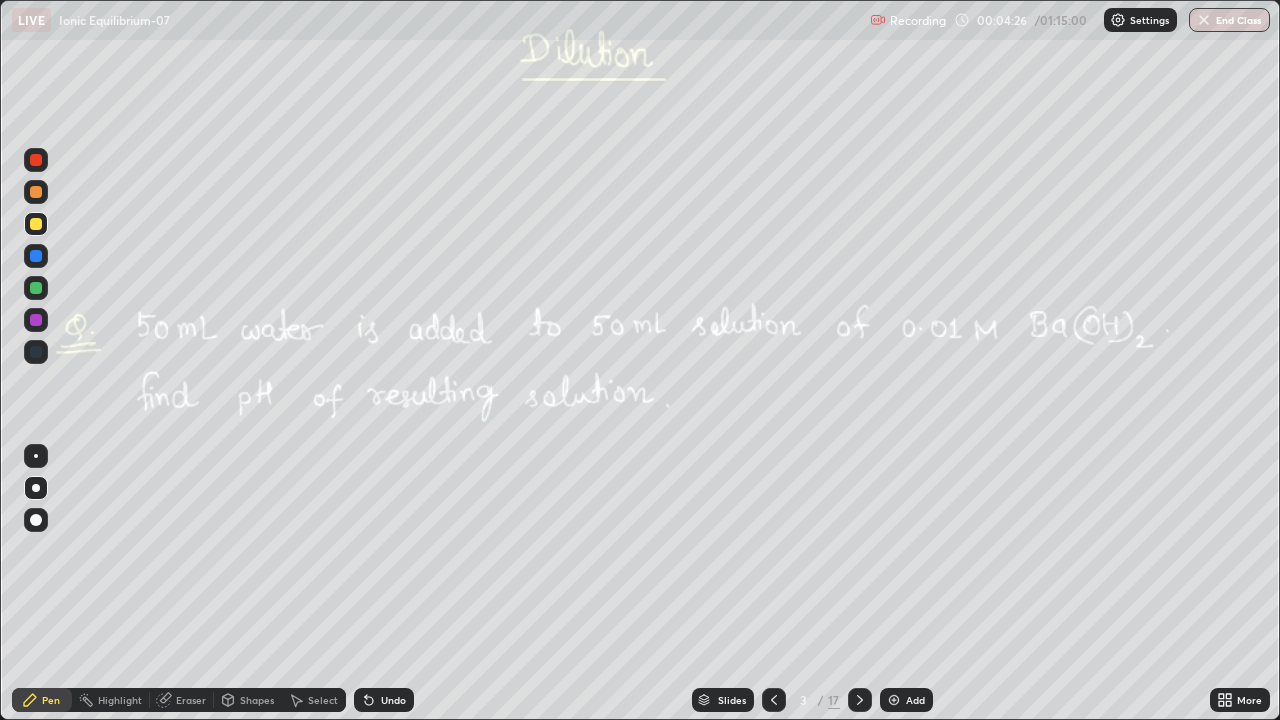 click 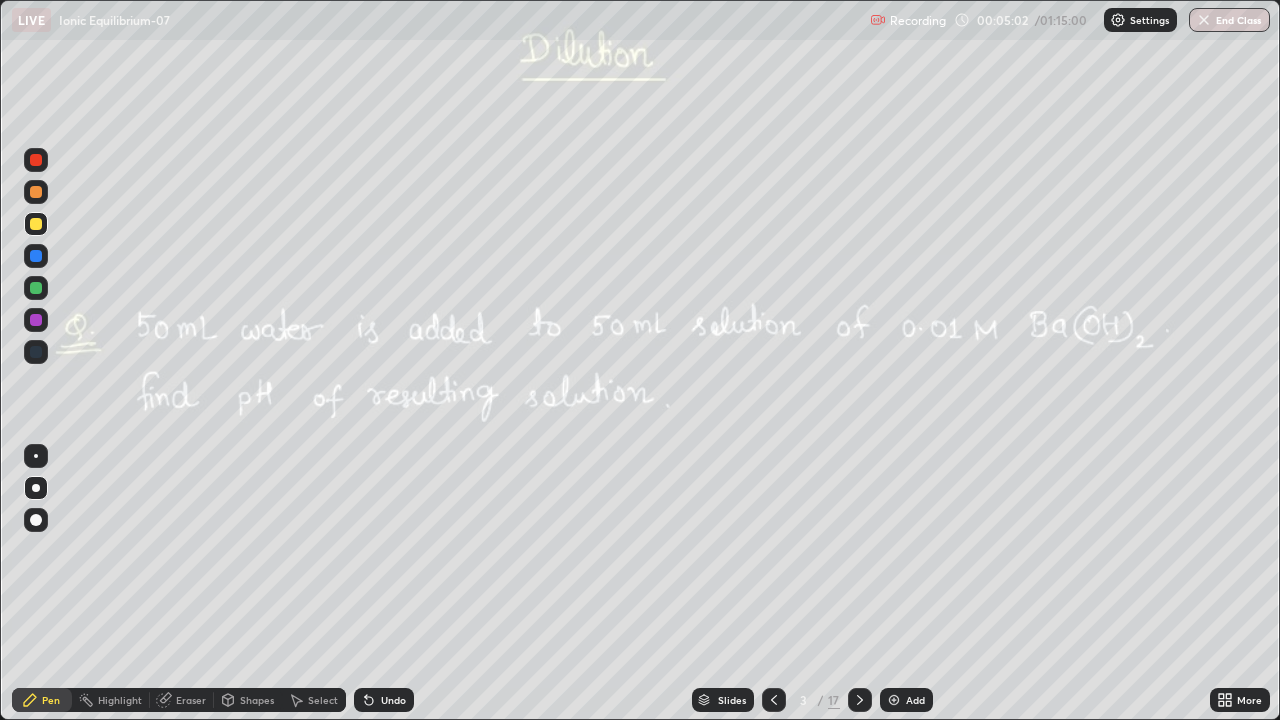 click on "Undo" at bounding box center (393, 700) 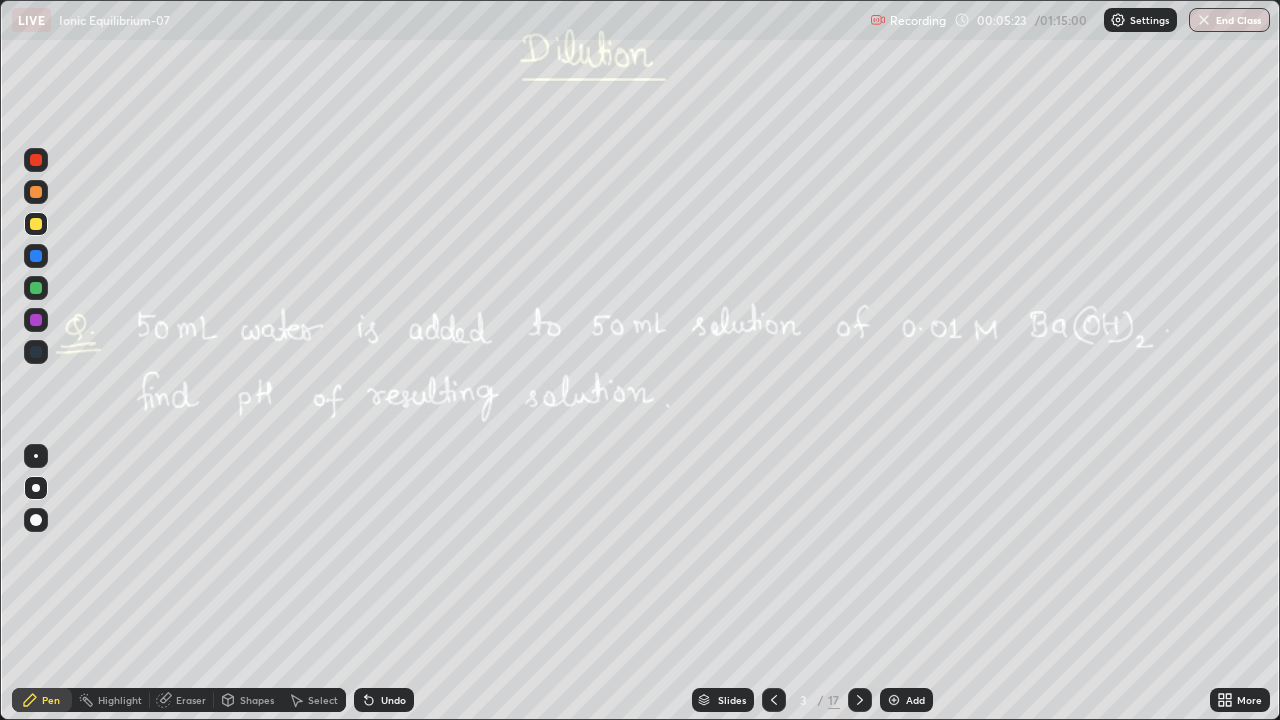 click on "Eraser" at bounding box center (191, 700) 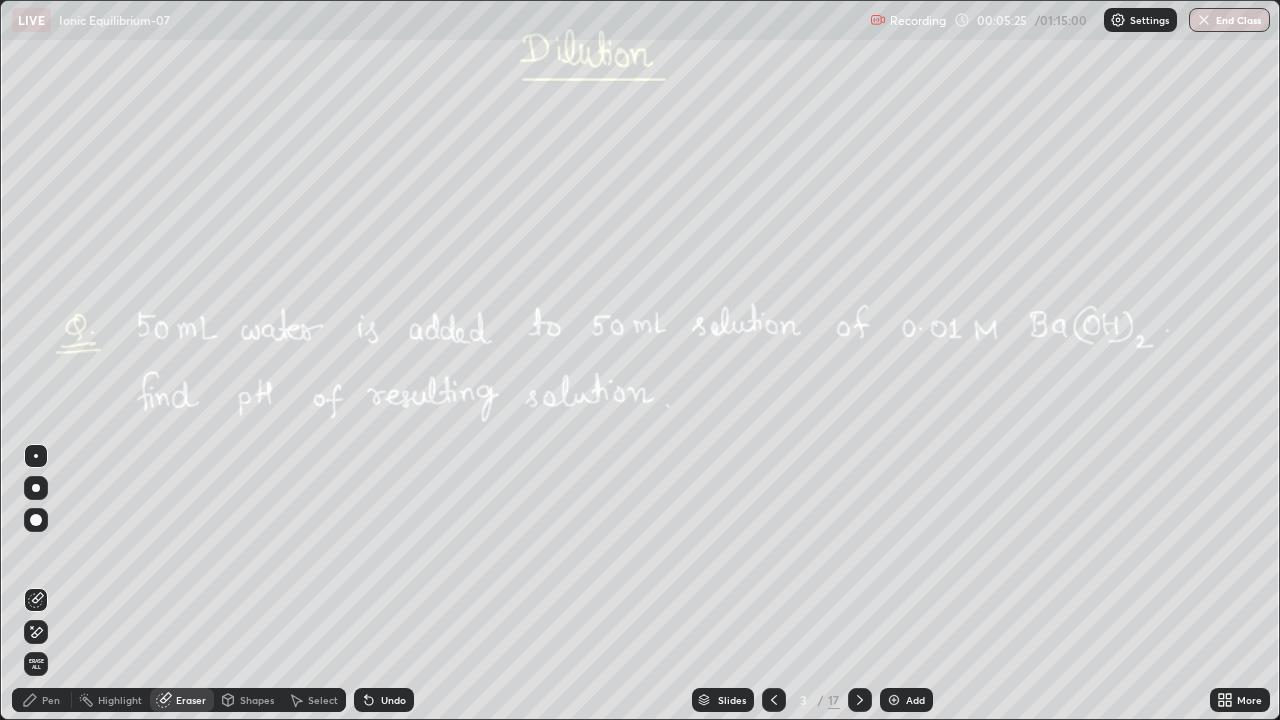 click on "Pen" at bounding box center [51, 700] 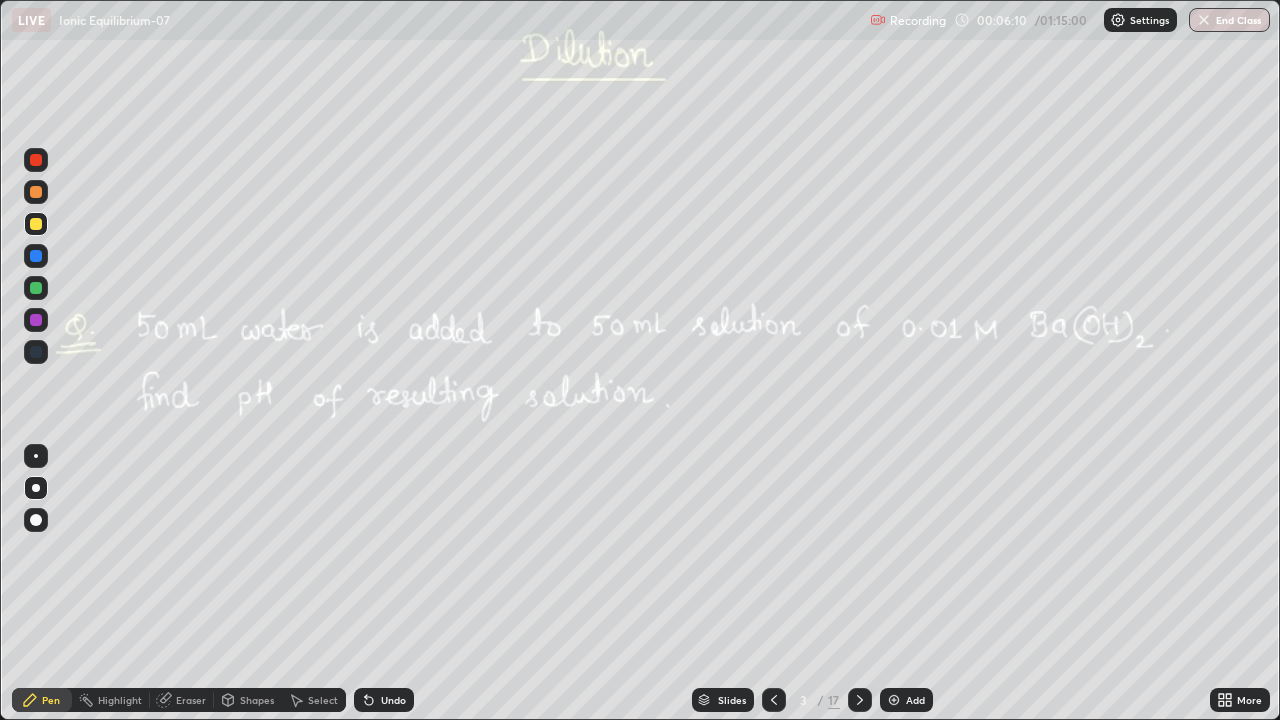 click on "Undo" at bounding box center [384, 700] 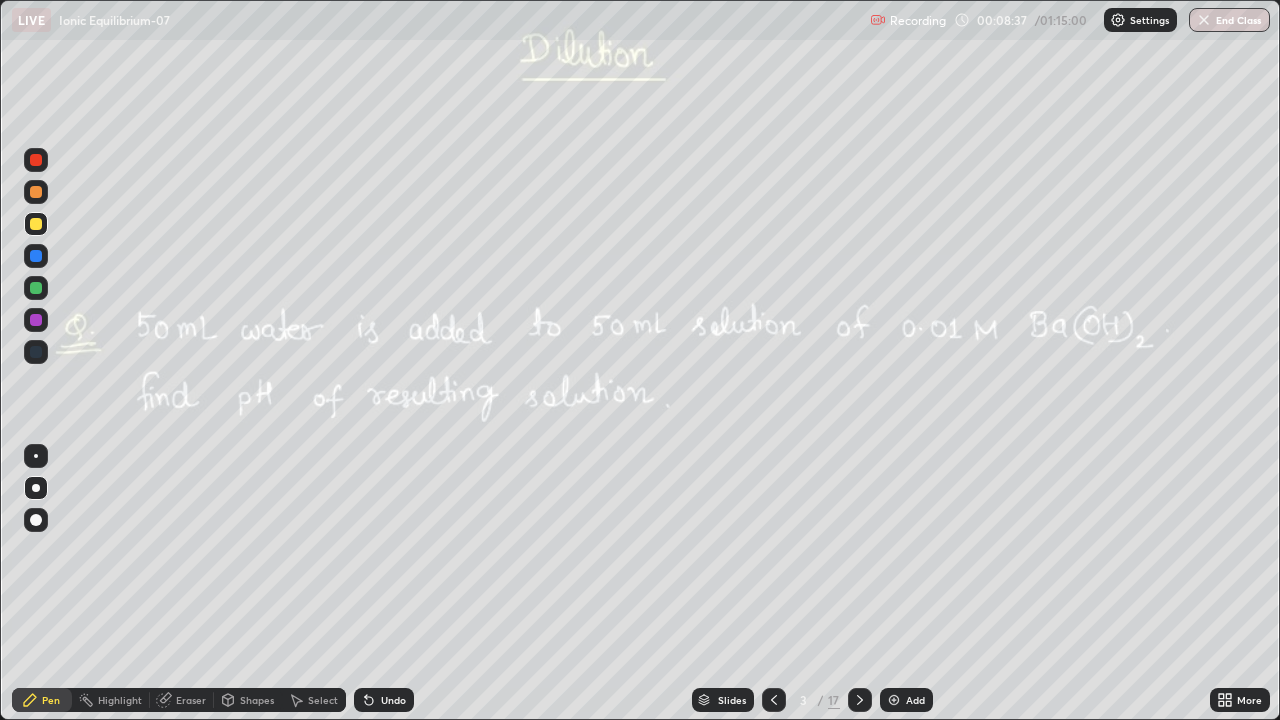 click on "Add" at bounding box center [915, 700] 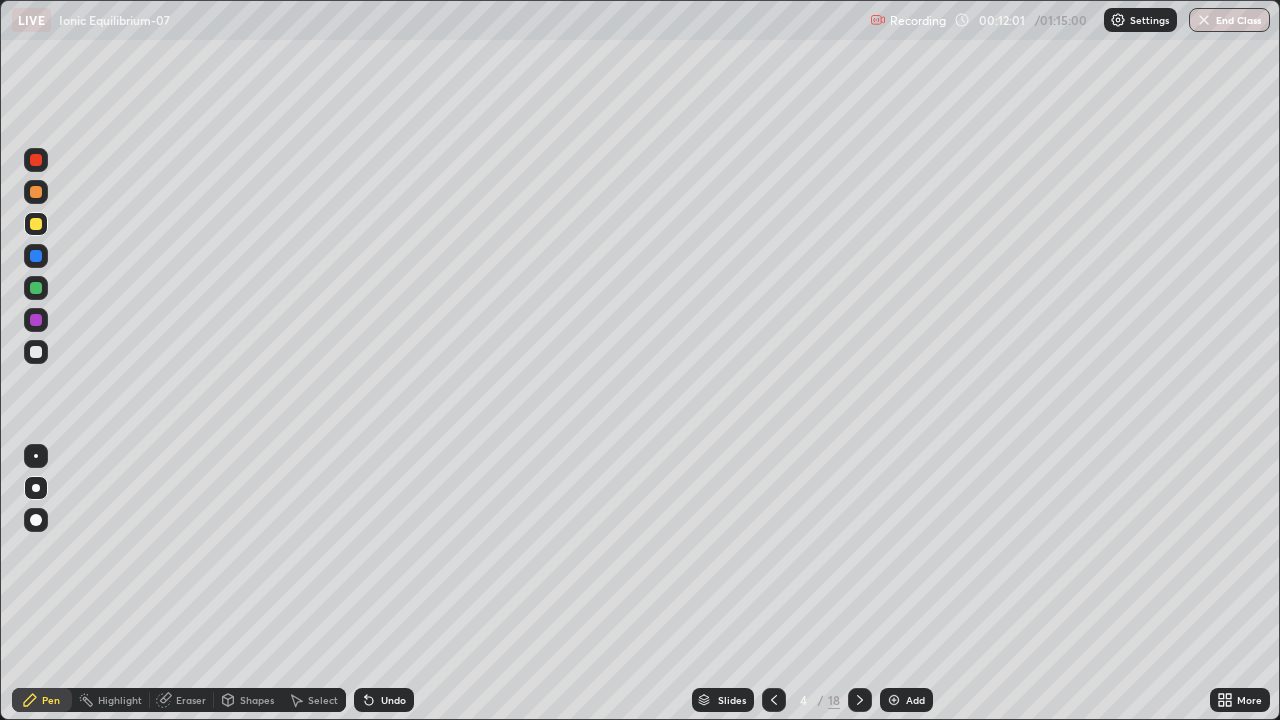 click 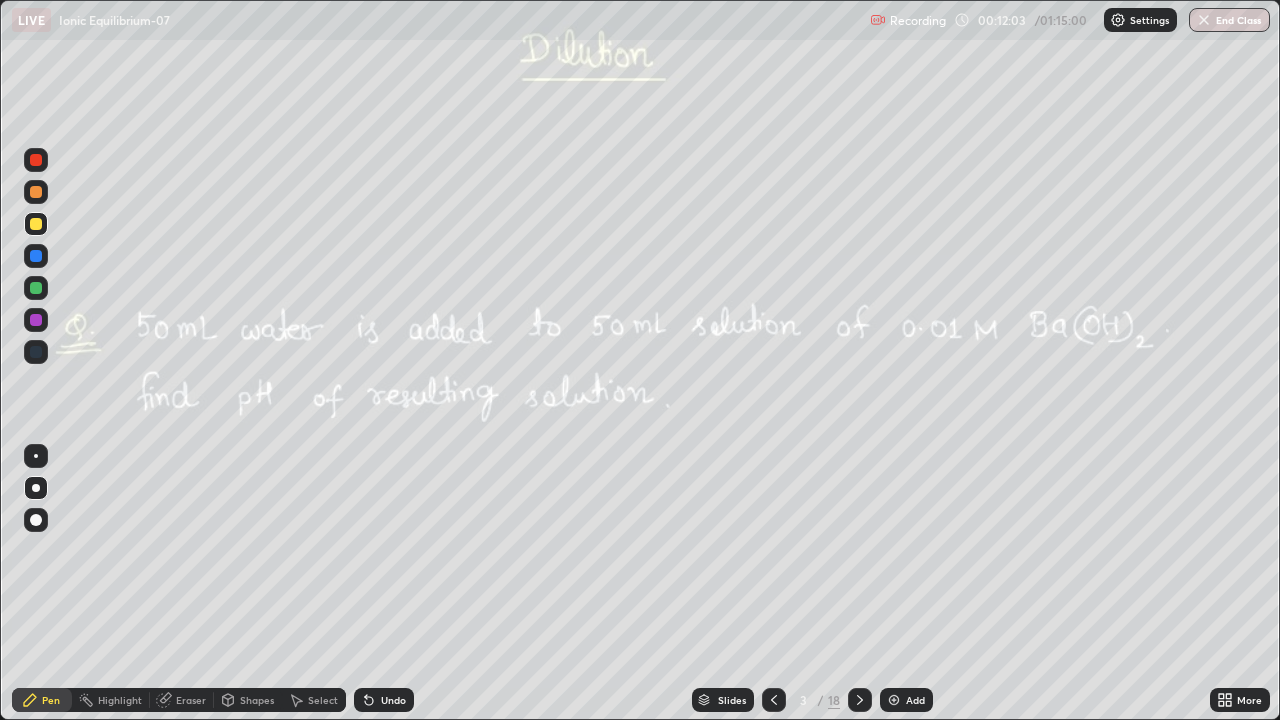 click 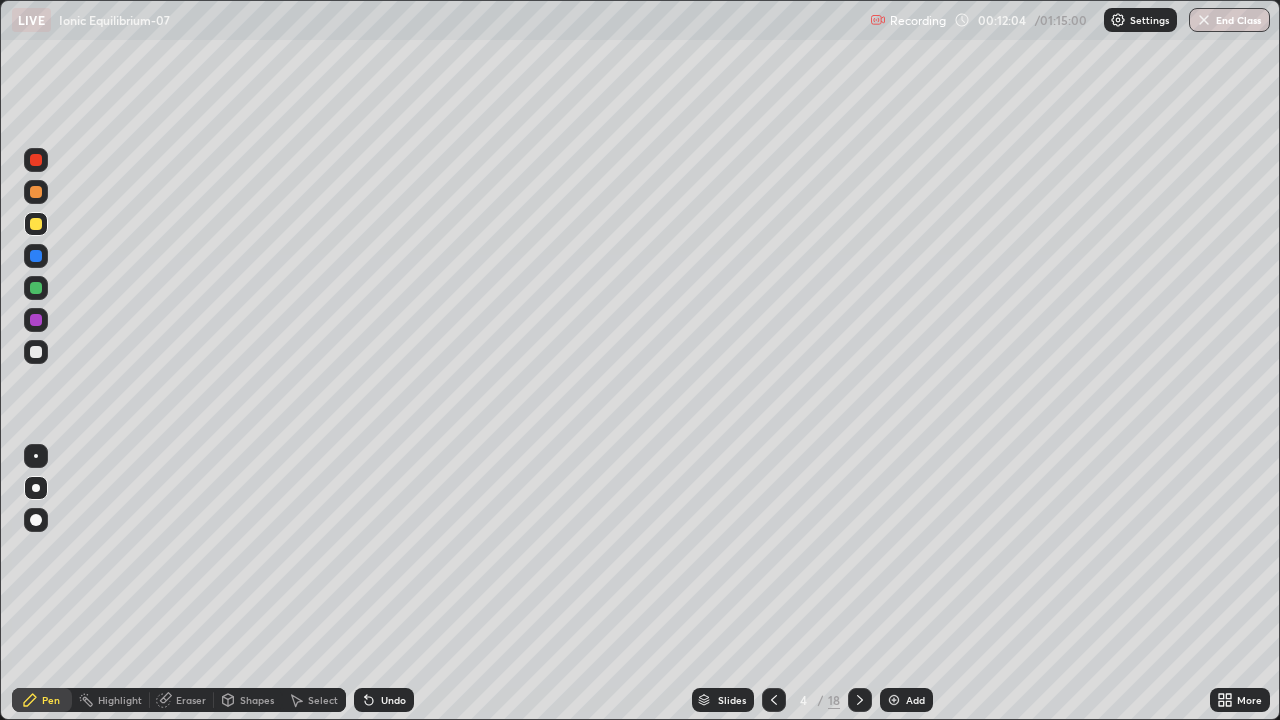 click 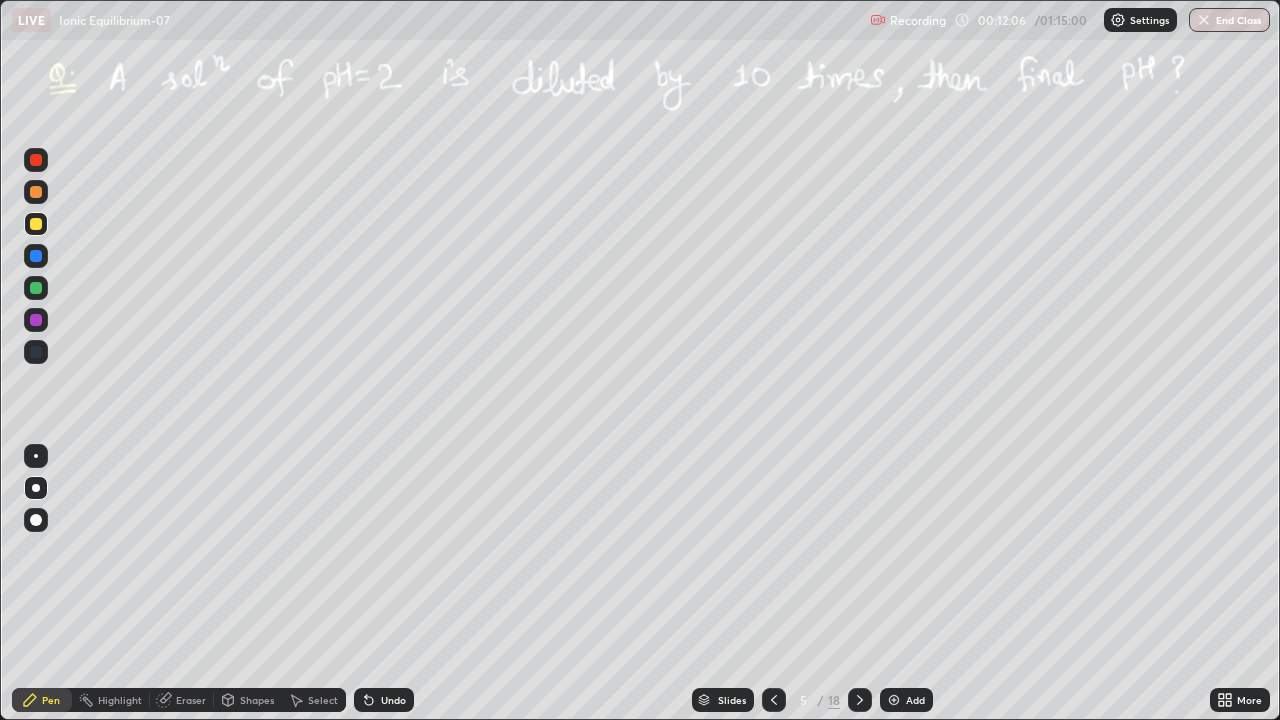 click at bounding box center [36, 192] 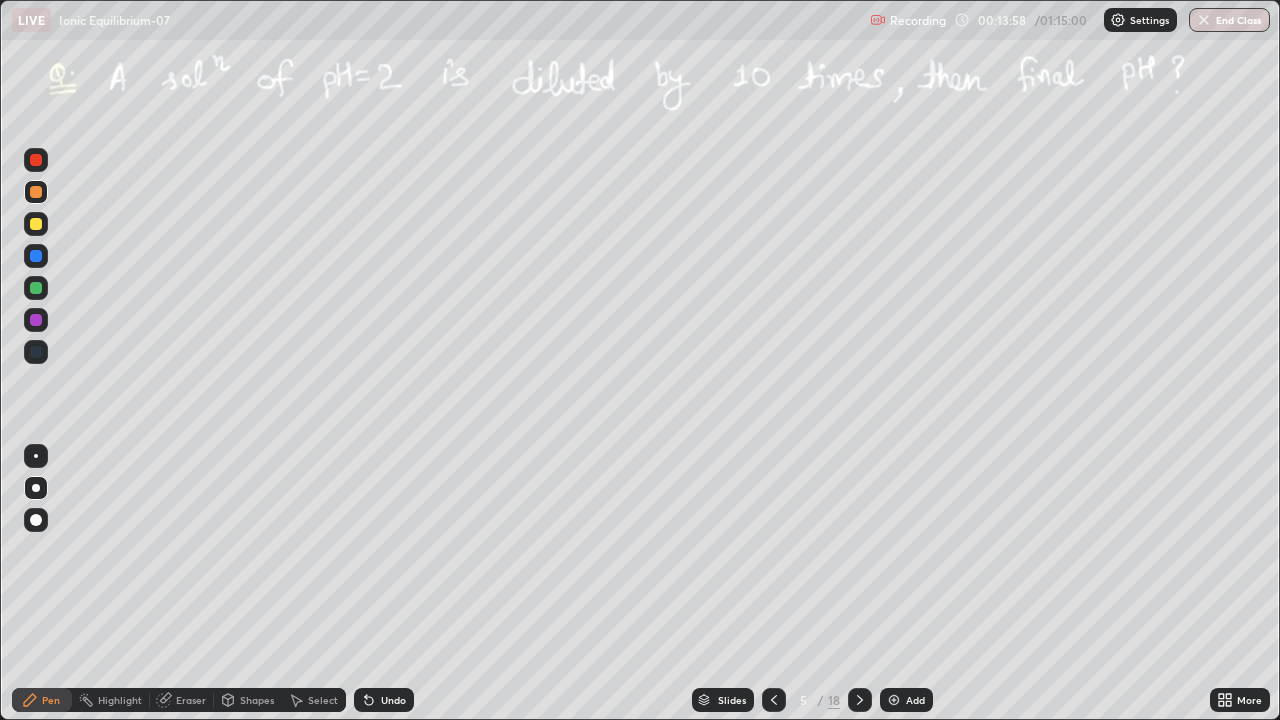 click at bounding box center (36, 192) 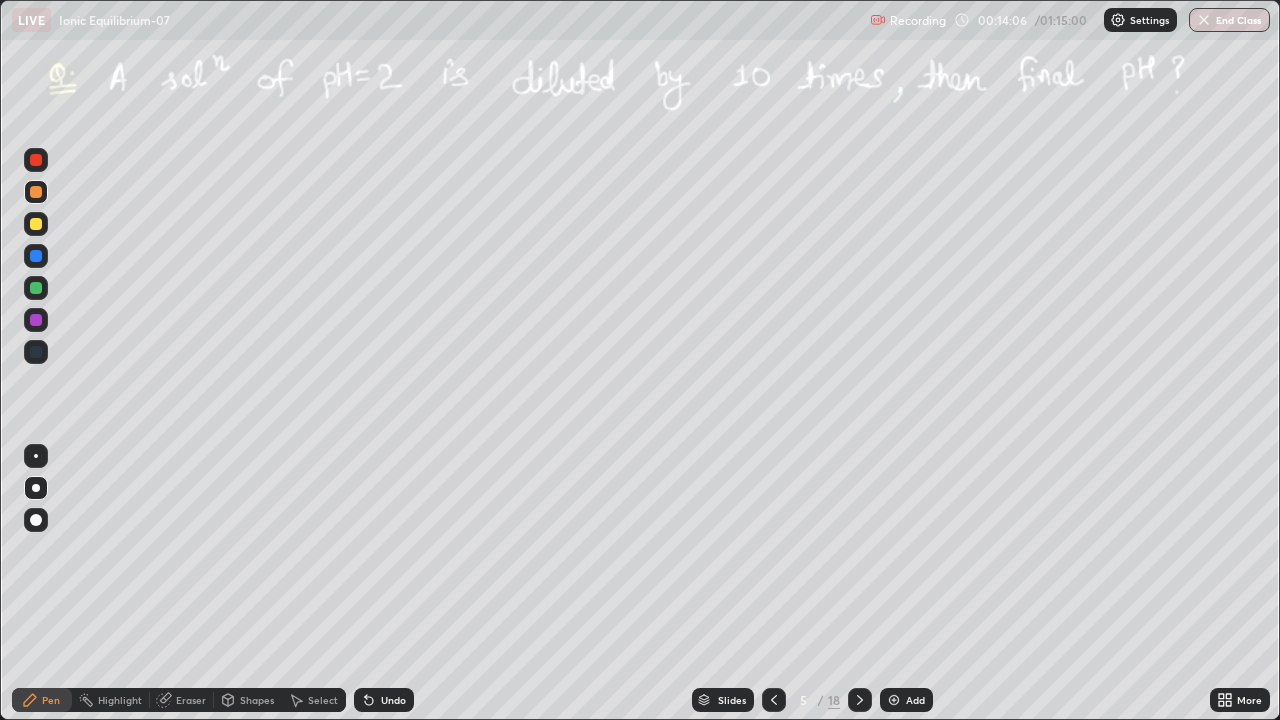 click at bounding box center [36, 224] 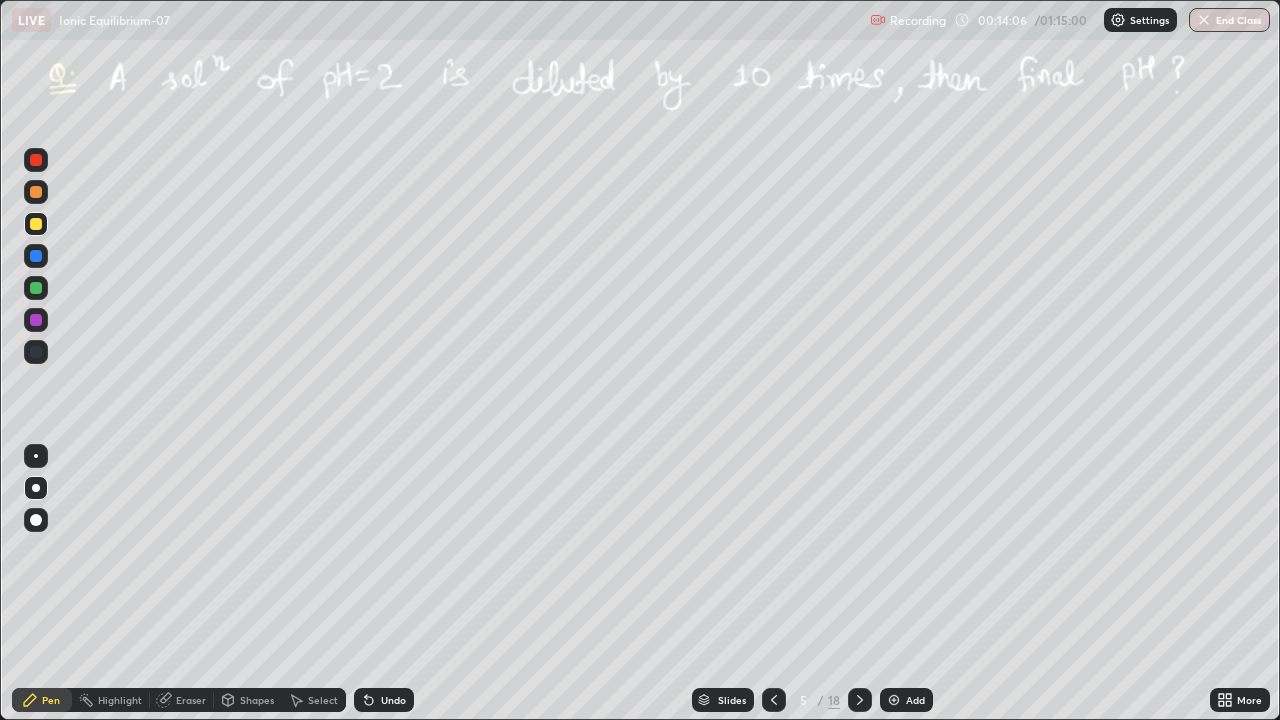 click at bounding box center [36, 224] 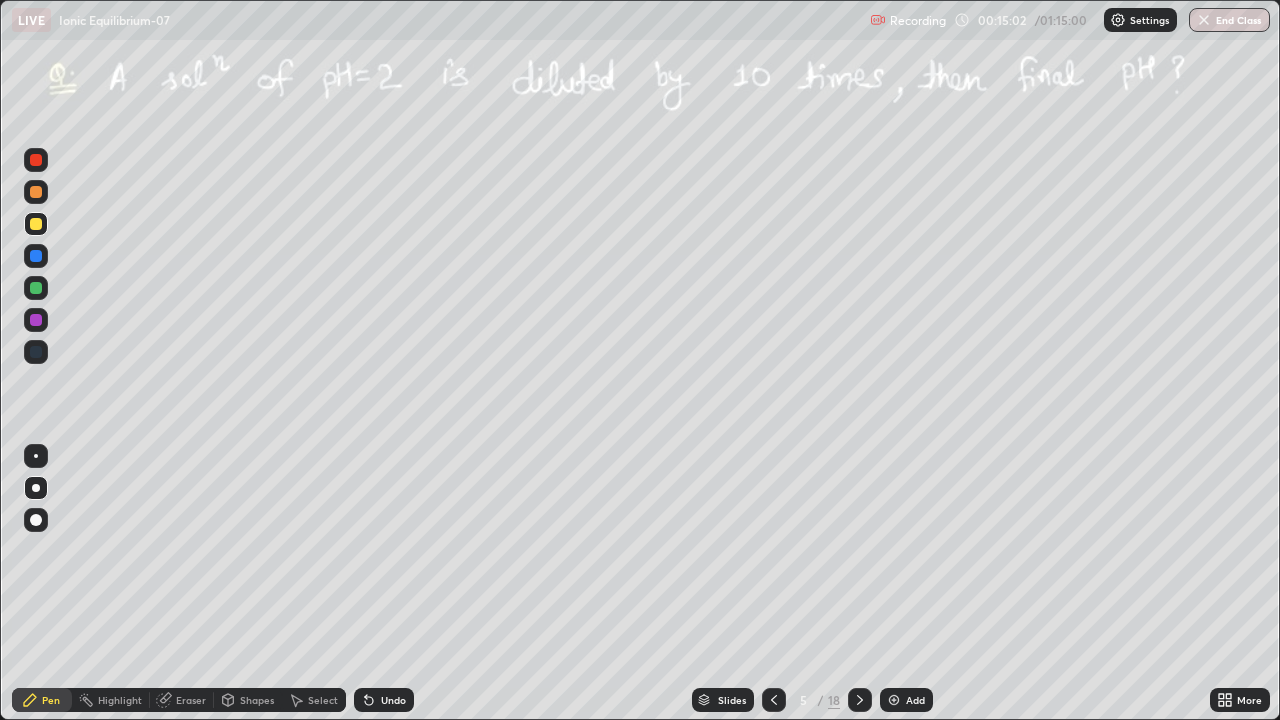 click on "Undo" at bounding box center (393, 700) 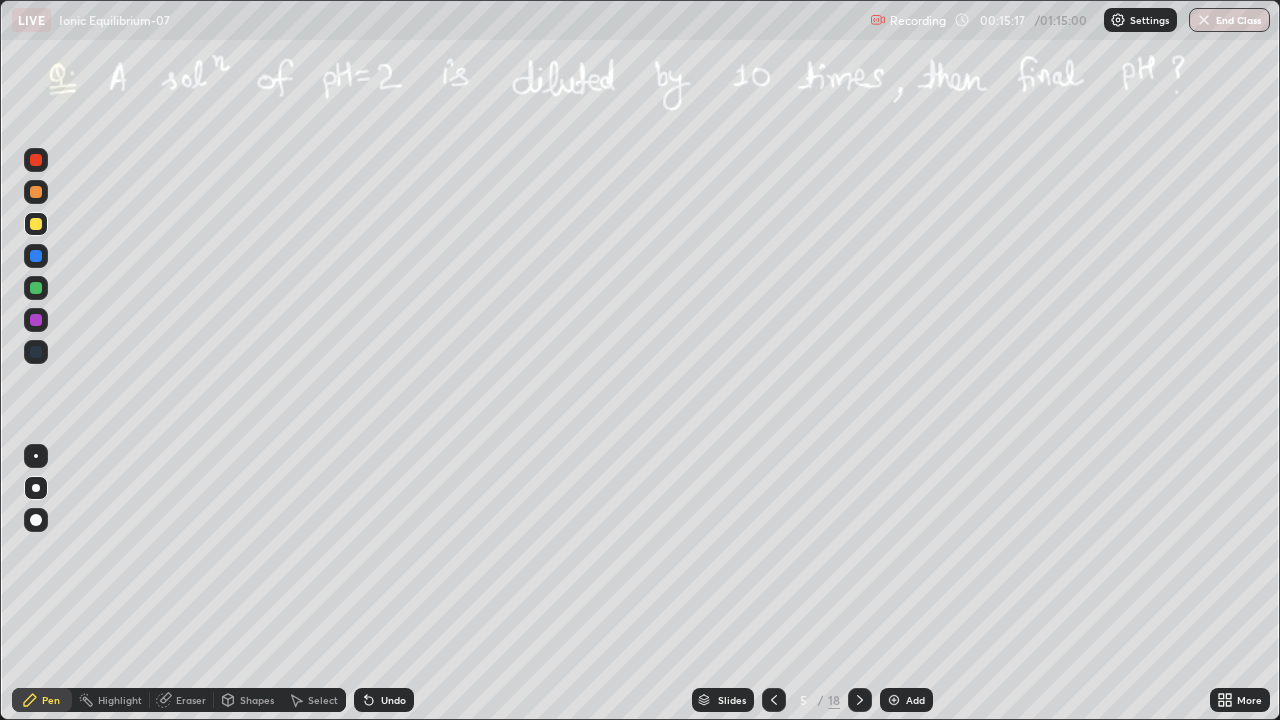 click on "Undo" at bounding box center [384, 700] 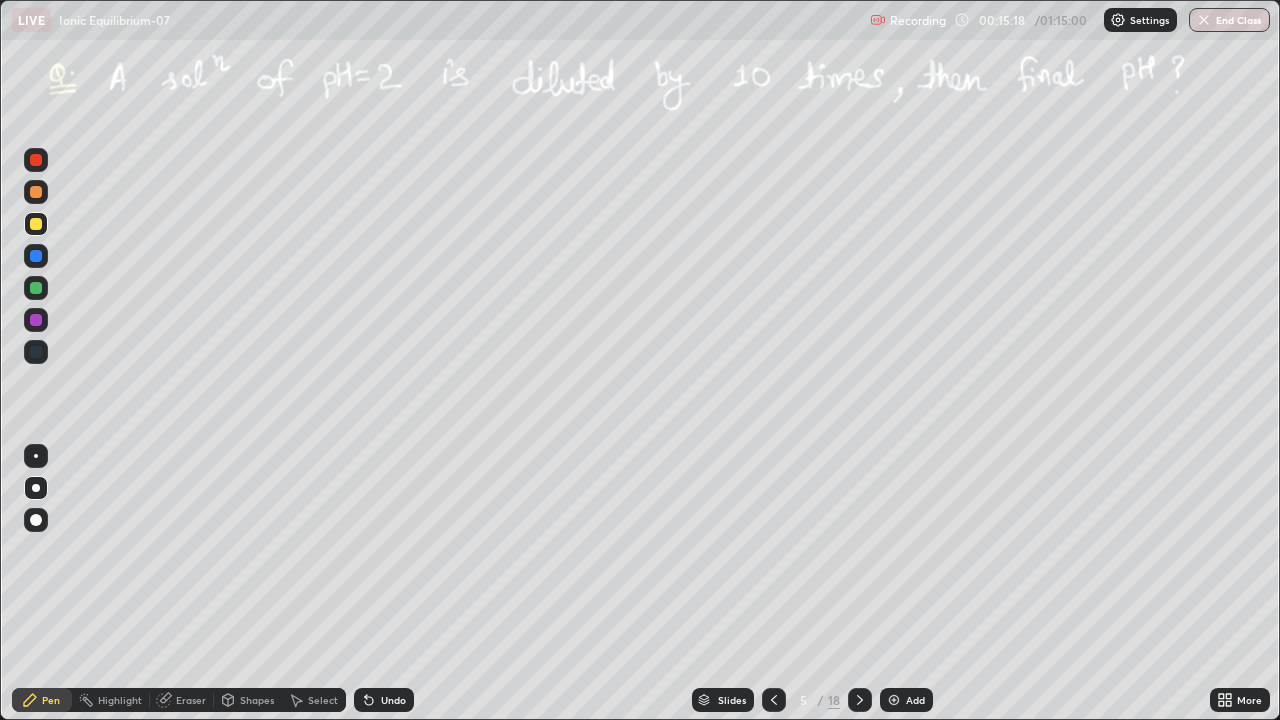 click on "Undo" at bounding box center (393, 700) 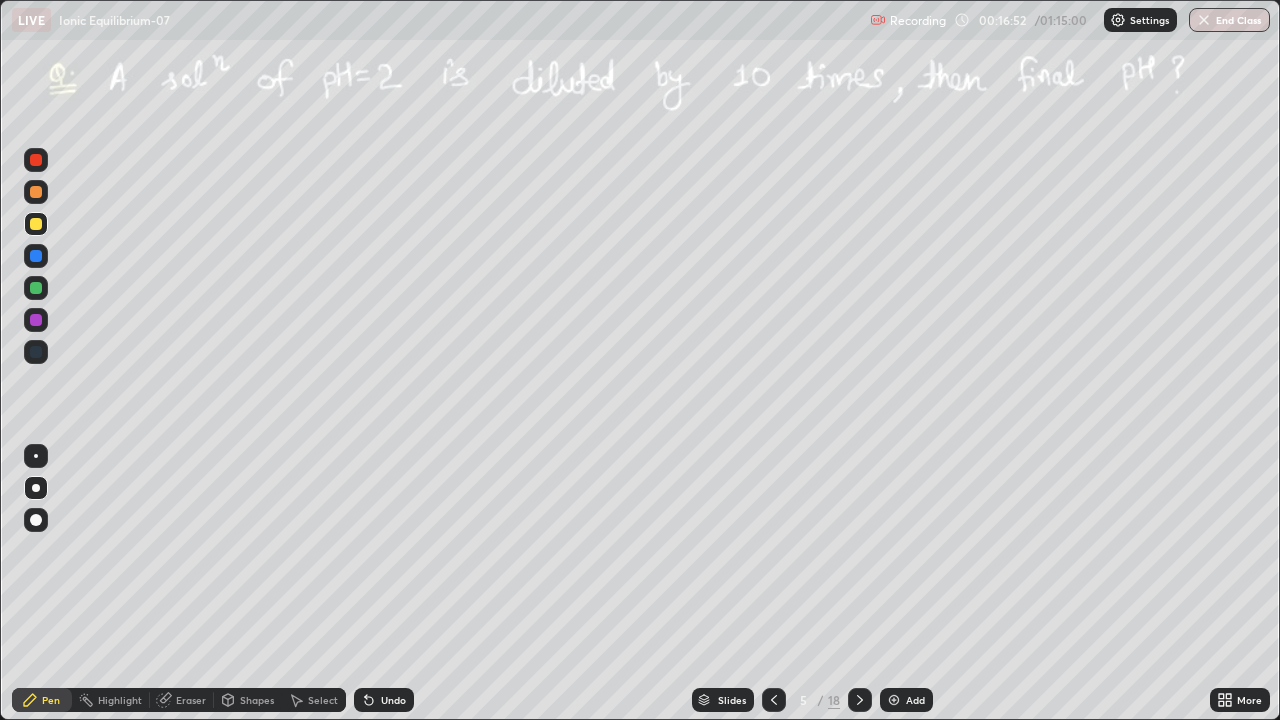 click 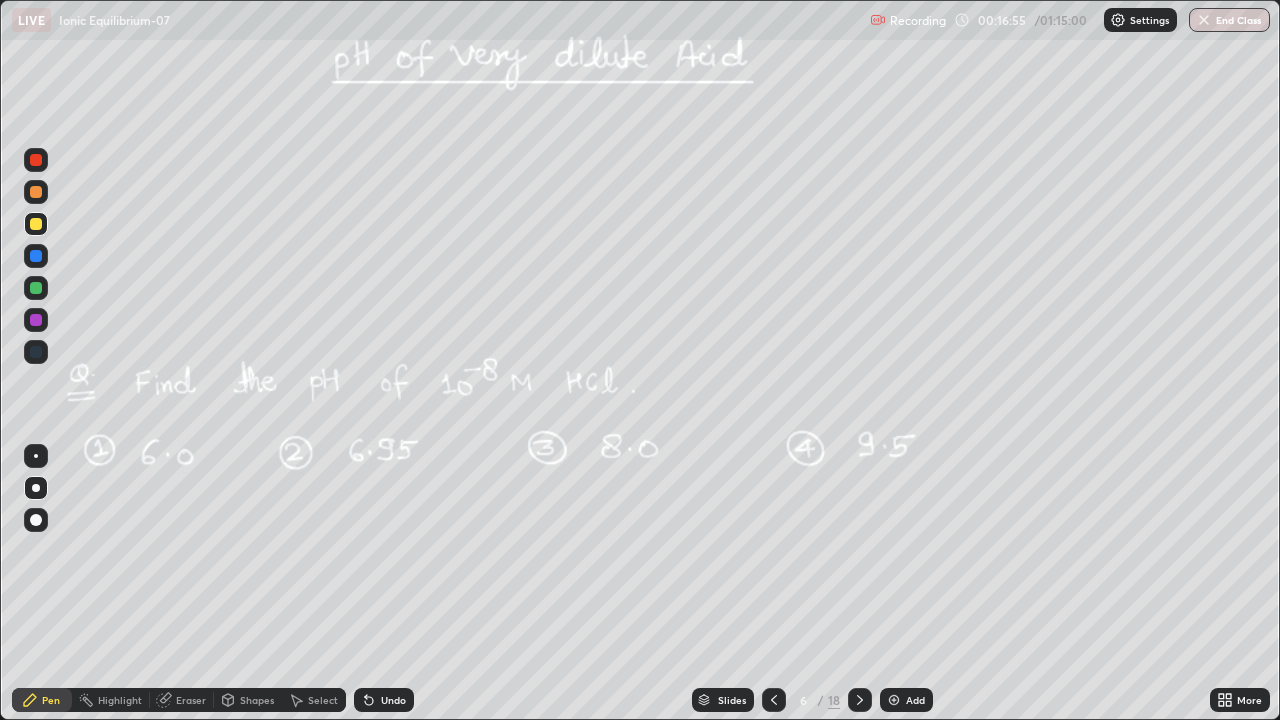 click at bounding box center (36, 224) 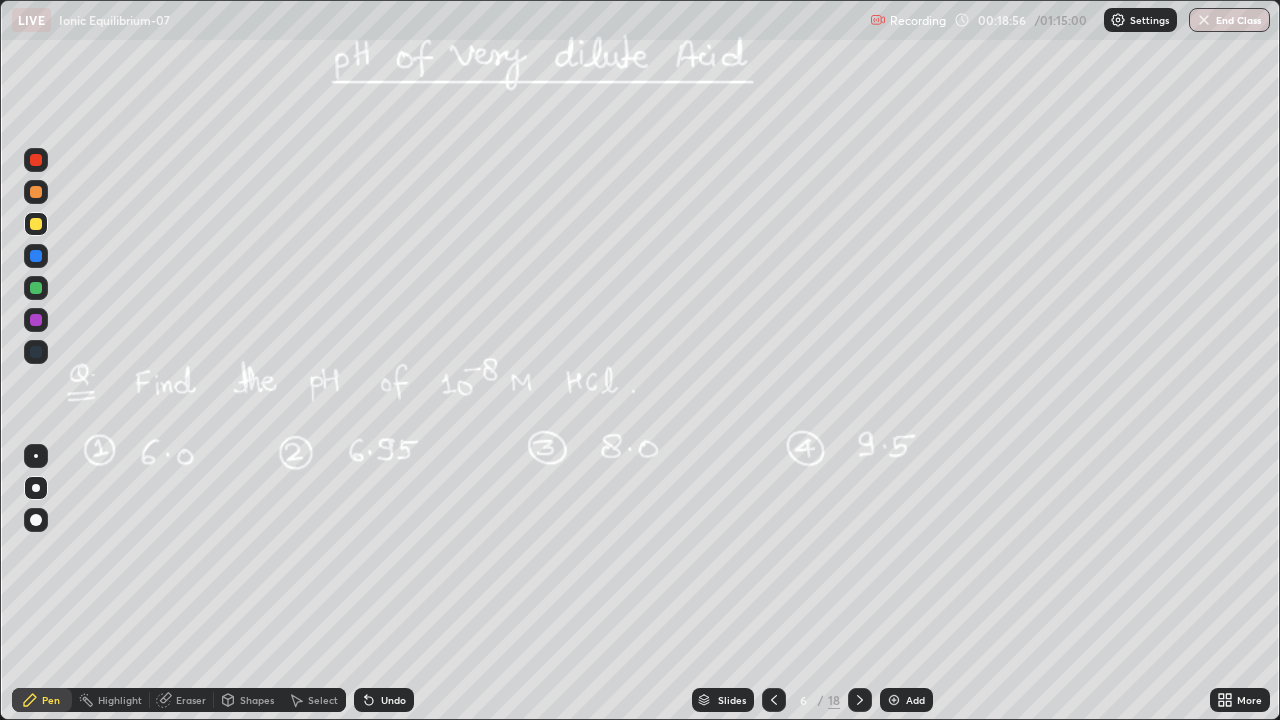 click at bounding box center [36, 224] 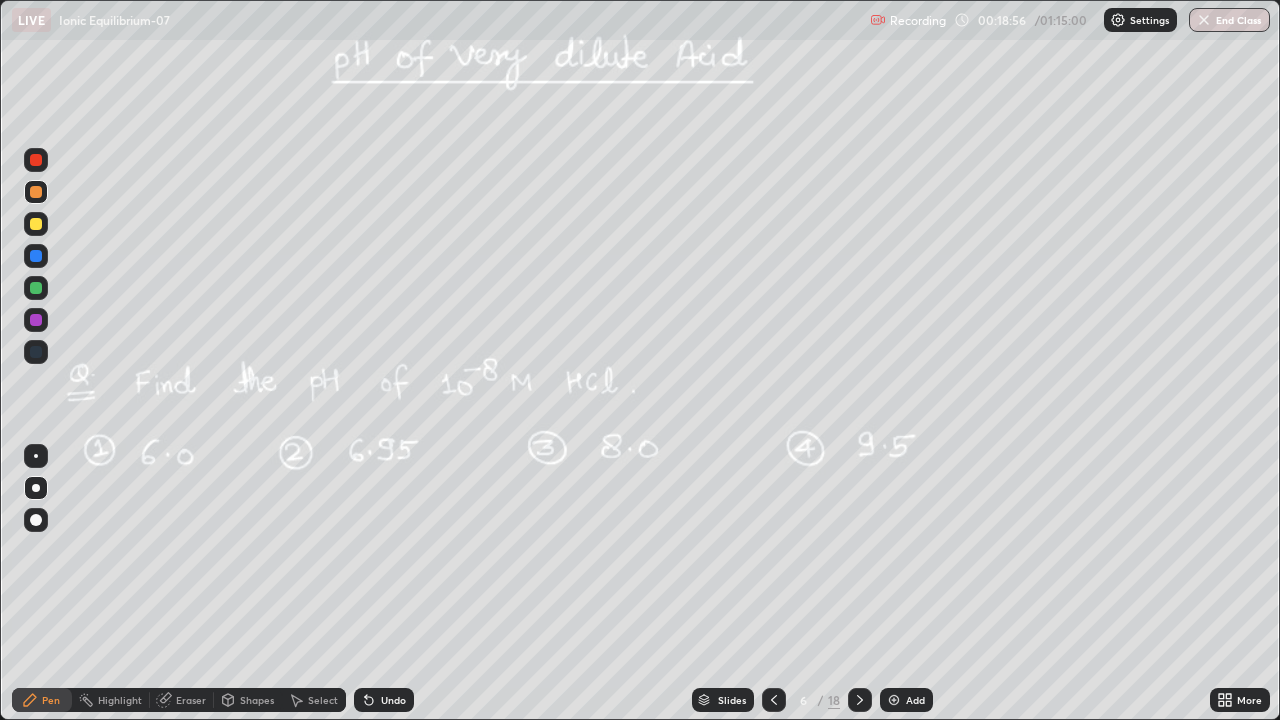 click at bounding box center (36, 192) 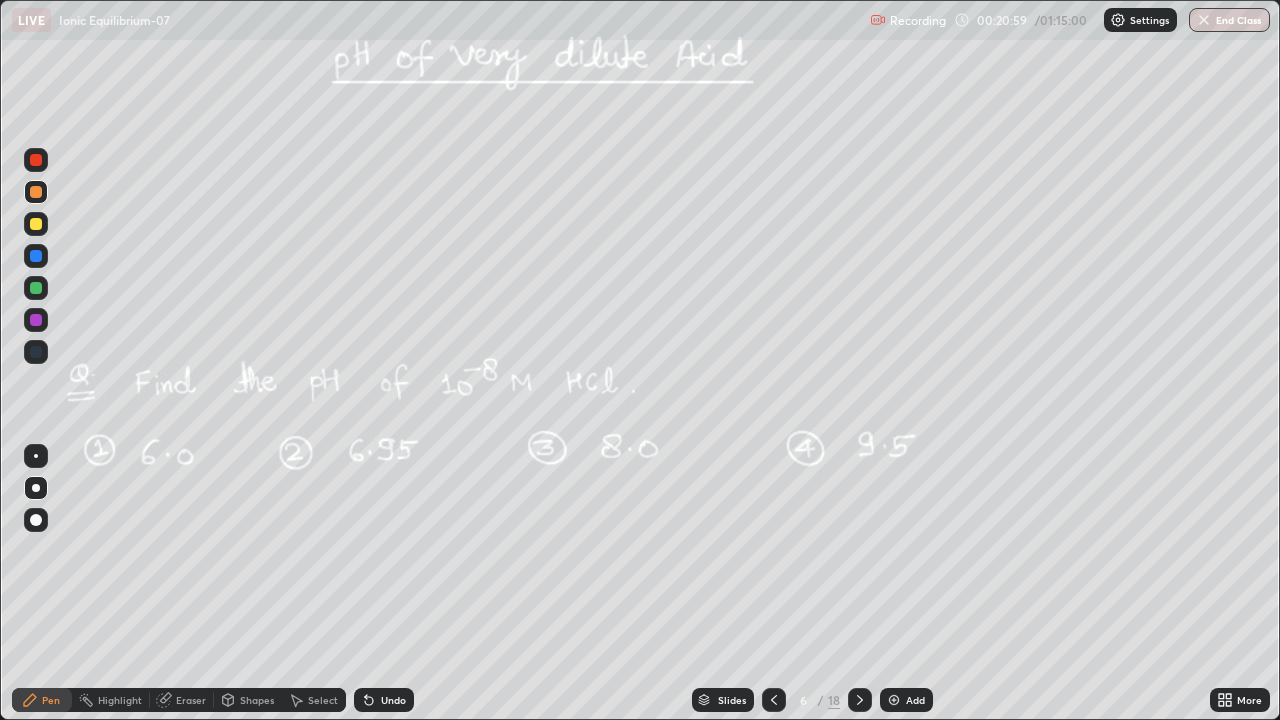 click 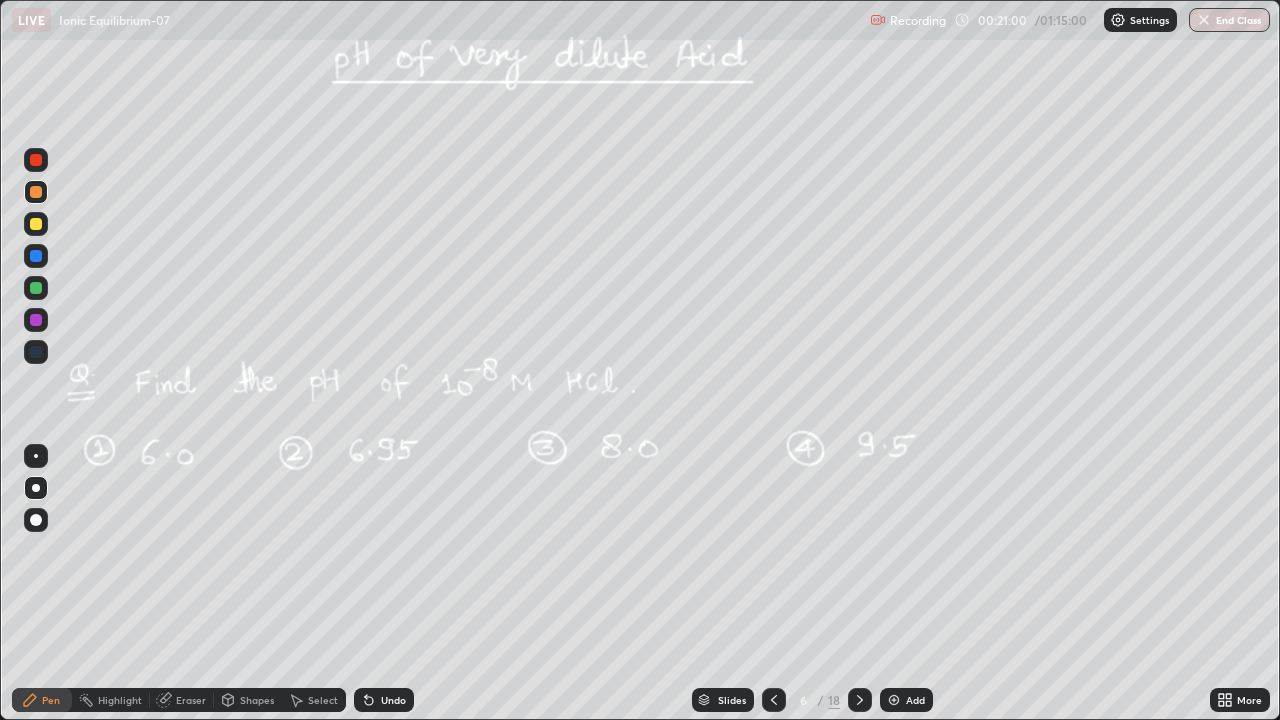 click 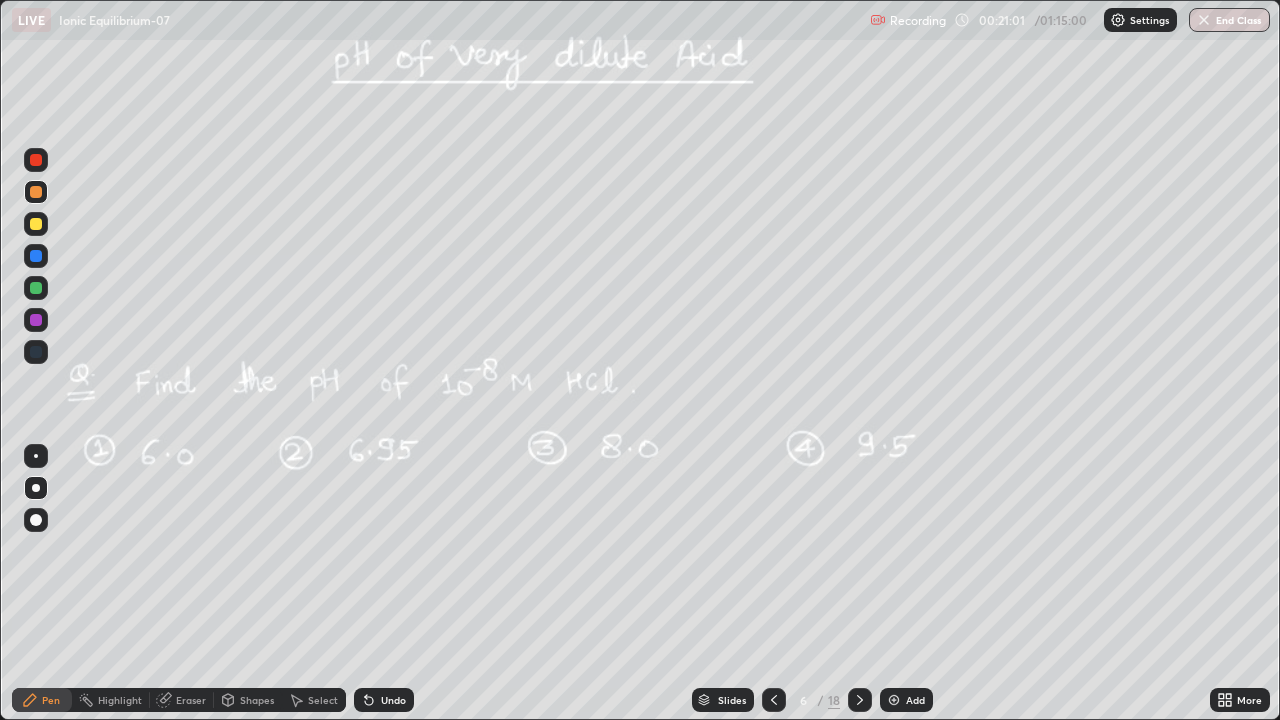 click on "Undo" at bounding box center (384, 700) 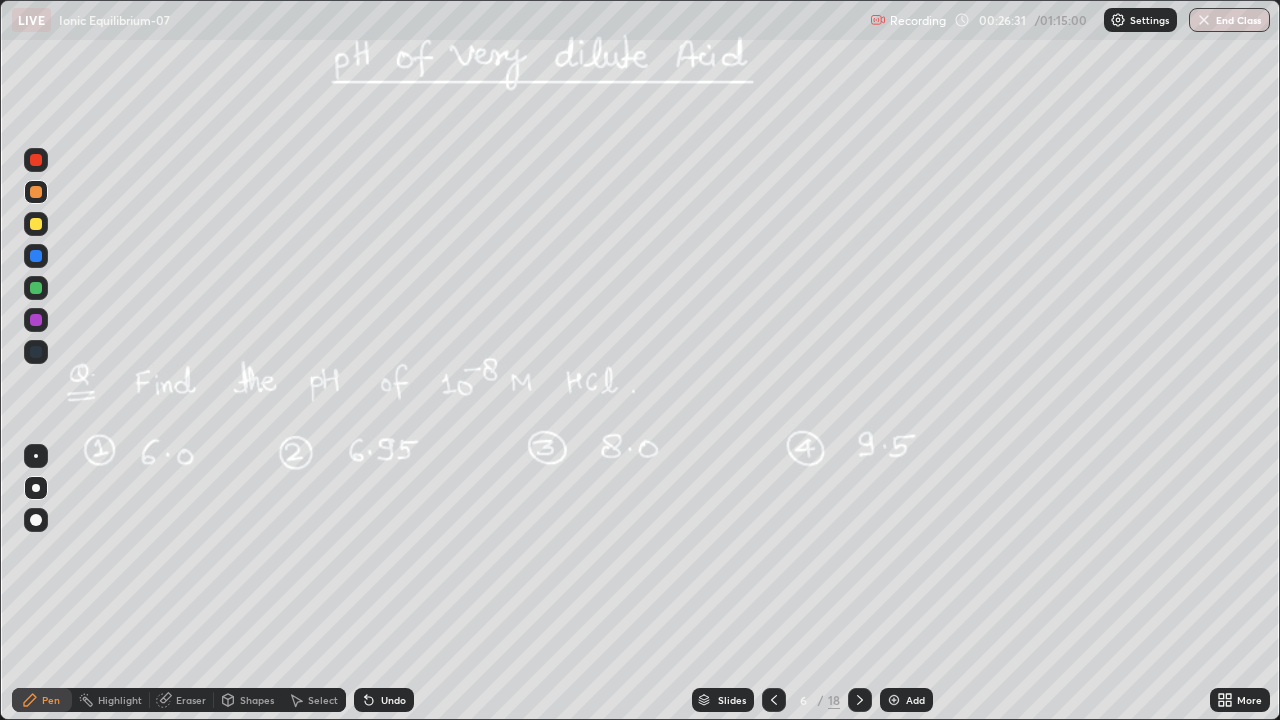 click at bounding box center [36, 320] 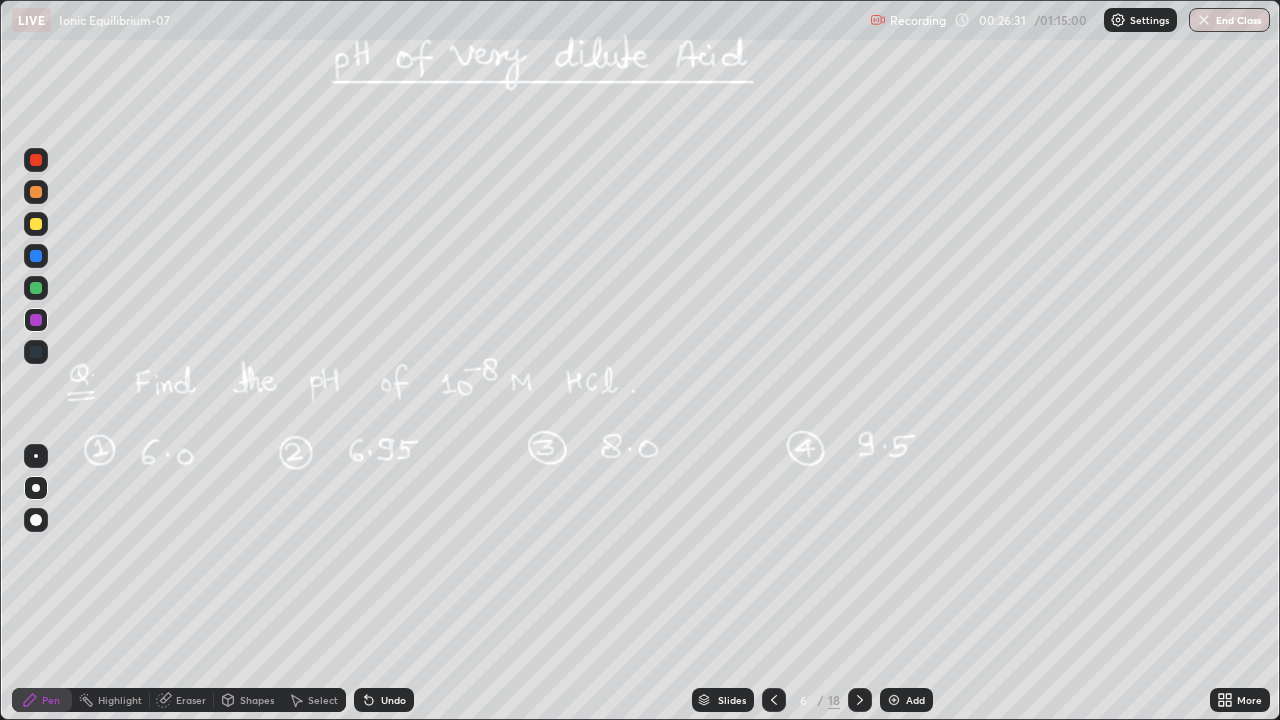 click at bounding box center (36, 320) 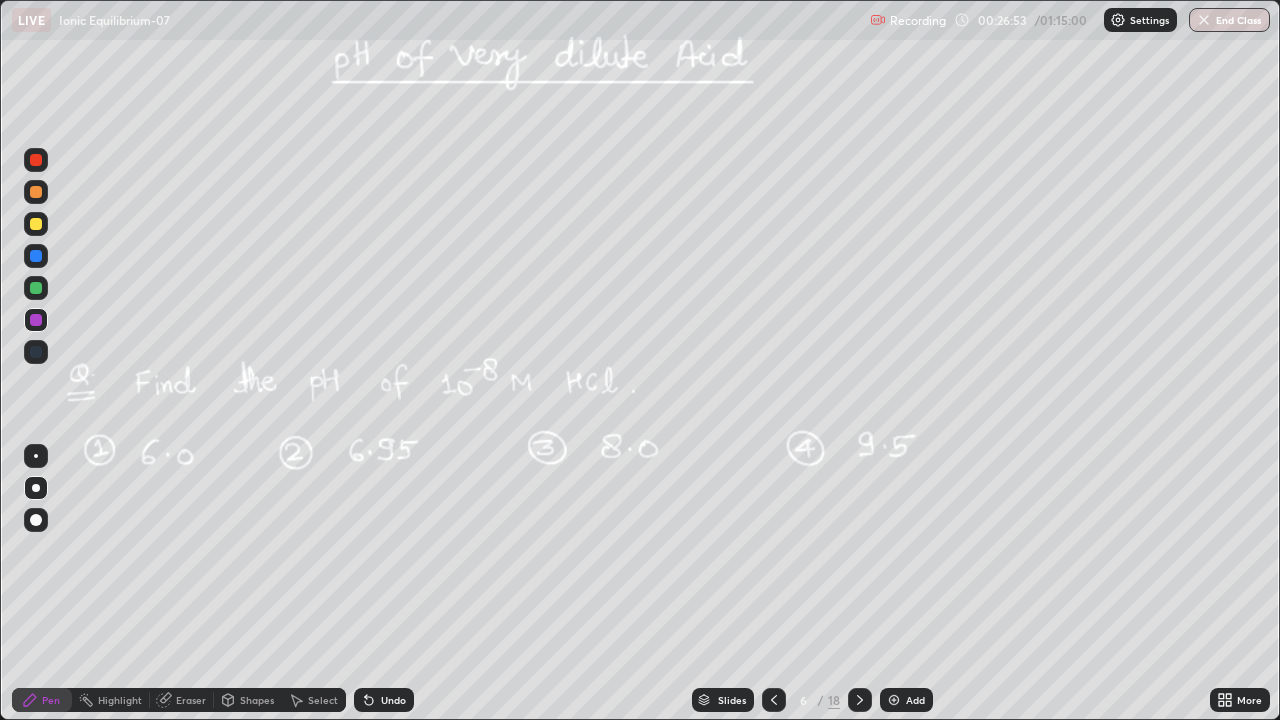 click 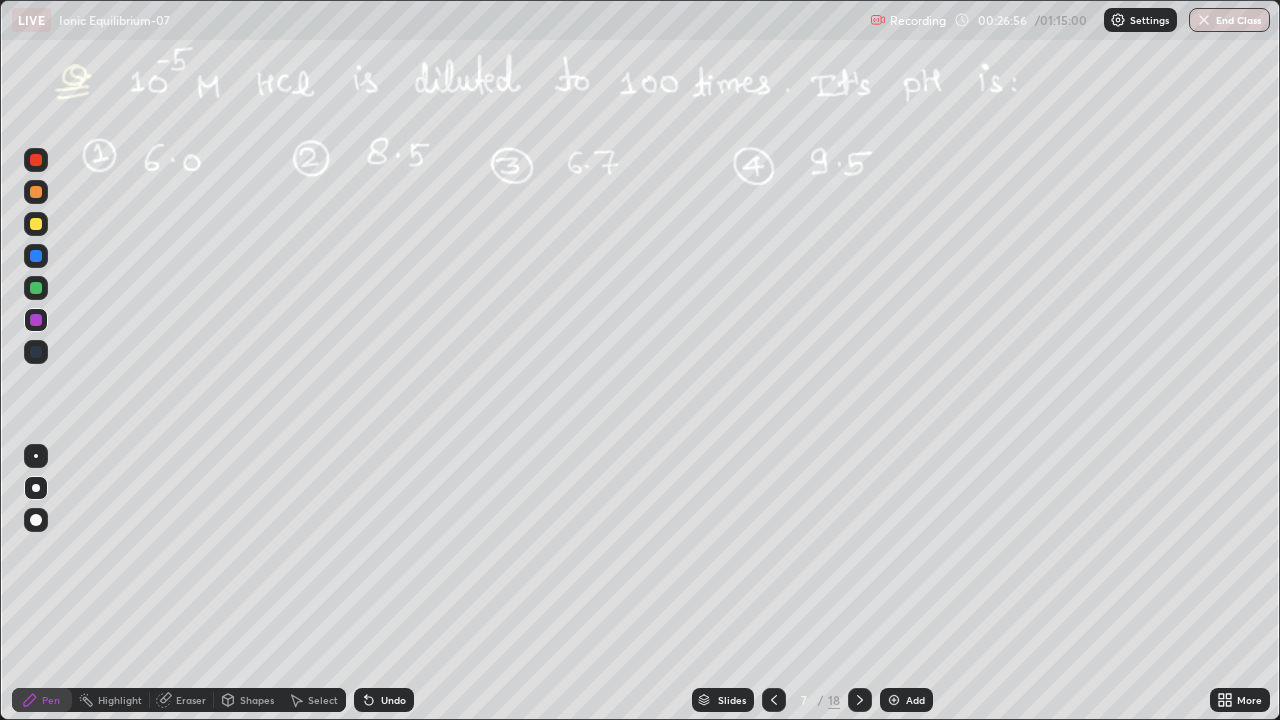 click at bounding box center [36, 224] 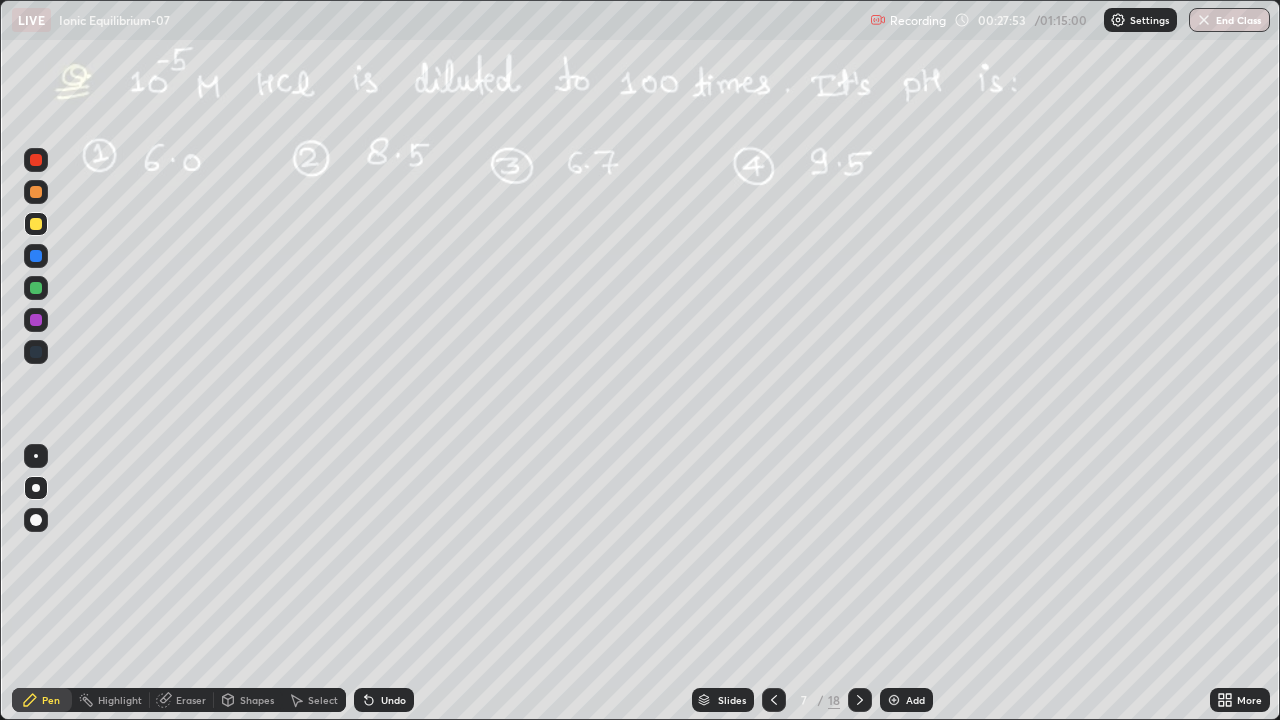 click at bounding box center [36, 192] 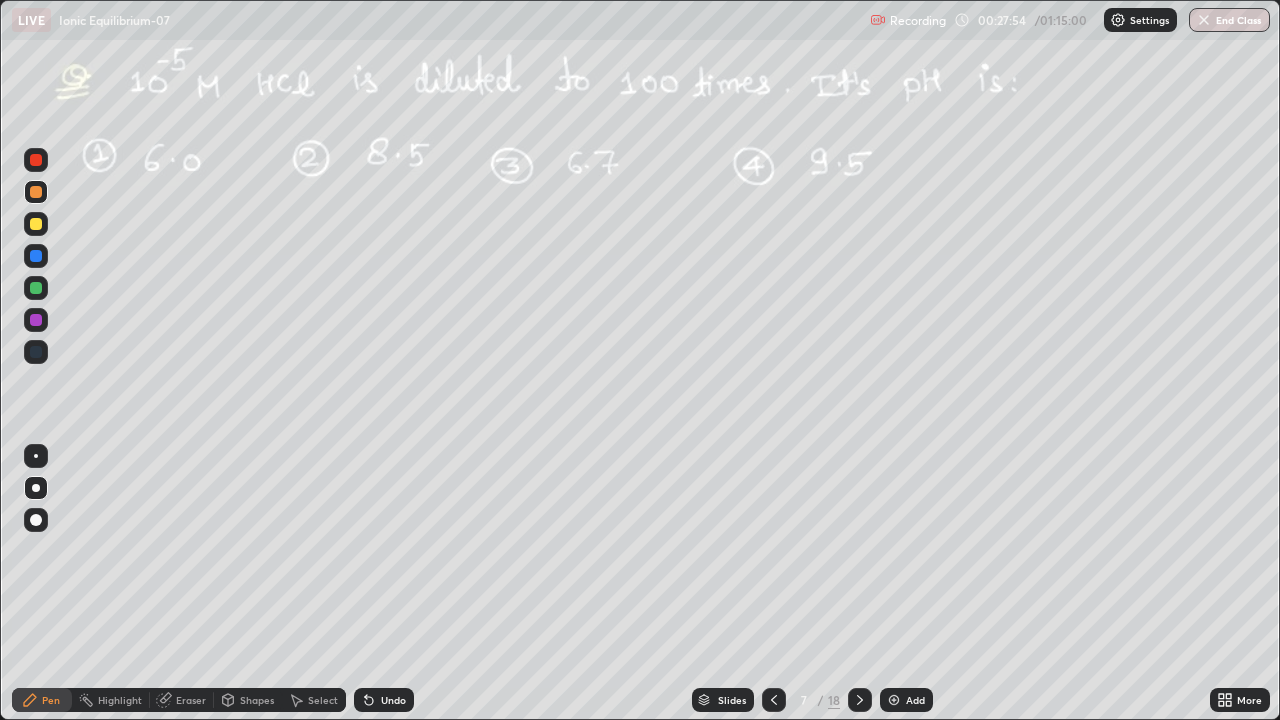 click at bounding box center (36, 192) 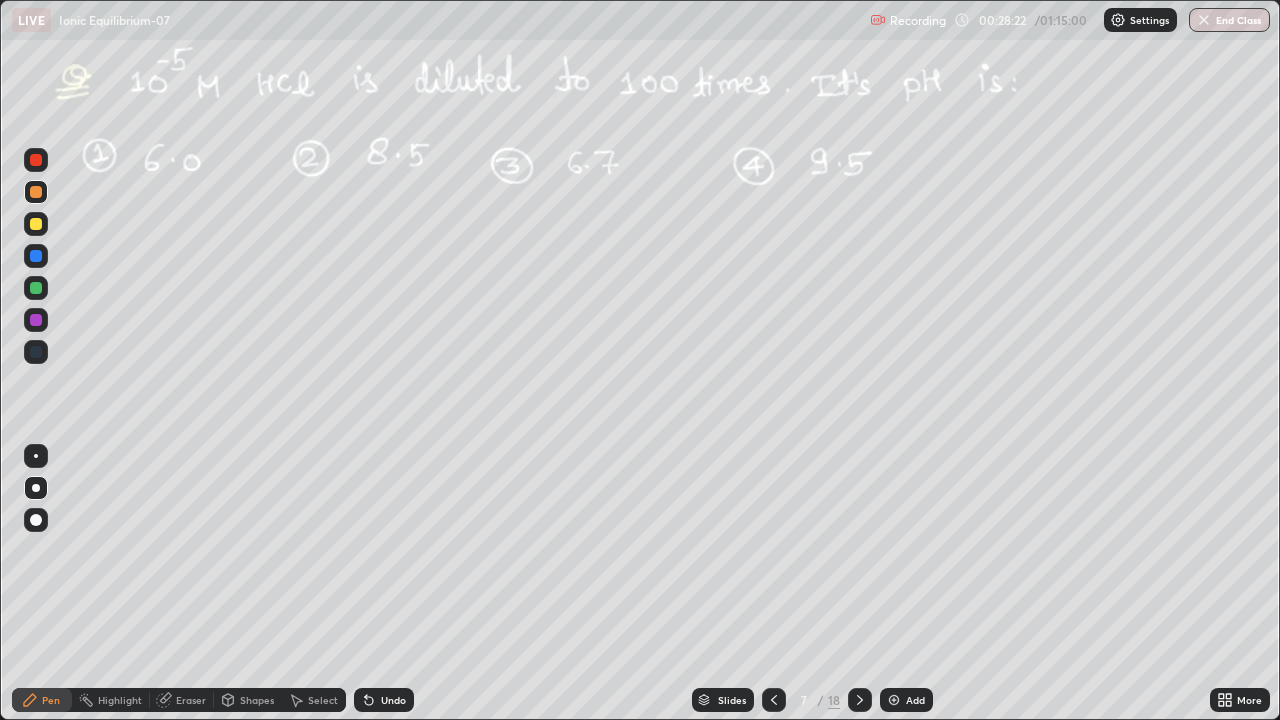 click on "Undo" at bounding box center [393, 700] 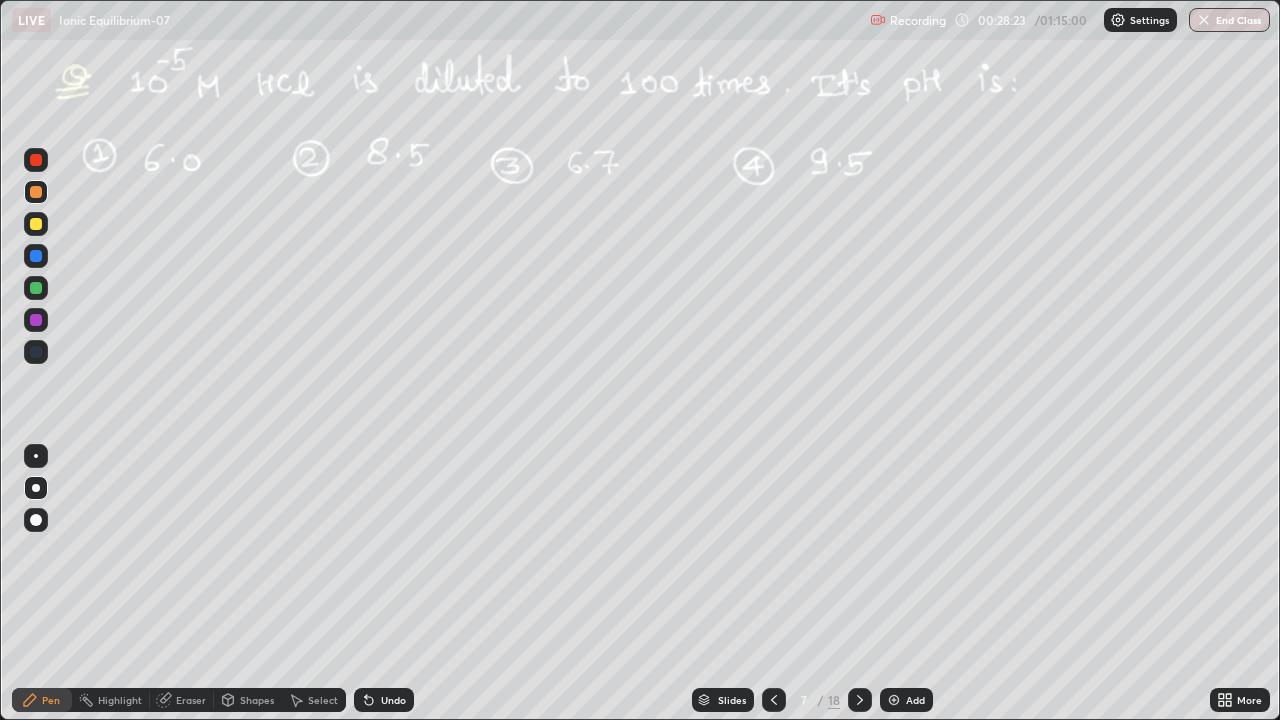 click 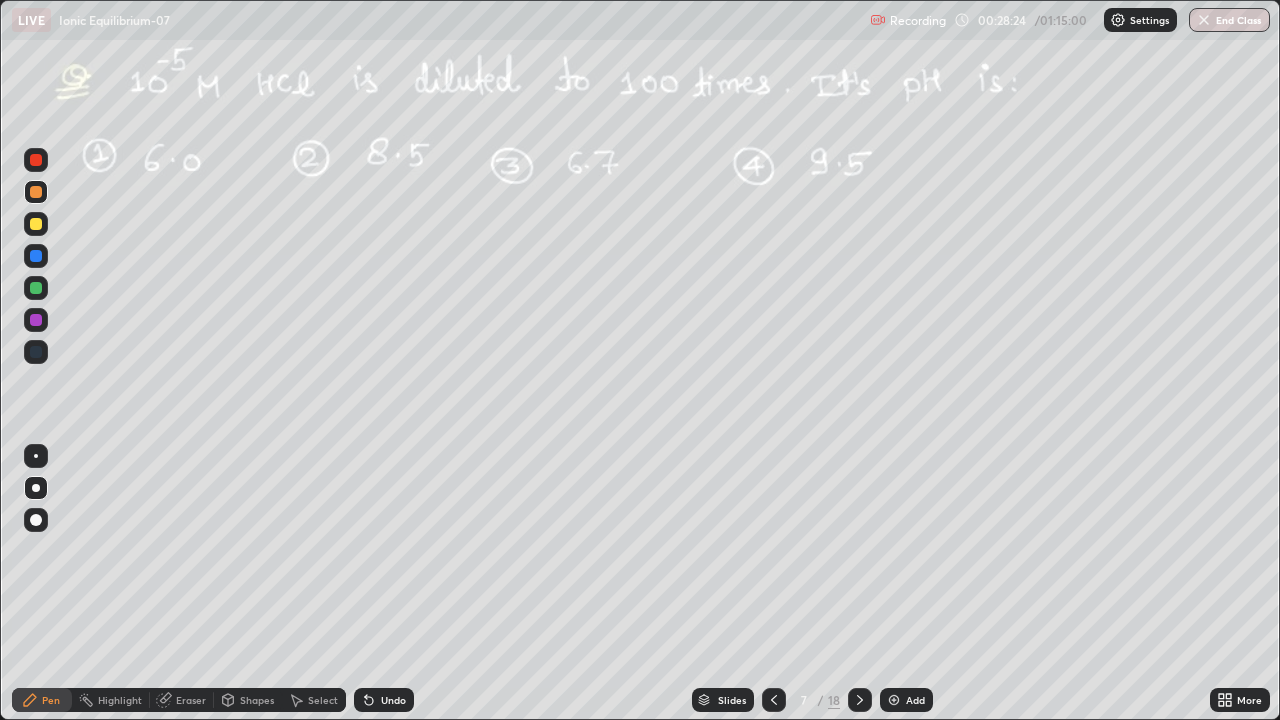 click 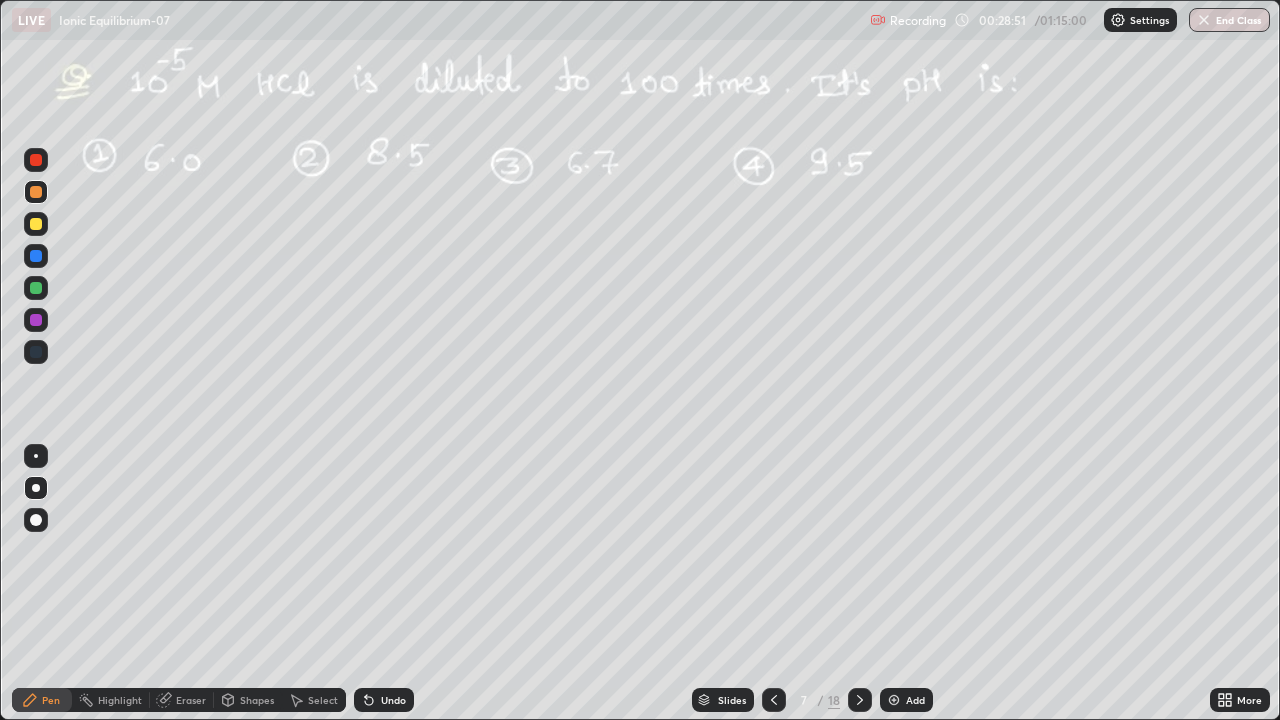 click on "Undo" at bounding box center [393, 700] 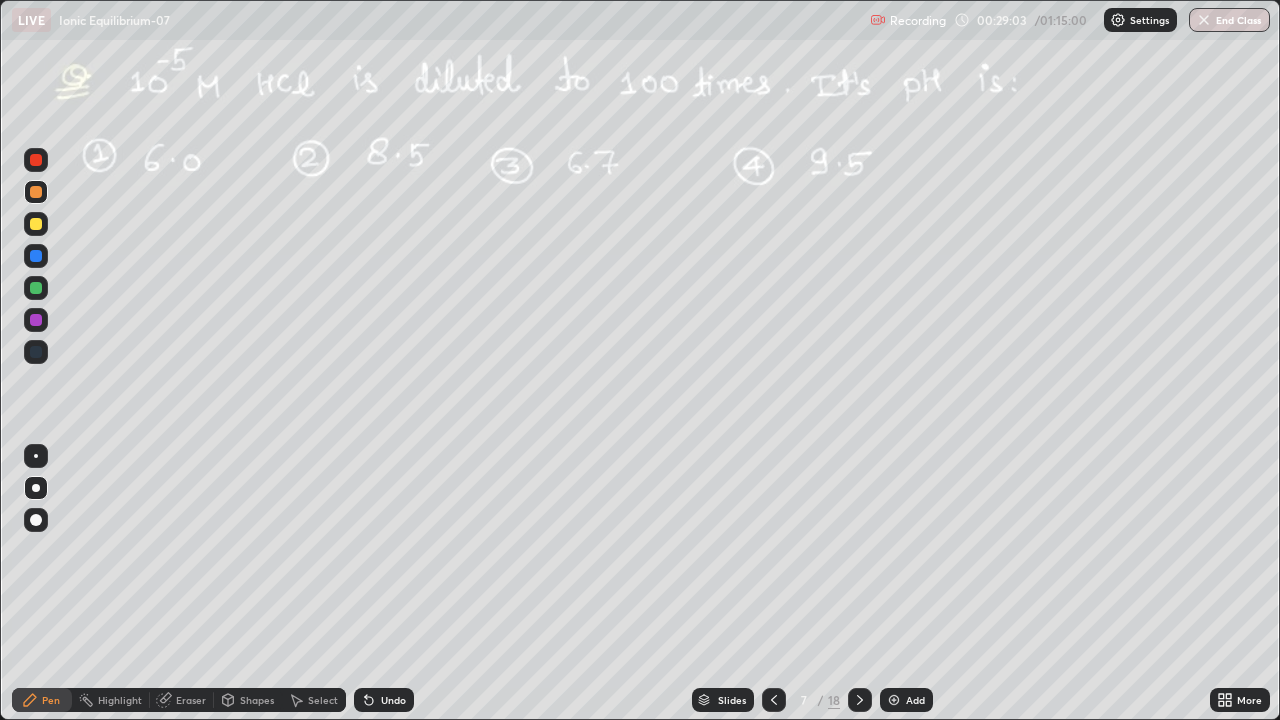 click on "Undo" at bounding box center [393, 700] 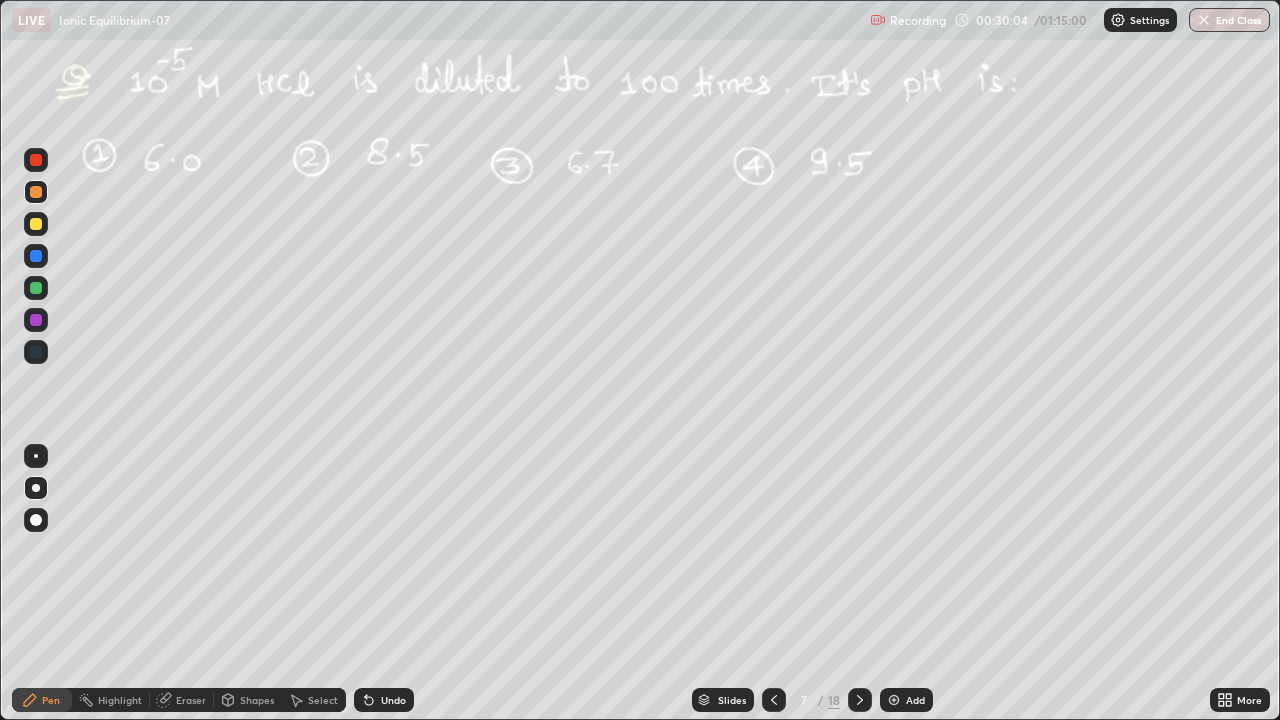 click at bounding box center [36, 320] 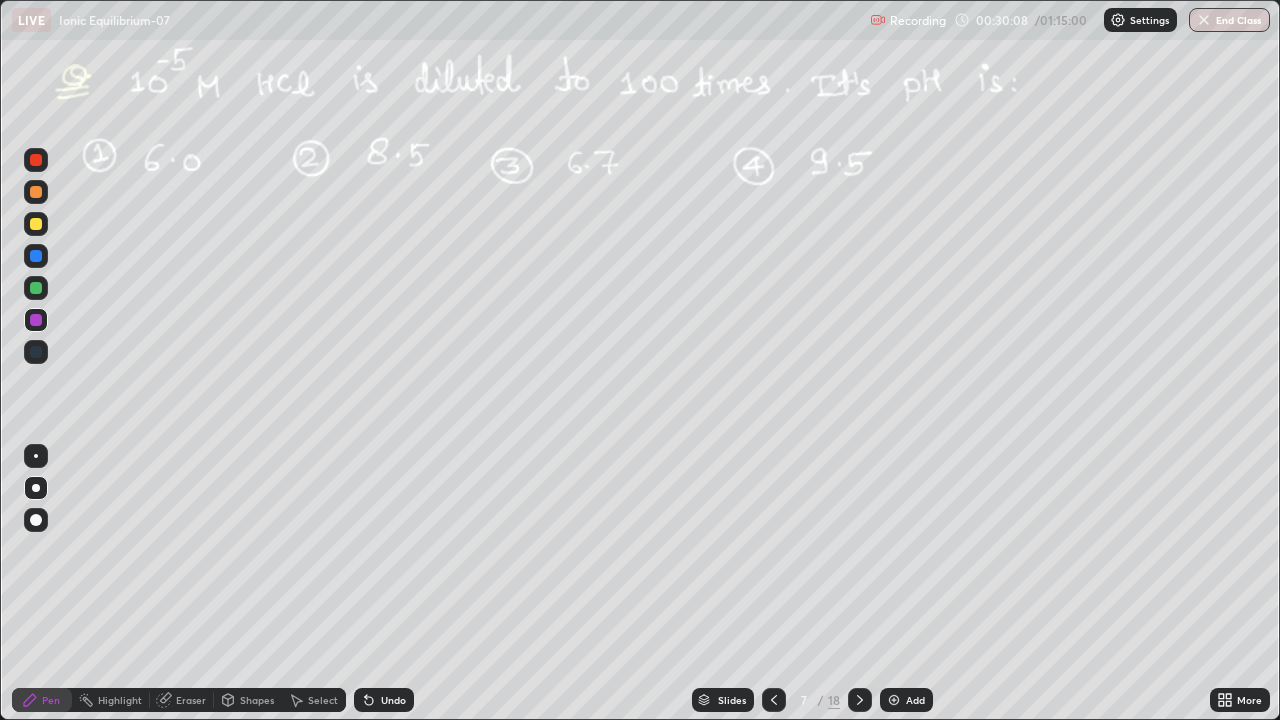 click at bounding box center (36, 224) 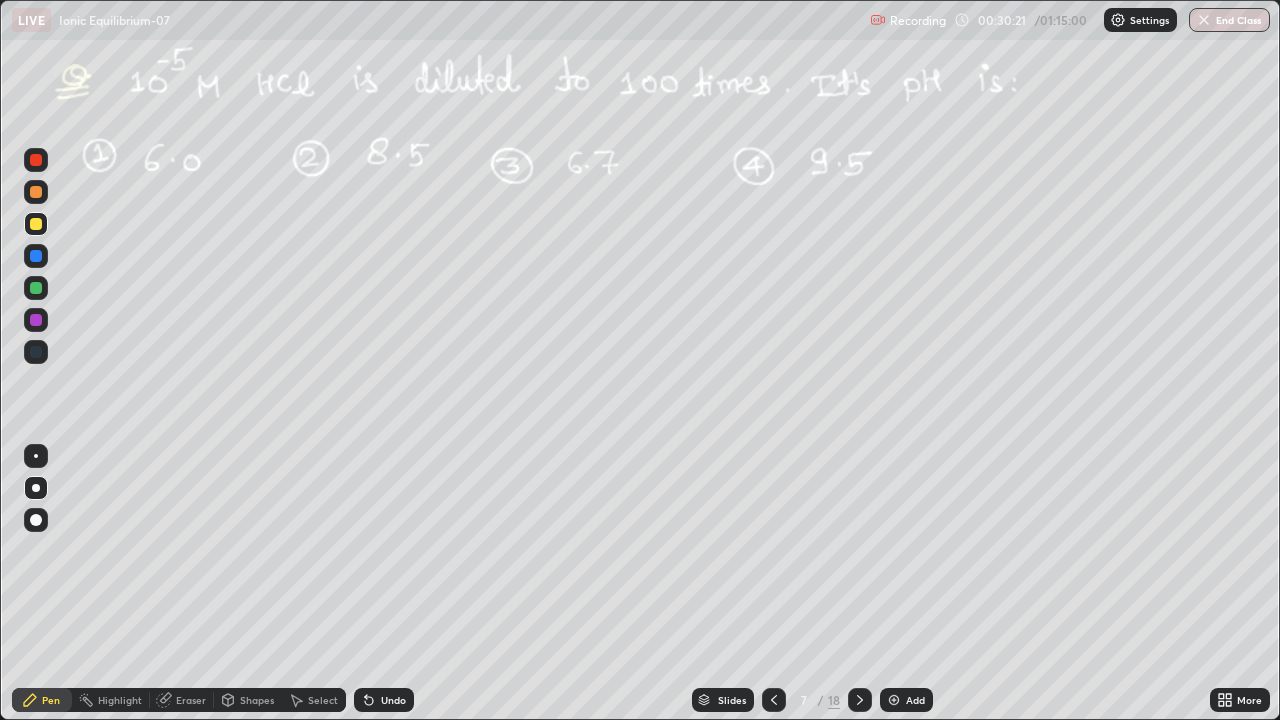 click at bounding box center (36, 288) 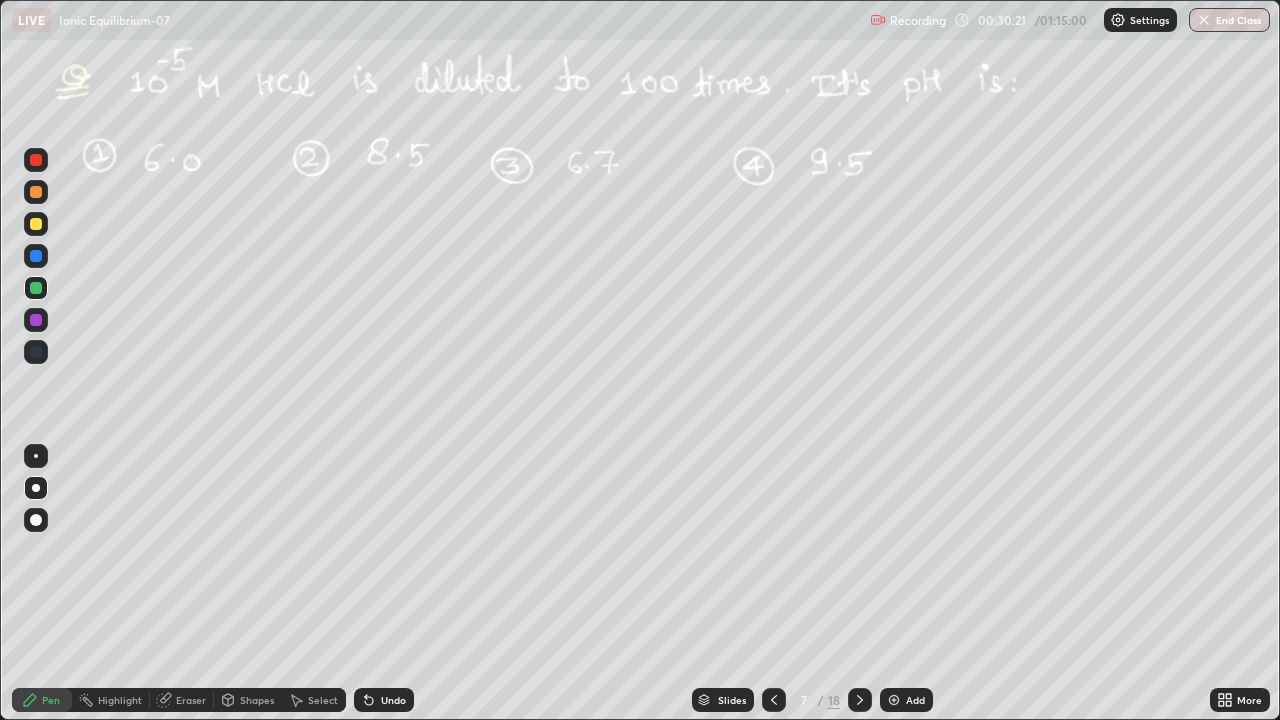 click at bounding box center [36, 320] 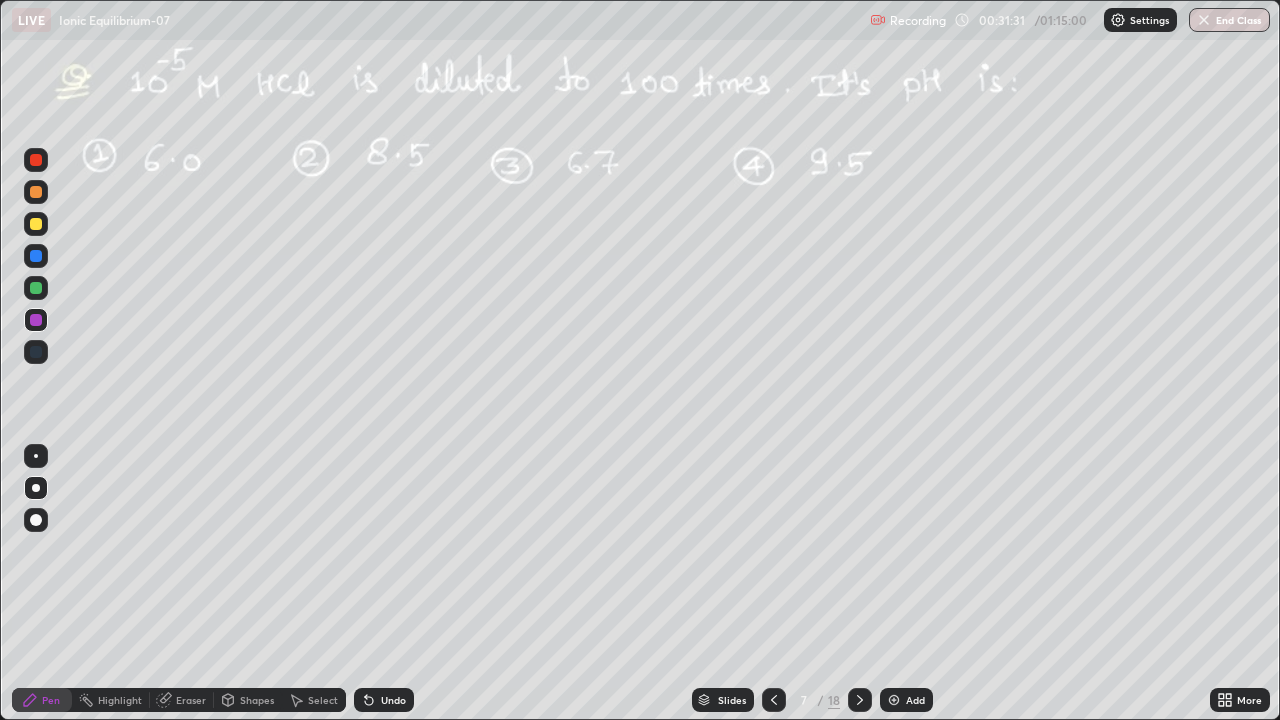 click 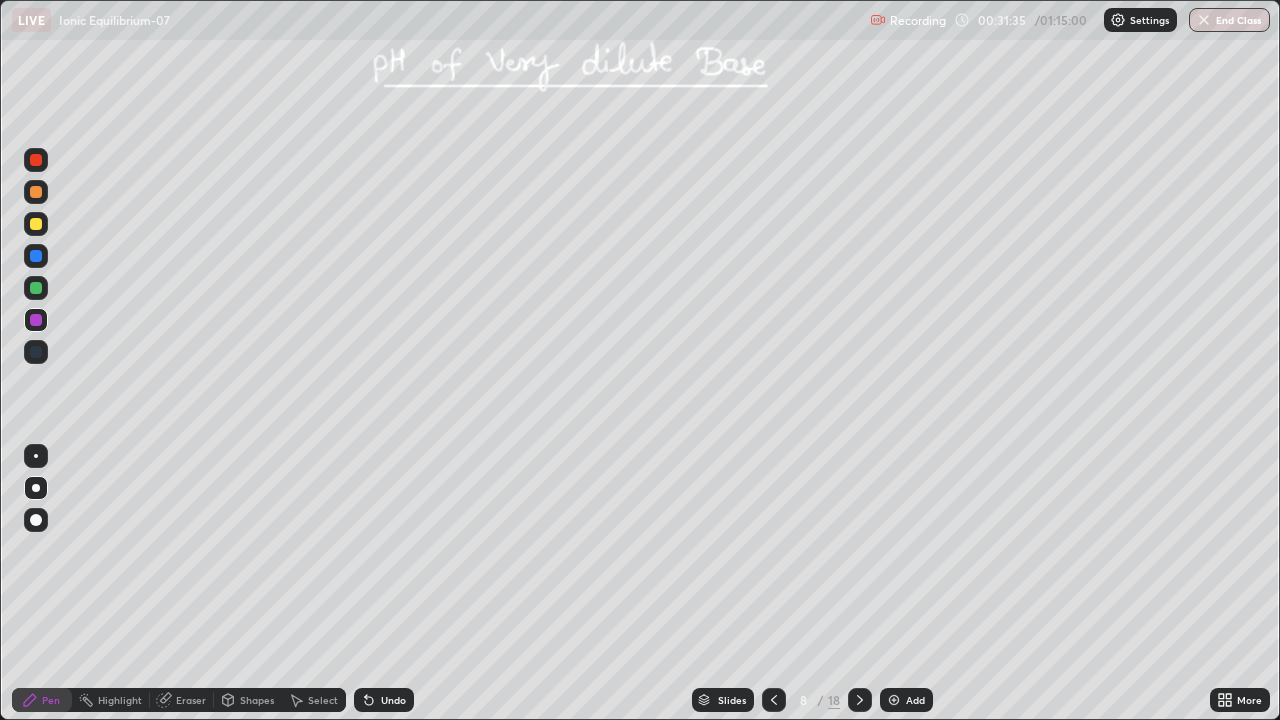 click at bounding box center [36, 224] 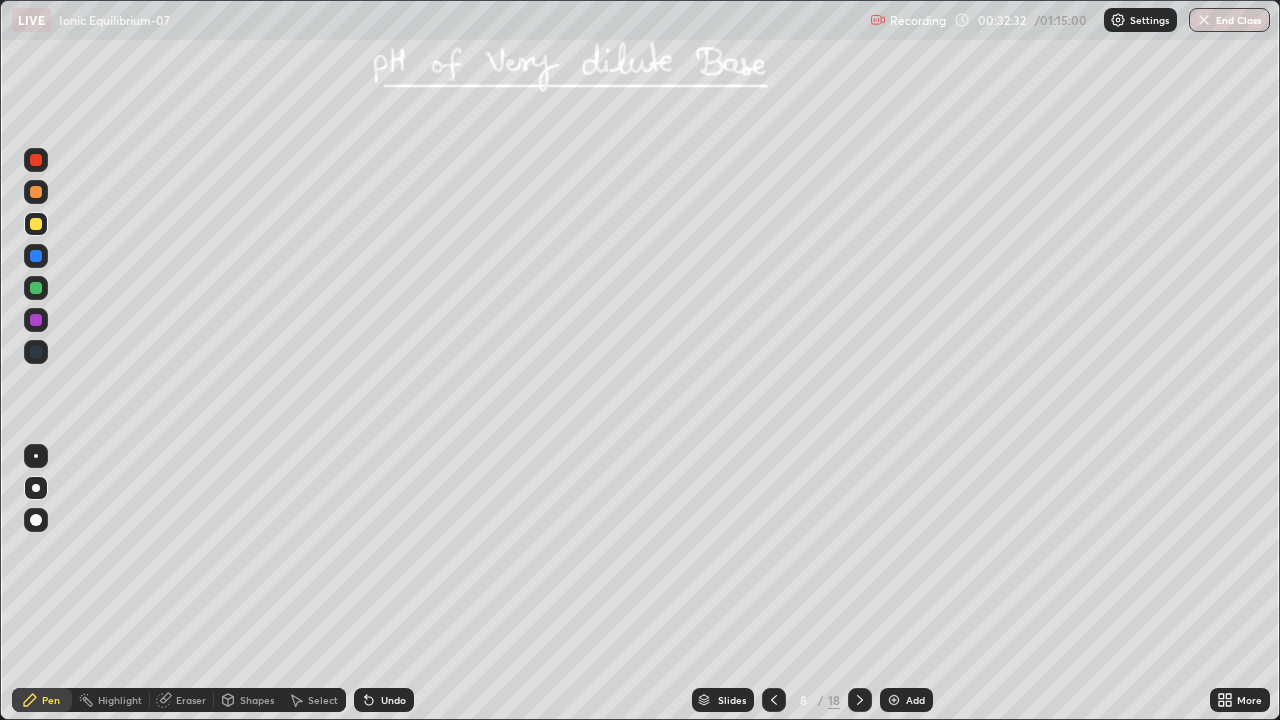 click 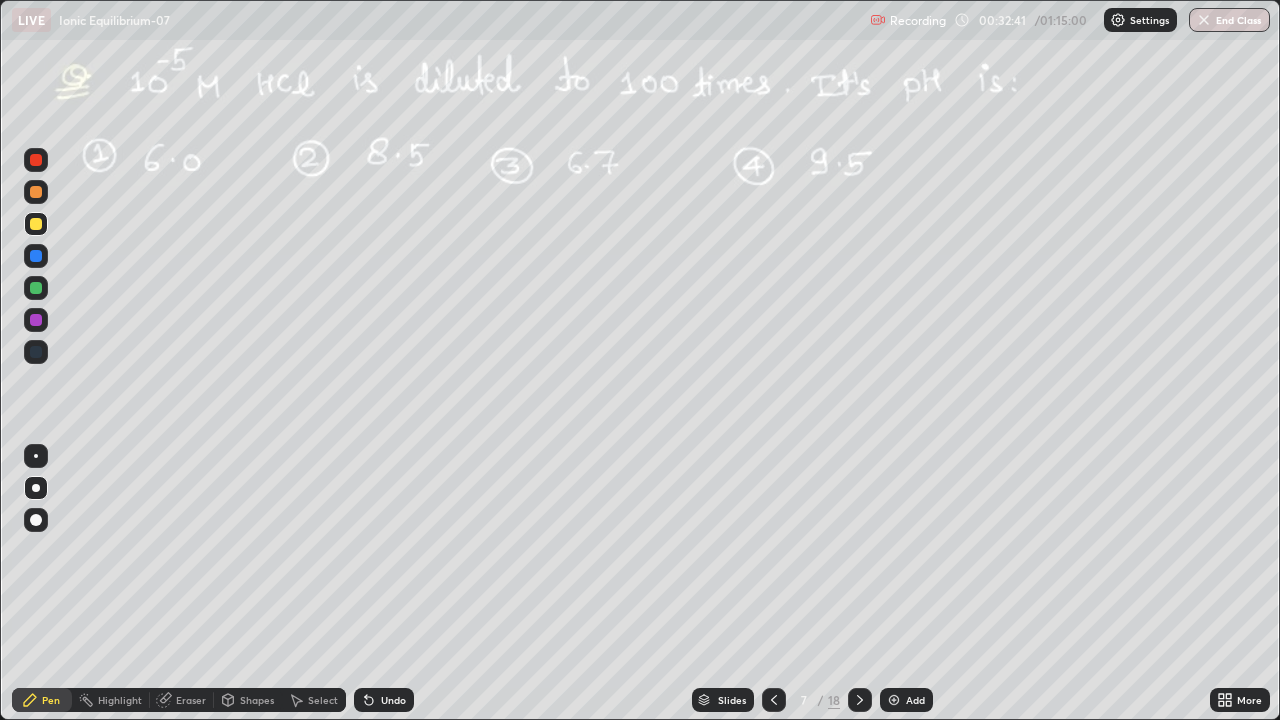 click 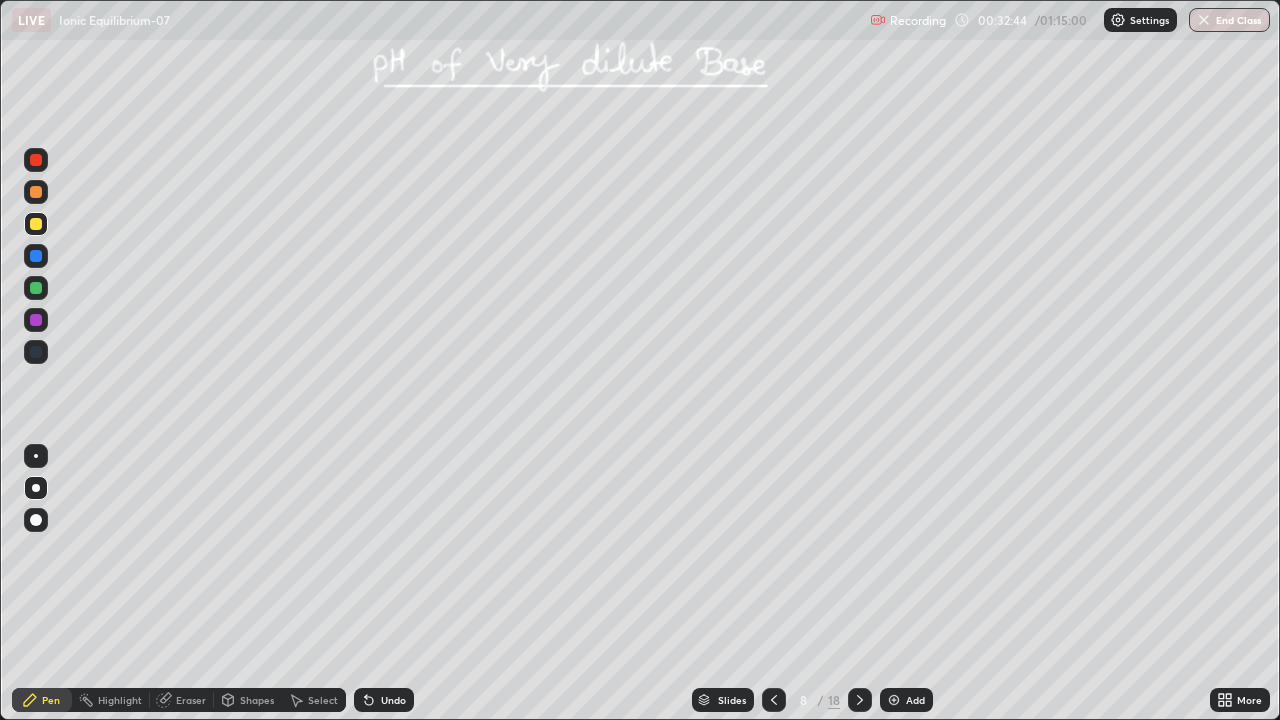 click at bounding box center [36, 256] 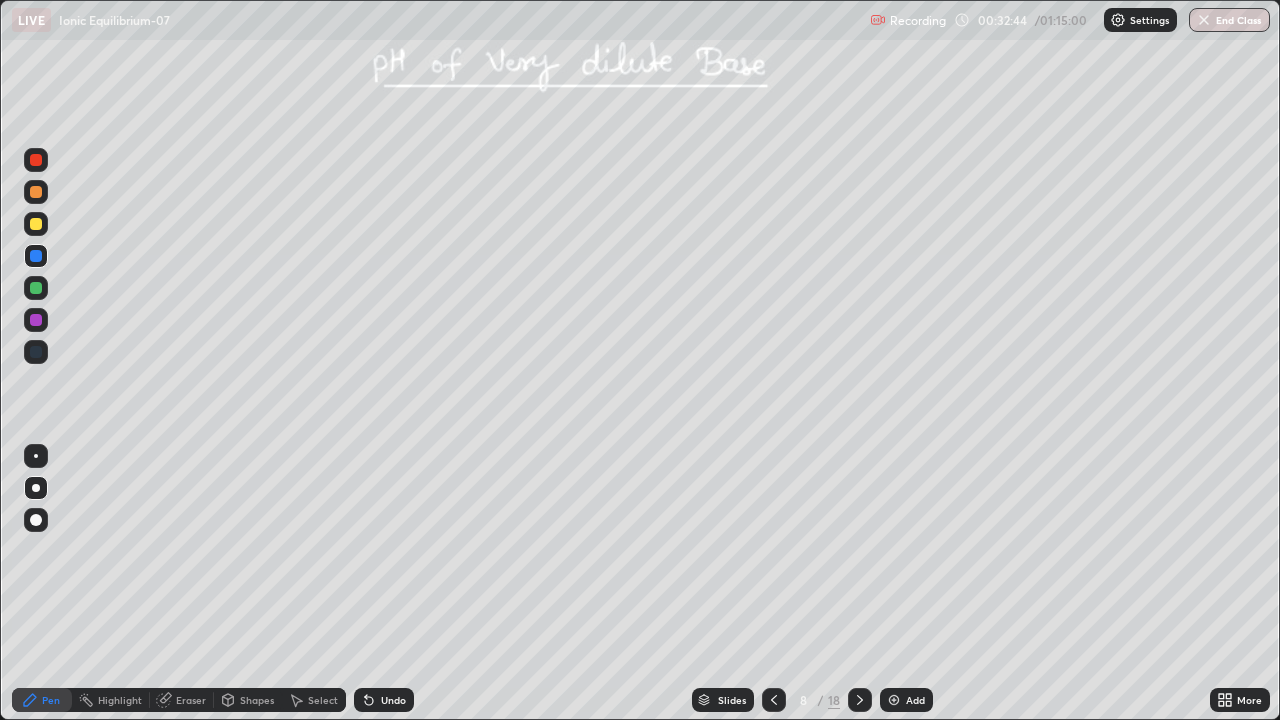 click at bounding box center [36, 256] 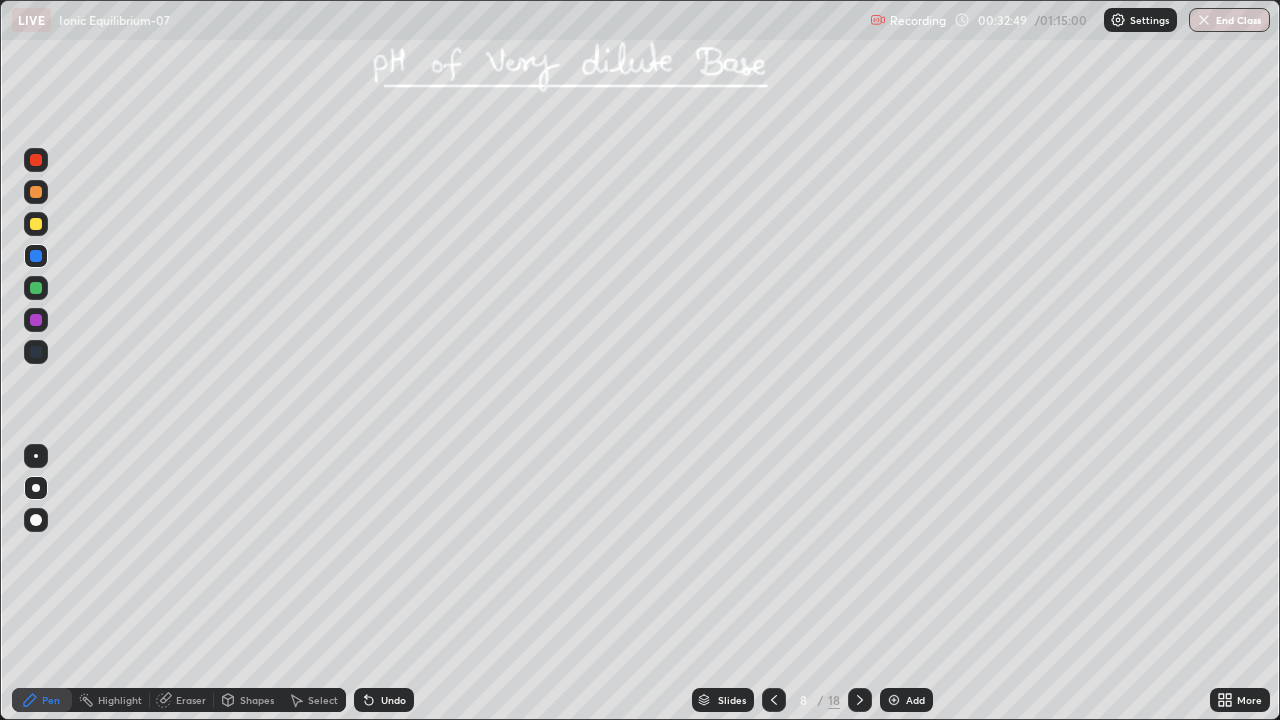 click at bounding box center (36, 224) 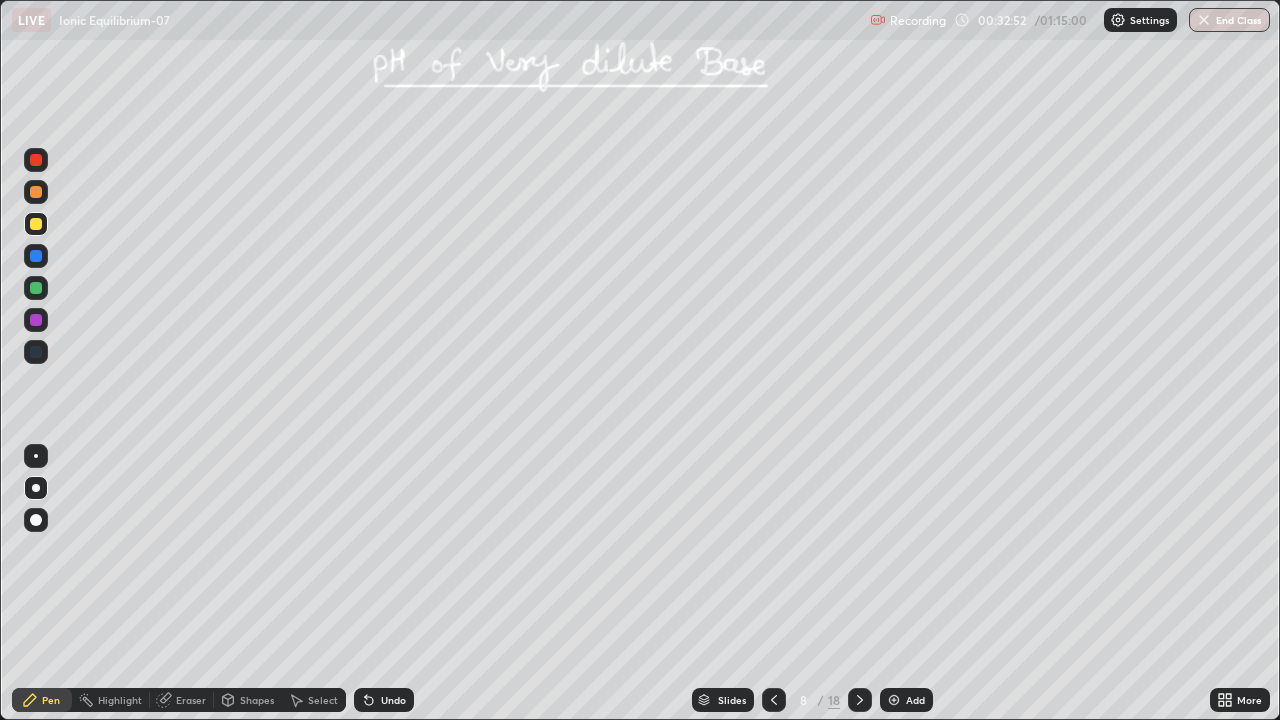 click on "Undo" at bounding box center [393, 700] 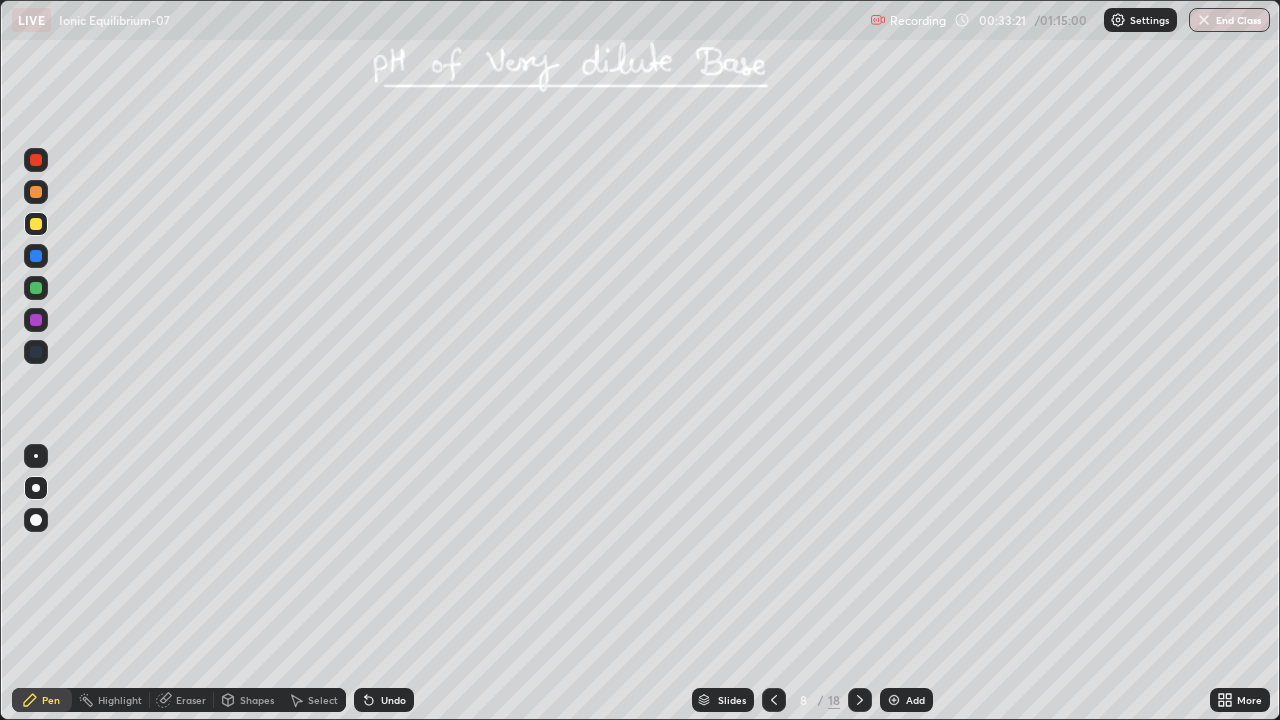 click on "Undo" at bounding box center [384, 700] 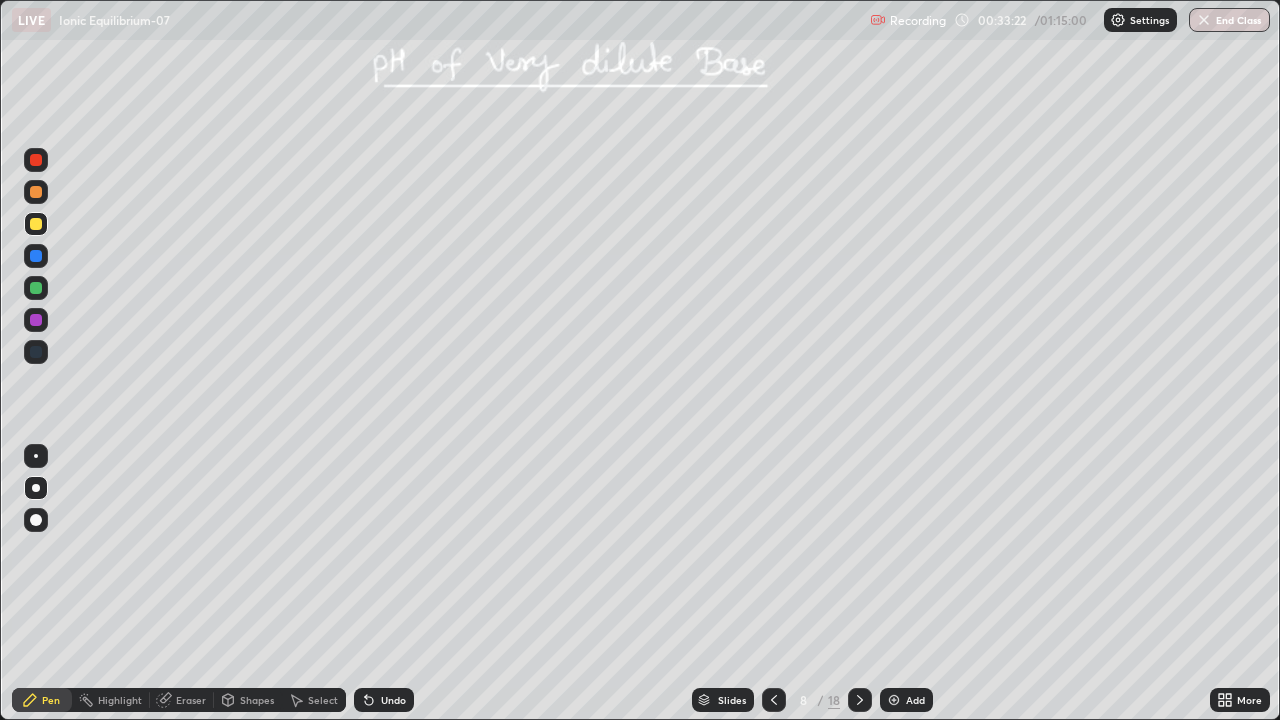 click on "Undo" at bounding box center (393, 700) 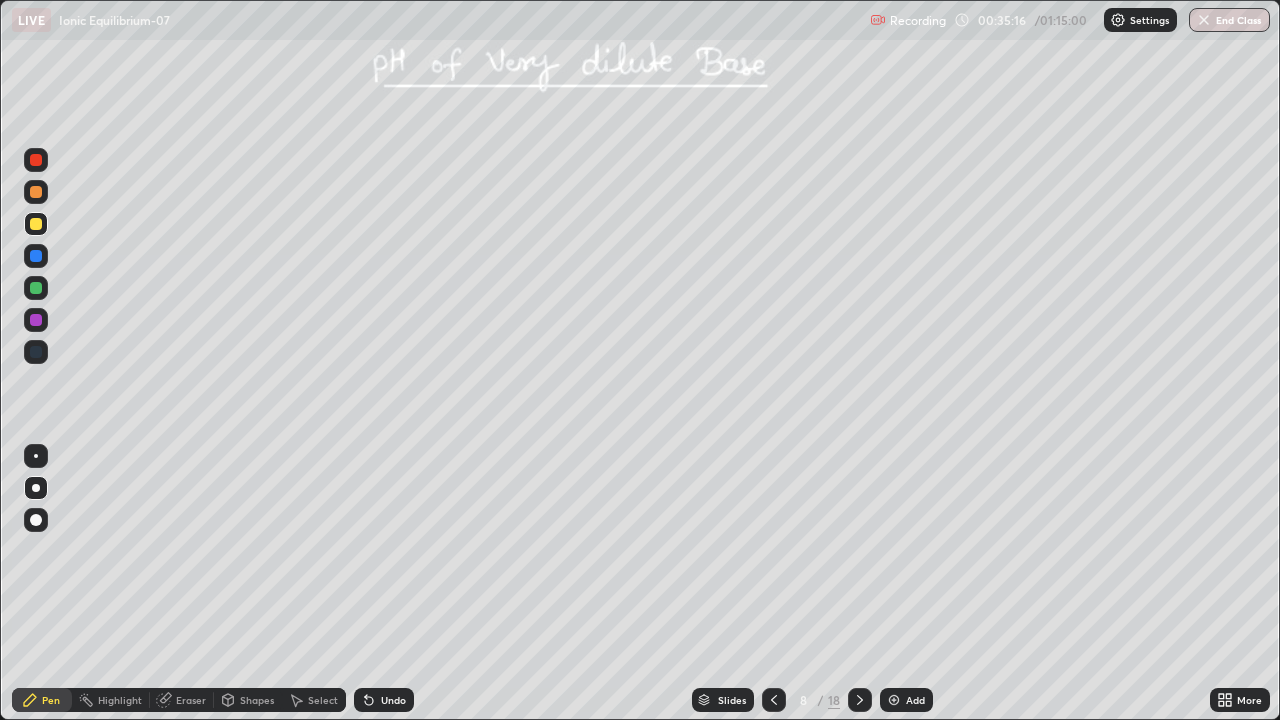 click at bounding box center [36, 192] 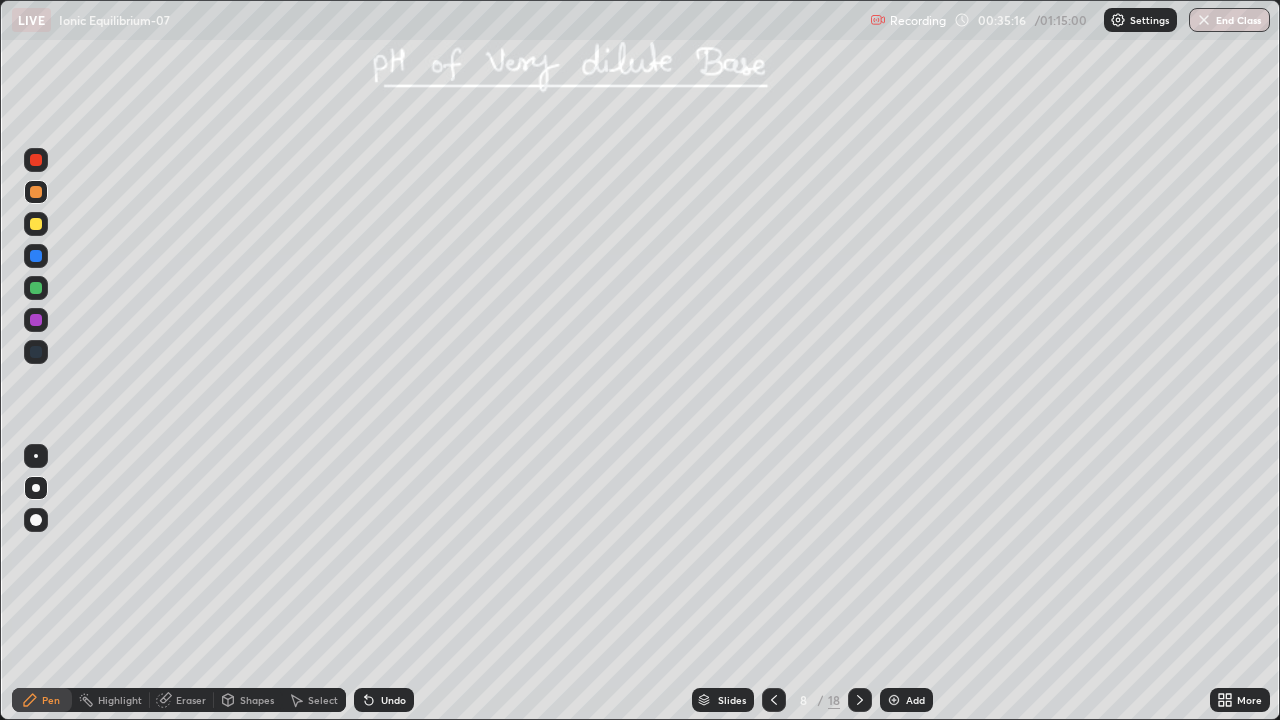 click at bounding box center [36, 192] 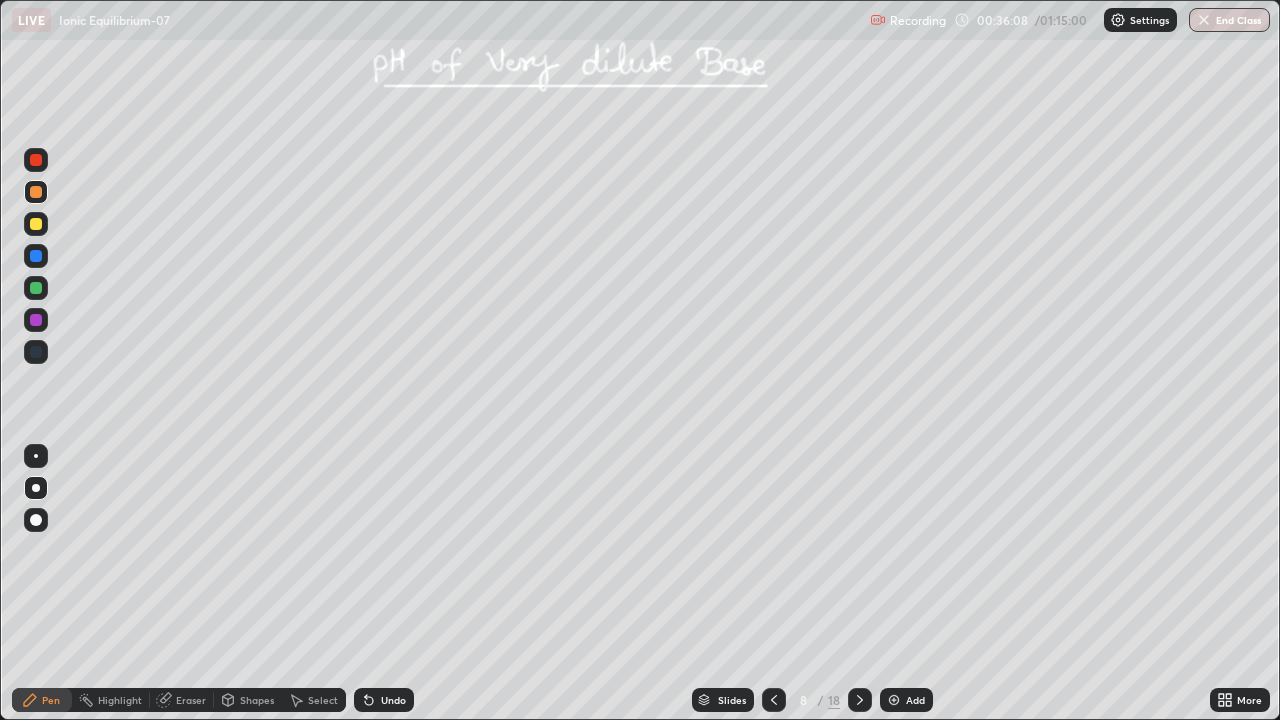 click 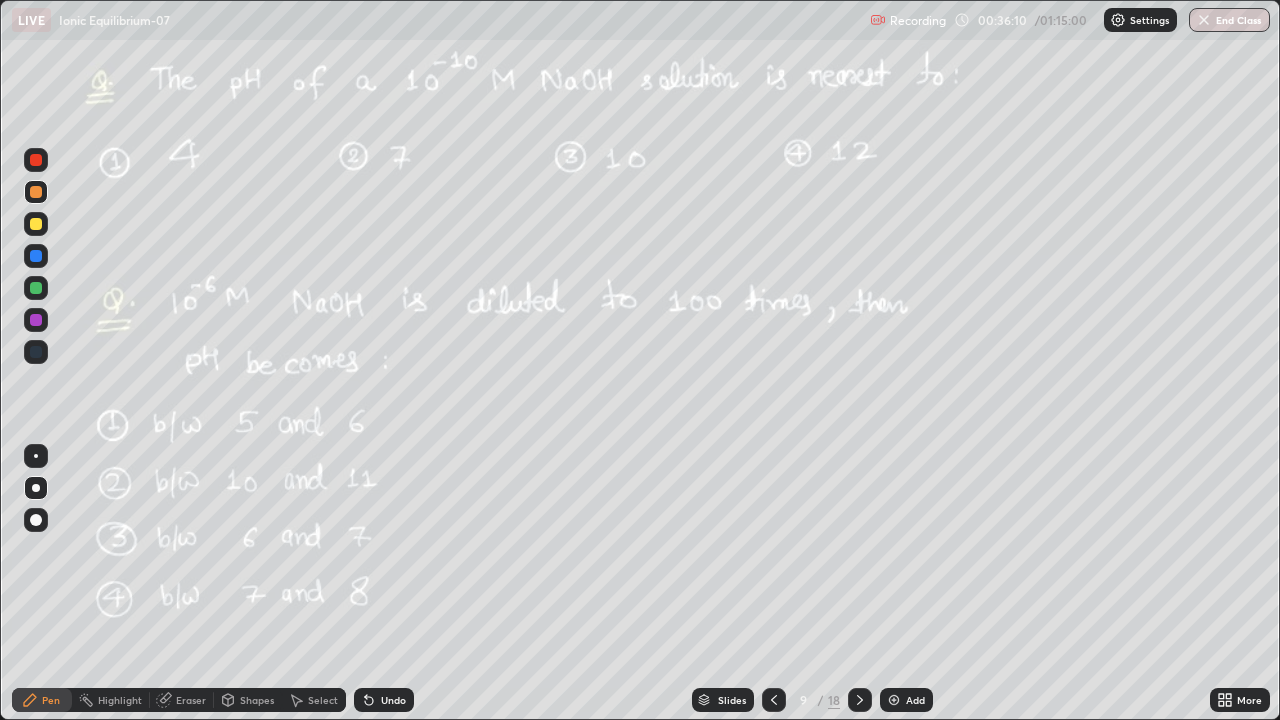click at bounding box center [36, 192] 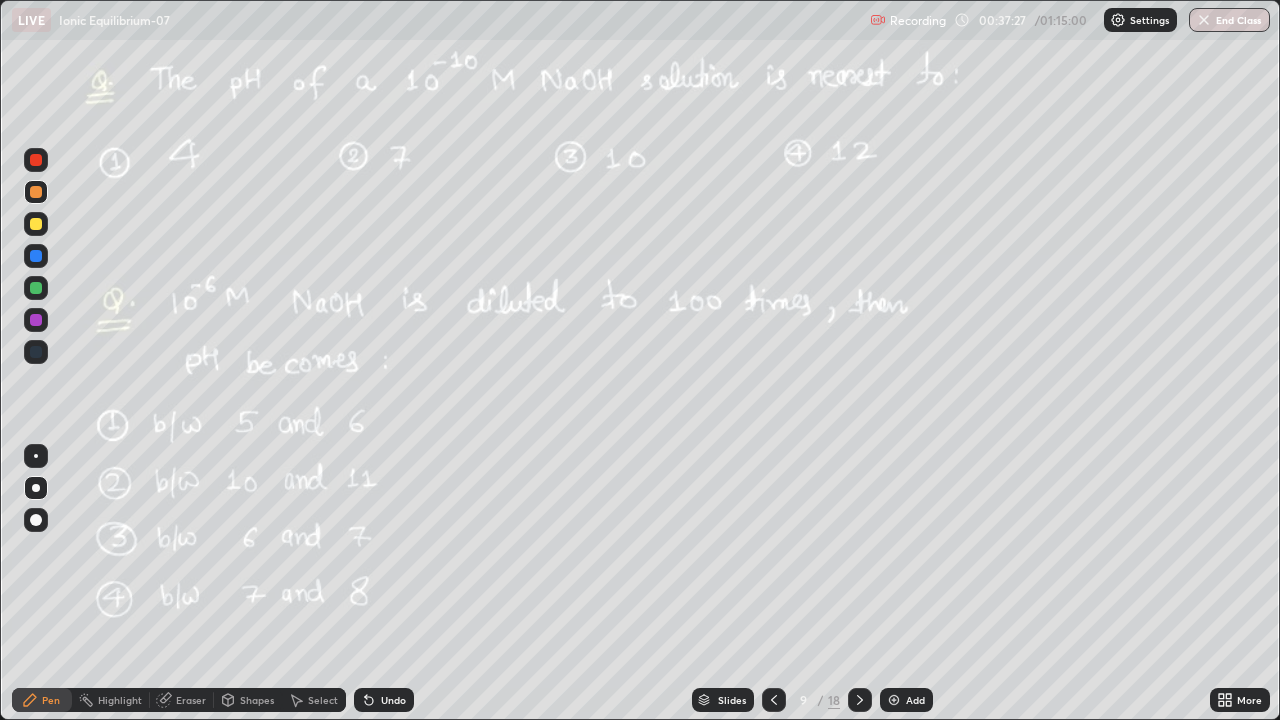 click at bounding box center (36, 288) 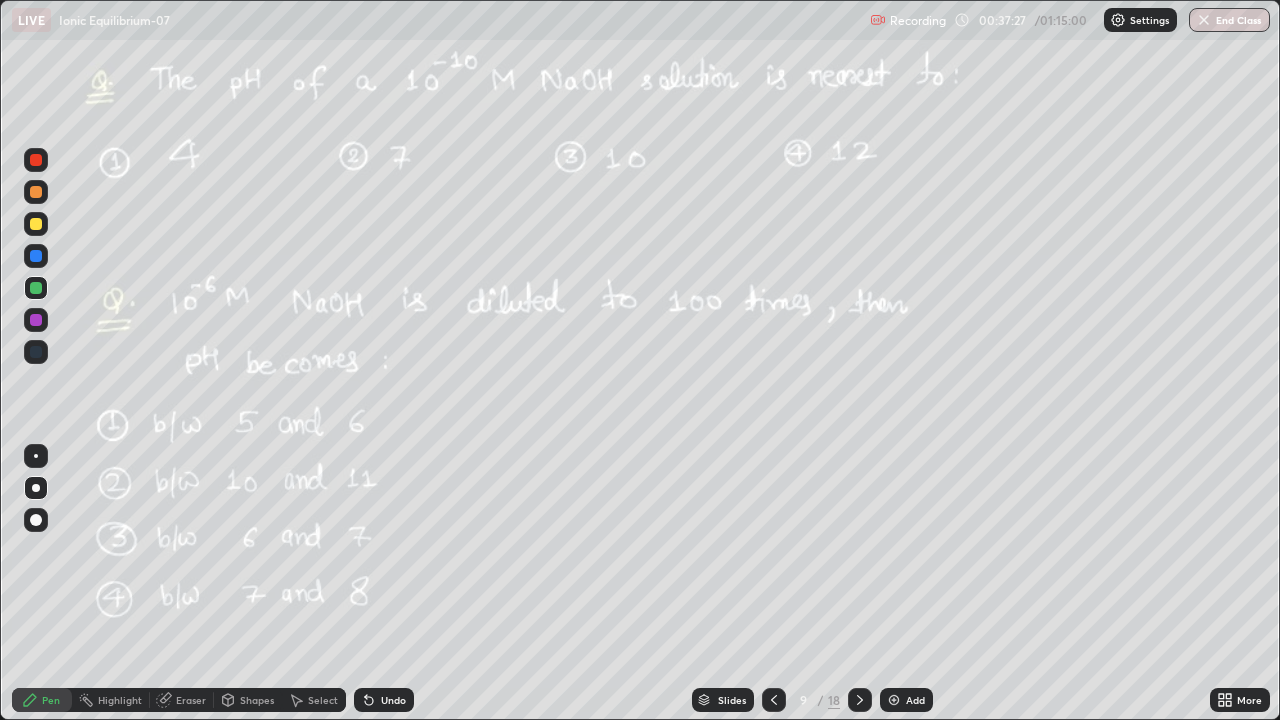 click at bounding box center (36, 288) 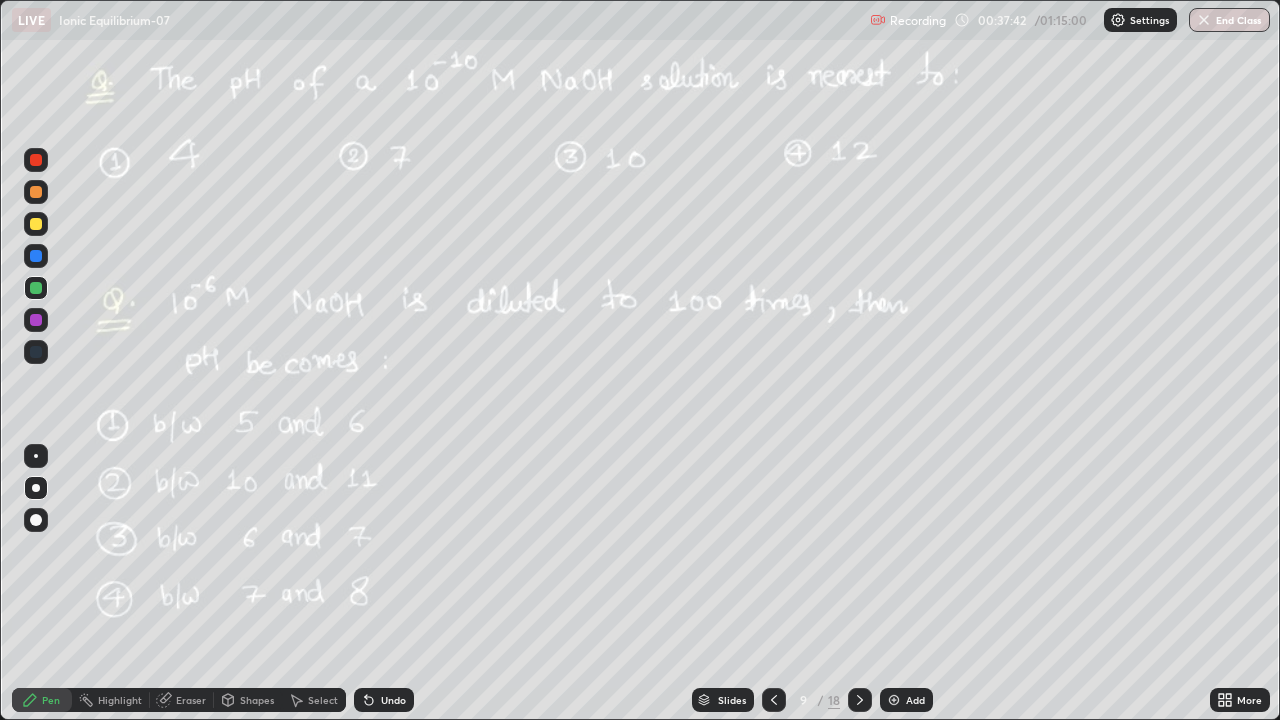 click on "Undo" at bounding box center [384, 700] 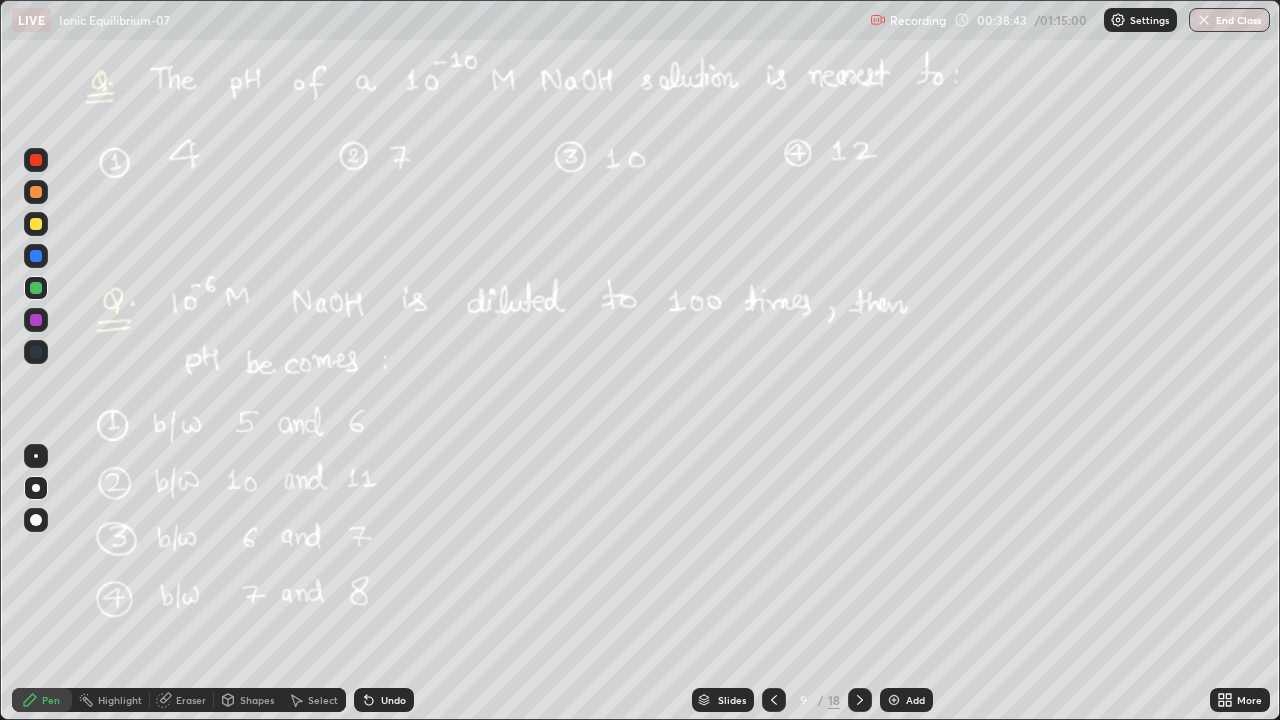 click 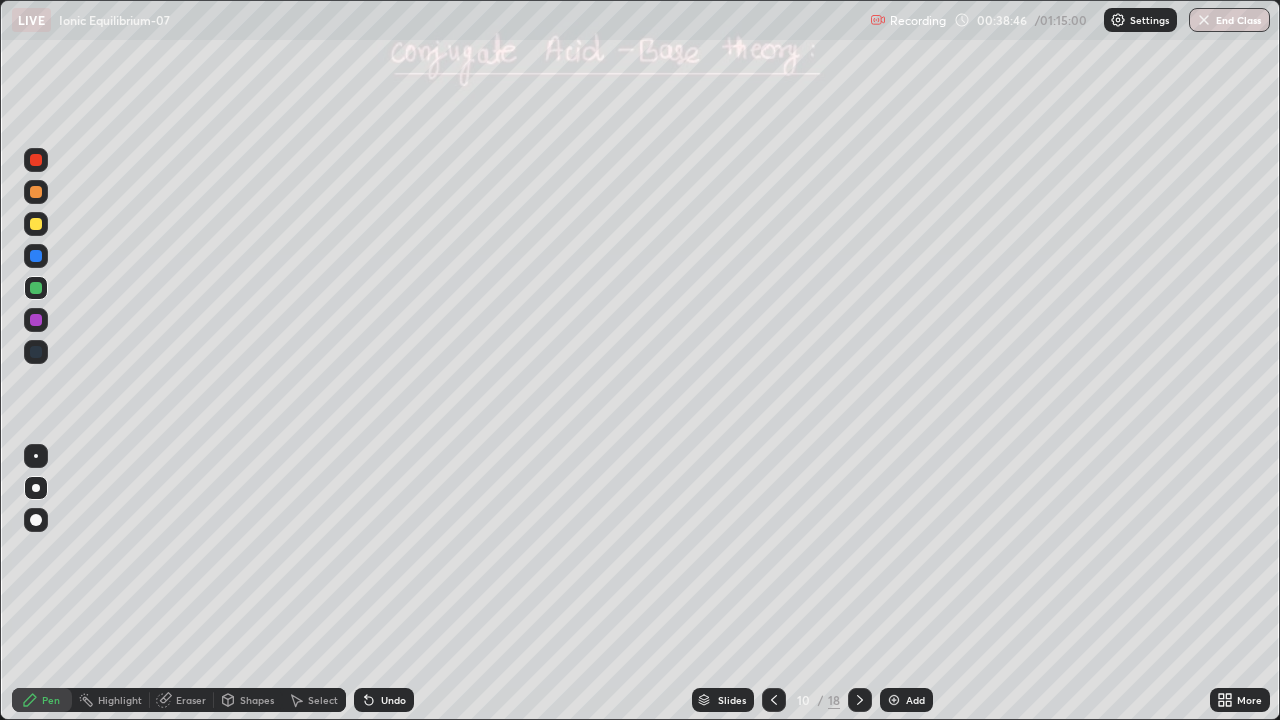 click at bounding box center (36, 224) 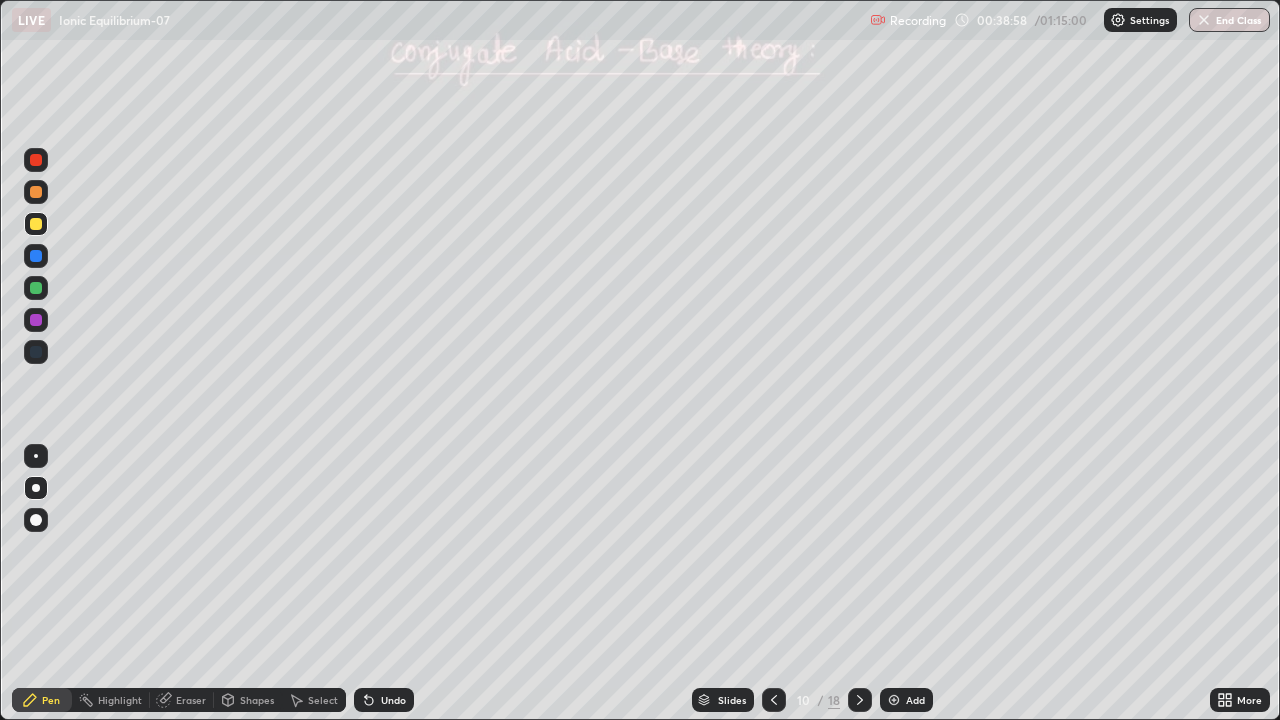 click at bounding box center (36, 192) 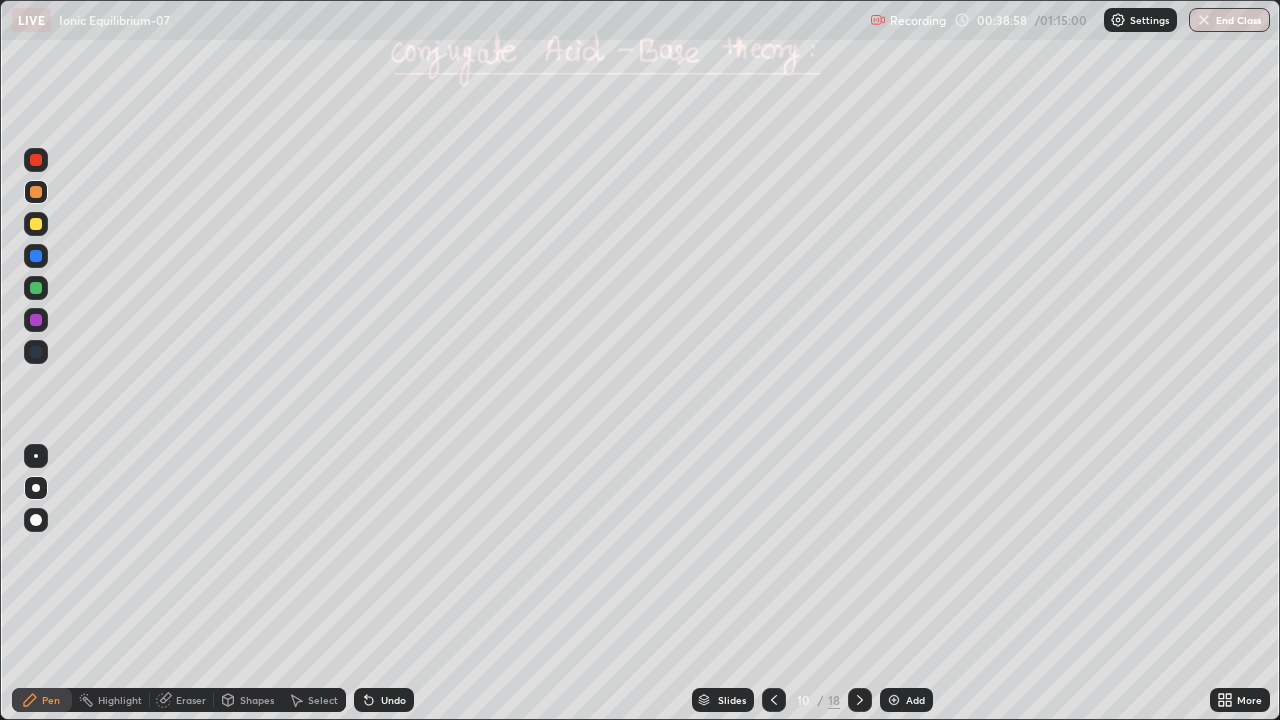 click at bounding box center [36, 192] 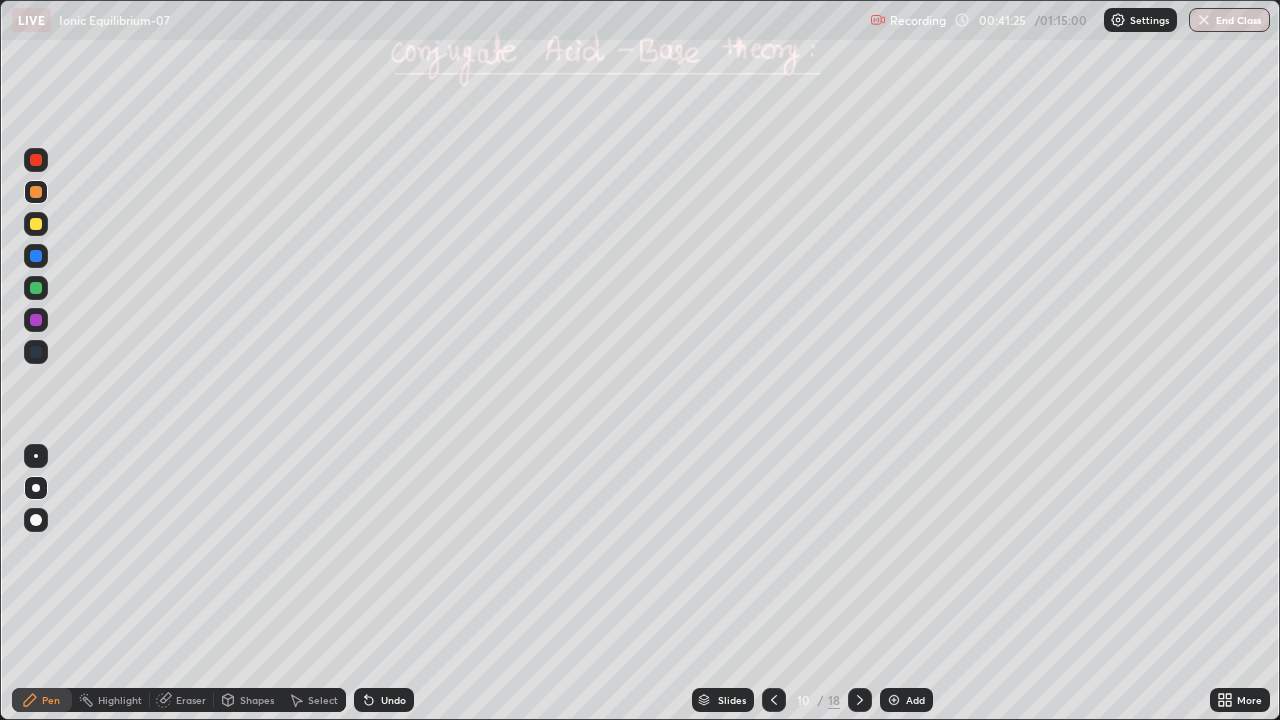 click at bounding box center [36, 224] 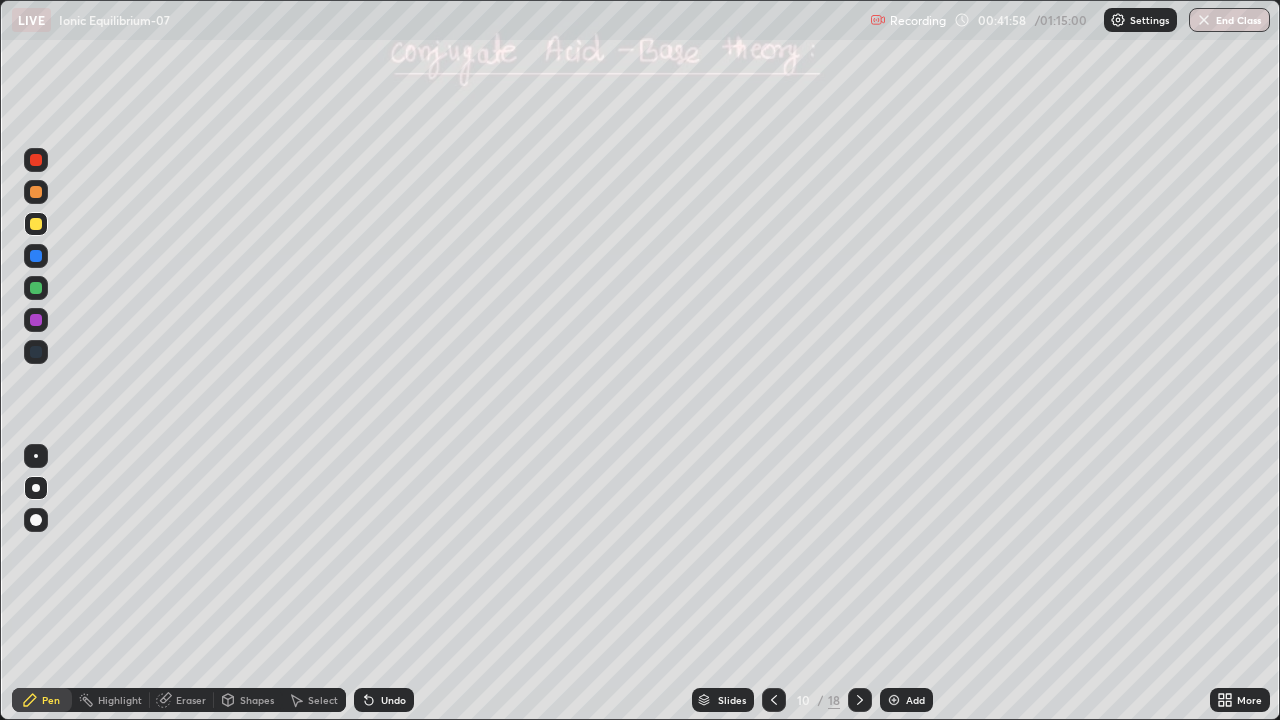 click at bounding box center (36, 192) 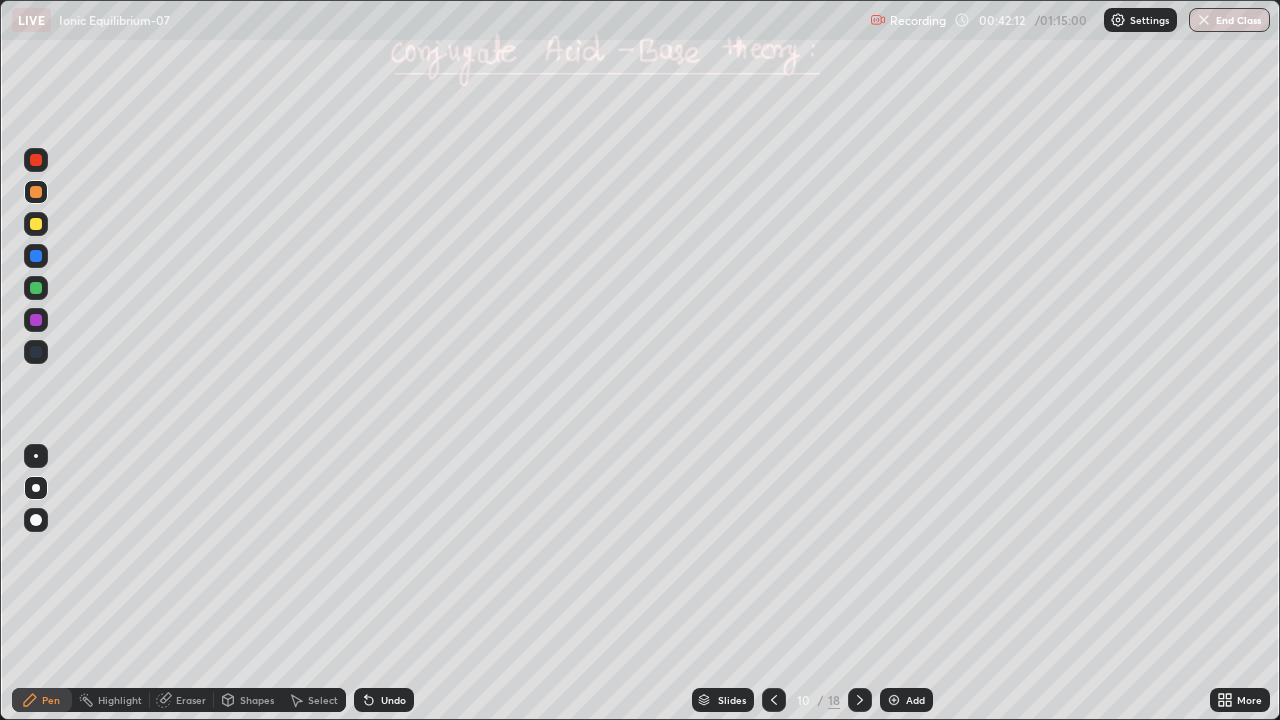 click at bounding box center (36, 224) 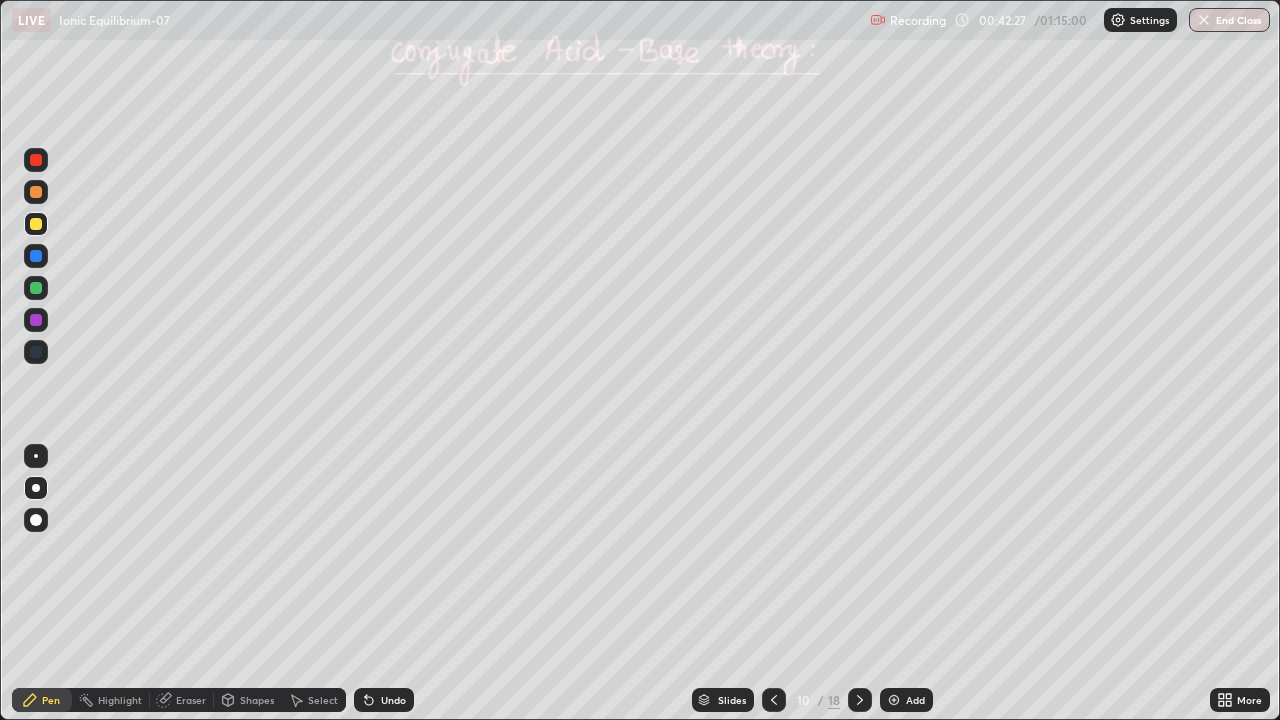 click at bounding box center [36, 192] 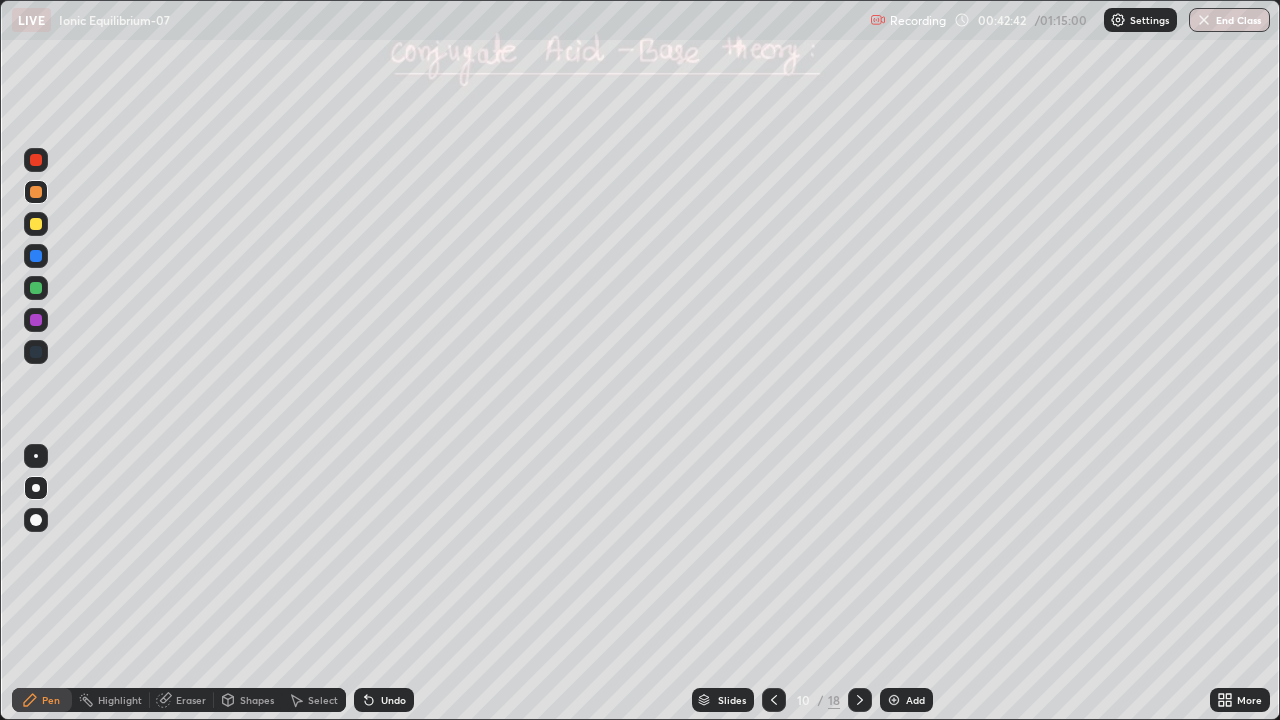 click at bounding box center [36, 288] 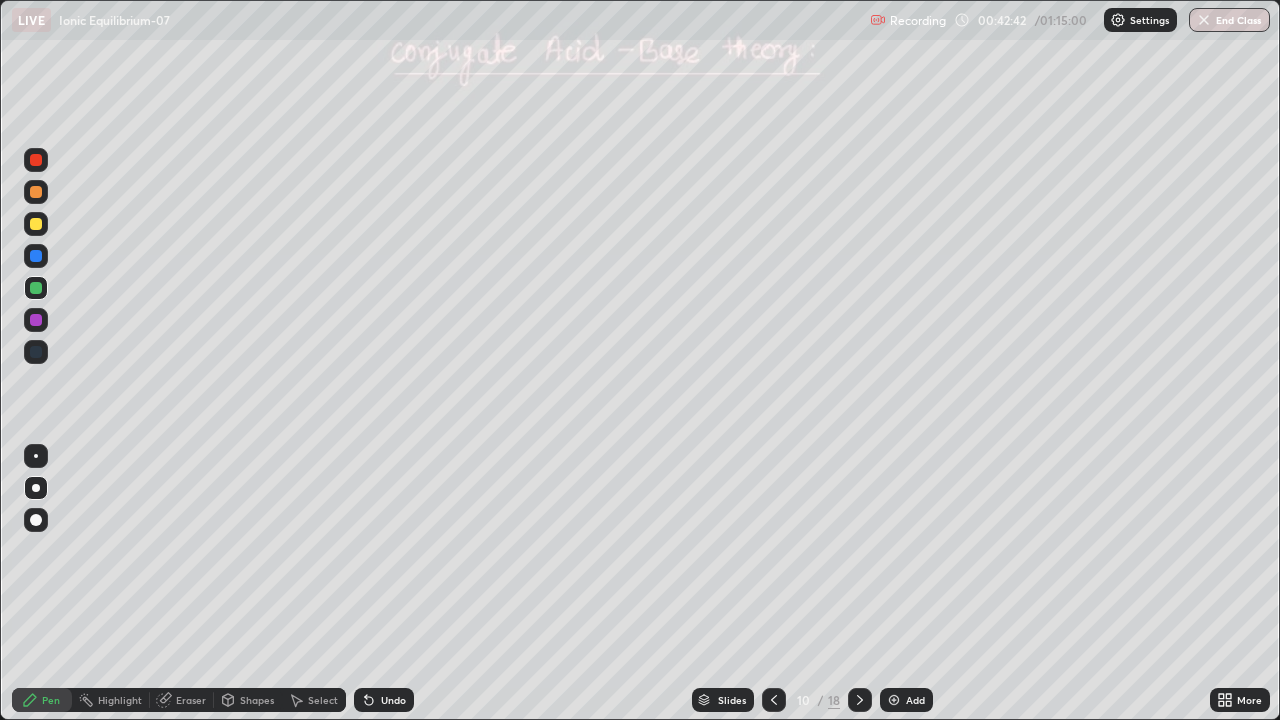 click at bounding box center (36, 288) 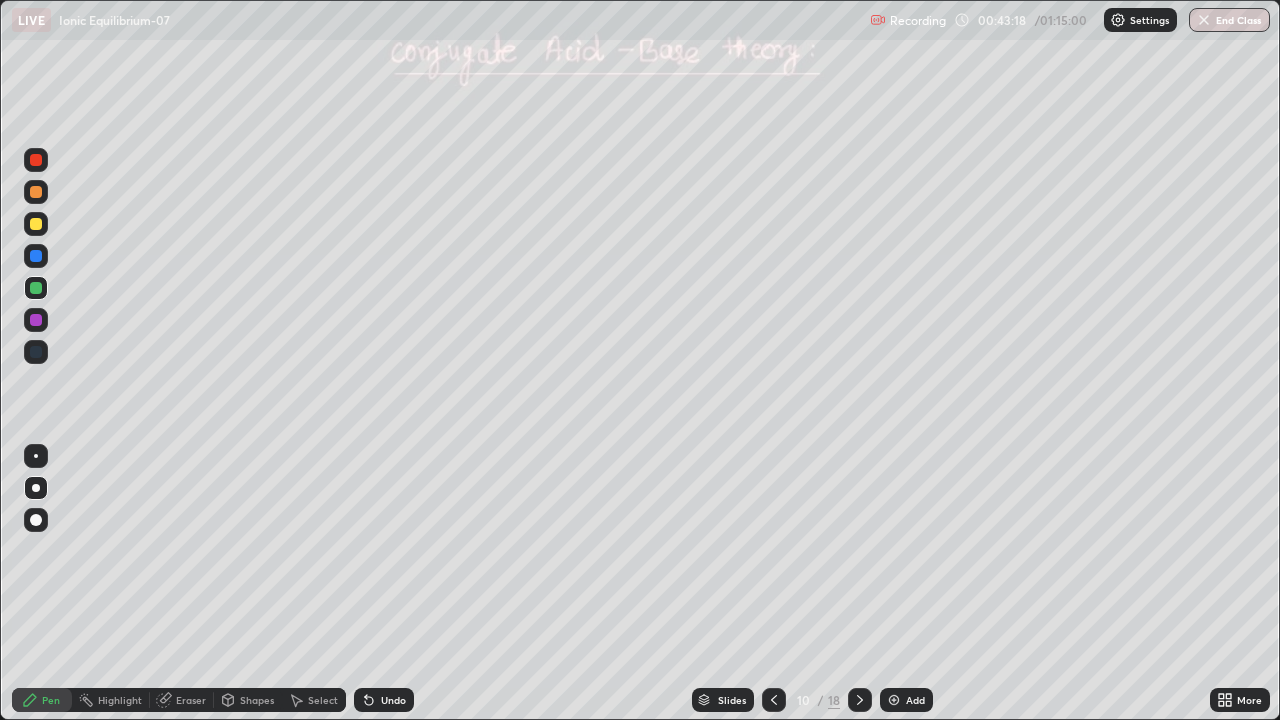 click at bounding box center [36, 224] 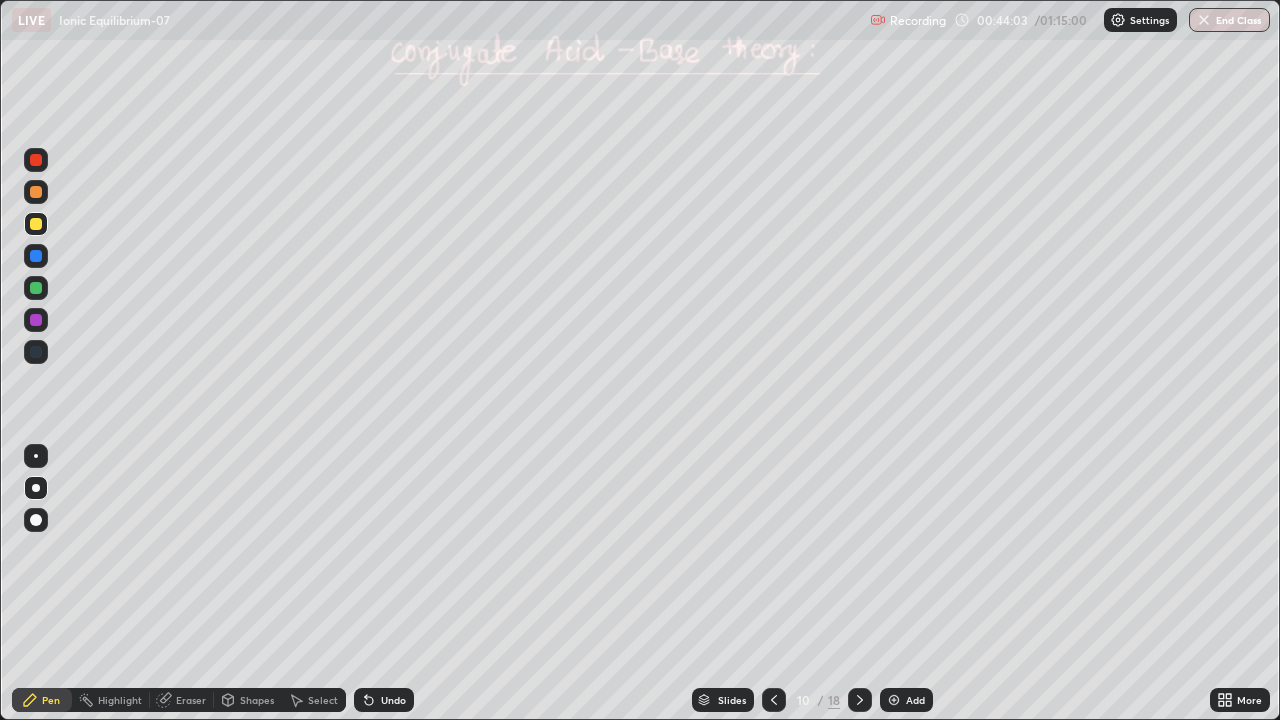 click on "Undo" at bounding box center [393, 700] 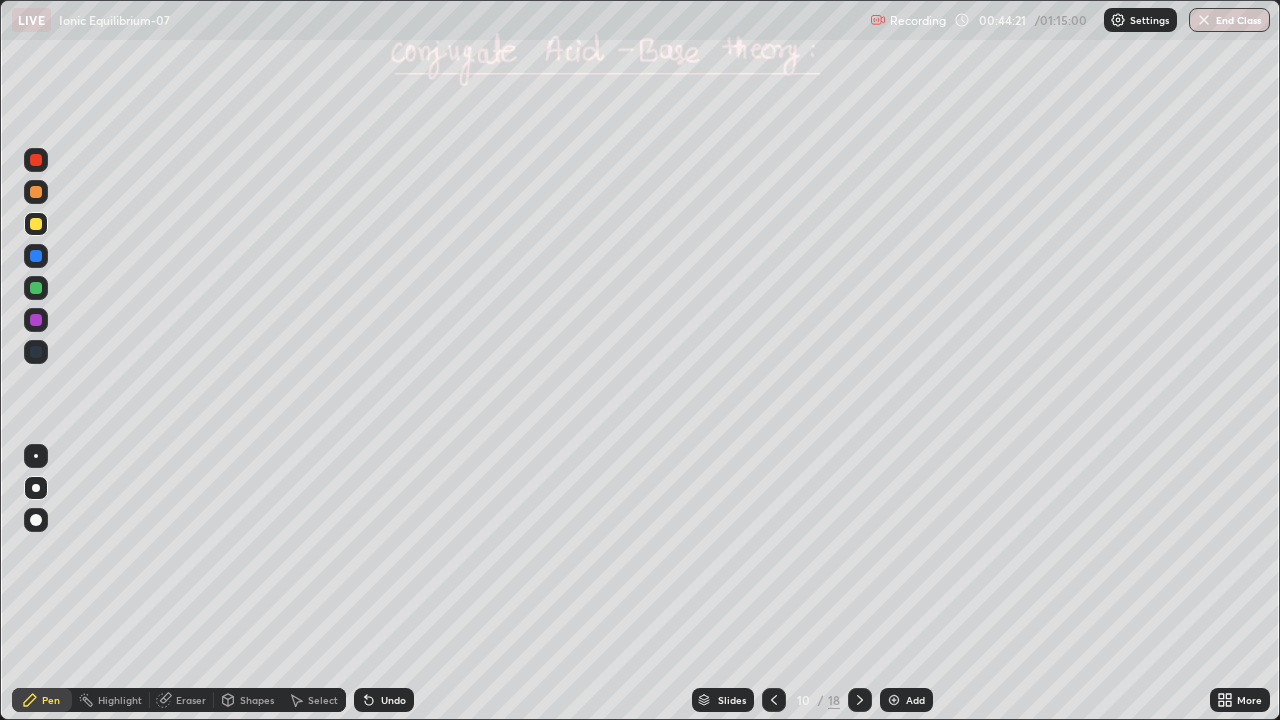 click at bounding box center (36, 288) 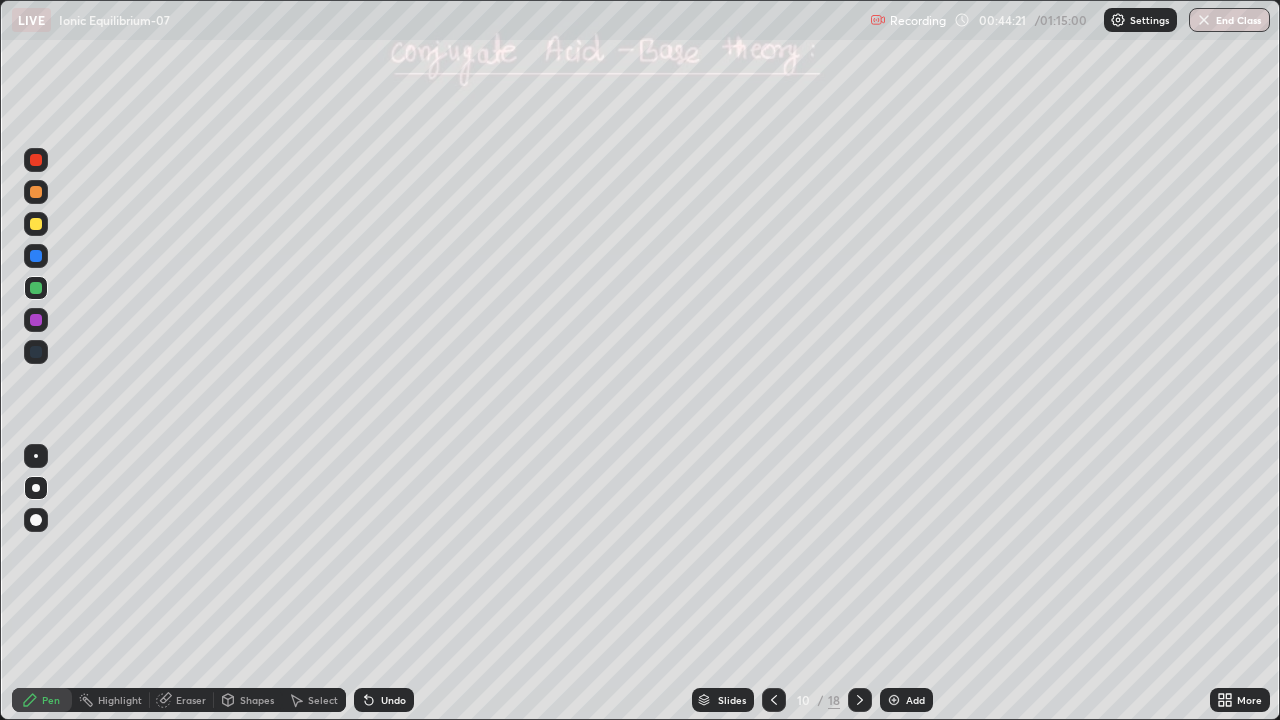click at bounding box center [36, 256] 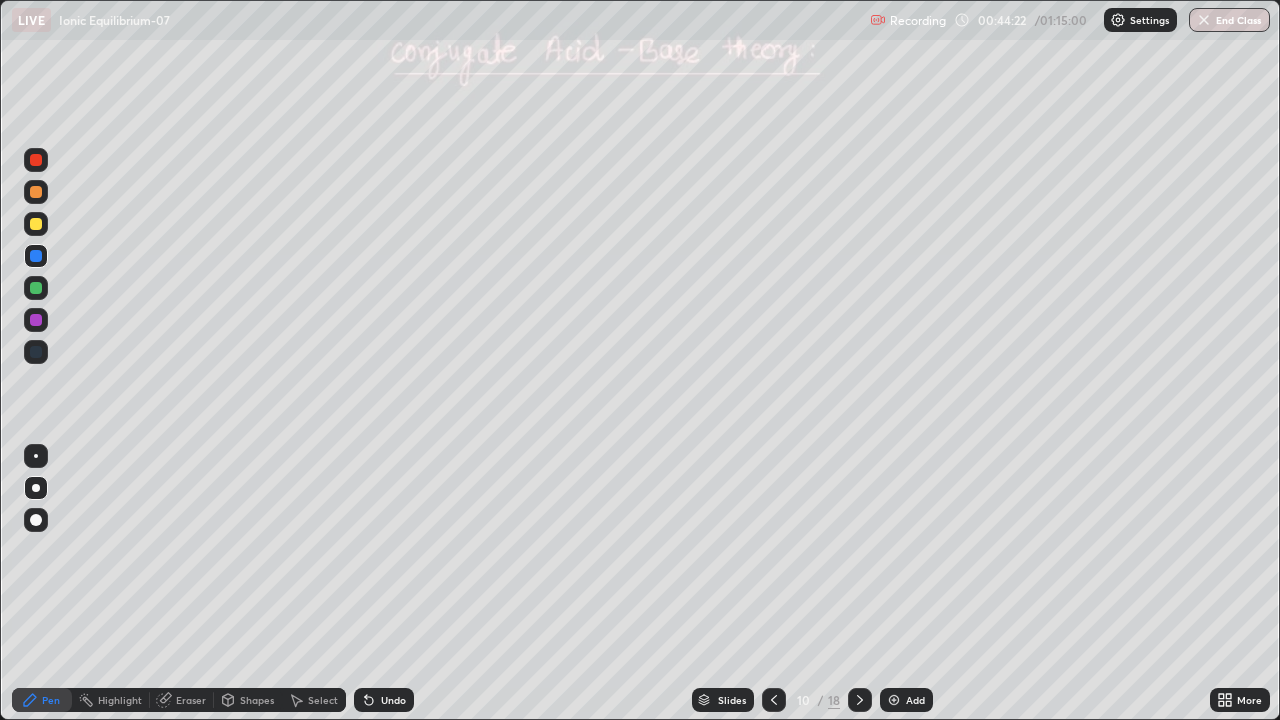 click at bounding box center (36, 224) 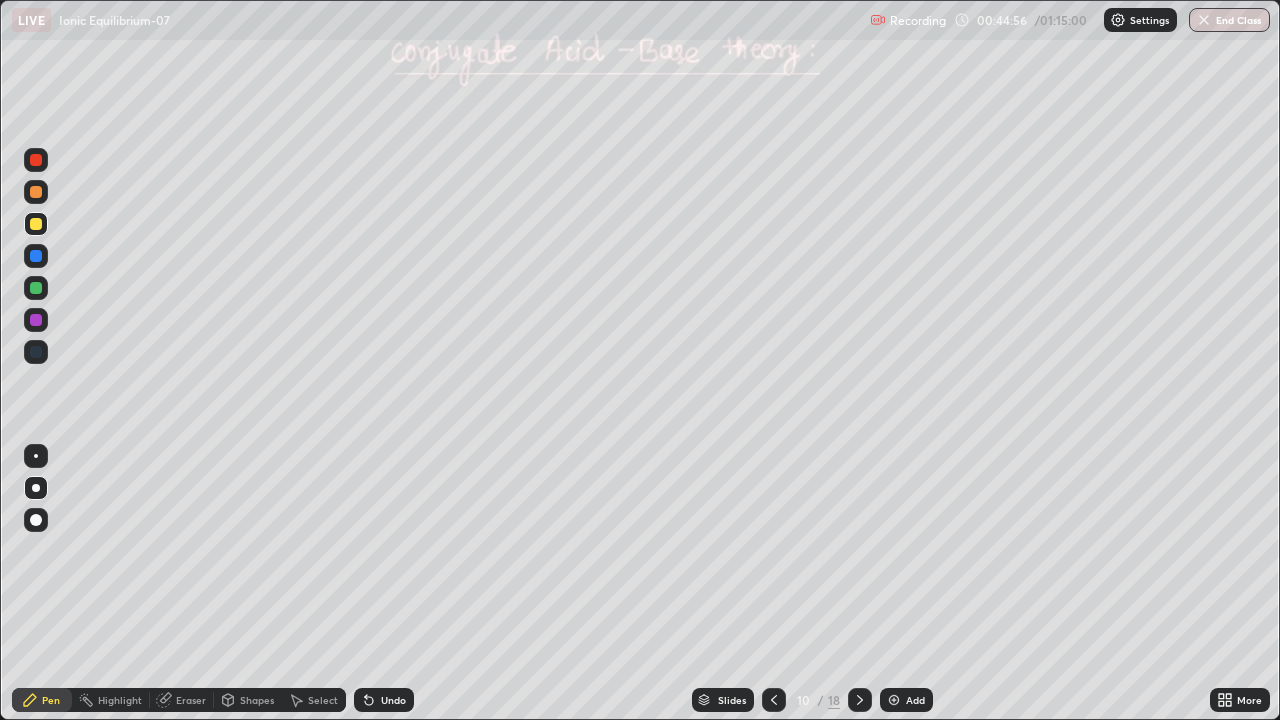 click on "Undo" at bounding box center (393, 700) 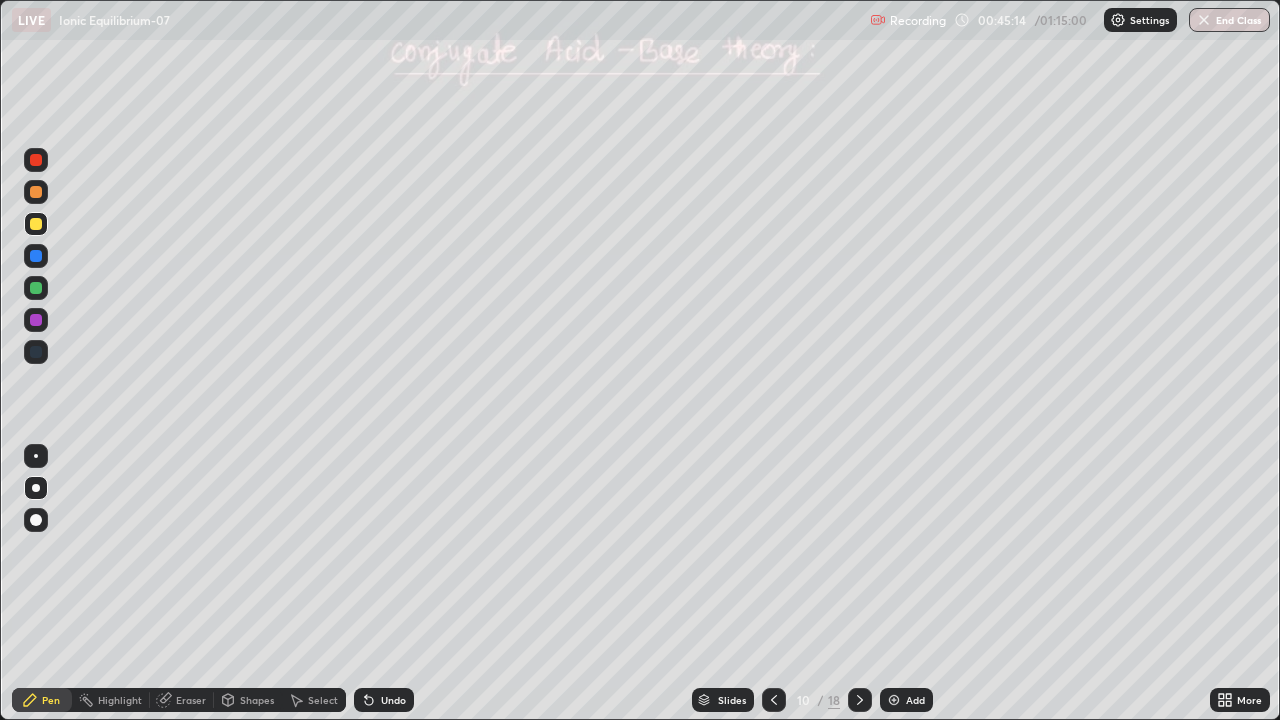 click at bounding box center (36, 192) 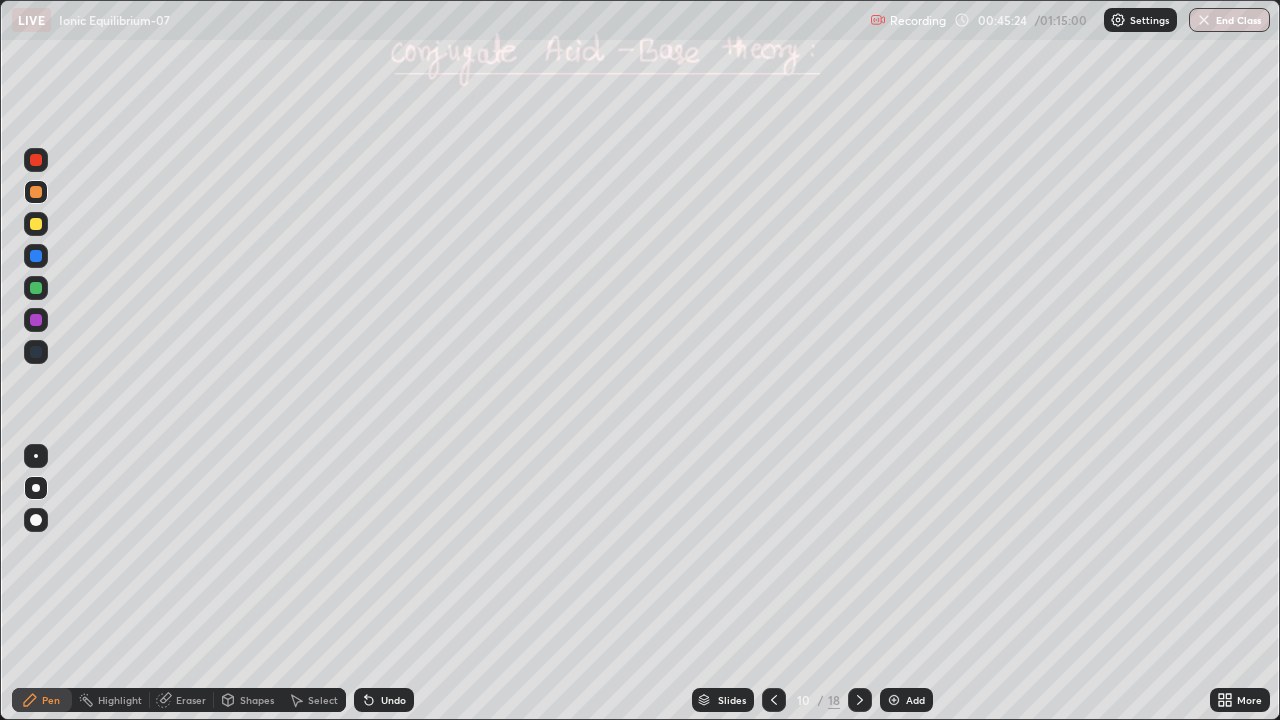 click at bounding box center (36, 224) 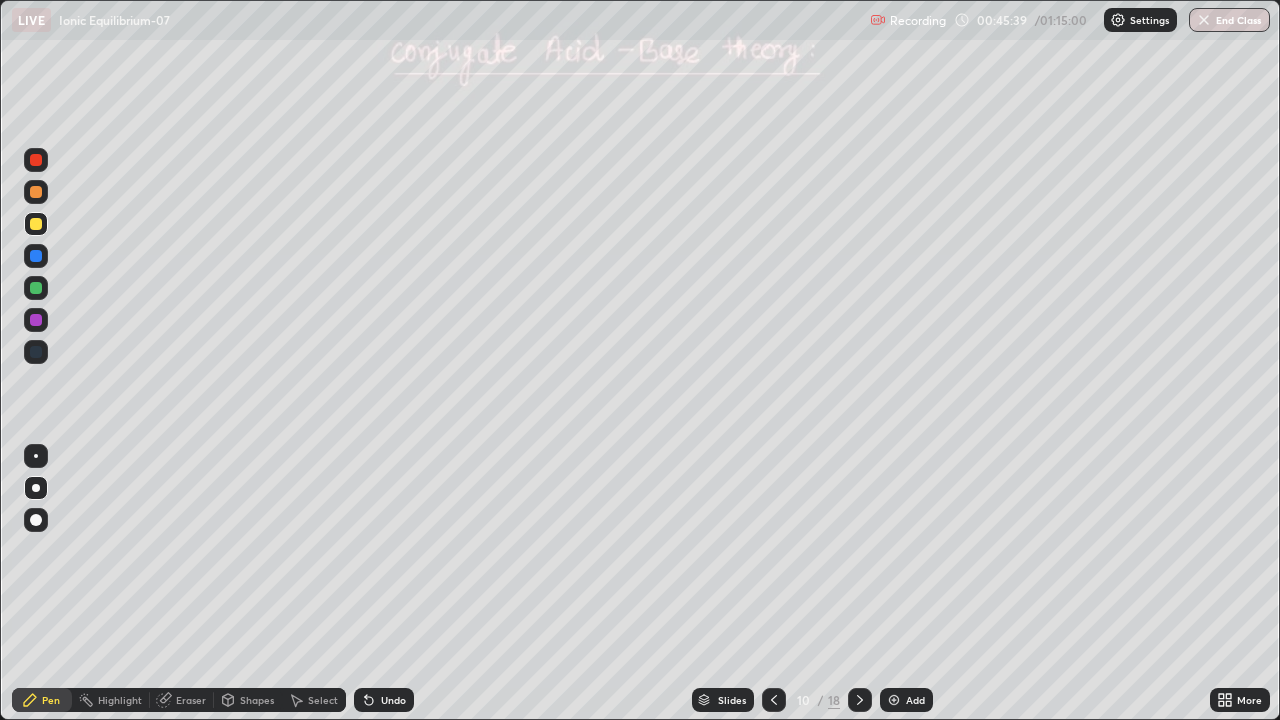click on "Undo" at bounding box center [393, 700] 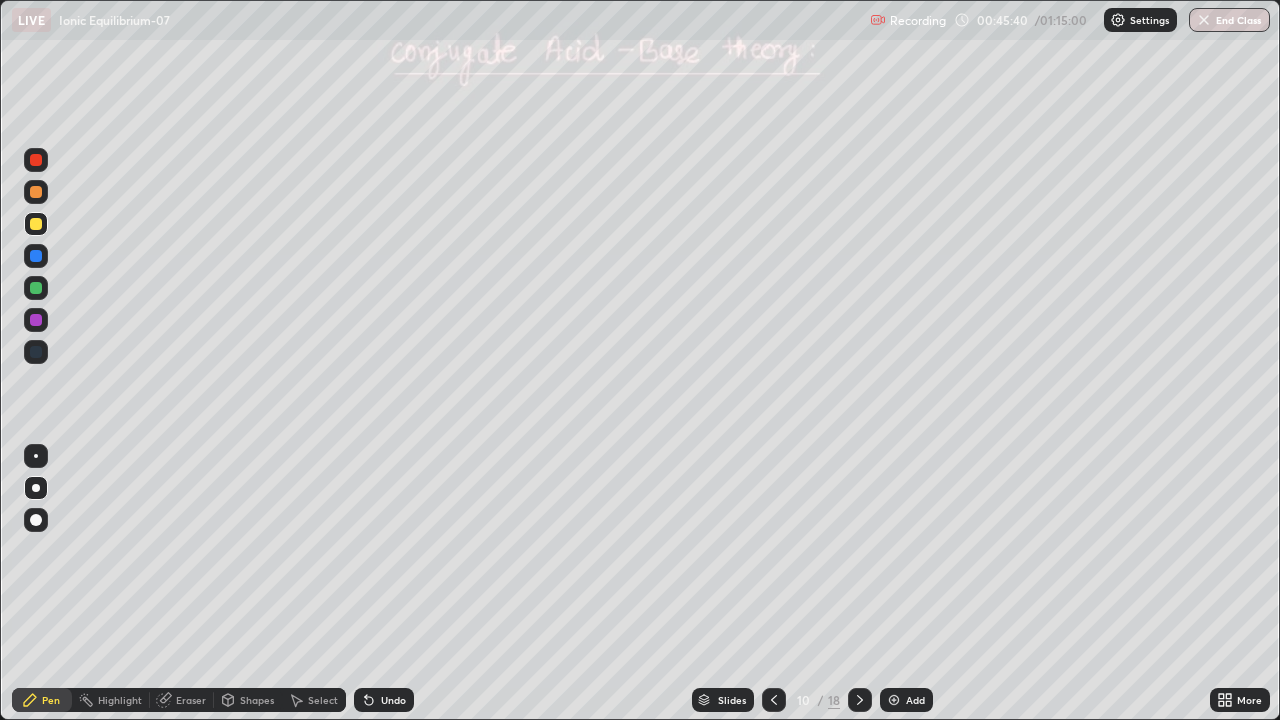 click on "Undo" at bounding box center [384, 700] 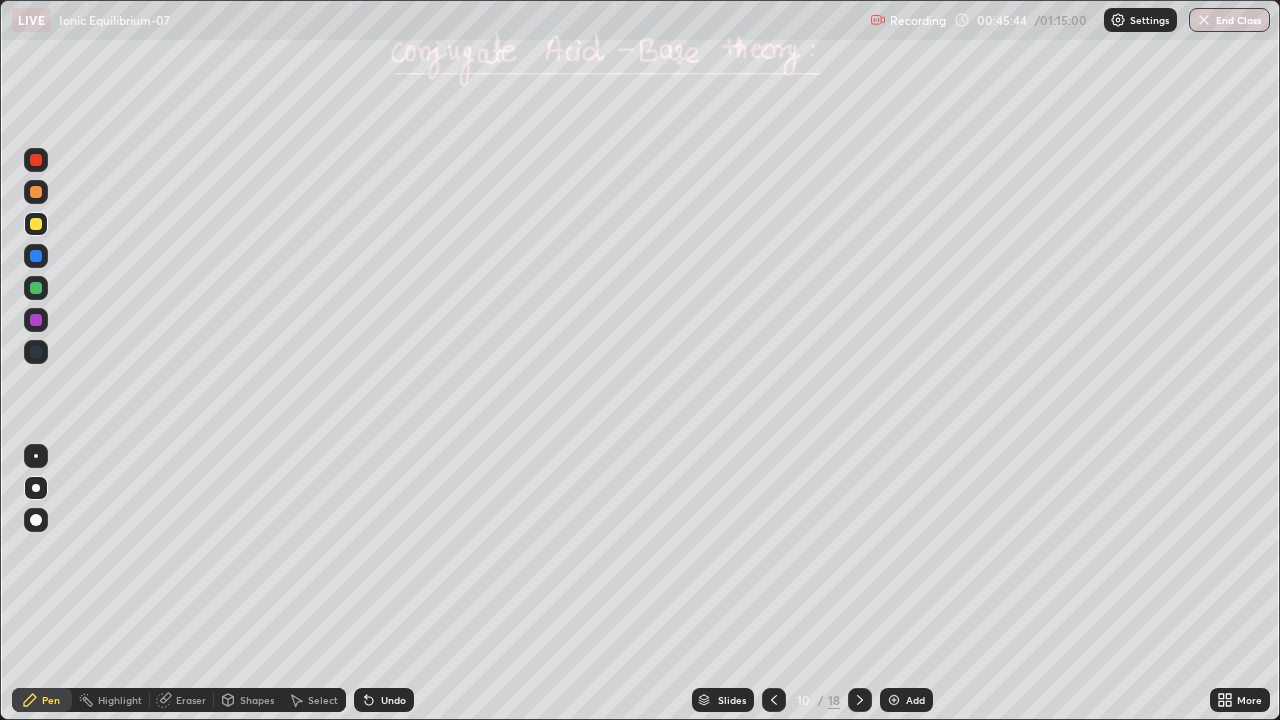 click on "Eraser" at bounding box center [191, 700] 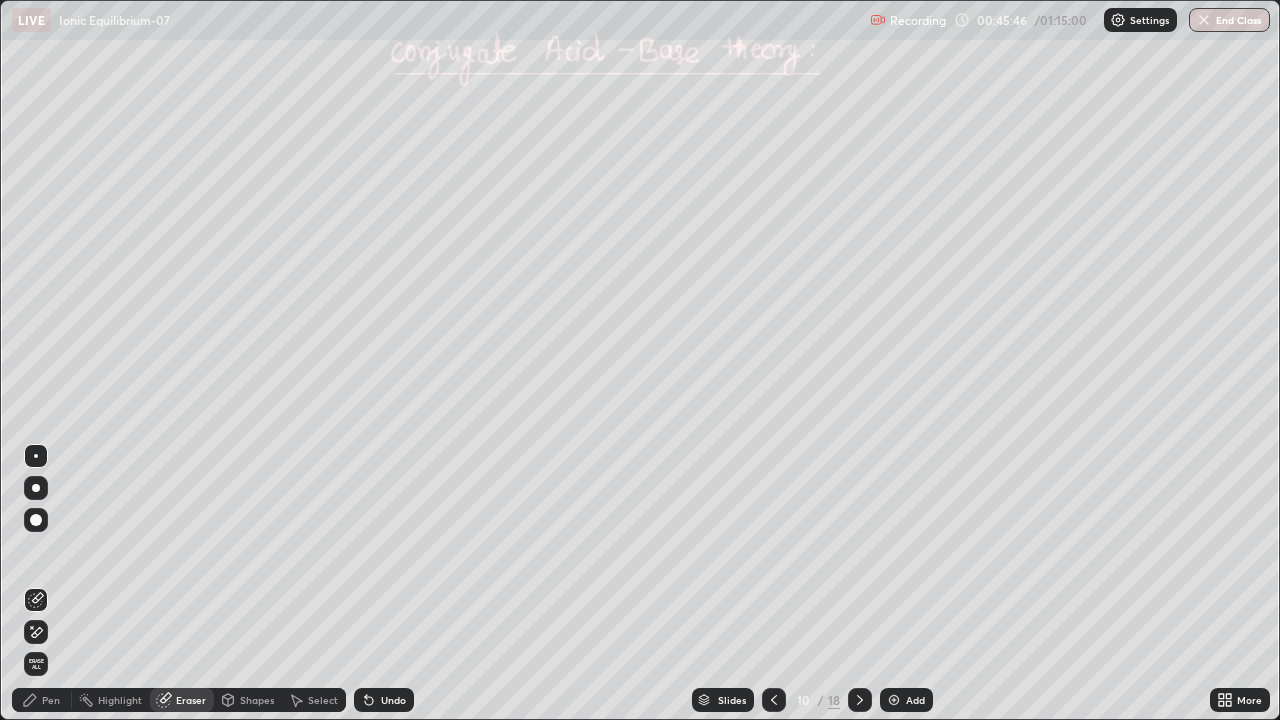 click on "Pen" at bounding box center (51, 700) 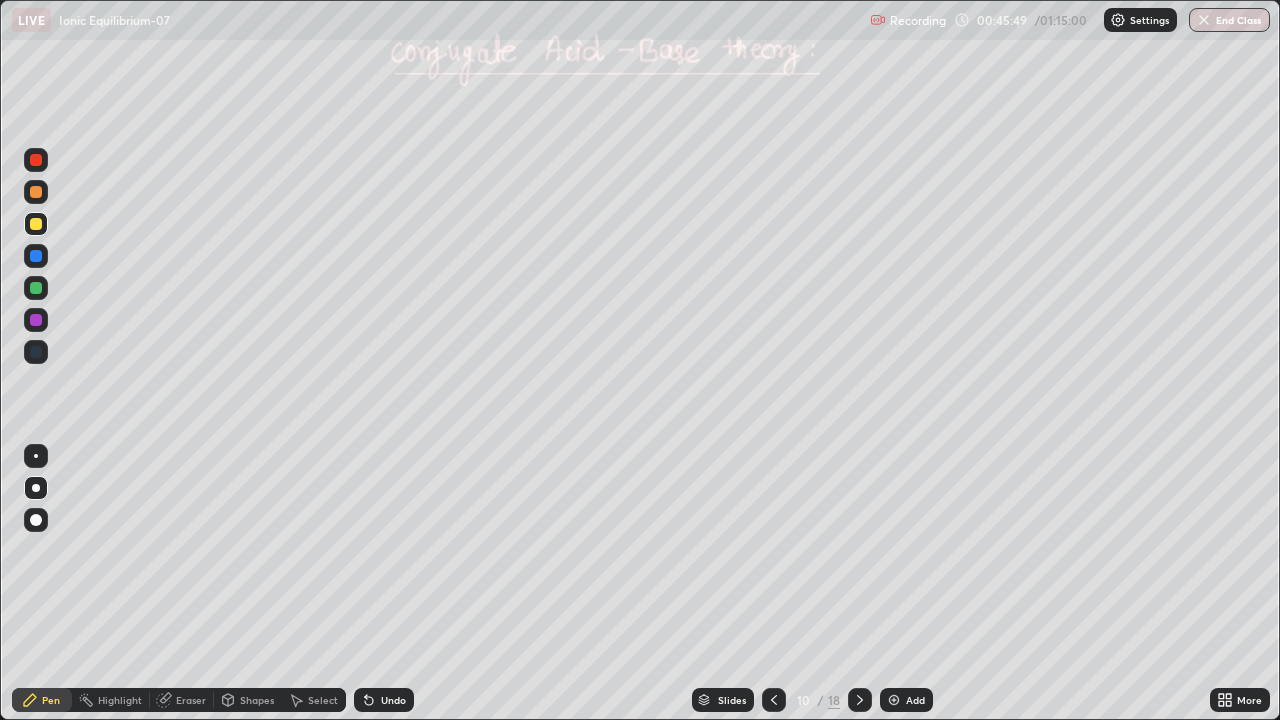 click at bounding box center [36, 288] 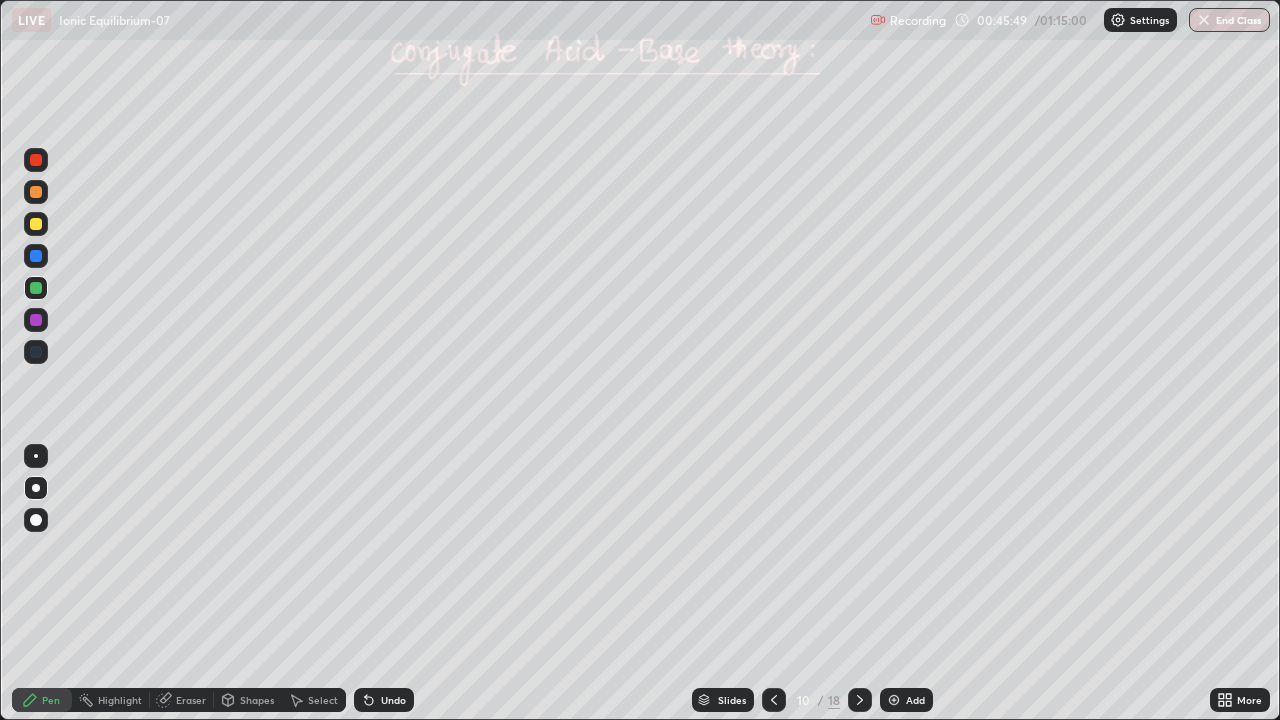 click at bounding box center [36, 288] 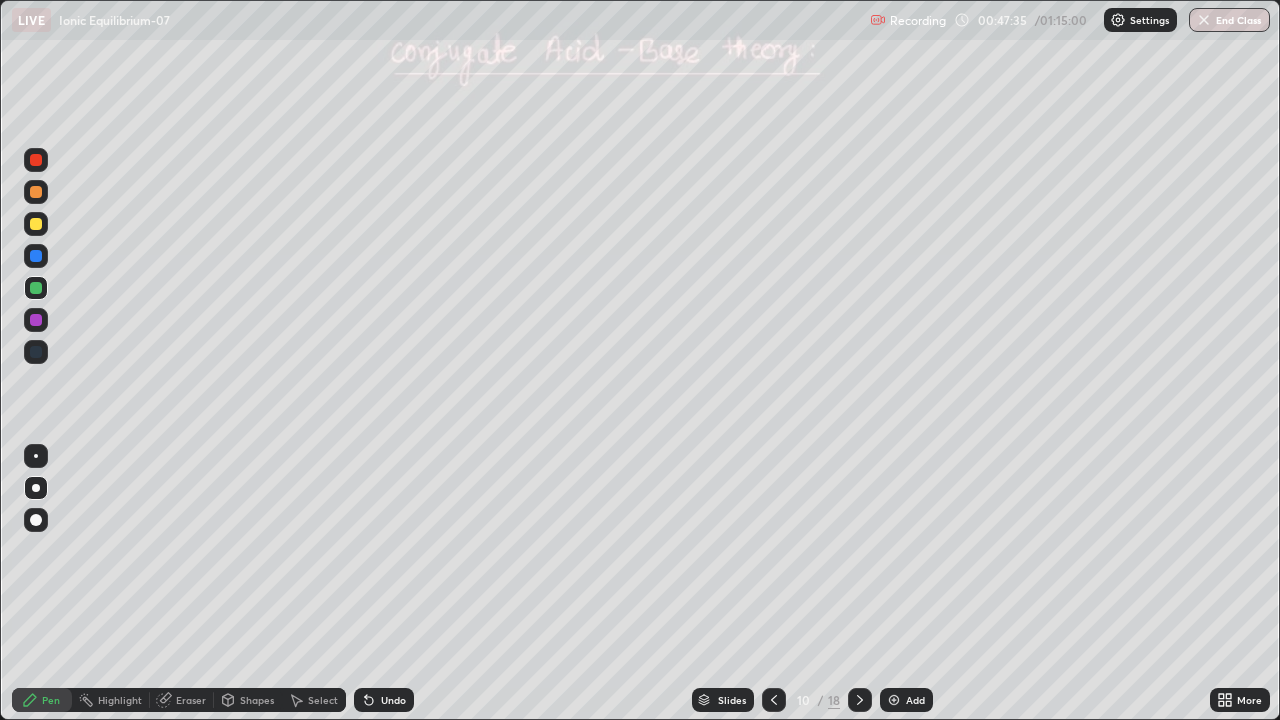 click at bounding box center (36, 192) 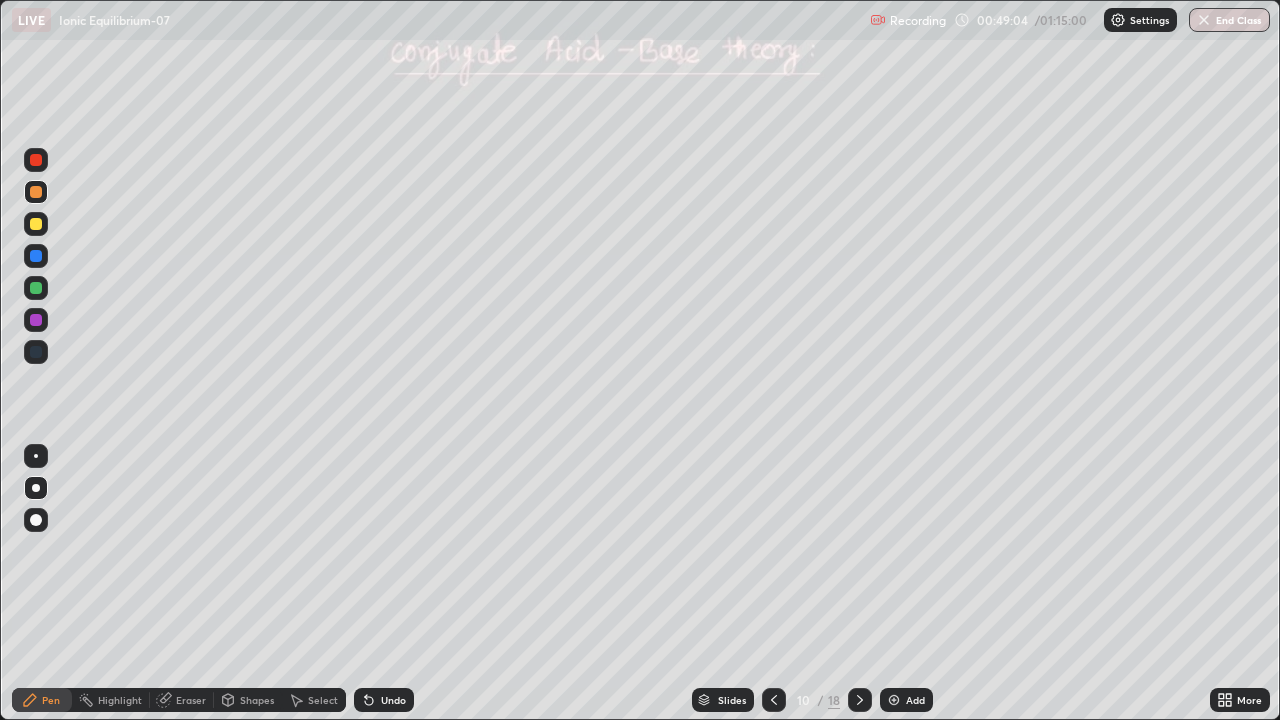 click on "Undo" at bounding box center [384, 700] 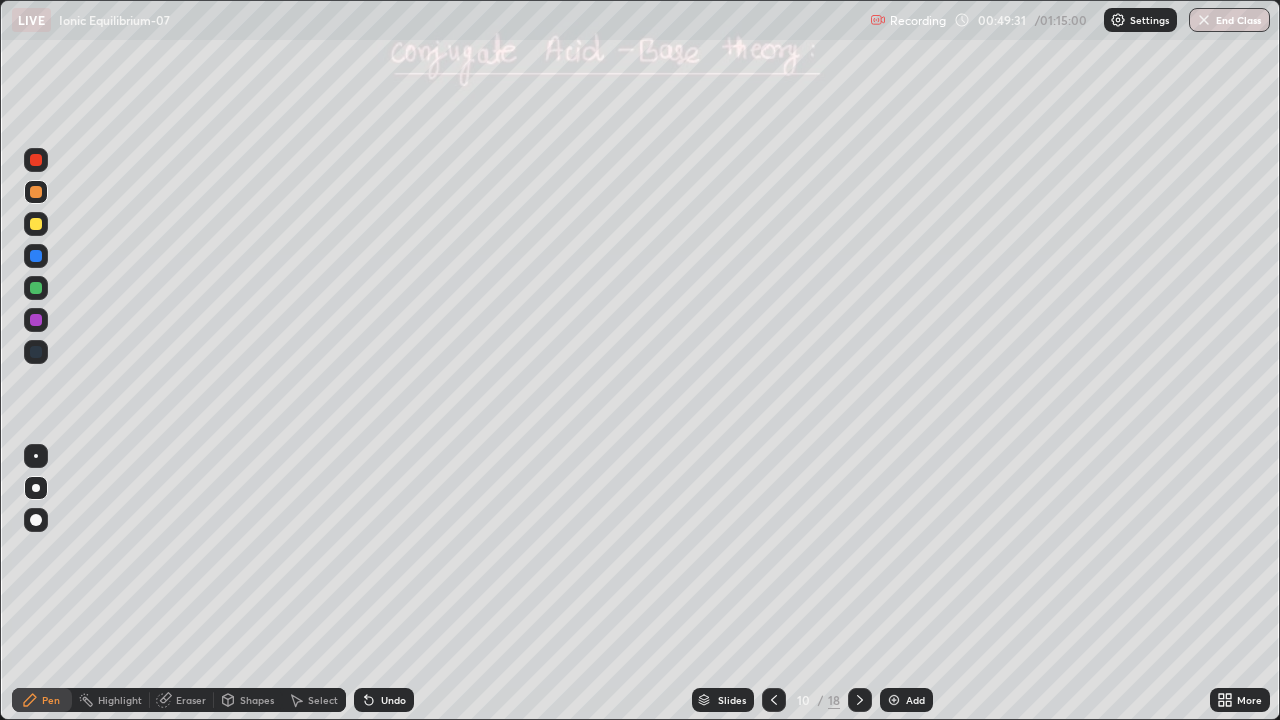 click at bounding box center [36, 320] 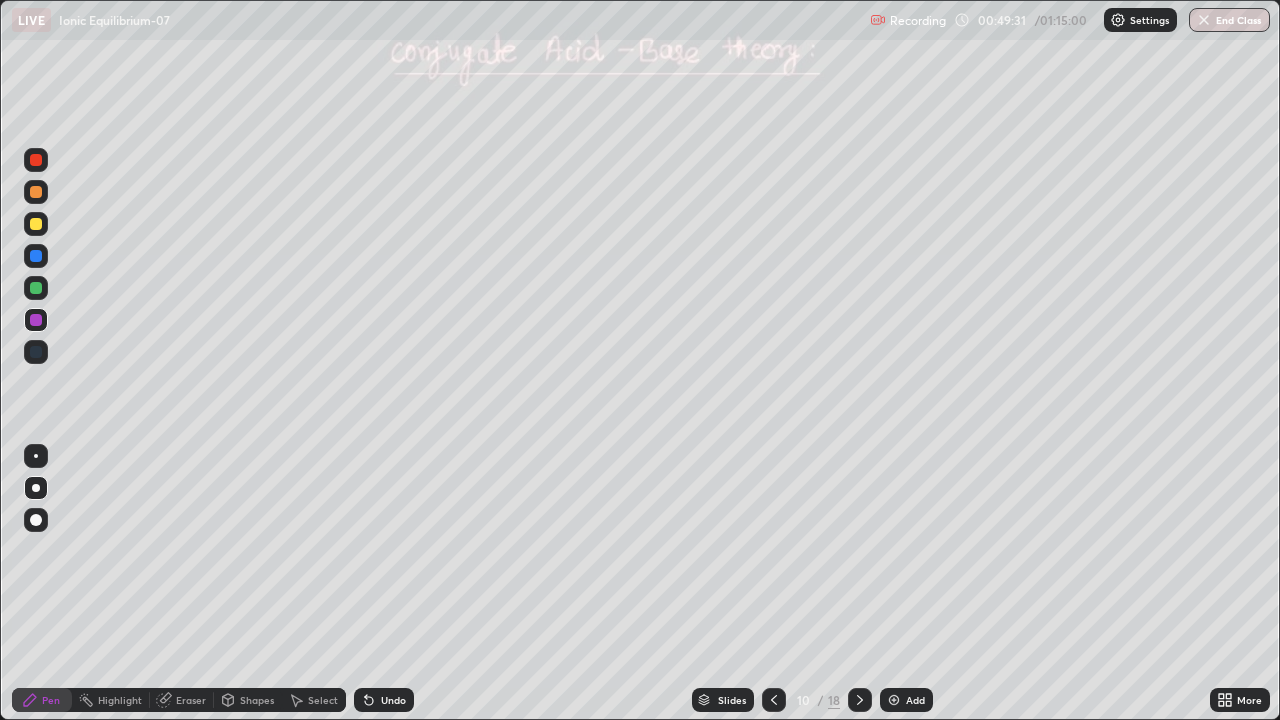 click at bounding box center [36, 320] 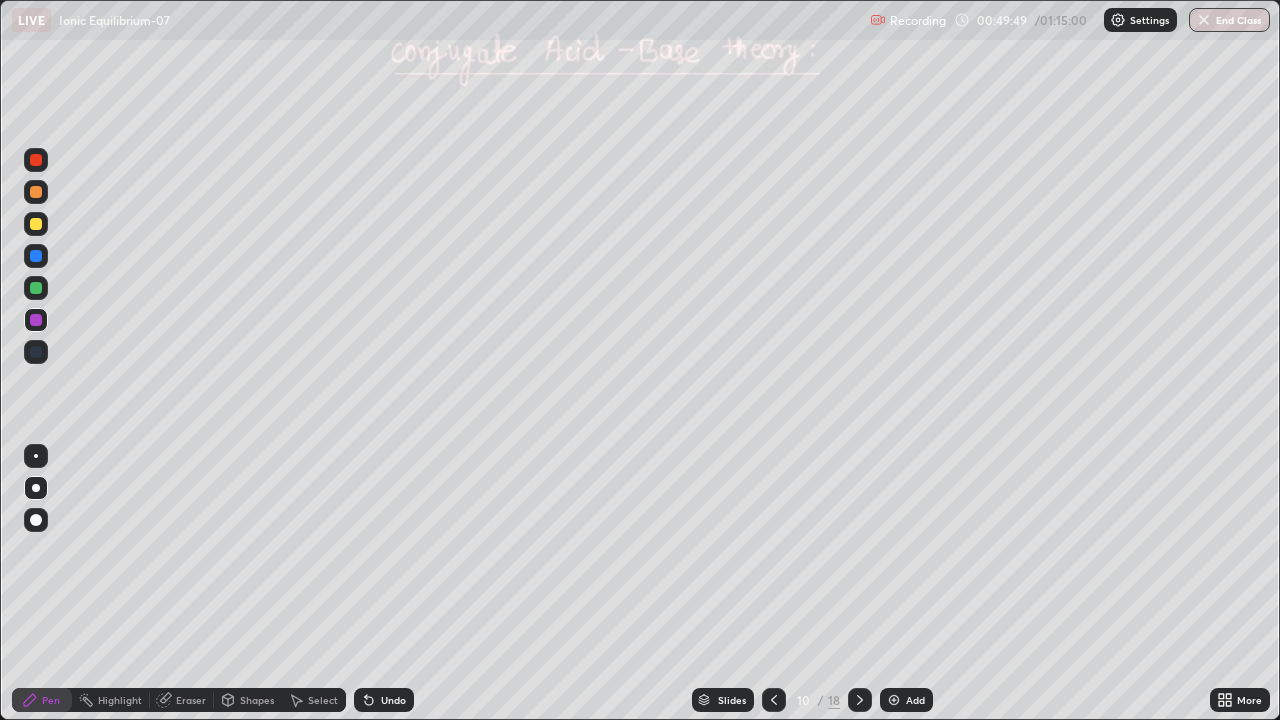 click at bounding box center [36, 160] 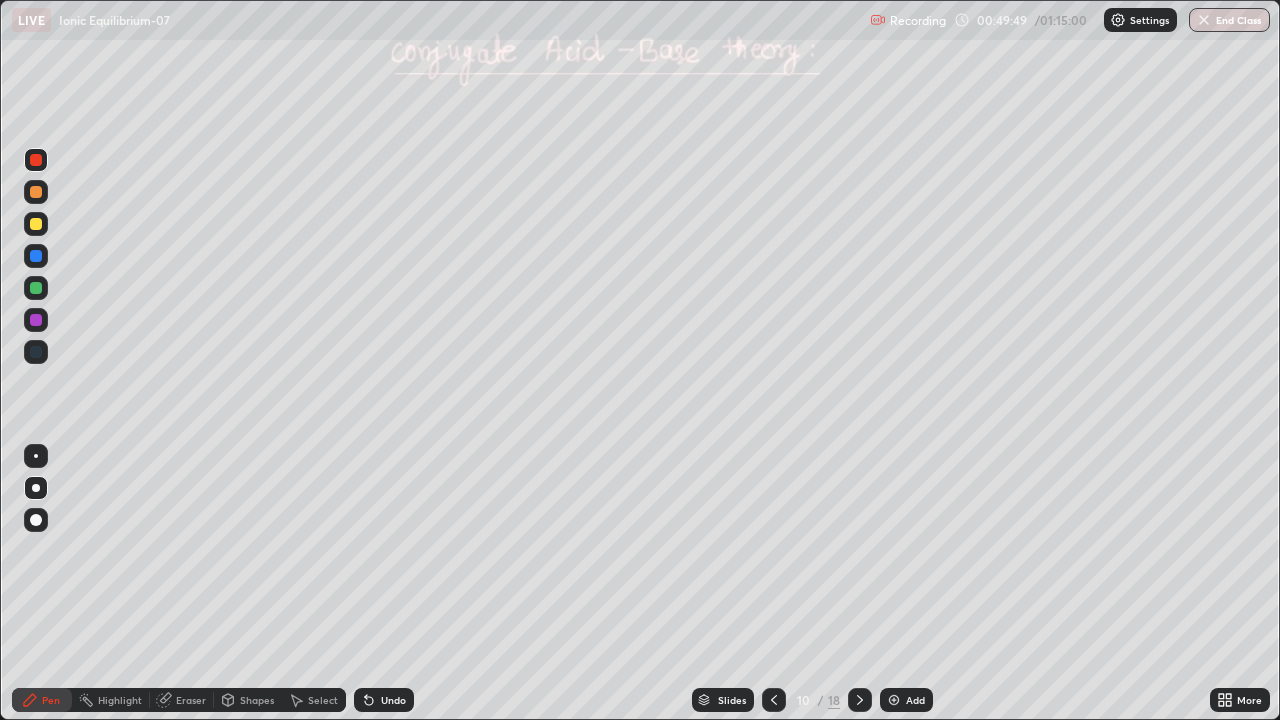 click at bounding box center [36, 160] 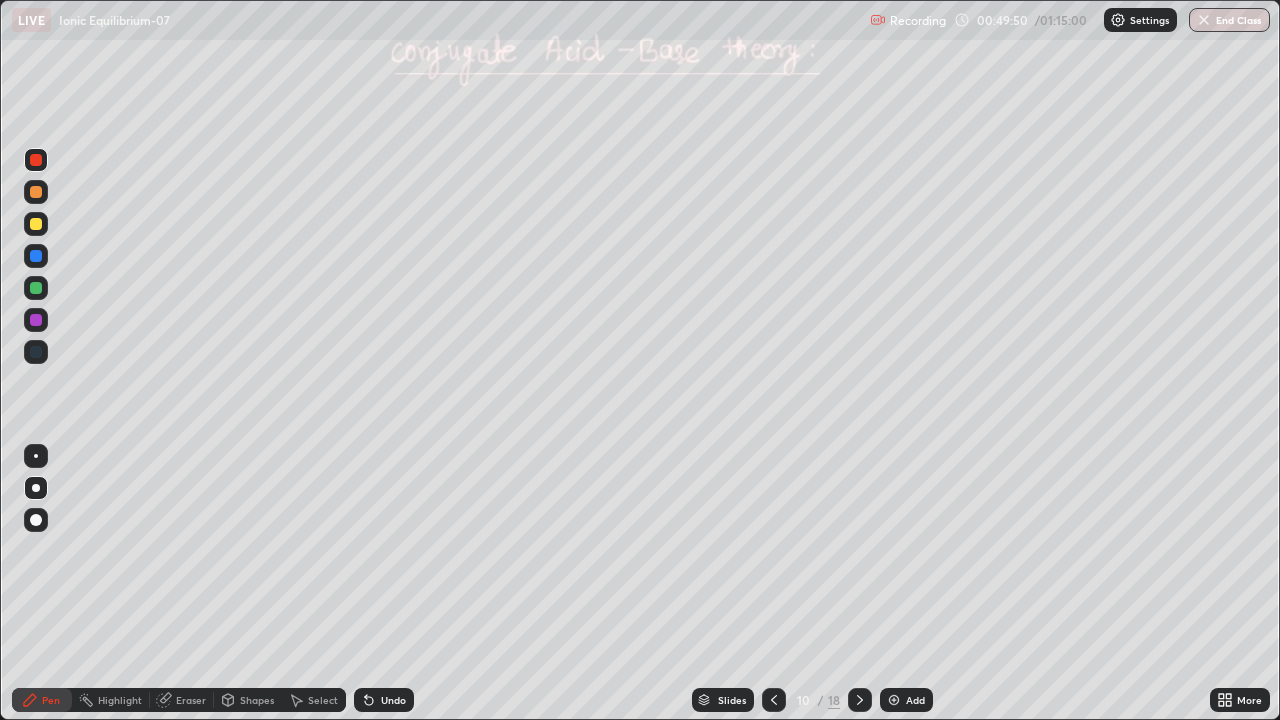 click at bounding box center [36, 456] 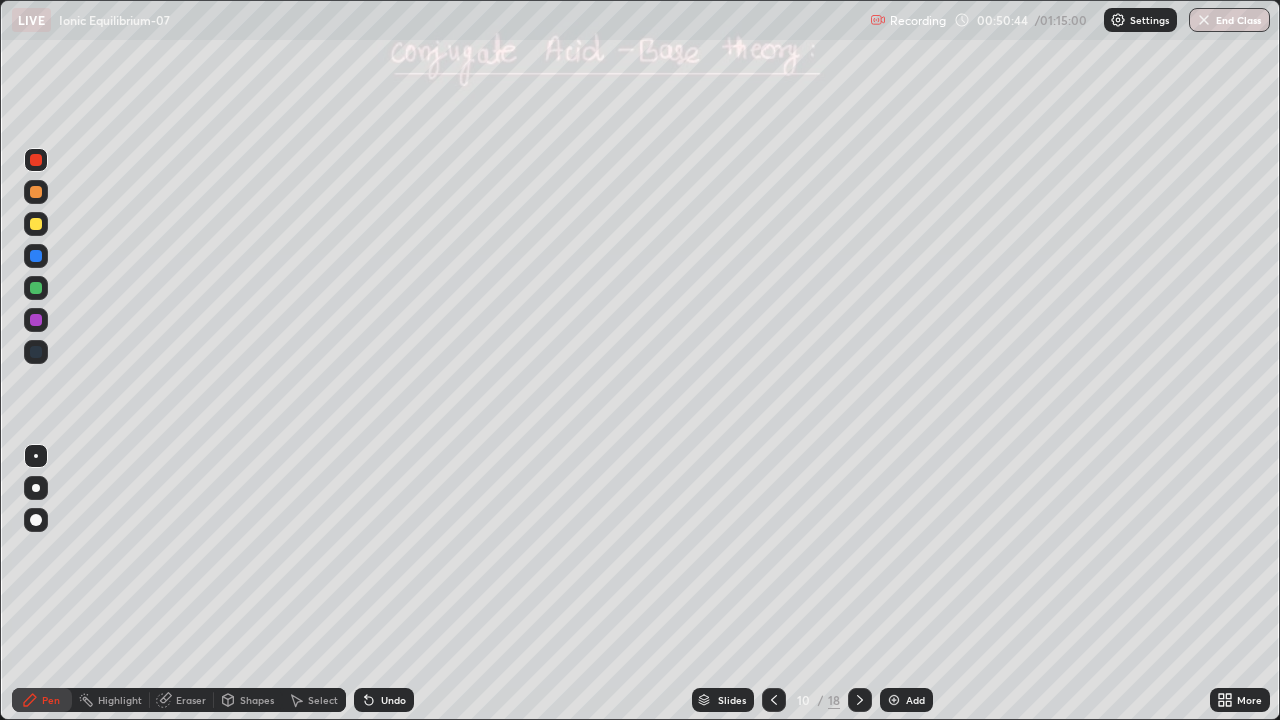 click on "Add" at bounding box center (915, 700) 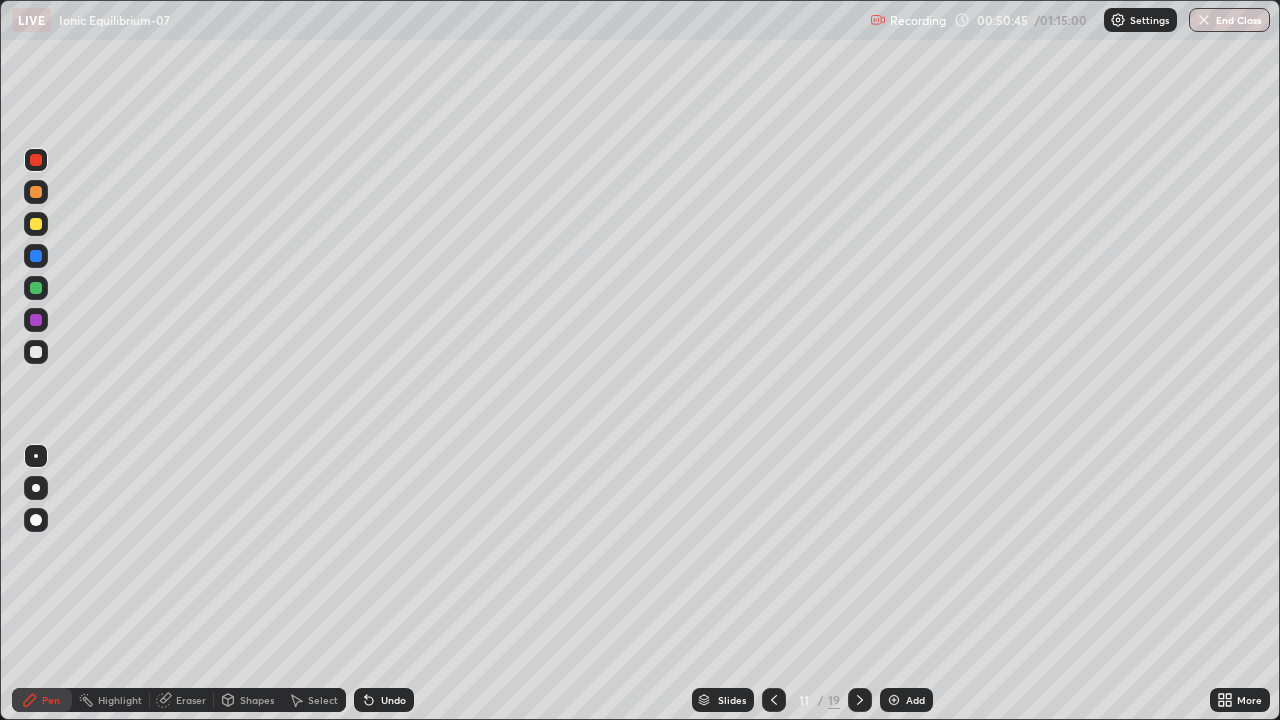 click at bounding box center (36, 352) 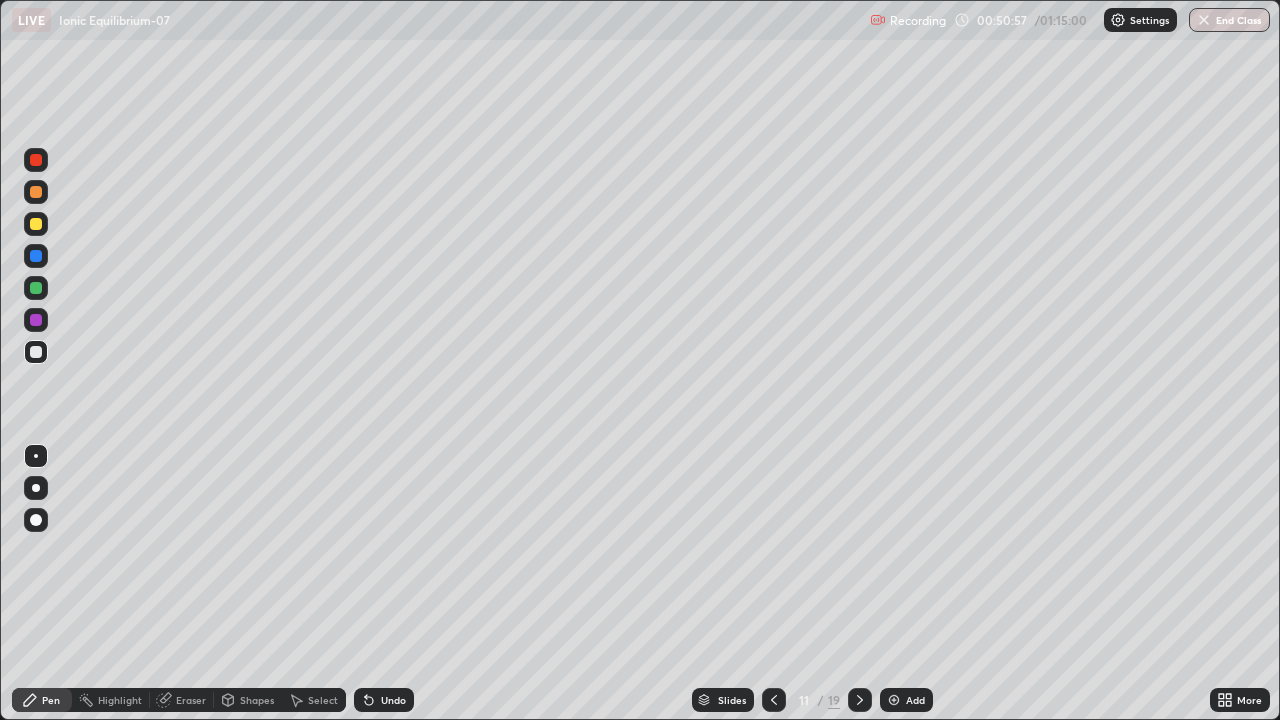 click at bounding box center [36, 192] 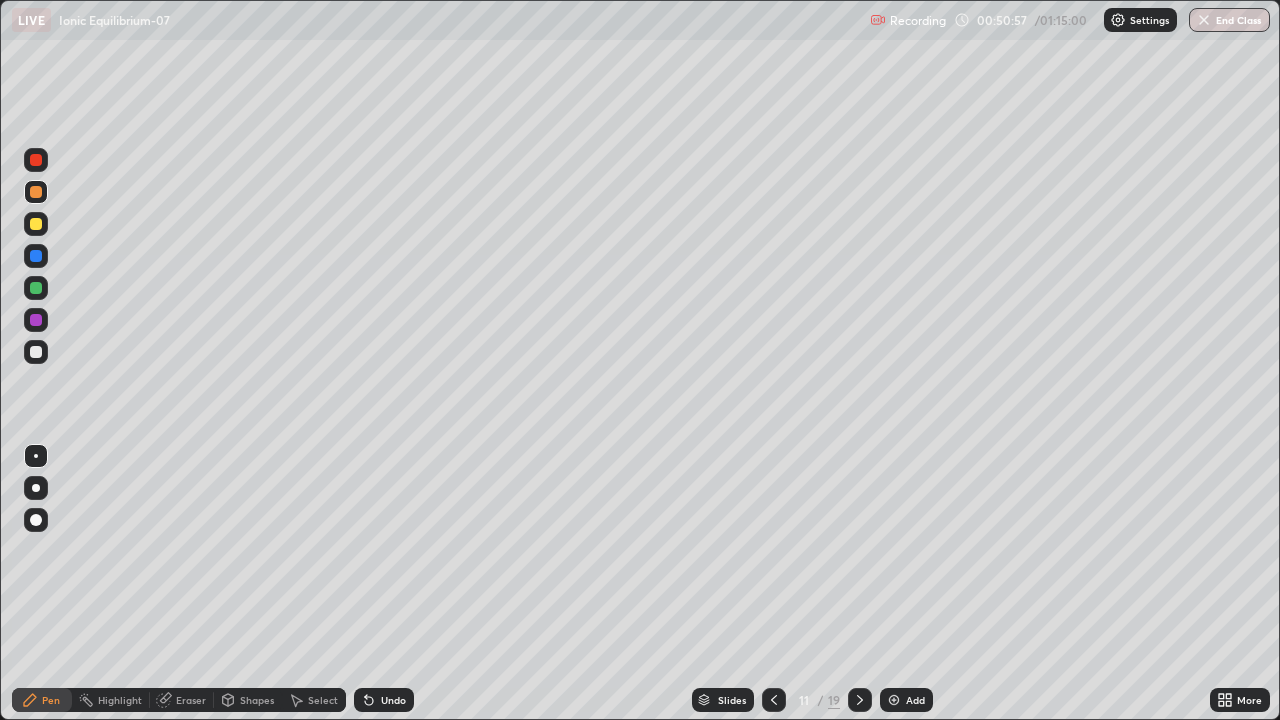 click at bounding box center (36, 192) 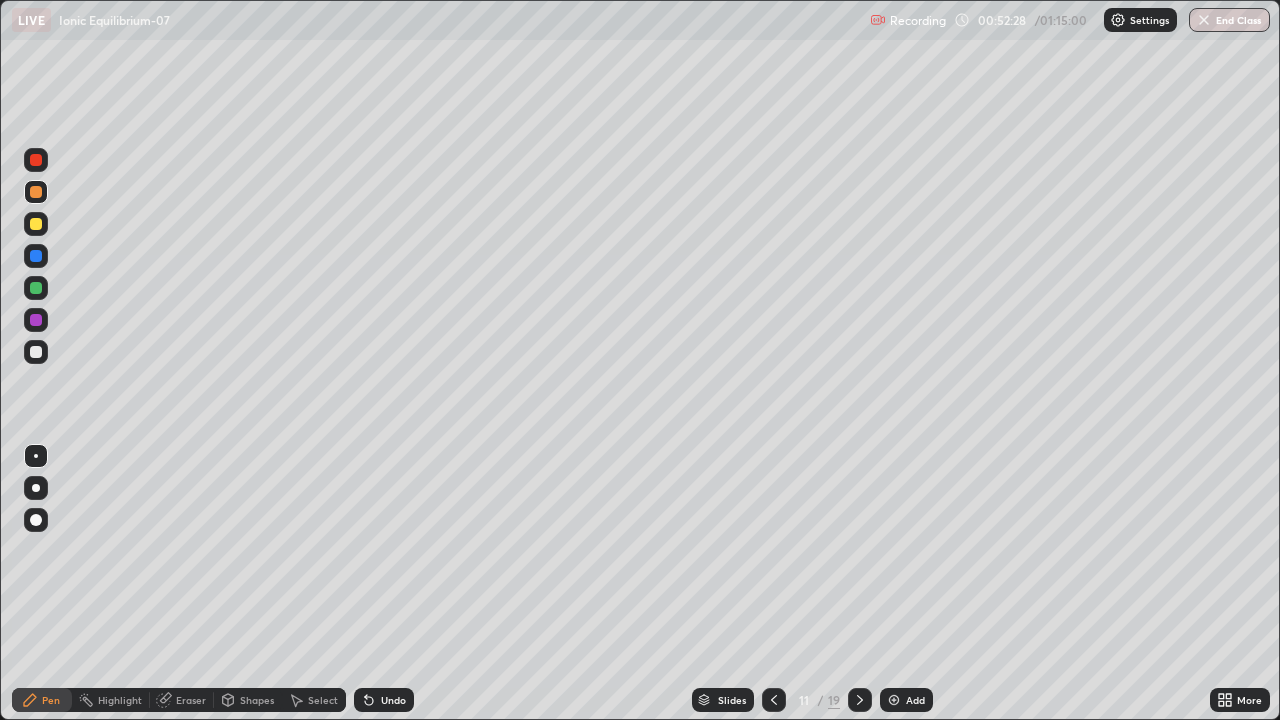 click at bounding box center [36, 224] 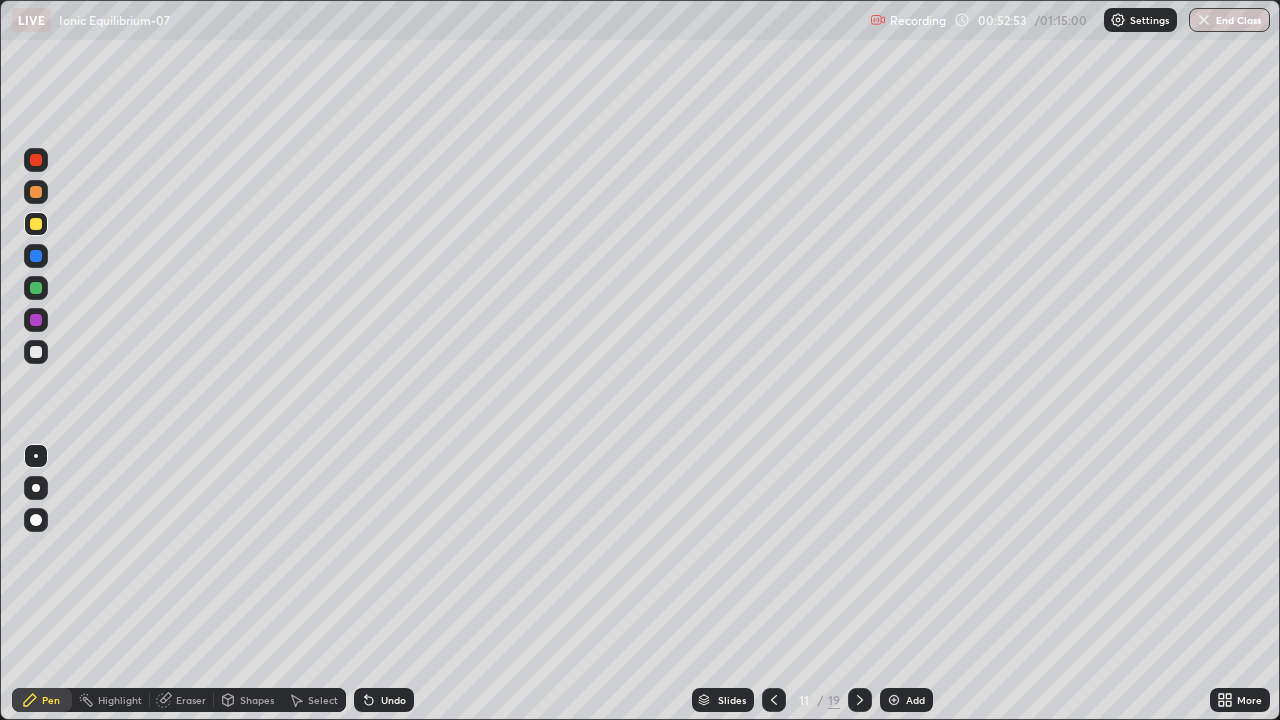 click on "Undo" at bounding box center (393, 700) 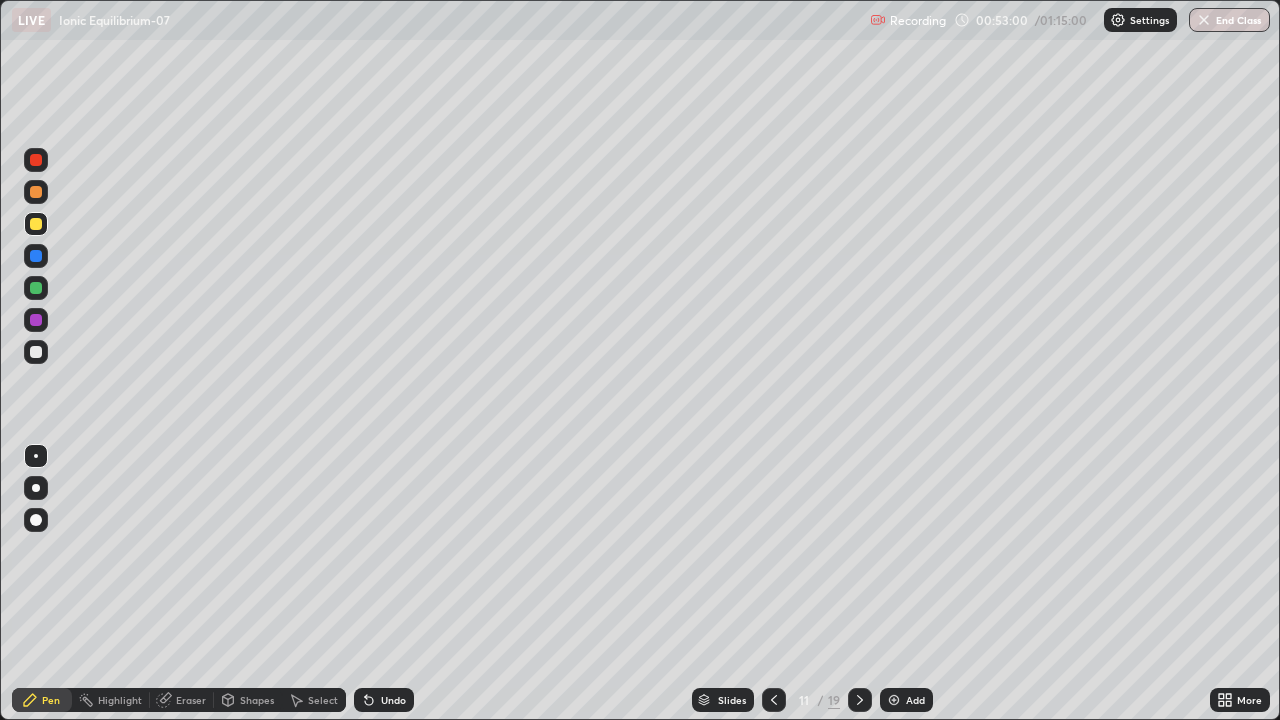 click on "Undo" at bounding box center [393, 700] 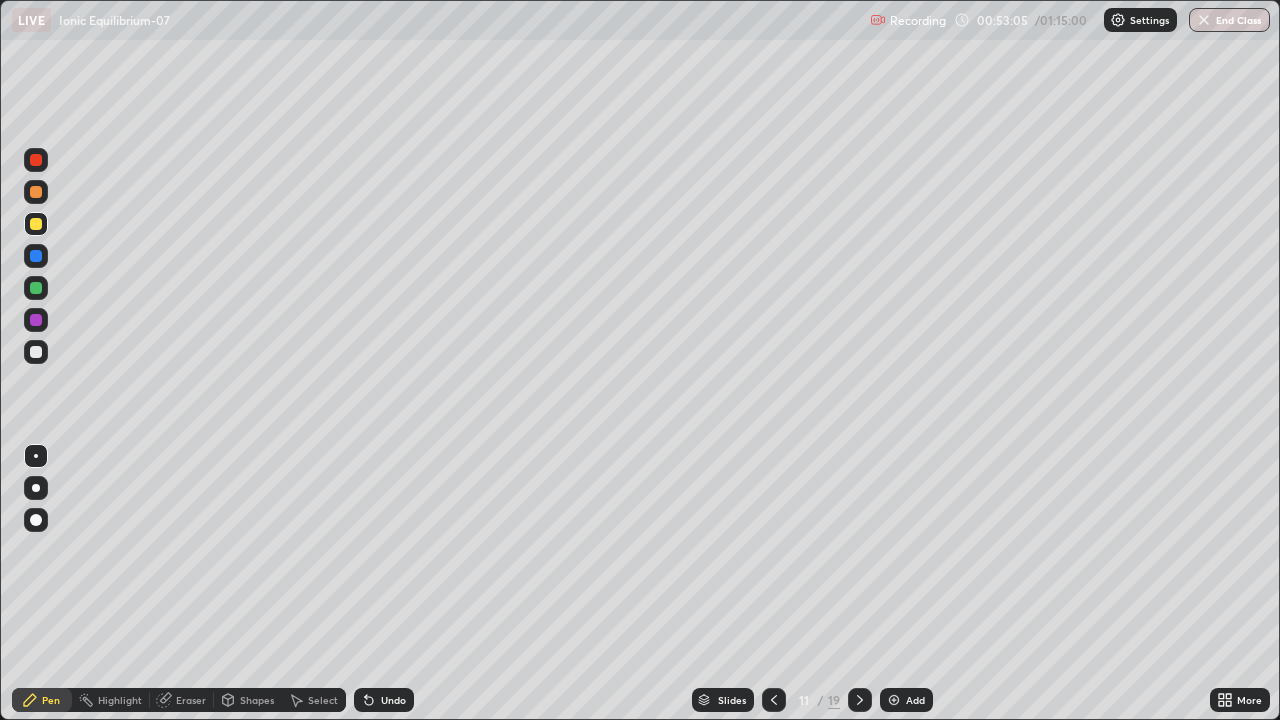 click at bounding box center [36, 488] 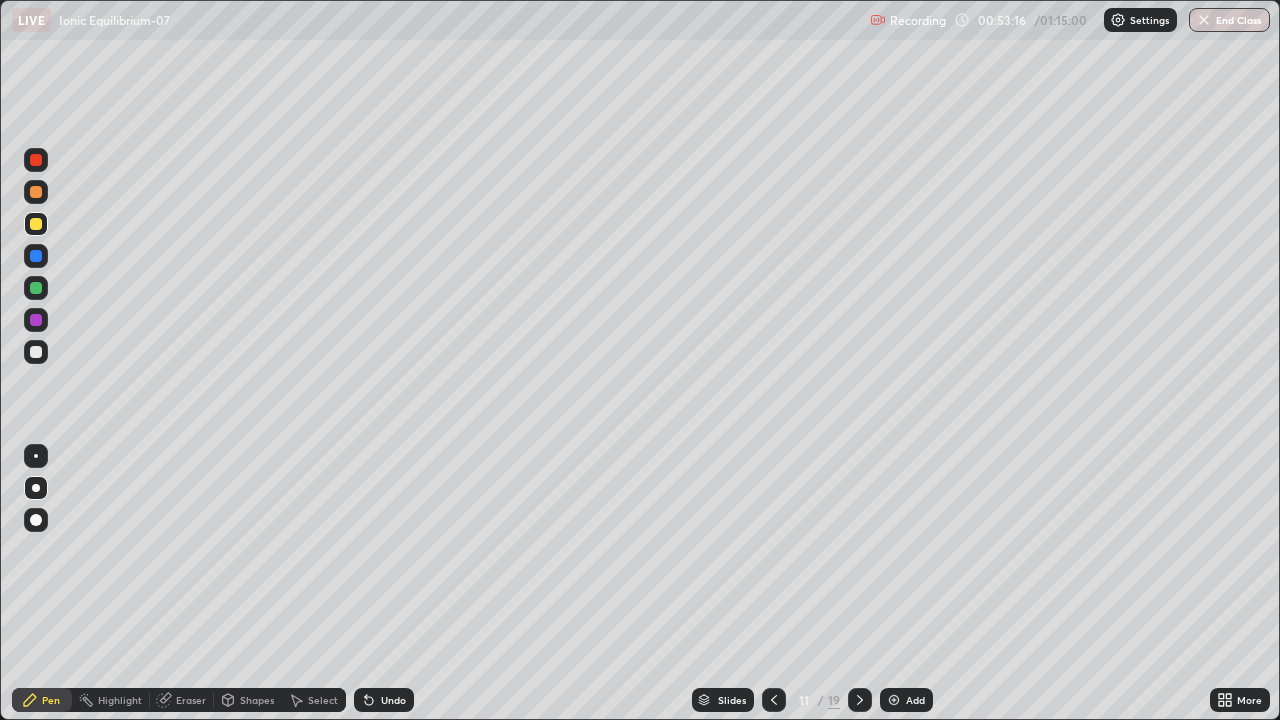 click at bounding box center [36, 352] 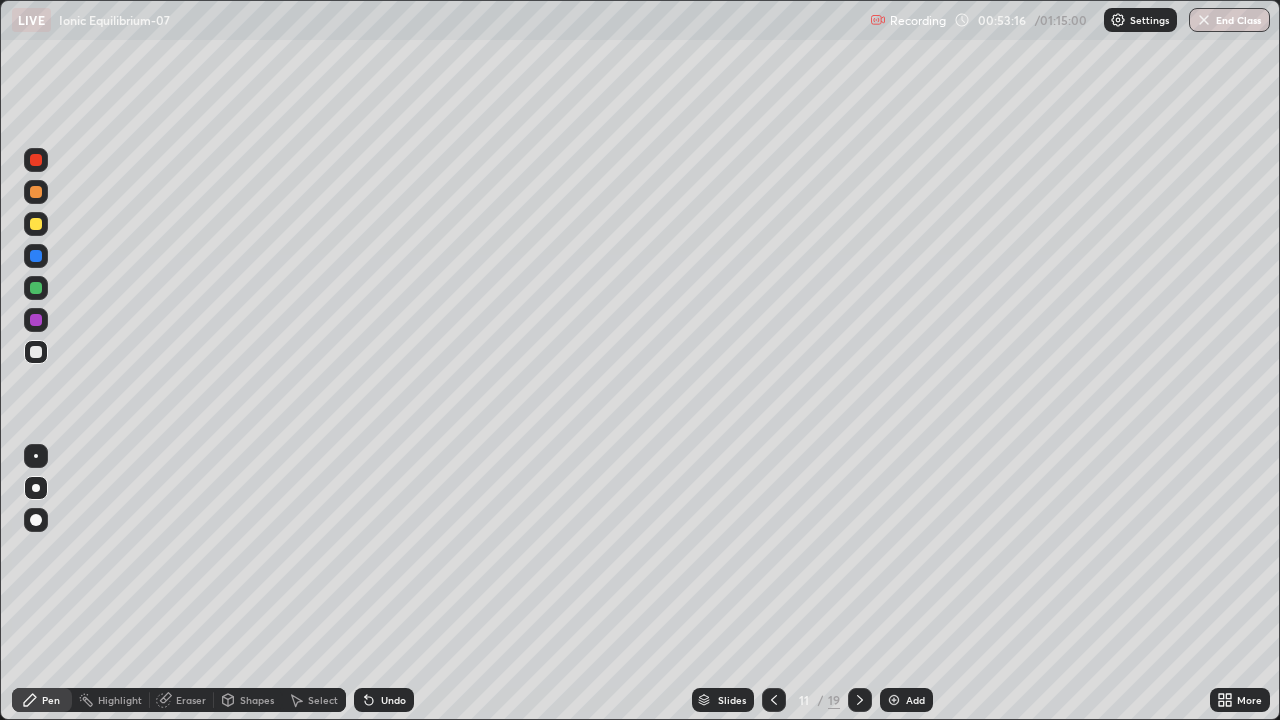 click at bounding box center [36, 352] 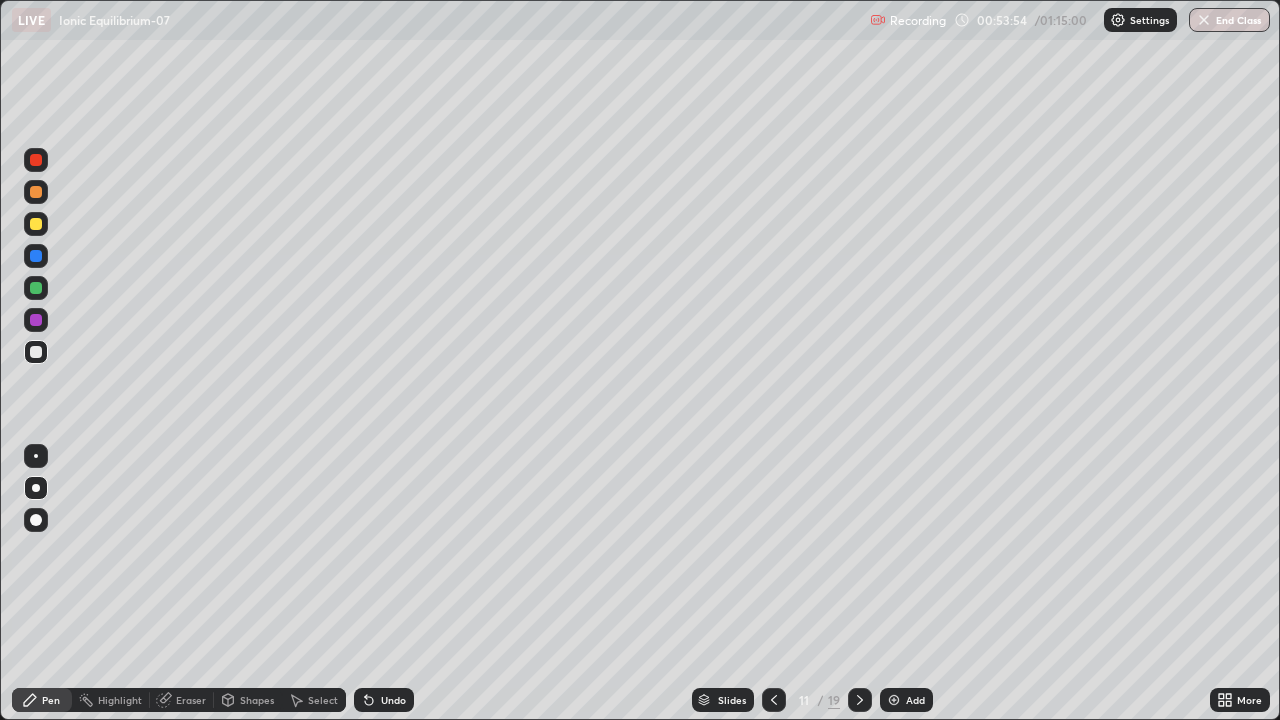 click on "Undo" at bounding box center (393, 700) 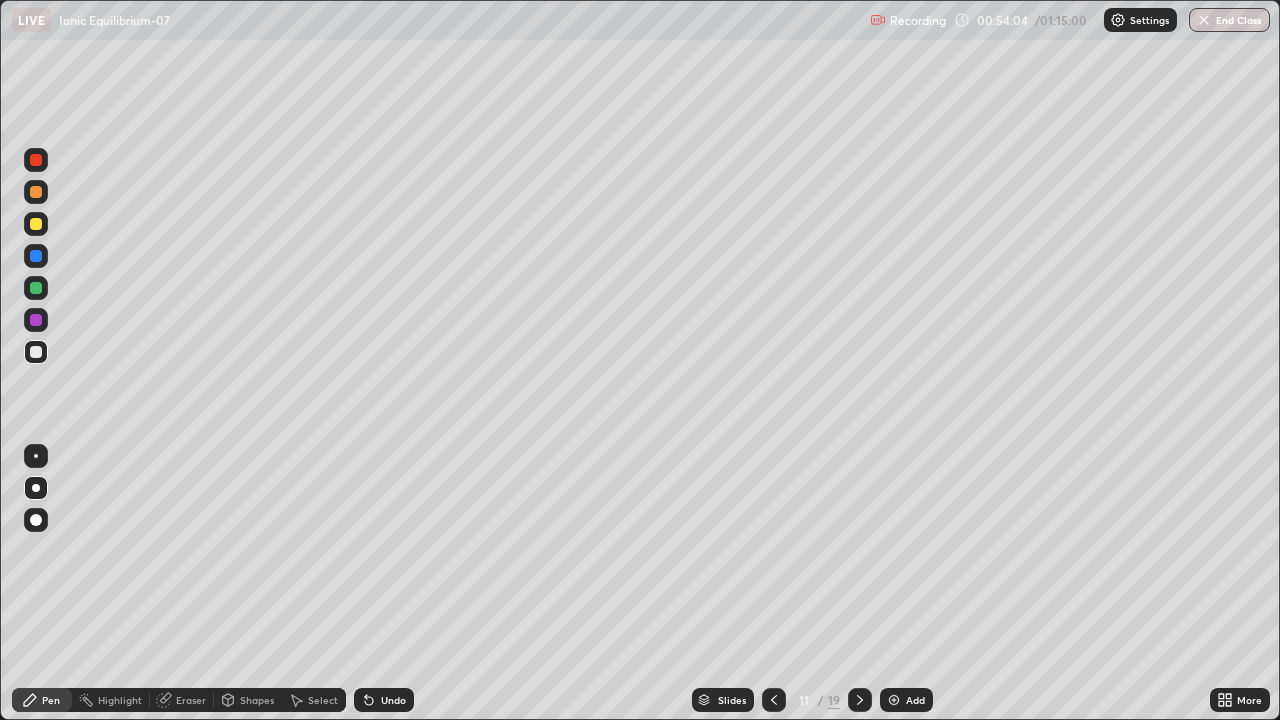 click on "Undo" at bounding box center (393, 700) 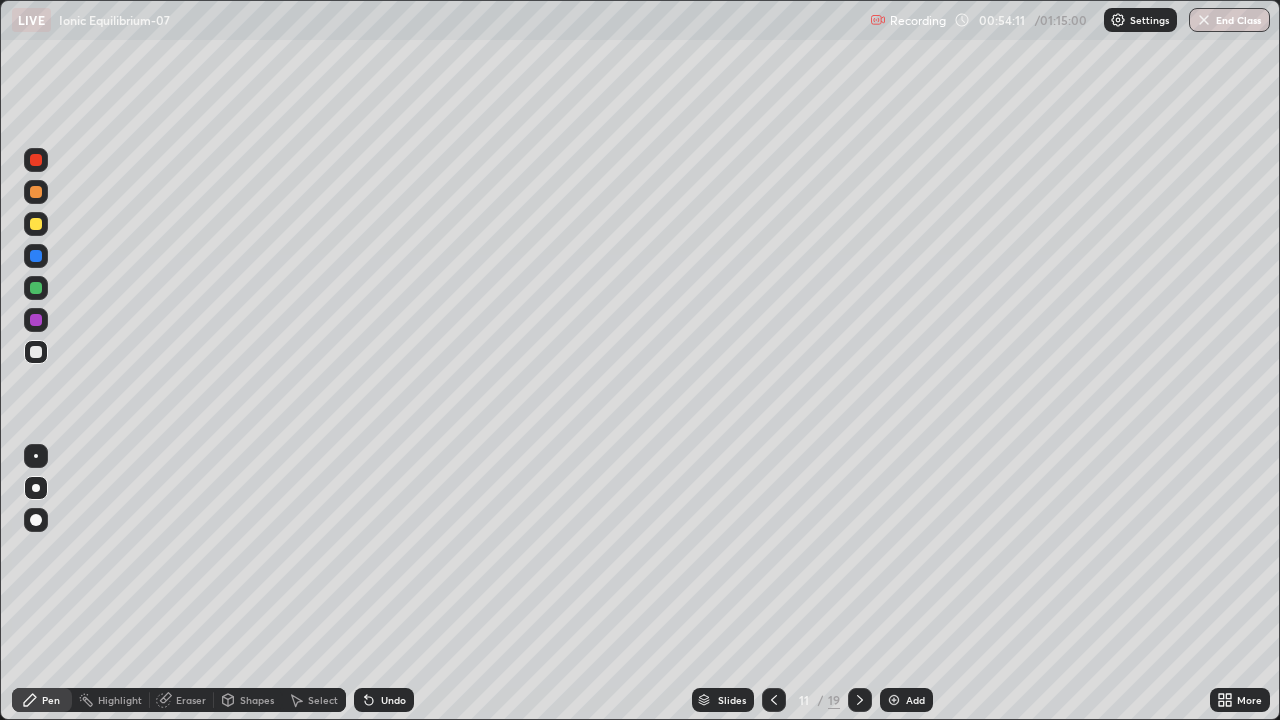 click on "Undo" at bounding box center [393, 700] 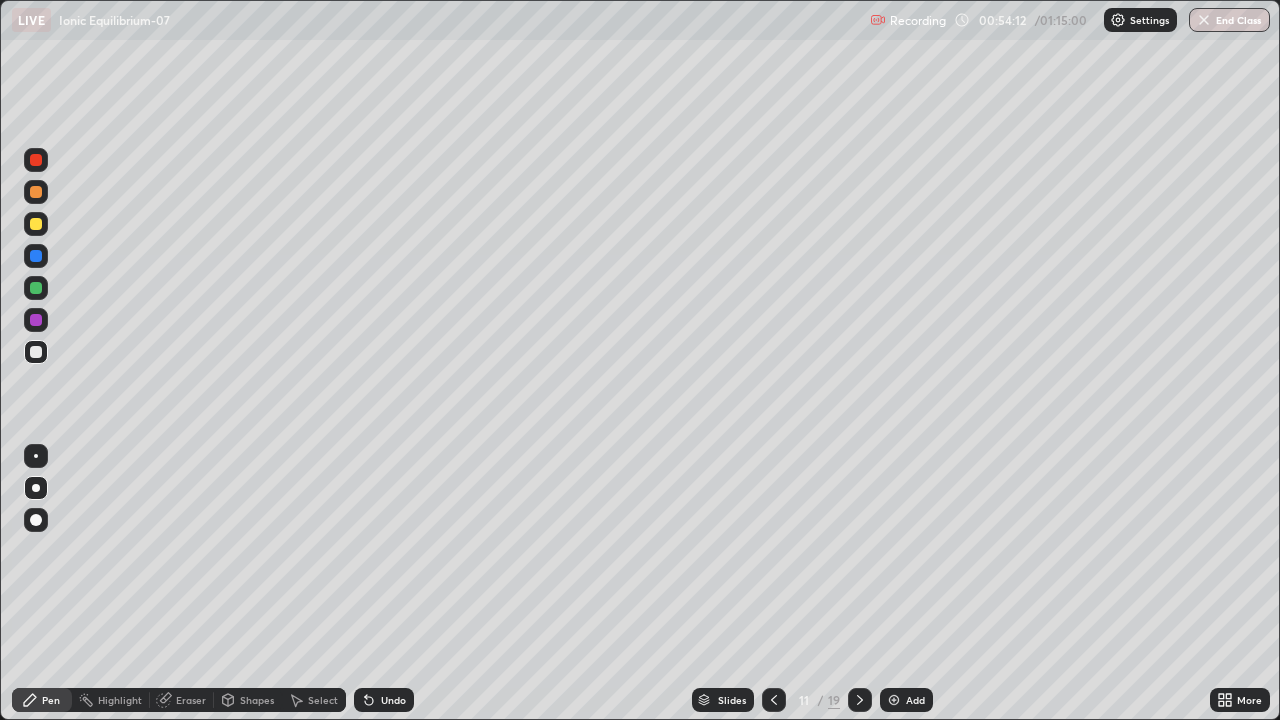 click on "Undo" at bounding box center [393, 700] 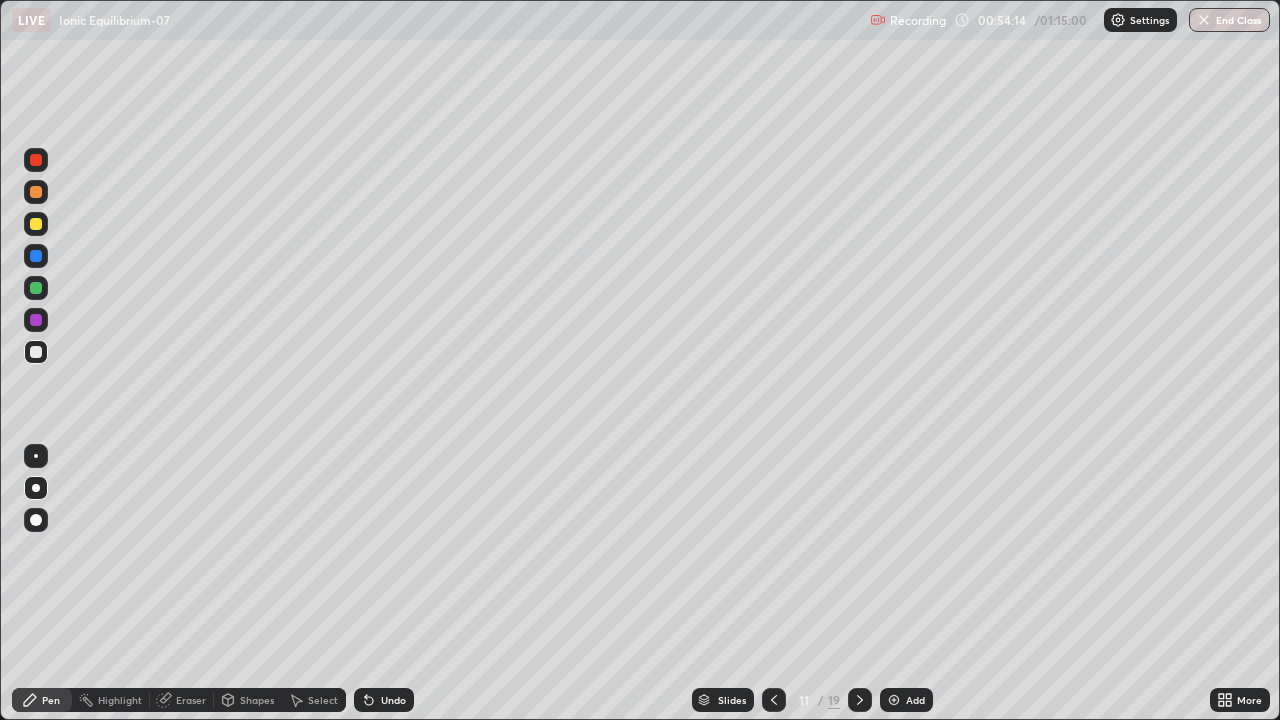 click at bounding box center (36, 288) 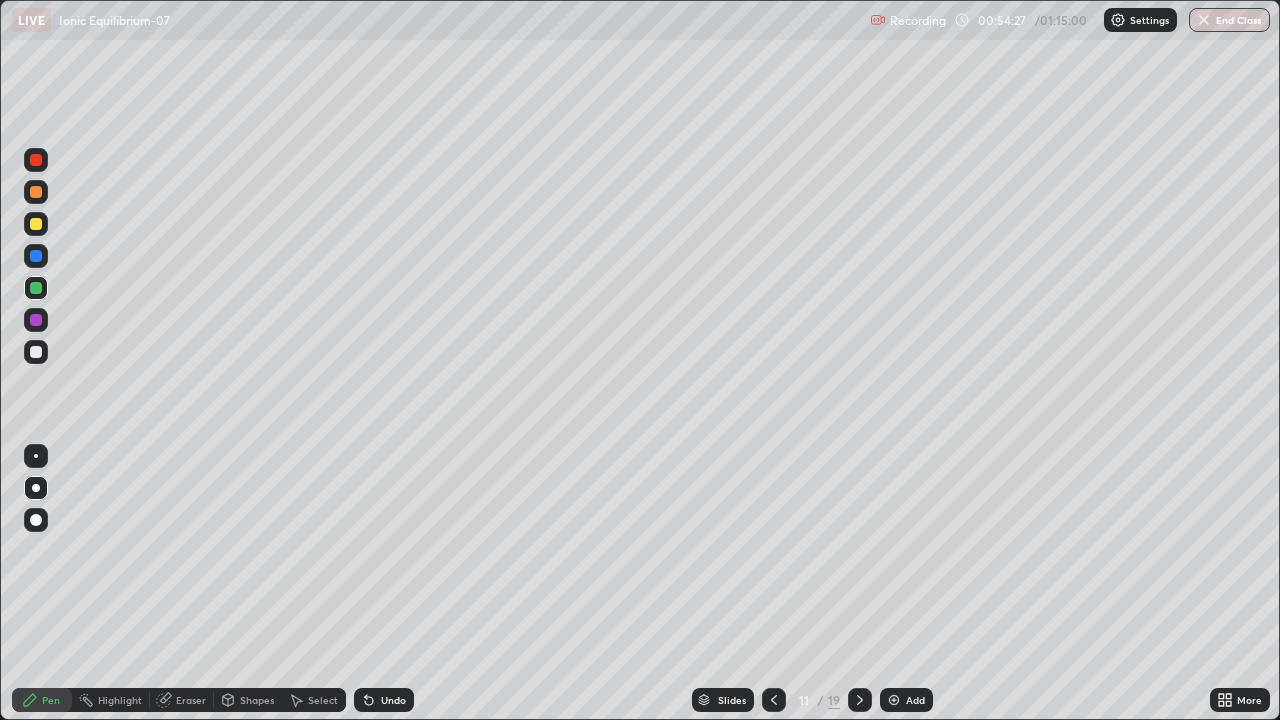 click on "Undo" at bounding box center (384, 700) 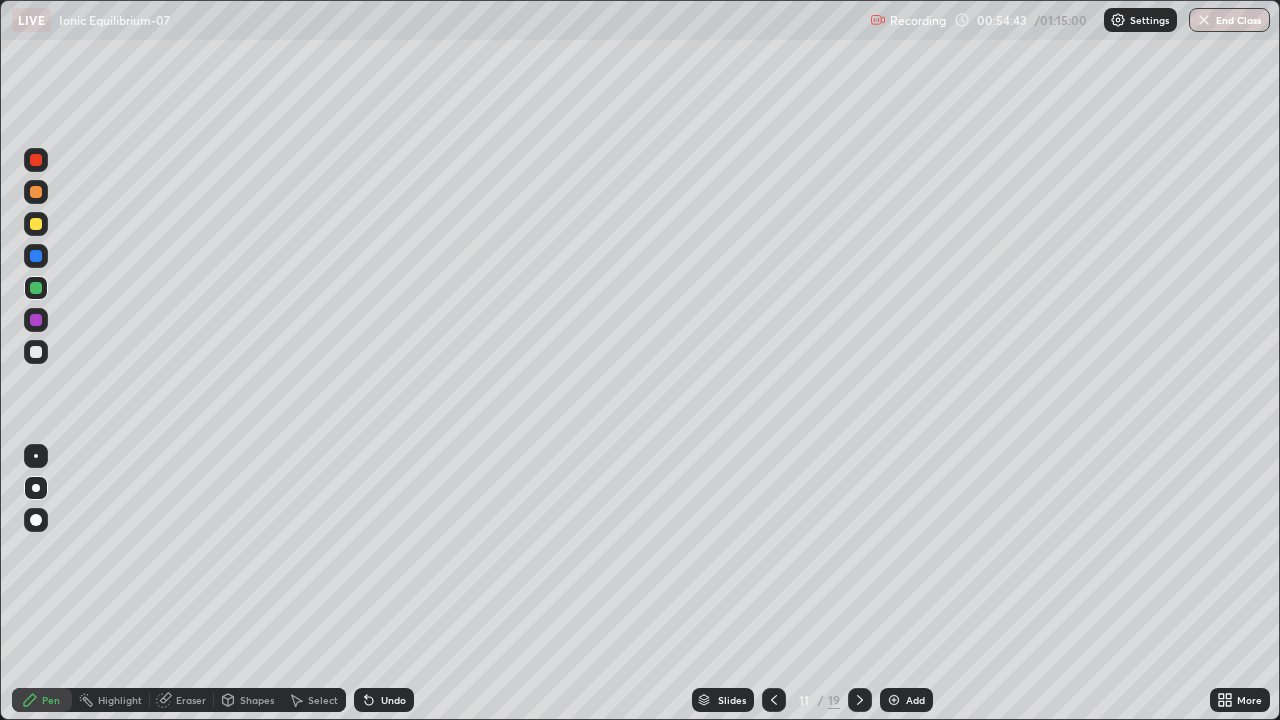 click at bounding box center [36, 352] 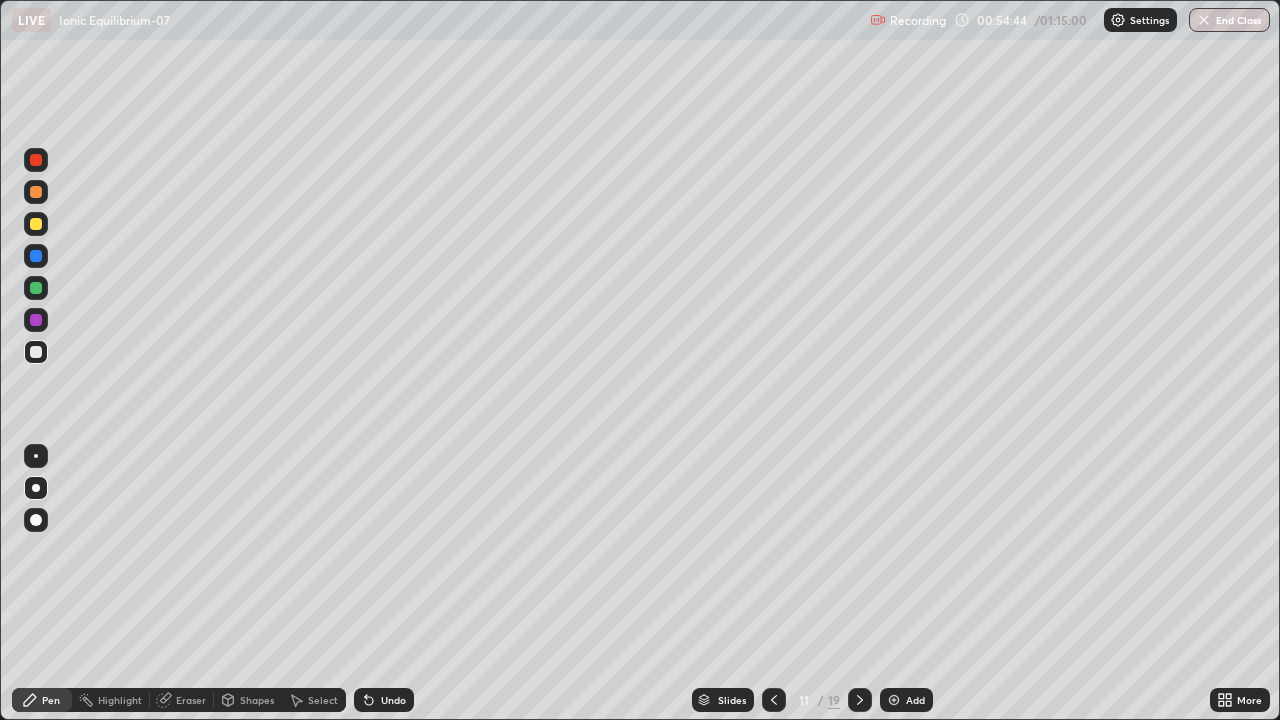 click on "Eraser" at bounding box center (191, 700) 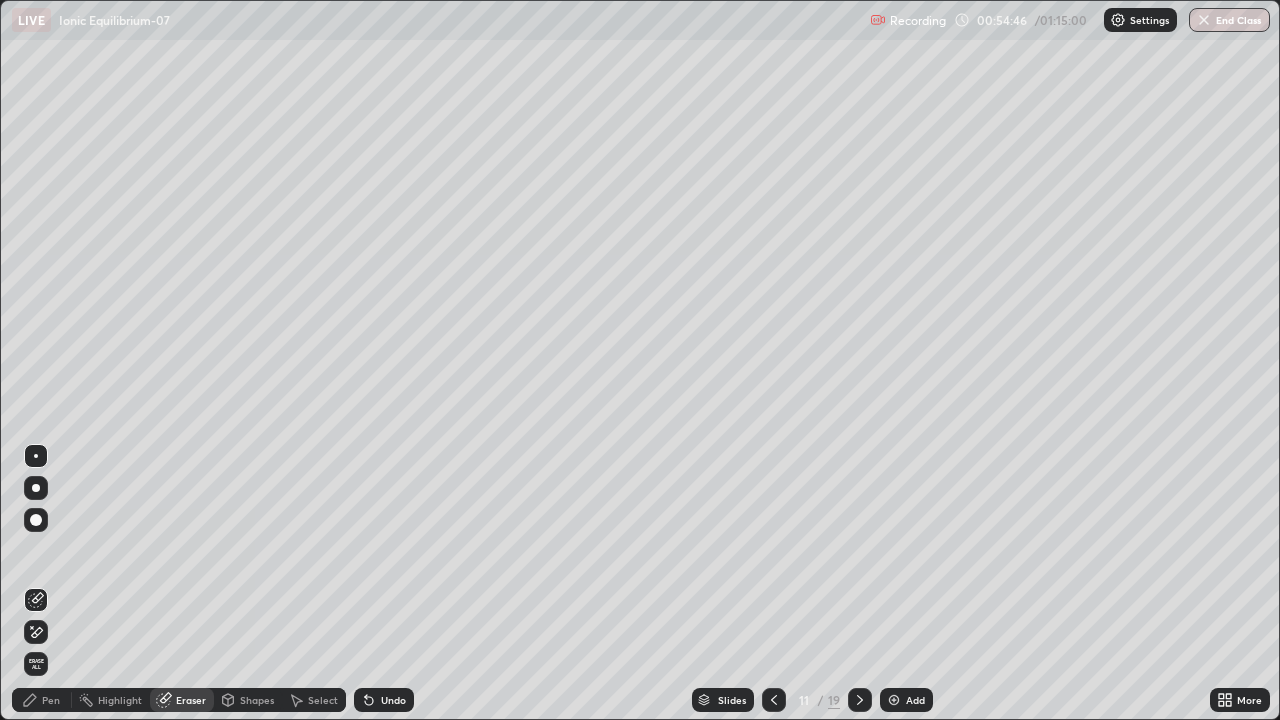 click on "Pen" at bounding box center (51, 700) 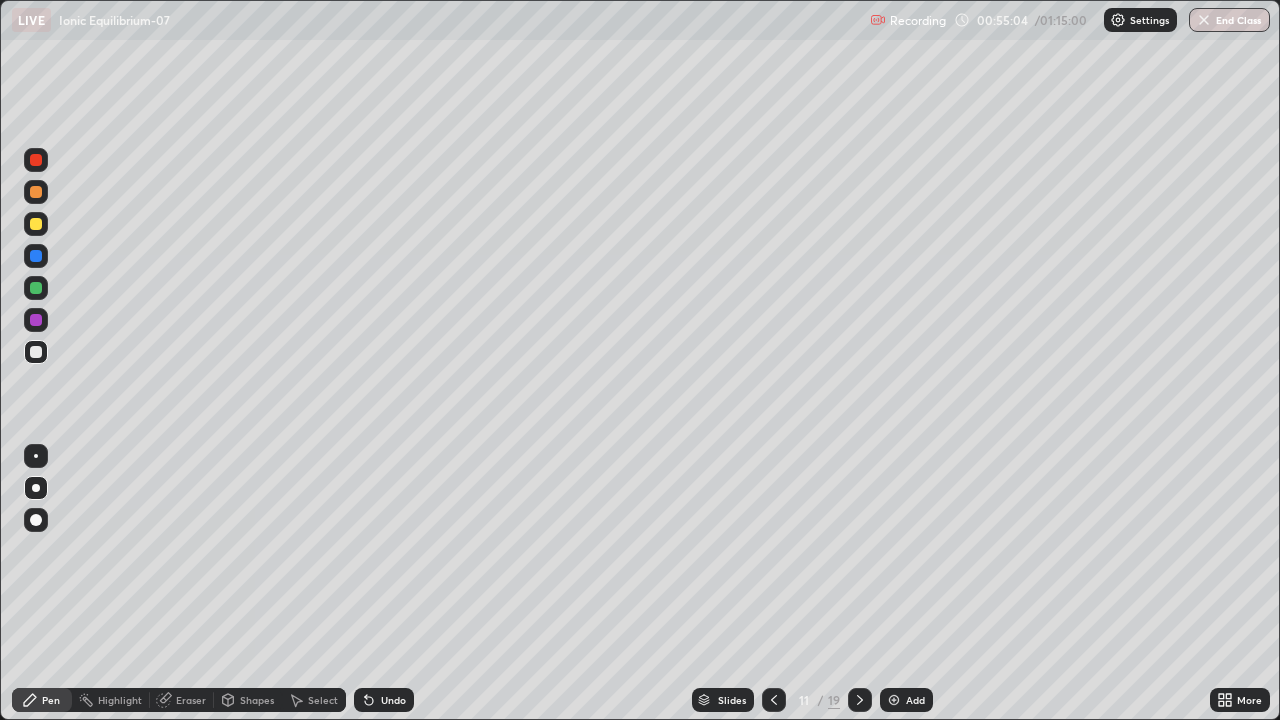 click on "Undo" at bounding box center [393, 700] 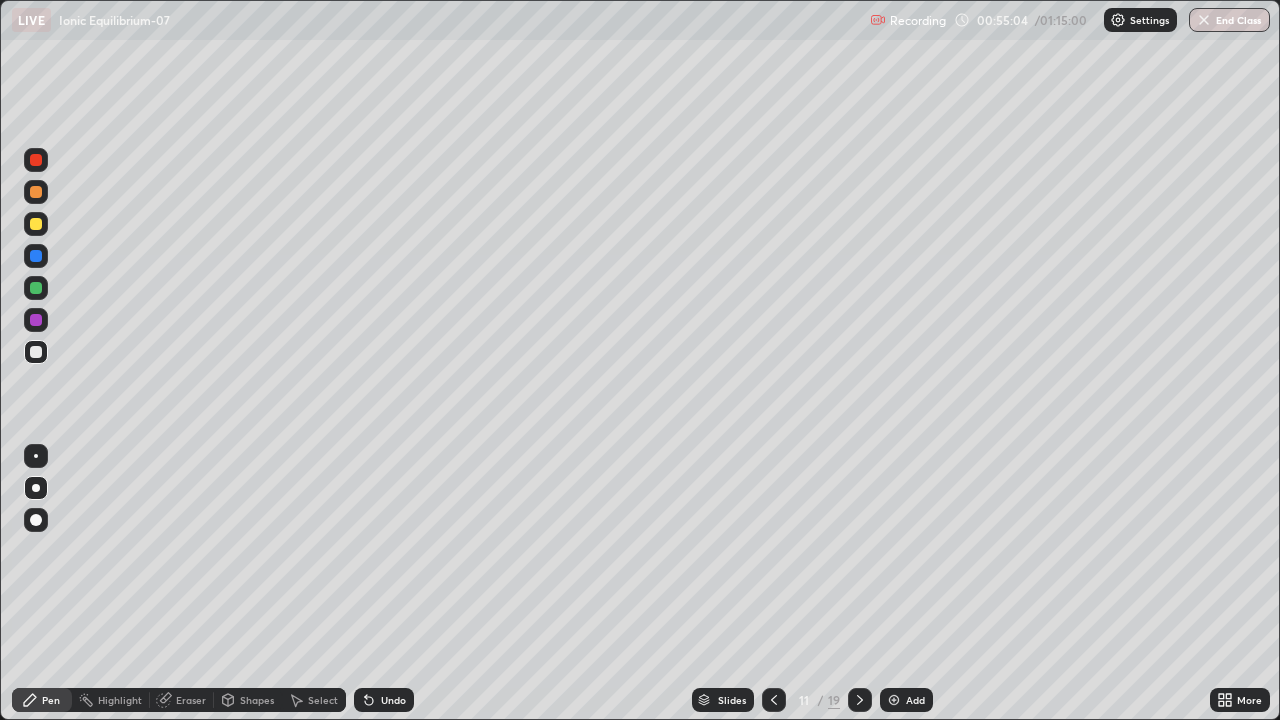 click on "Undo" at bounding box center [393, 700] 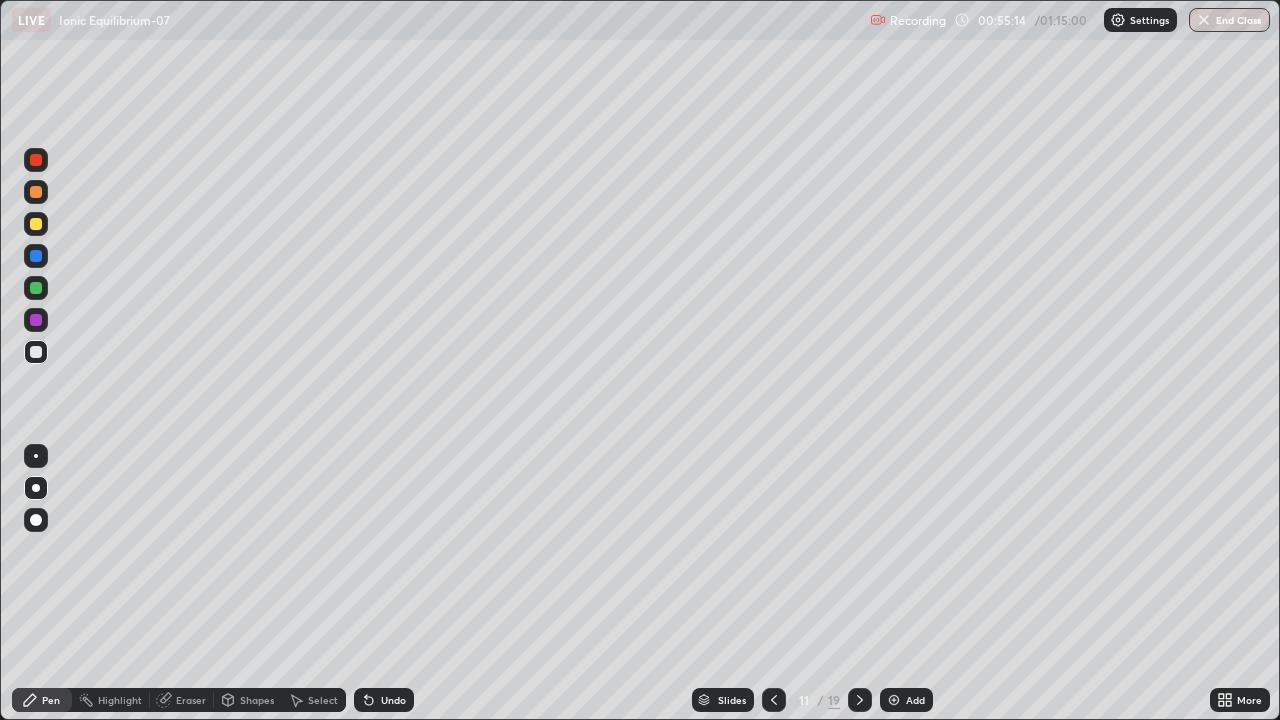 click at bounding box center (36, 288) 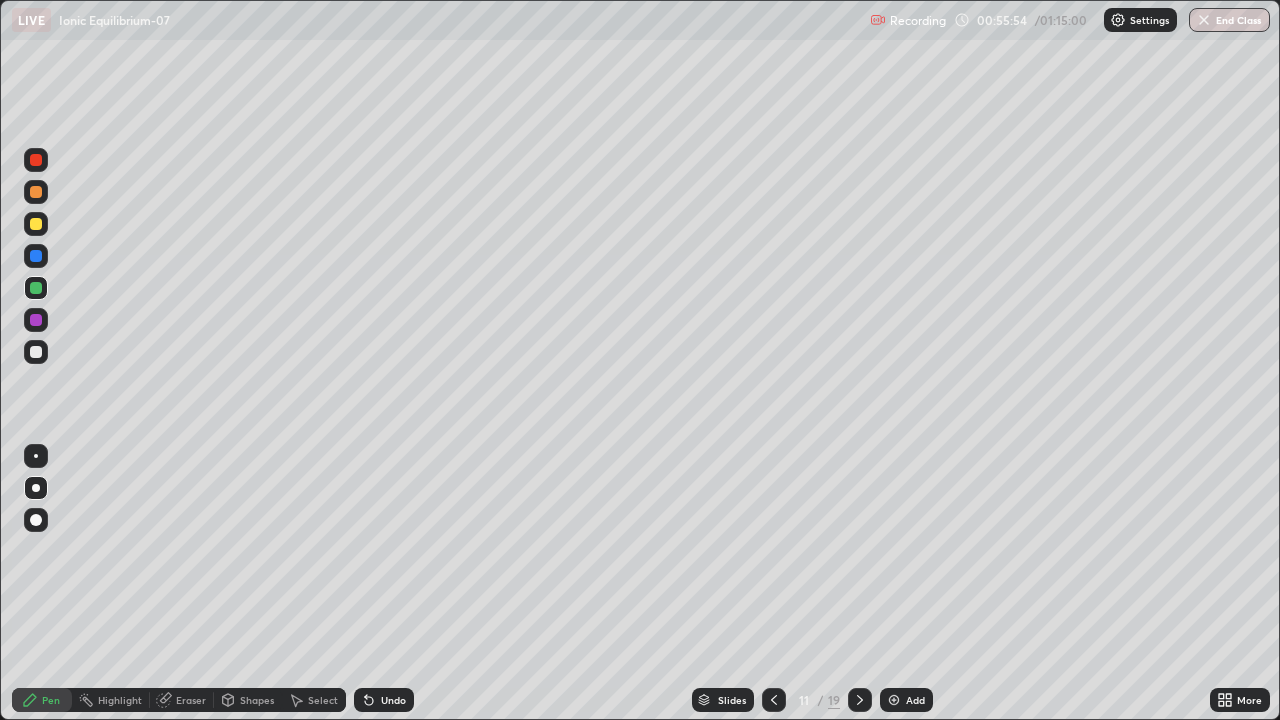 click 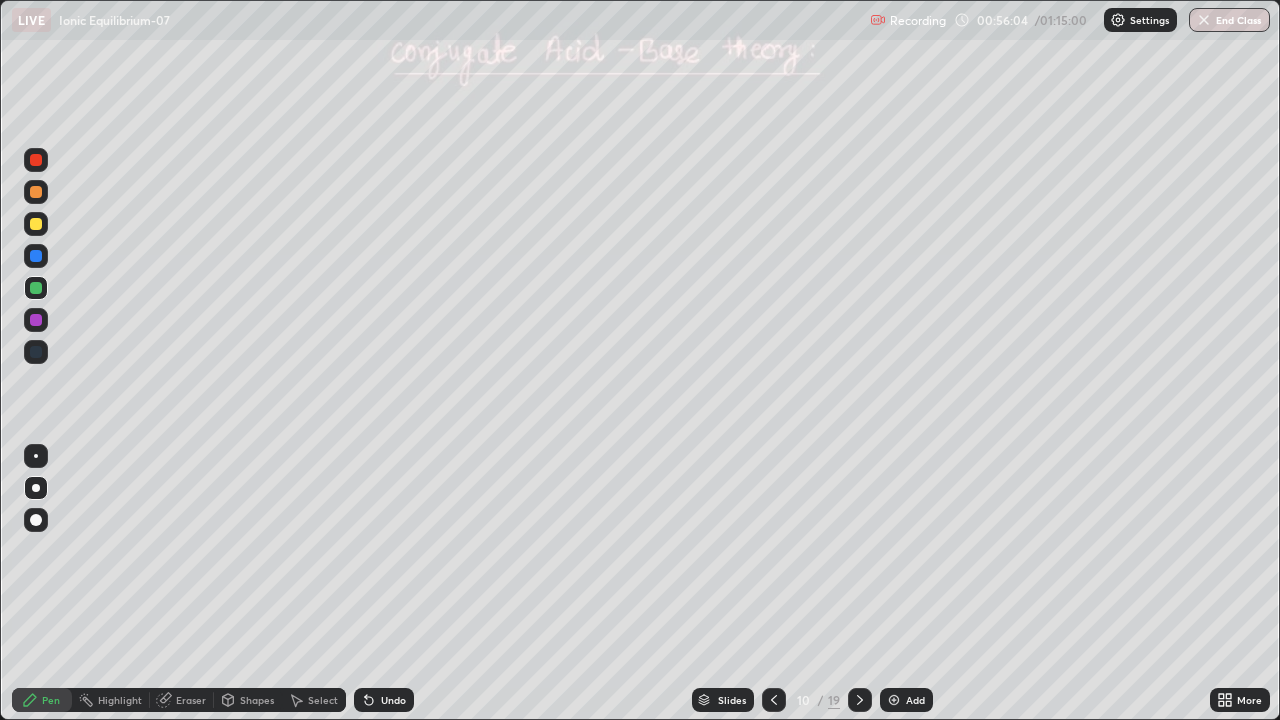 click 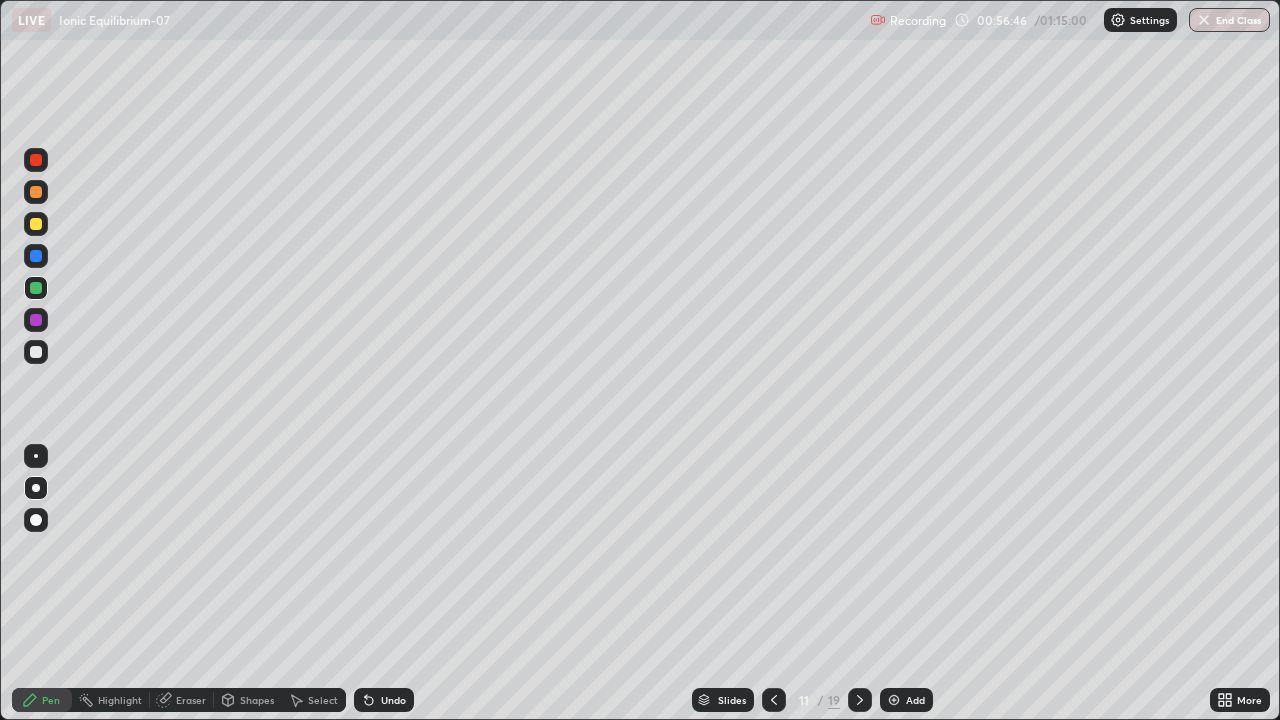 click at bounding box center [36, 160] 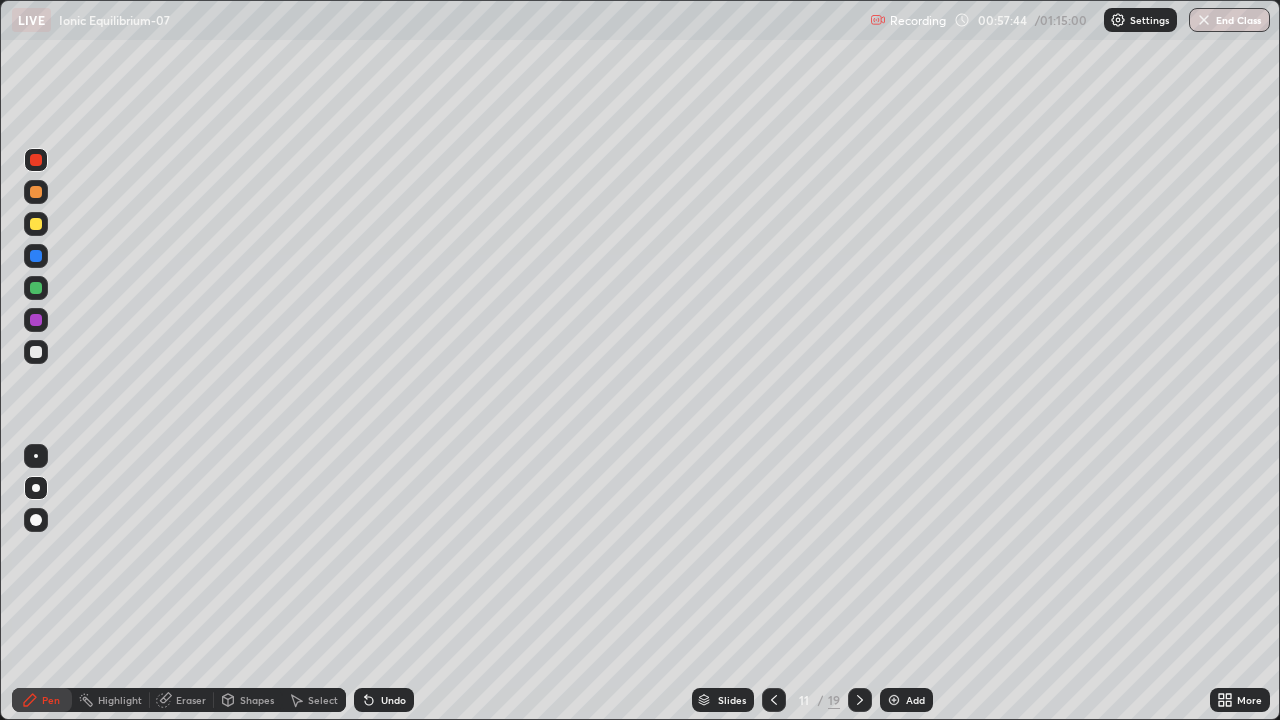 click at bounding box center (36, 160) 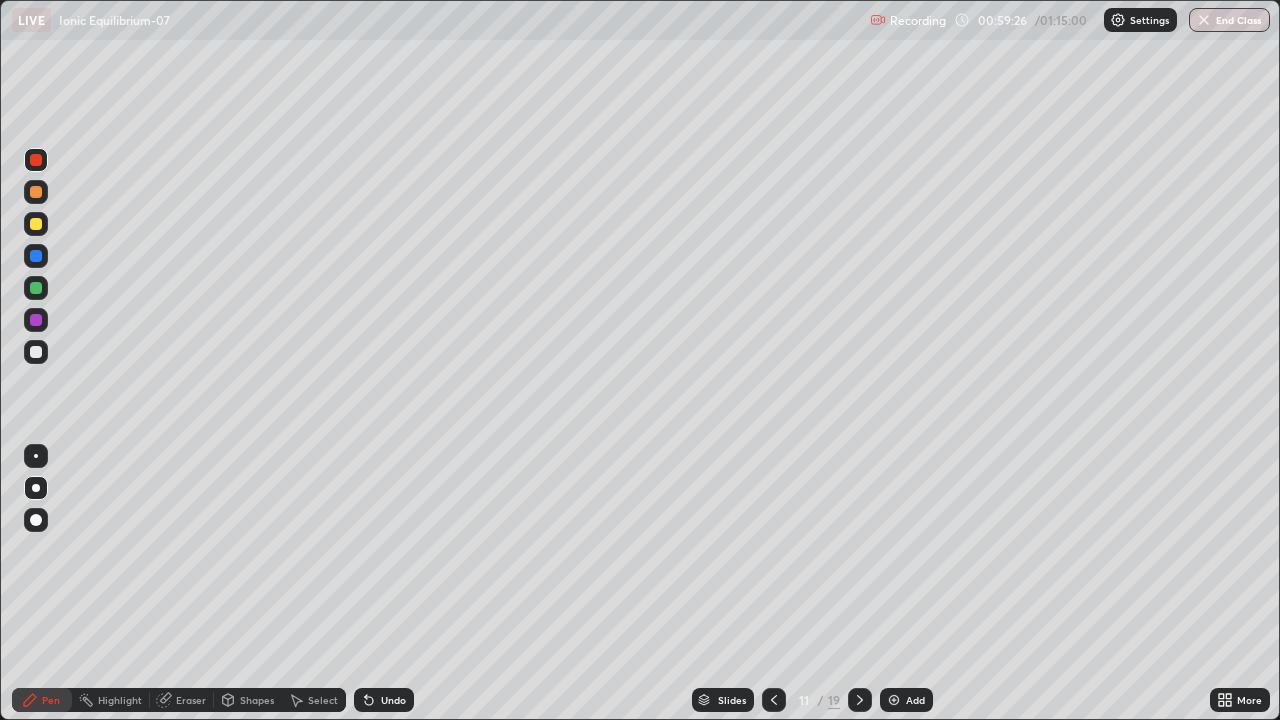 click at bounding box center [36, 320] 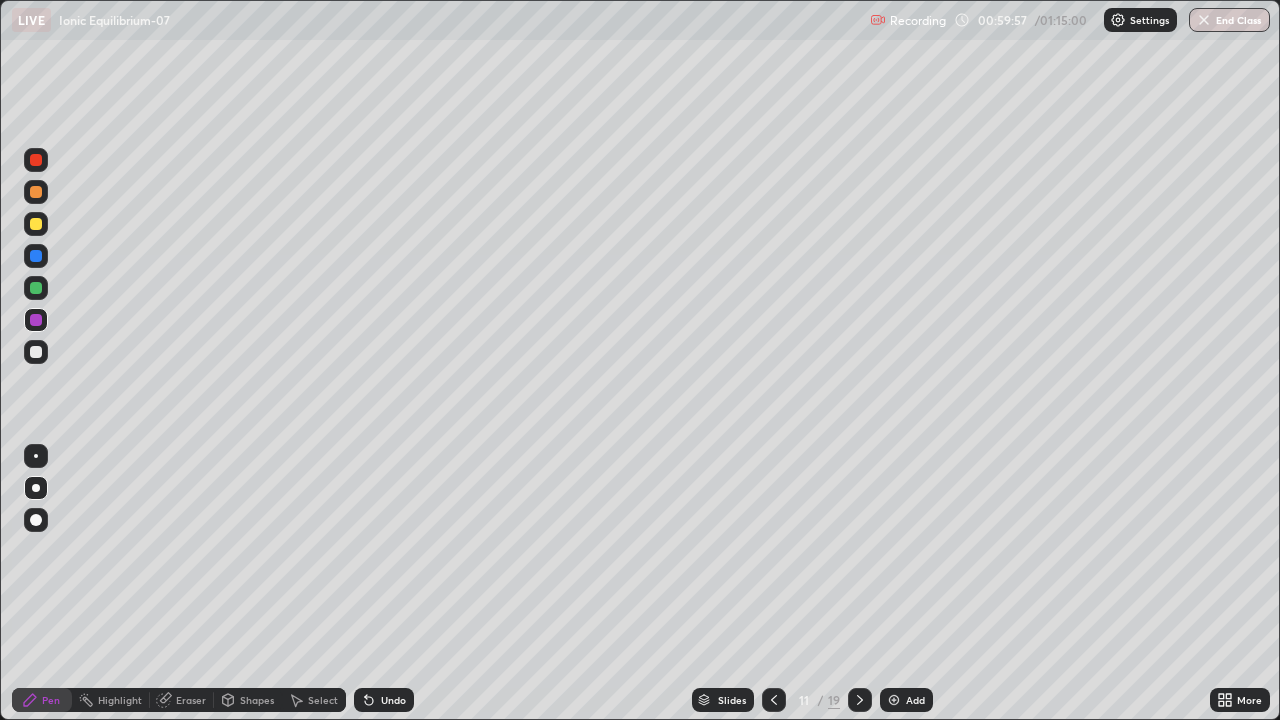 click at bounding box center (36, 352) 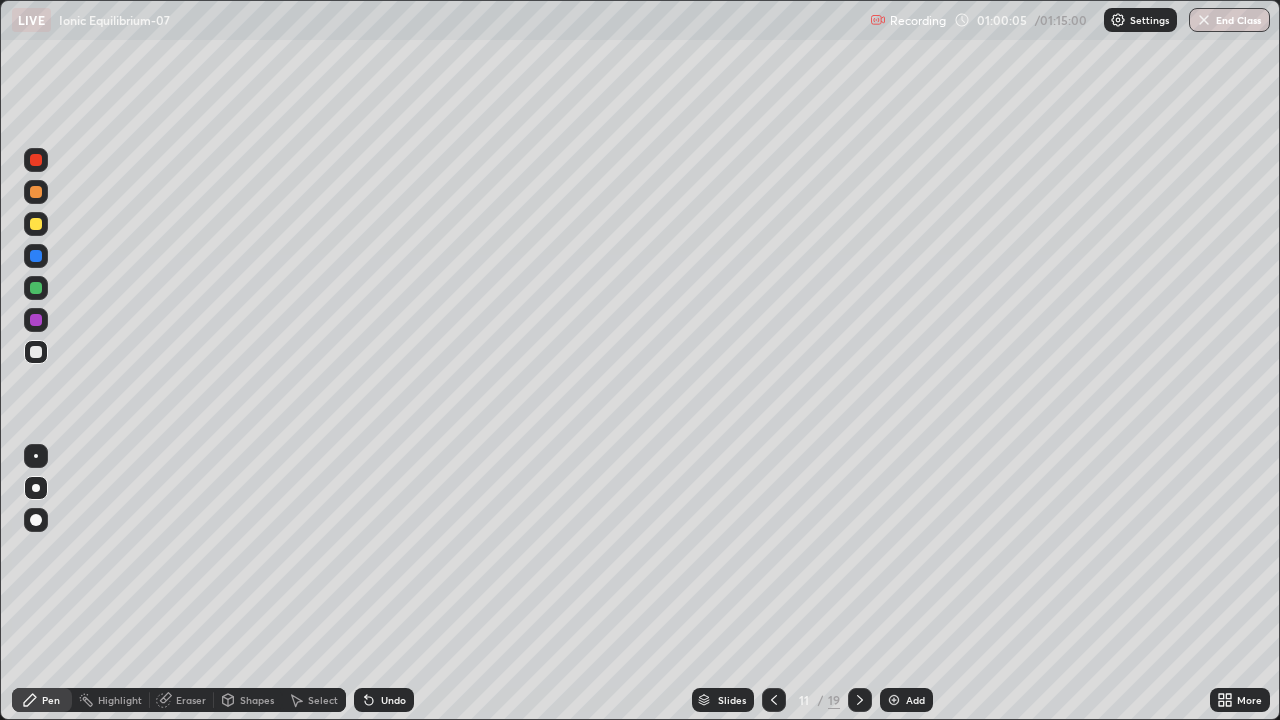 click on "Undo" at bounding box center (393, 700) 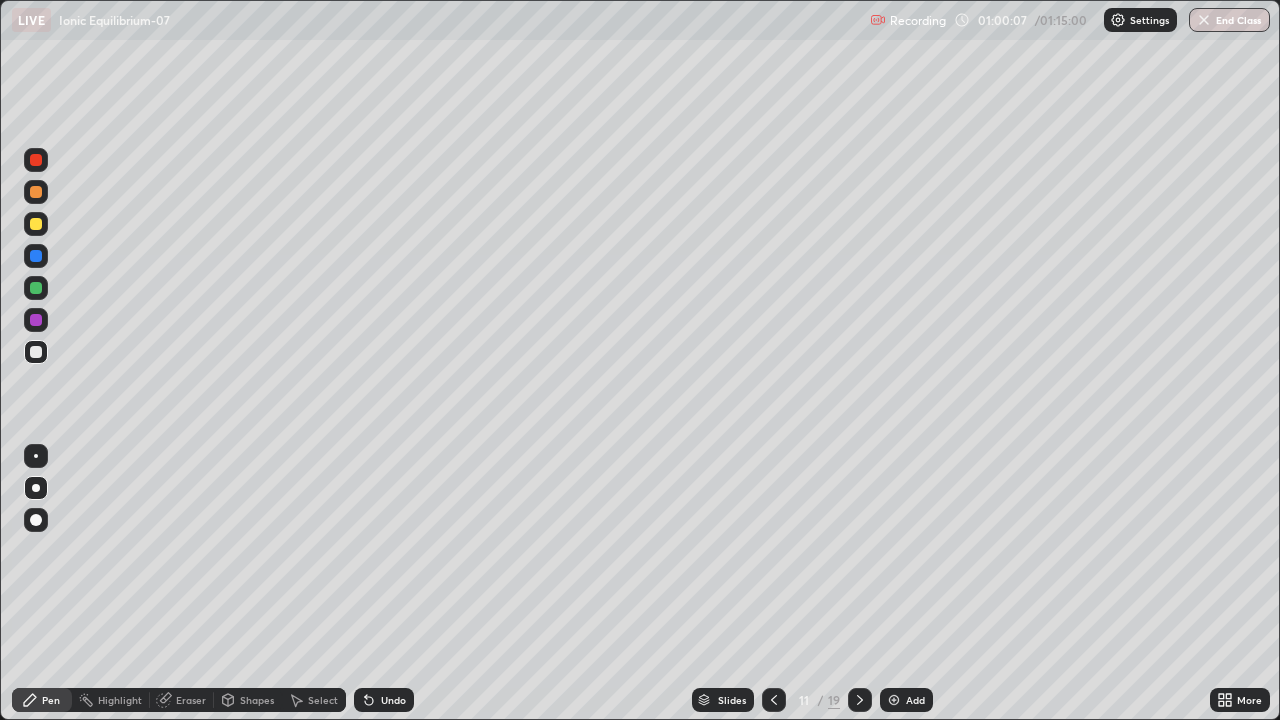 click at bounding box center [36, 288] 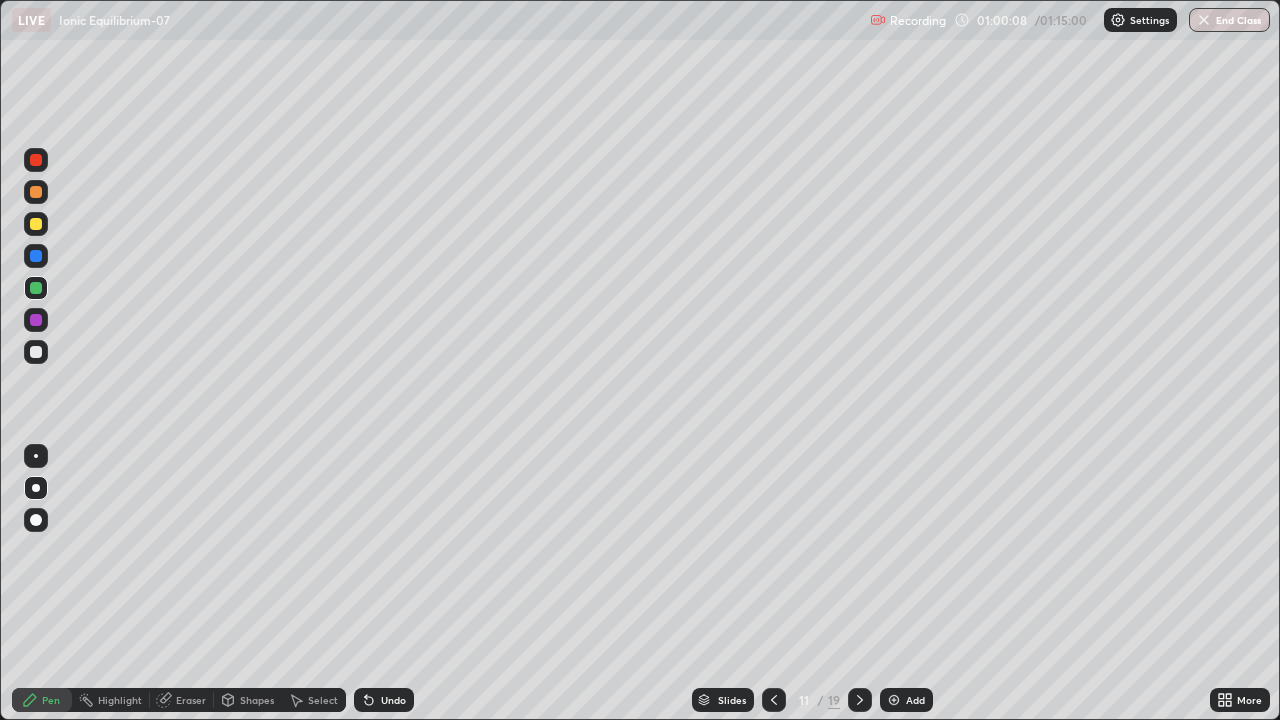 click at bounding box center (36, 288) 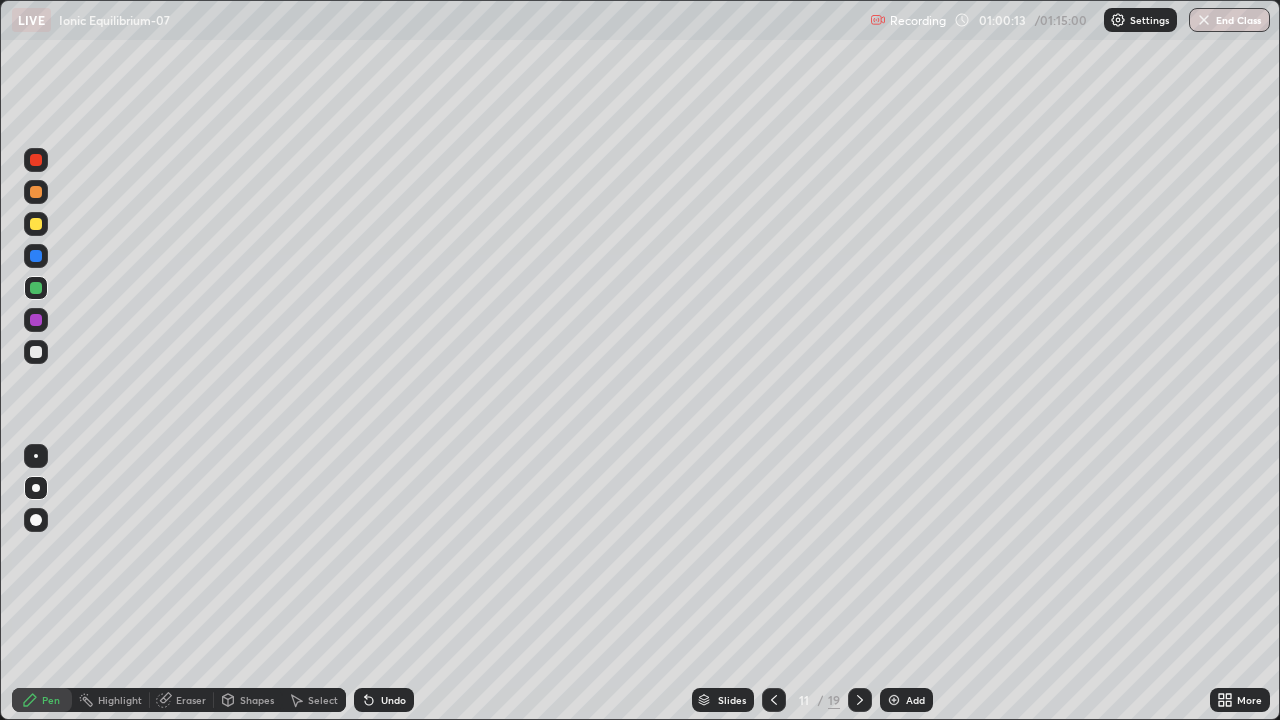 click at bounding box center [36, 192] 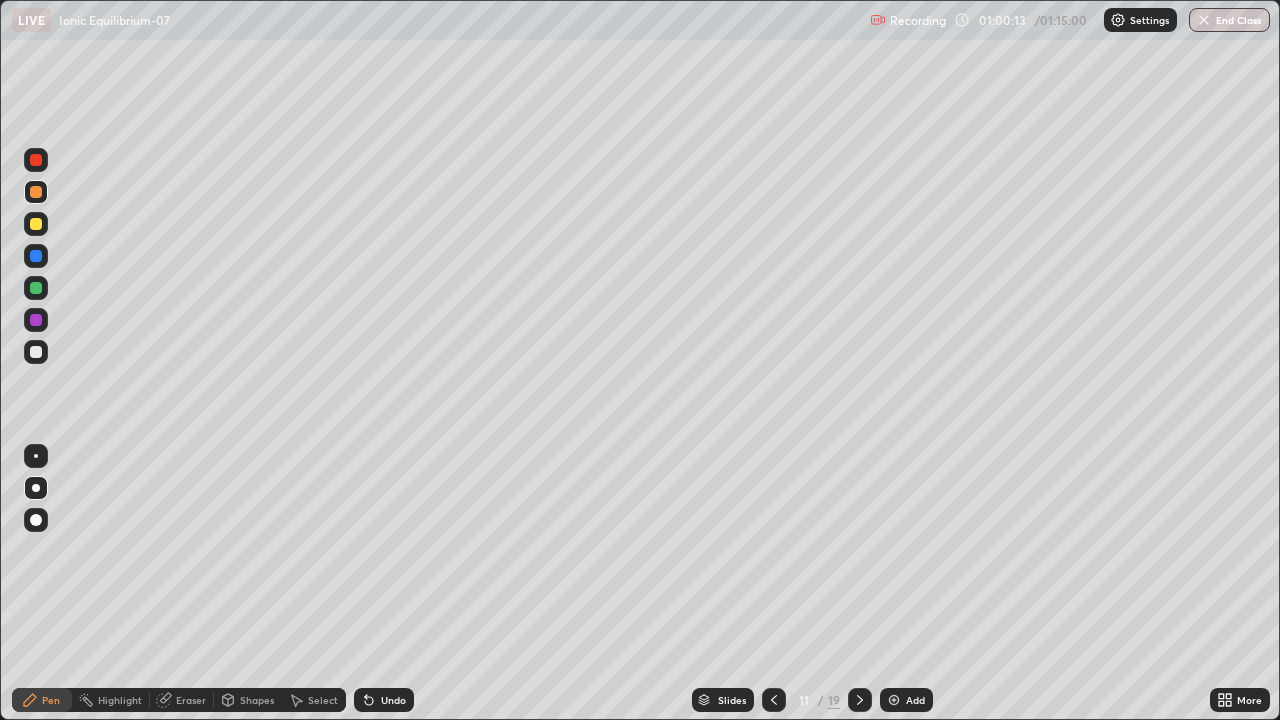click at bounding box center [36, 192] 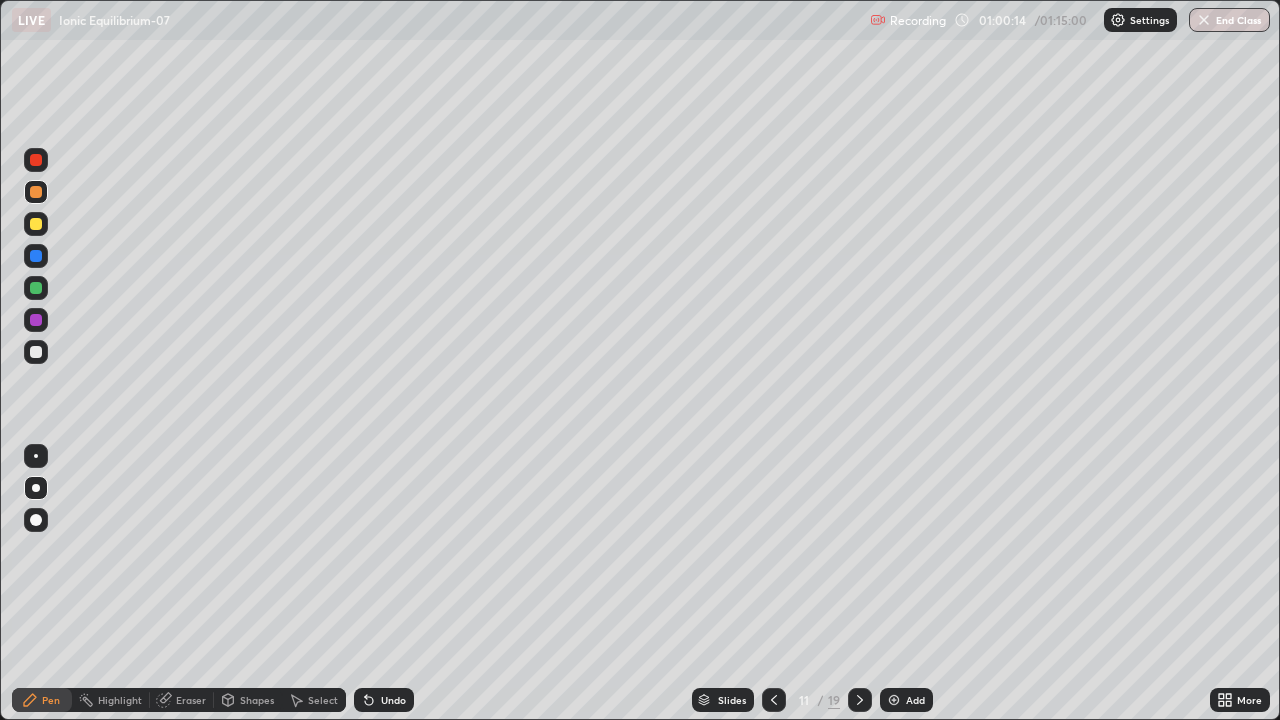 click at bounding box center [36, 320] 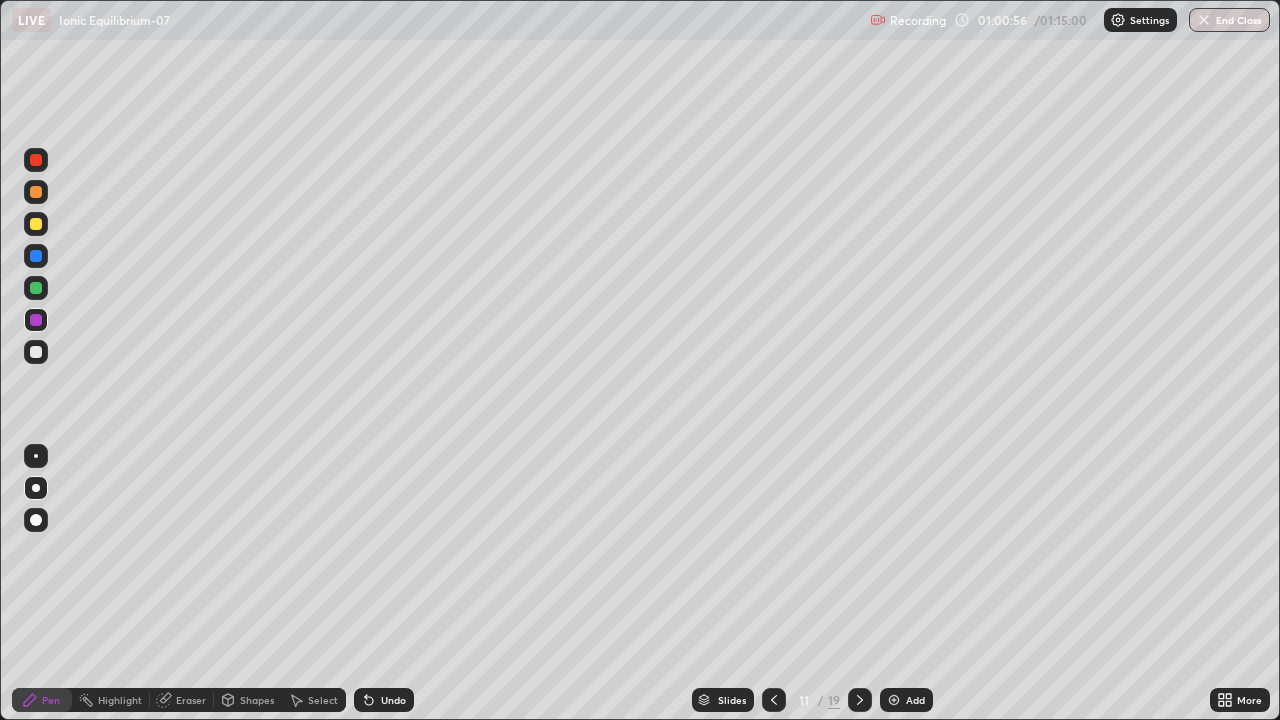 click at bounding box center [36, 352] 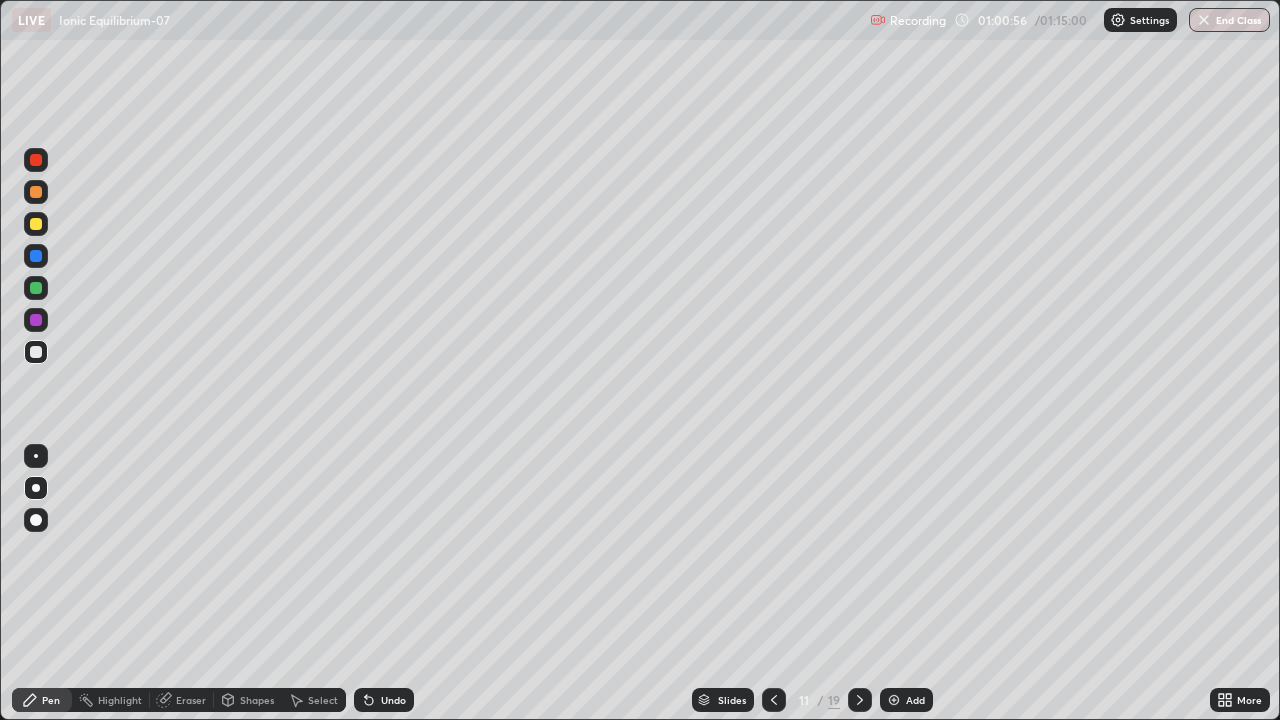 click at bounding box center (36, 352) 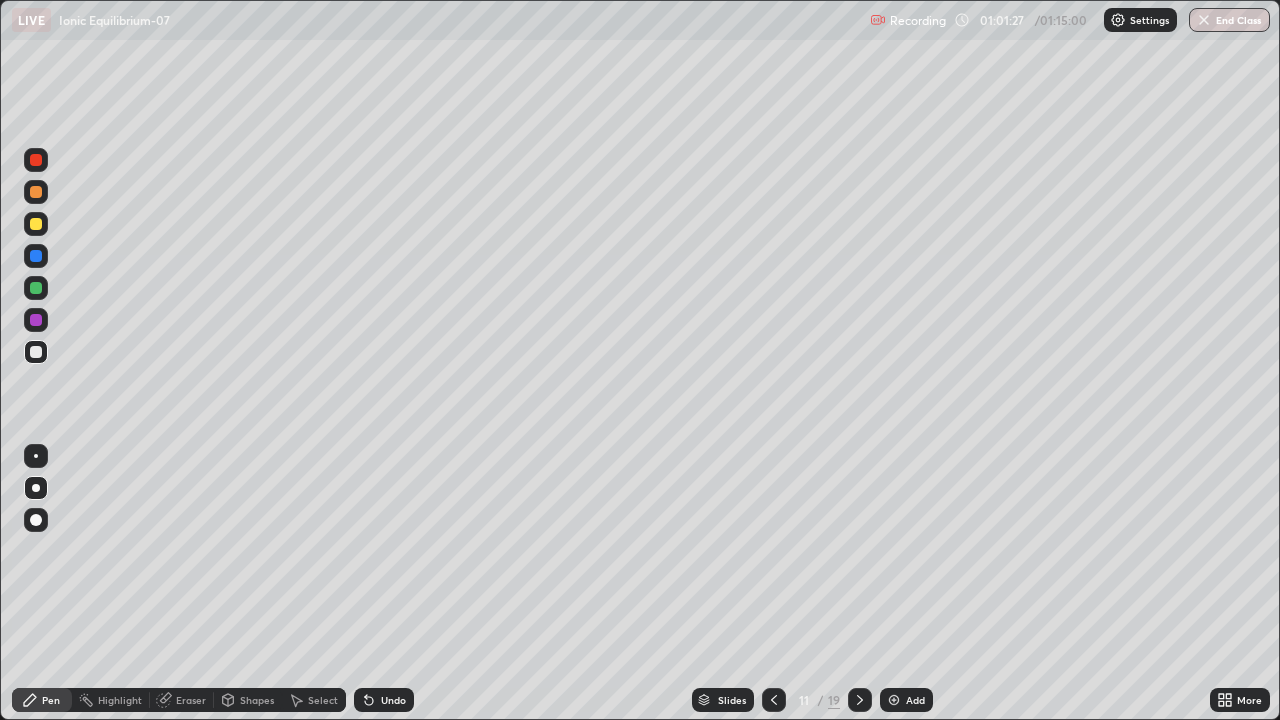 click 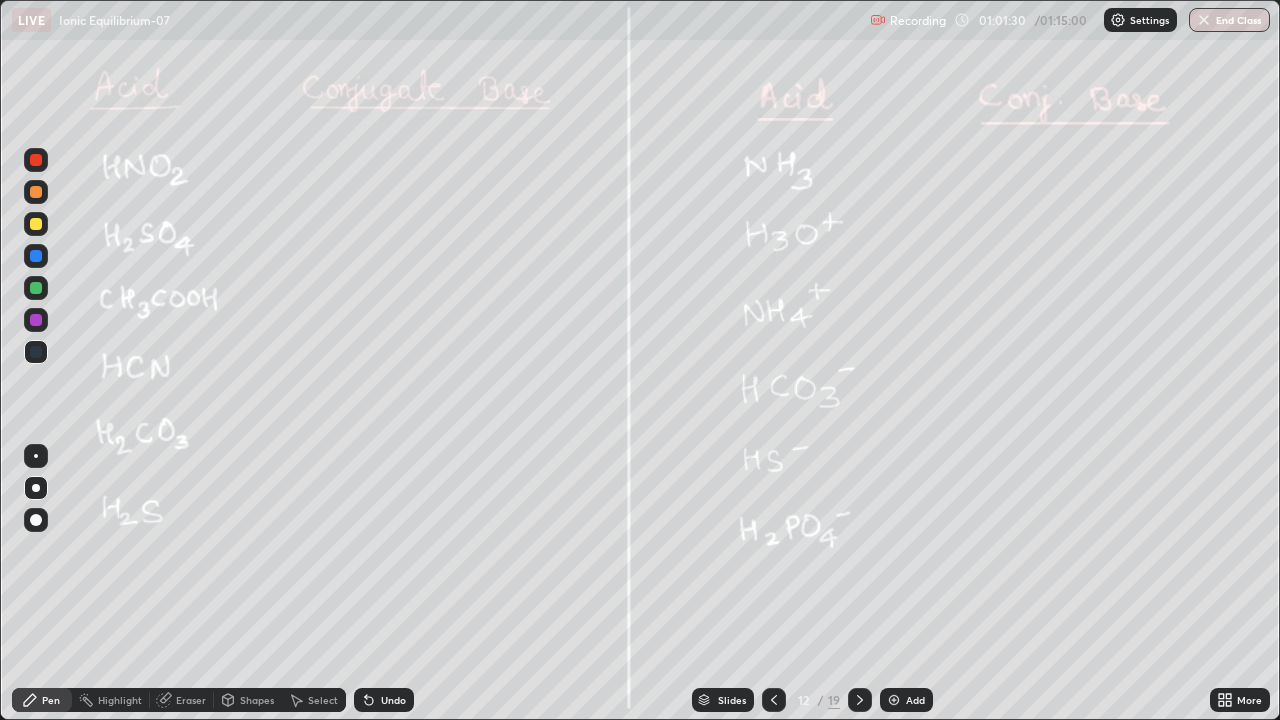 click at bounding box center (36, 224) 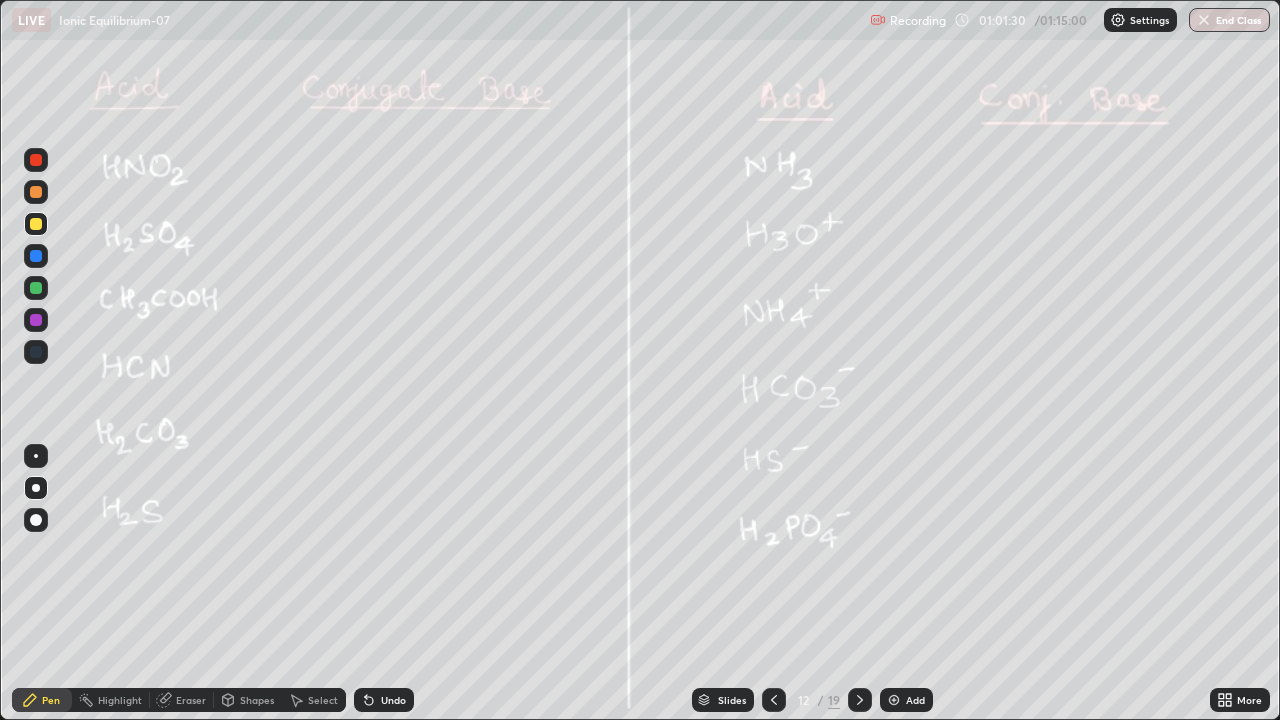 click at bounding box center (36, 224) 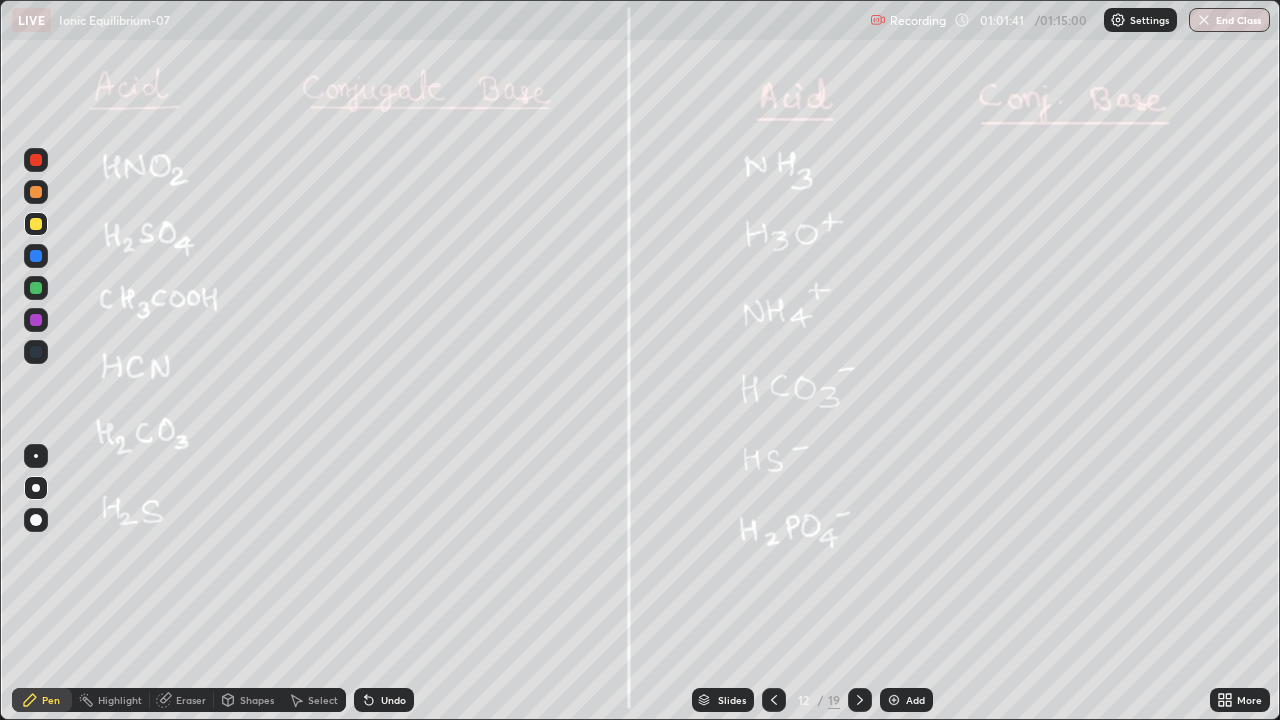 click at bounding box center (36, 160) 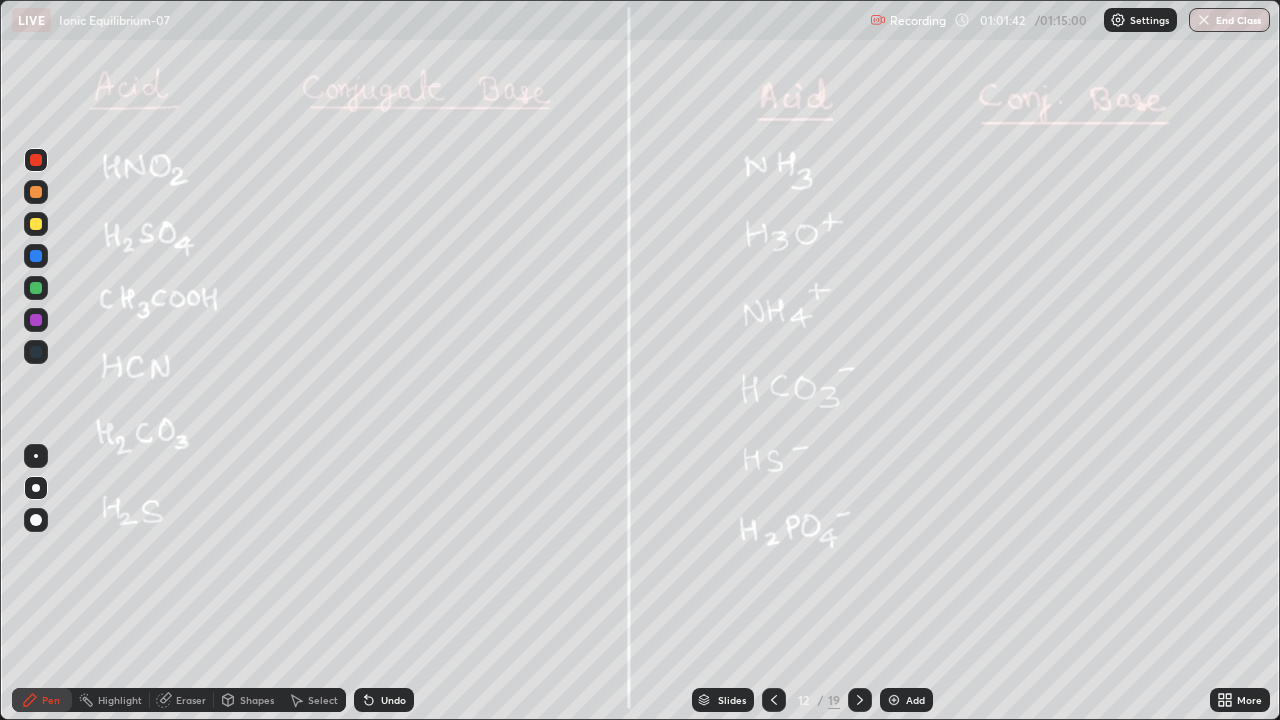 click at bounding box center (36, 160) 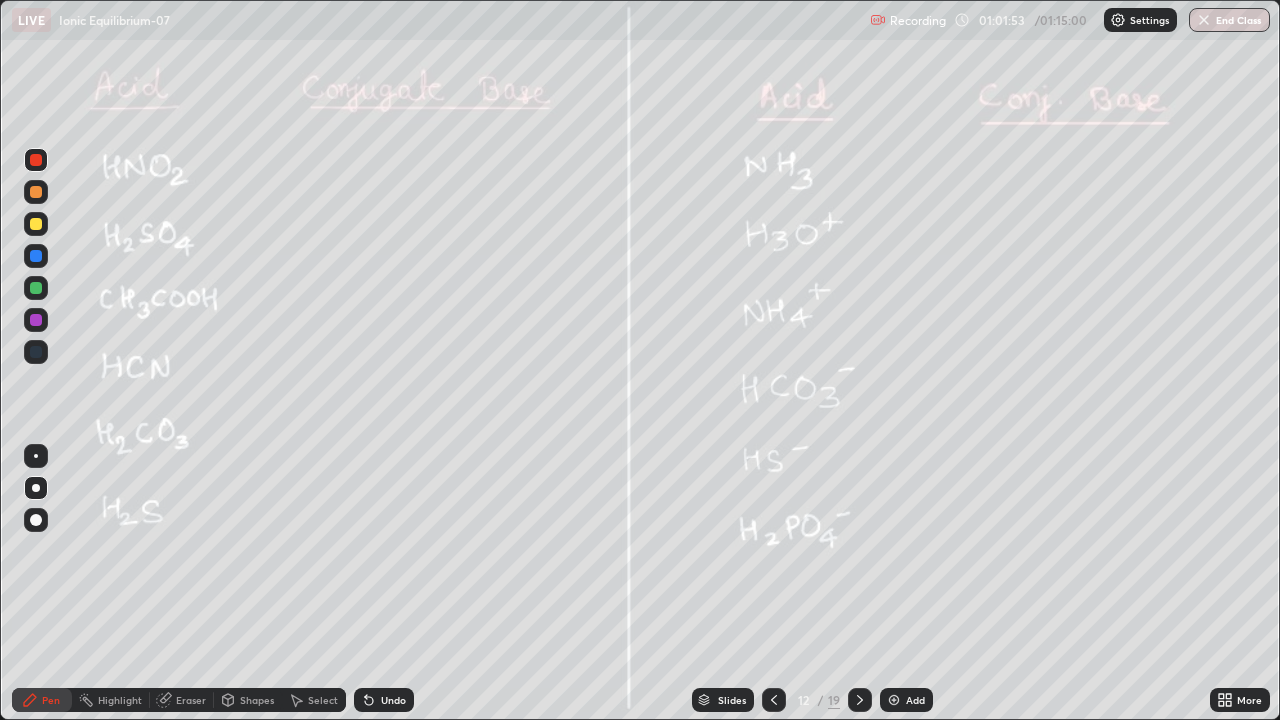click at bounding box center [36, 224] 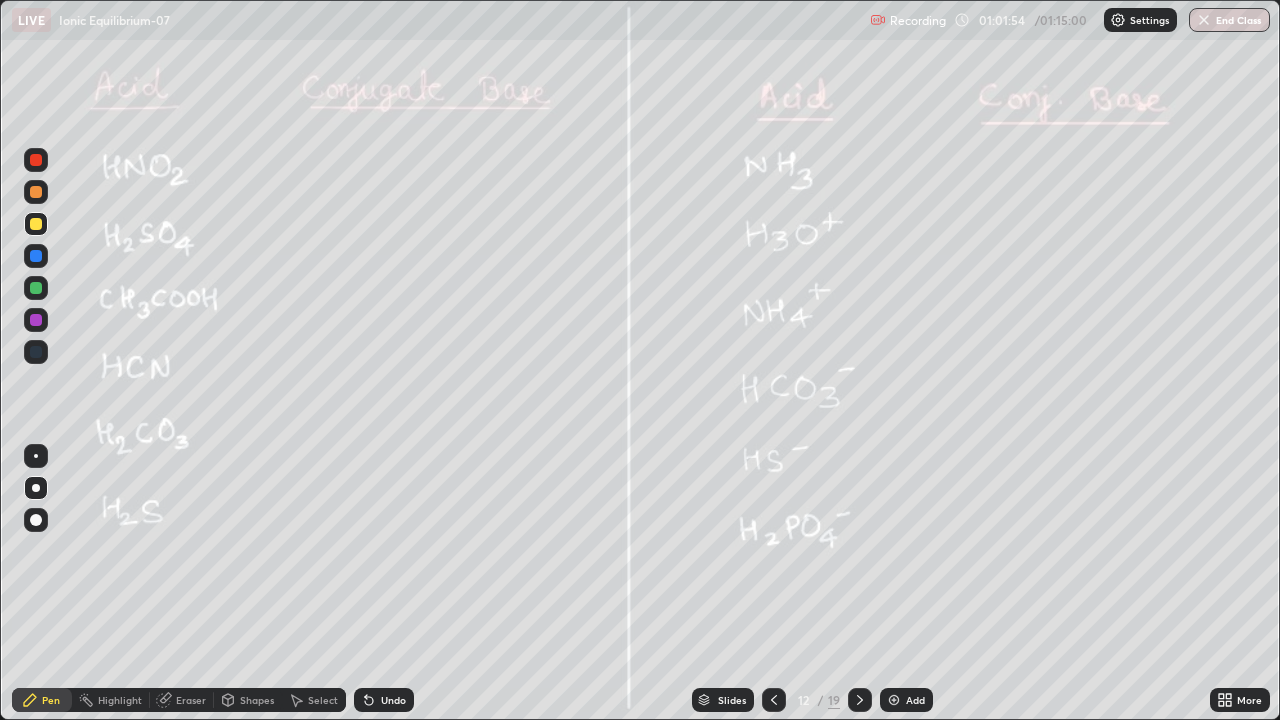 click at bounding box center [36, 224] 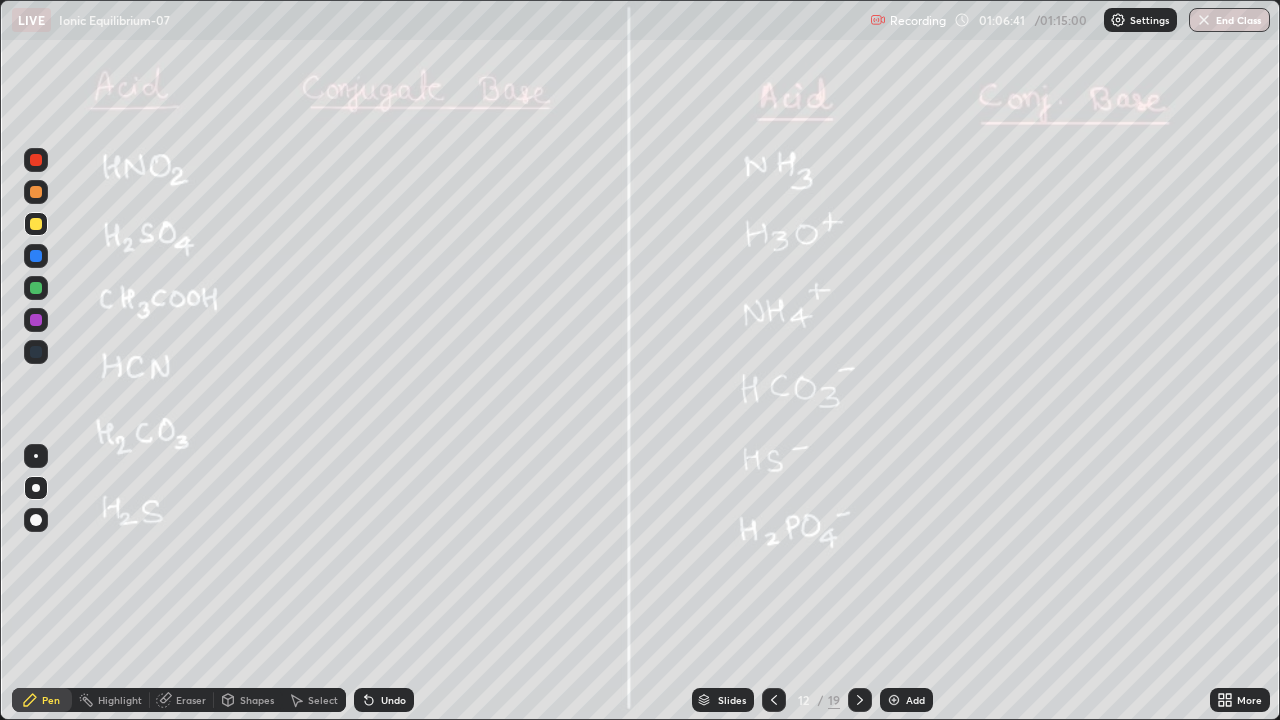 click on "Undo" at bounding box center (393, 700) 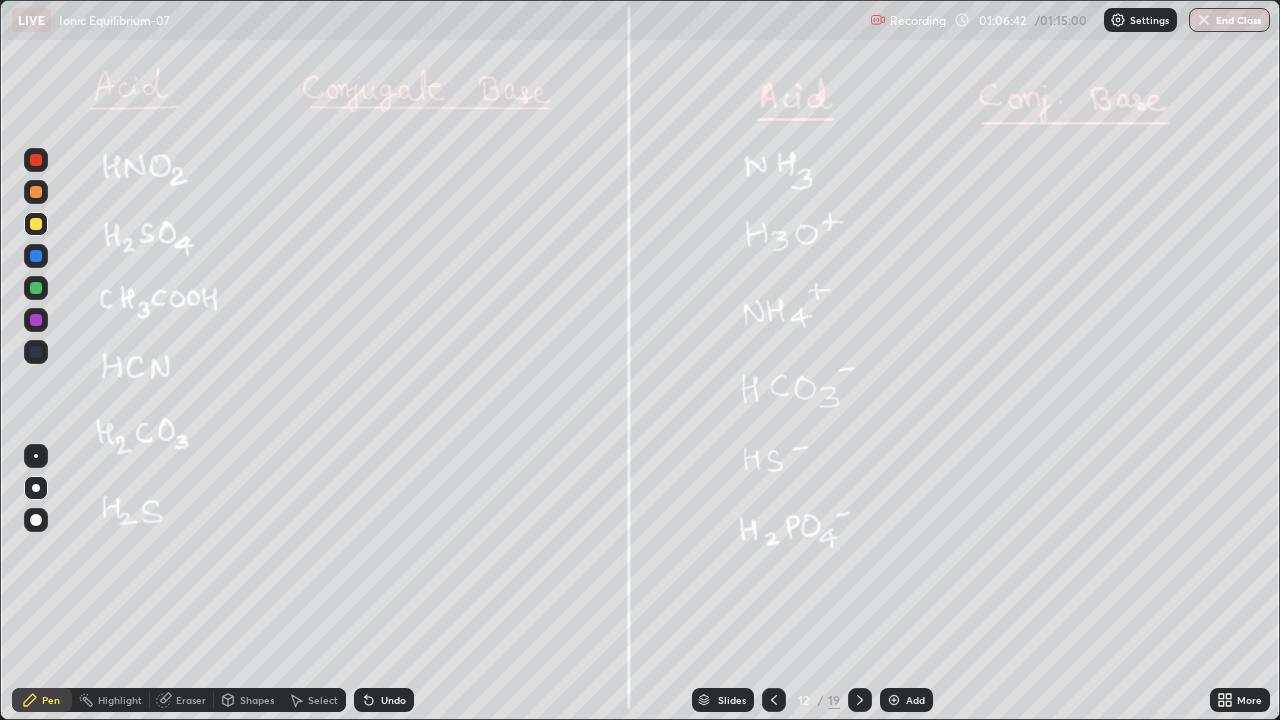 click on "Undo" at bounding box center [393, 700] 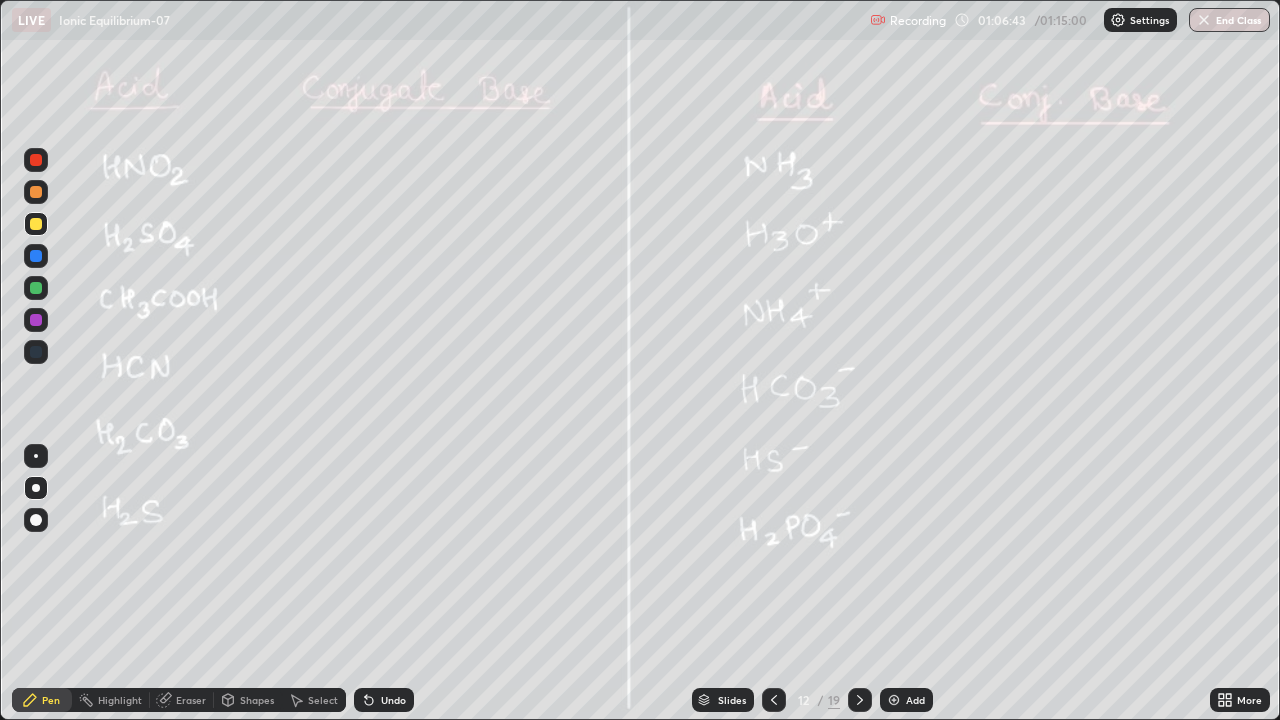 click on "Undo" at bounding box center [393, 700] 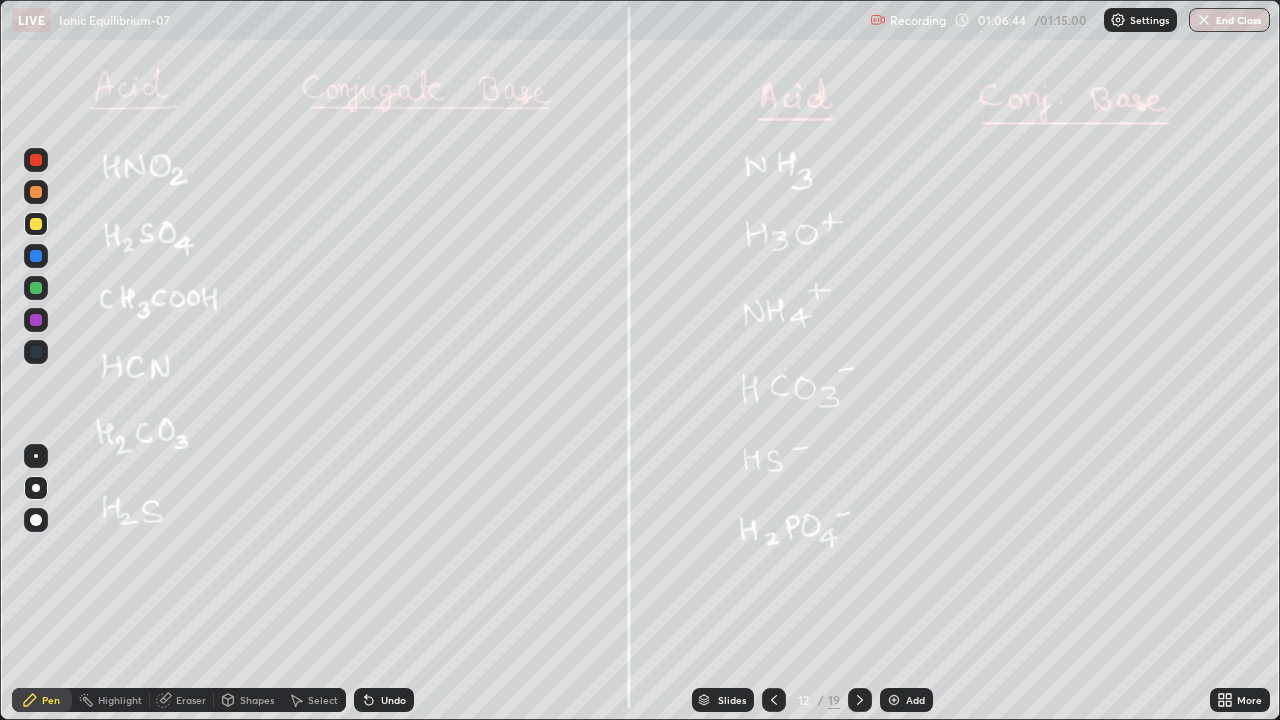 click on "Undo" at bounding box center (393, 700) 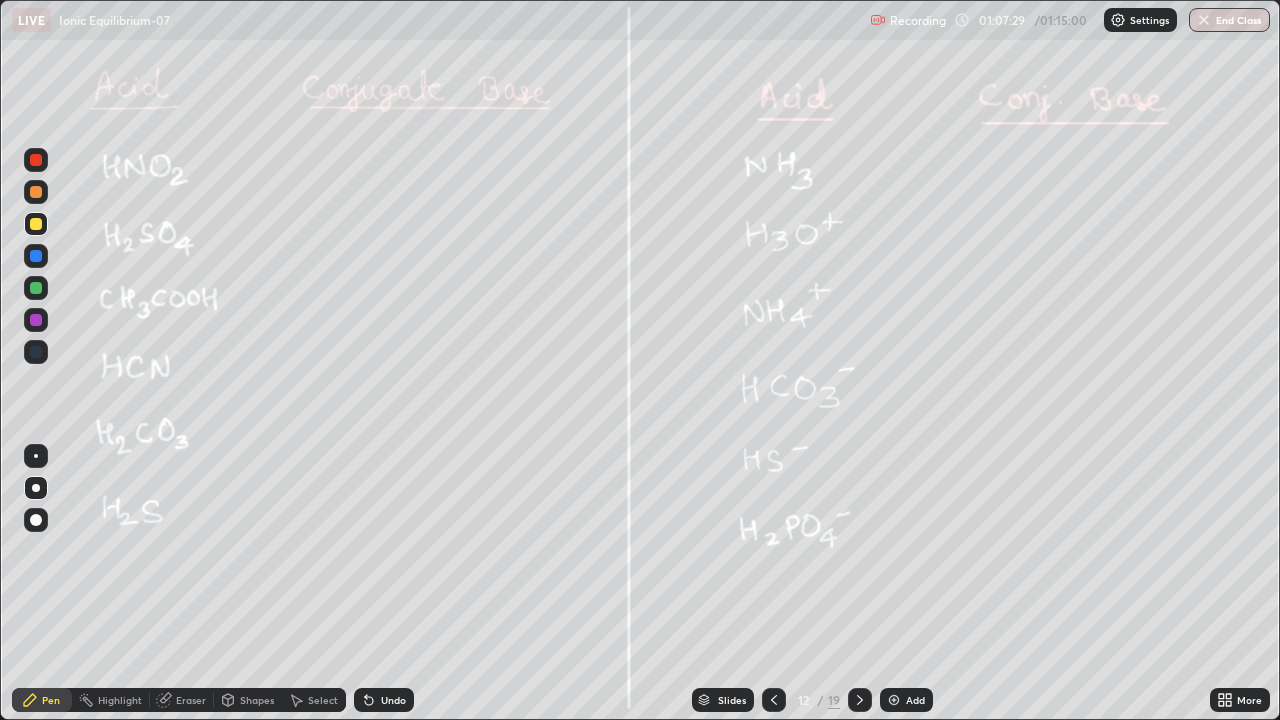 click at bounding box center (36, 192) 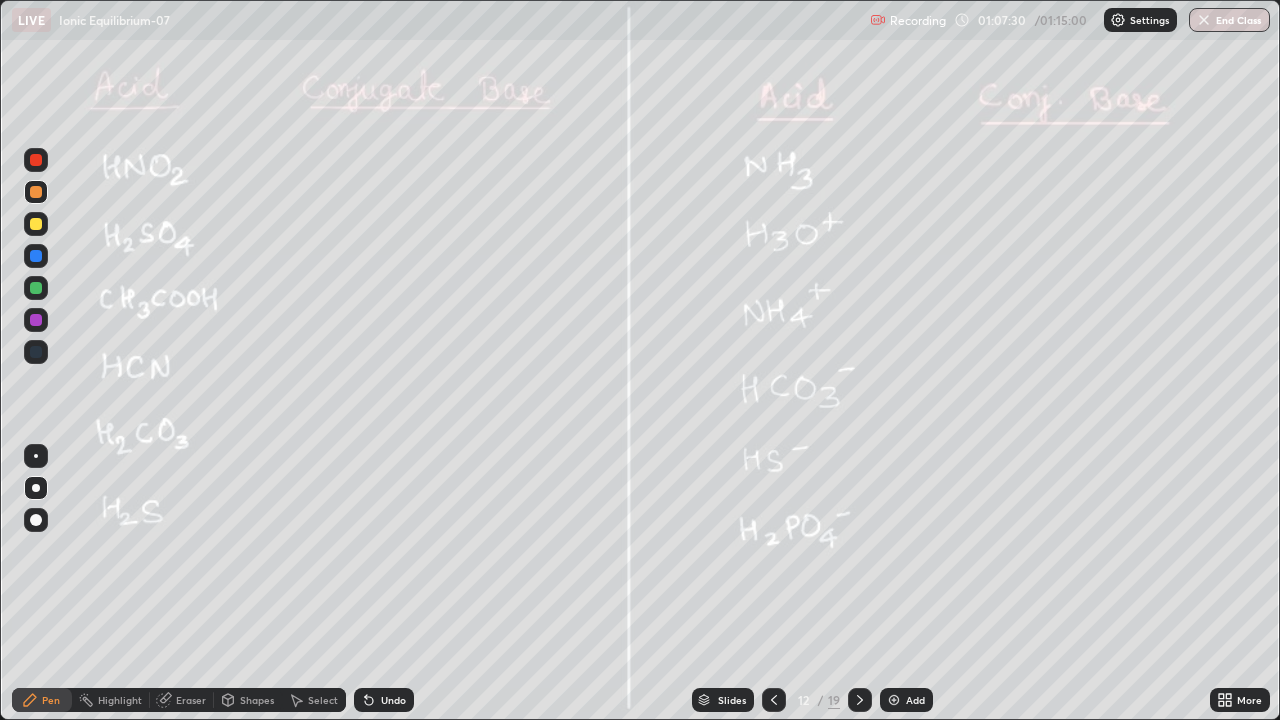 click at bounding box center [36, 192] 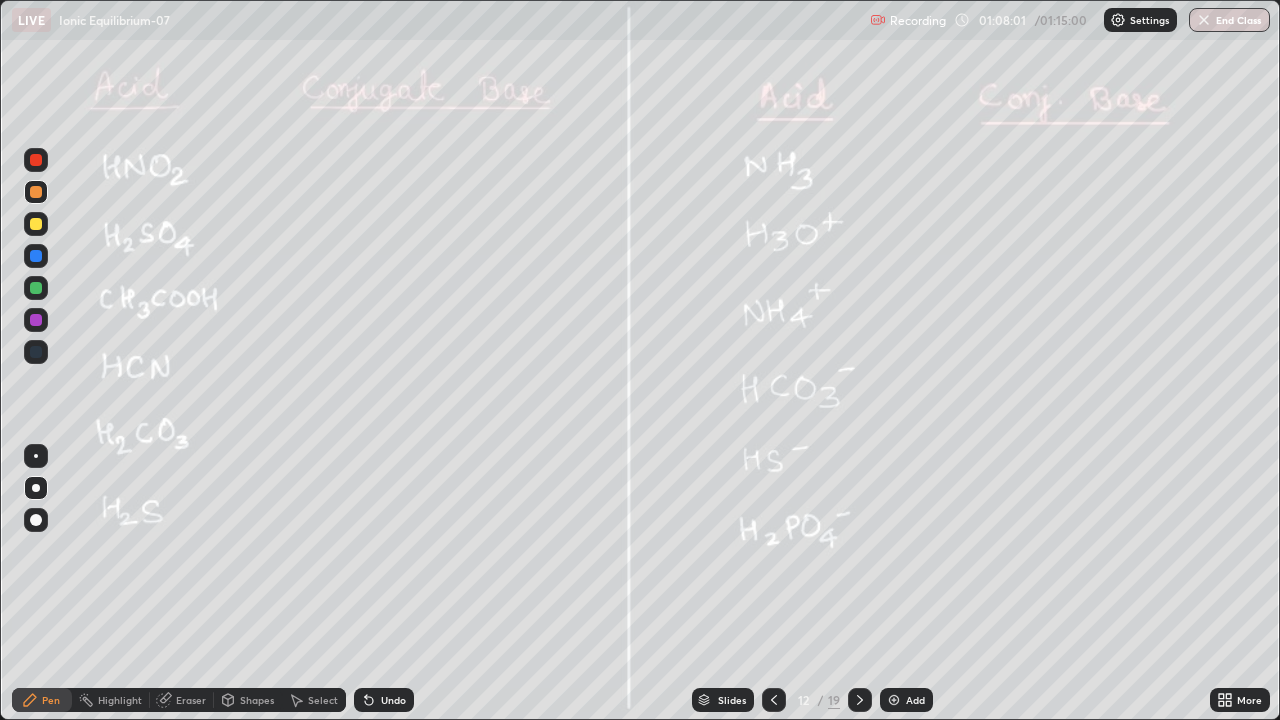 click on "Undo" at bounding box center [393, 700] 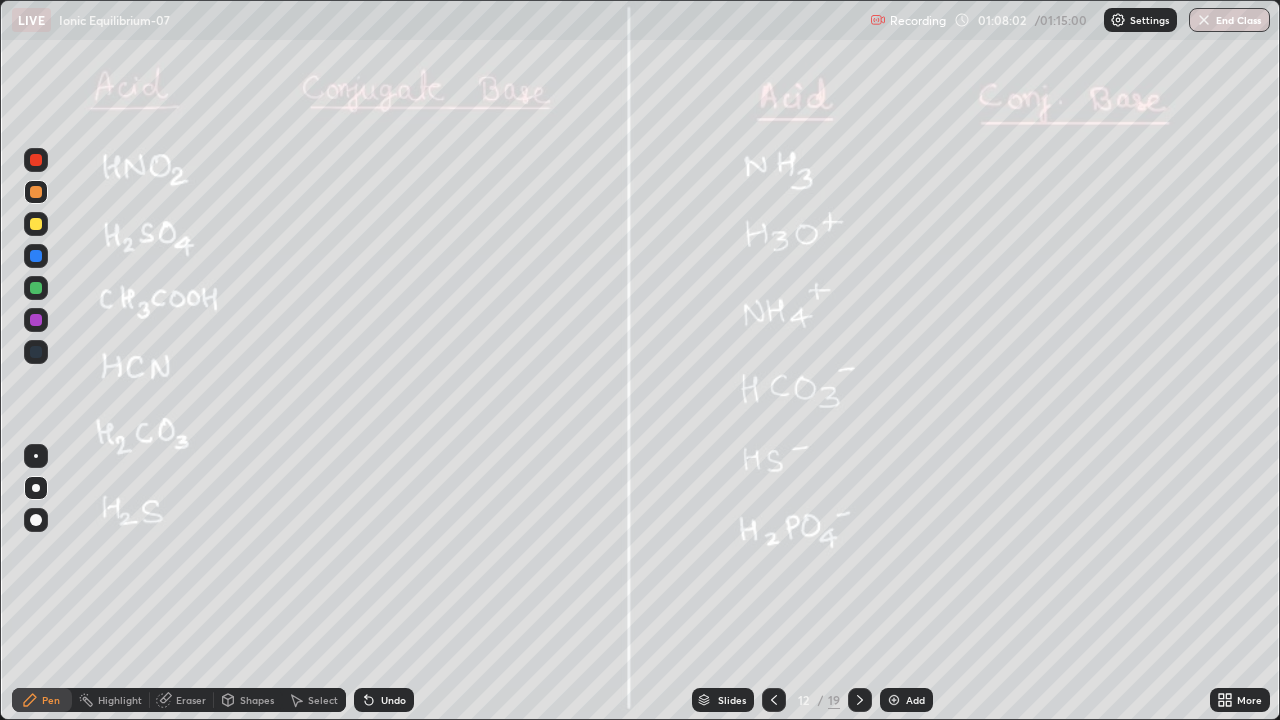 click on "Undo" at bounding box center (384, 700) 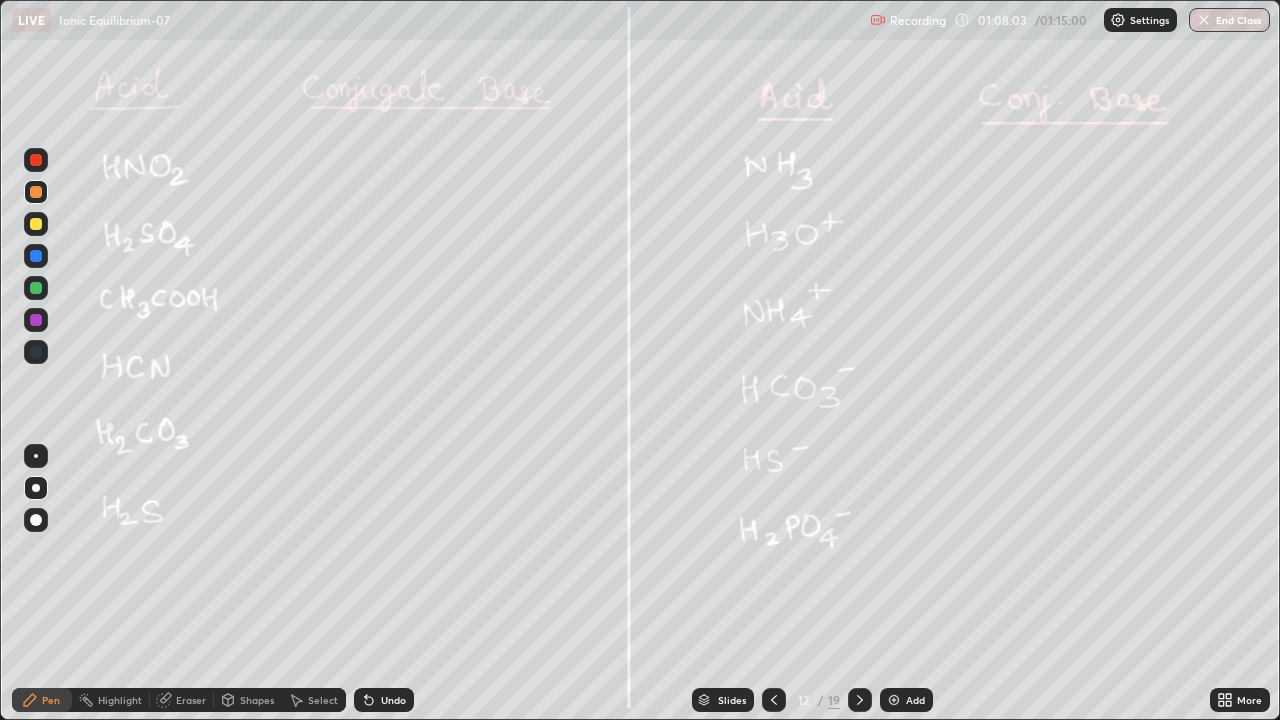 click on "Undo" at bounding box center [384, 700] 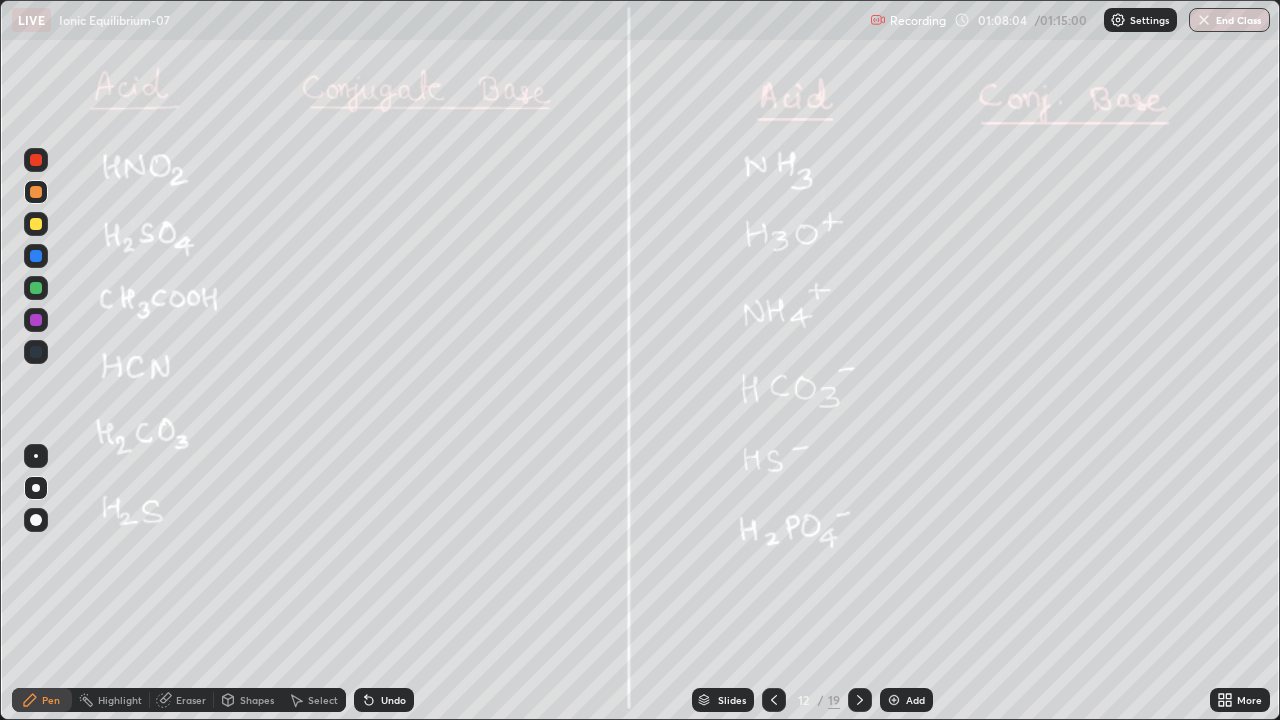 click on "Undo" at bounding box center [384, 700] 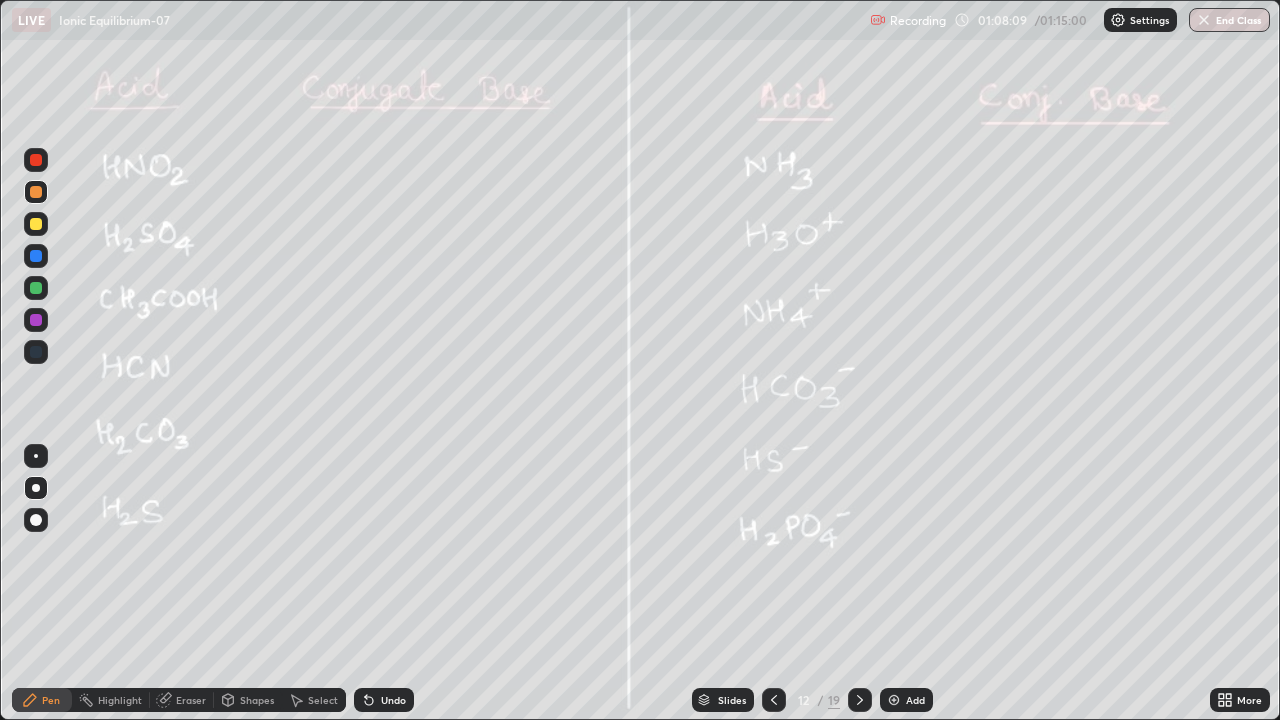 click at bounding box center [36, 320] 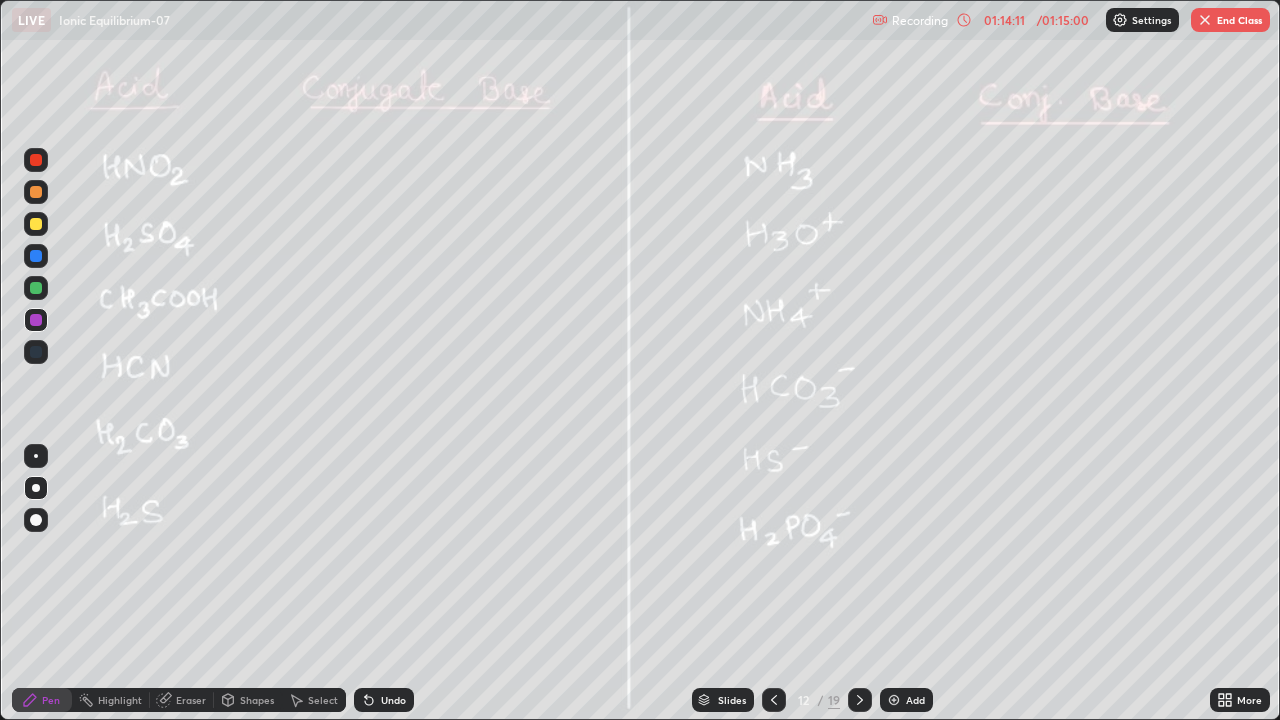 click on "End Class" at bounding box center (1230, 20) 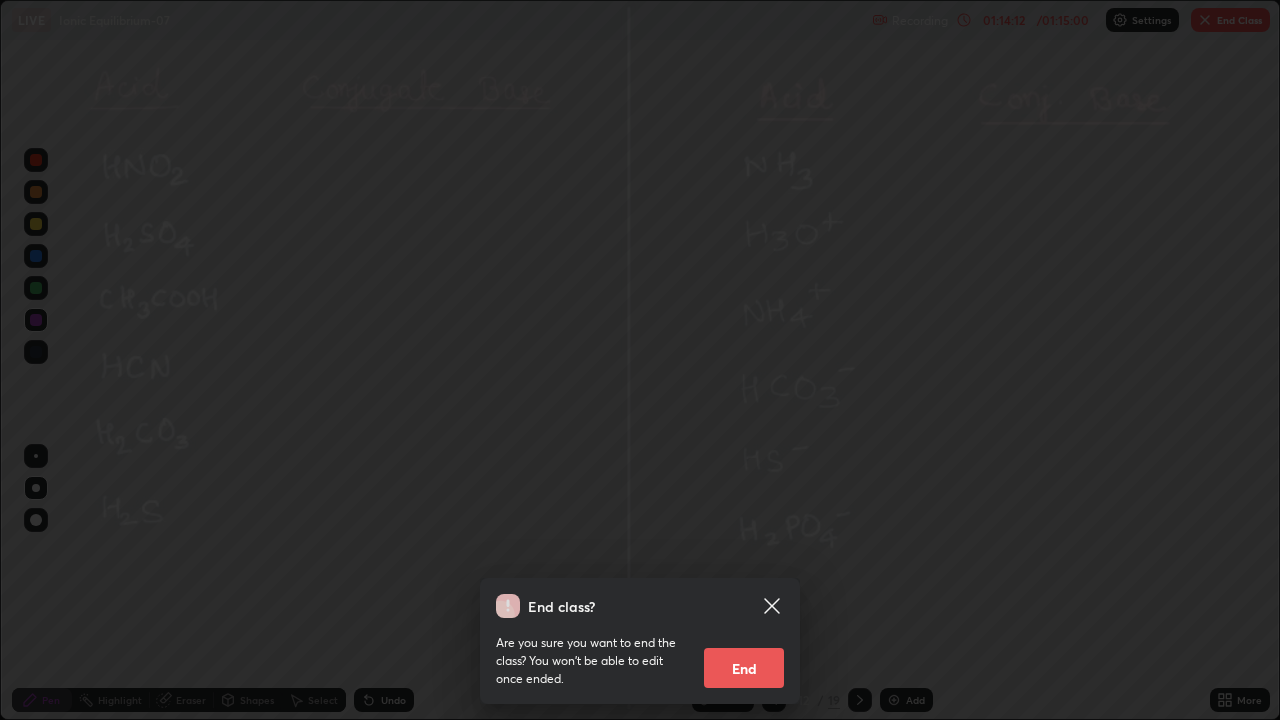click on "End" at bounding box center [744, 668] 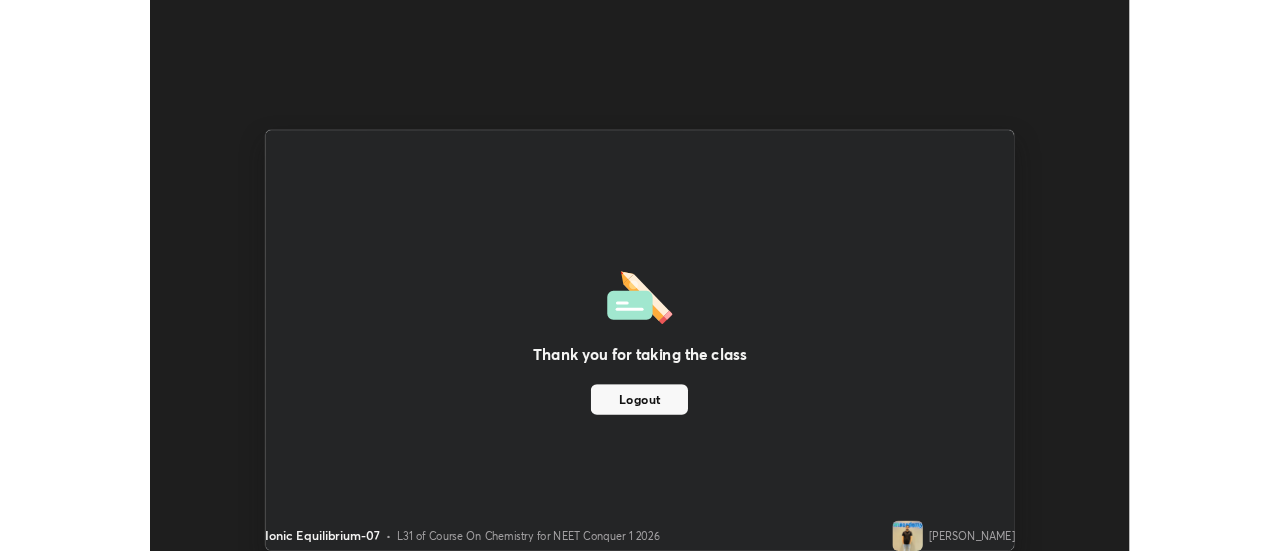 scroll, scrollTop: 551, scrollLeft: 1280, axis: both 